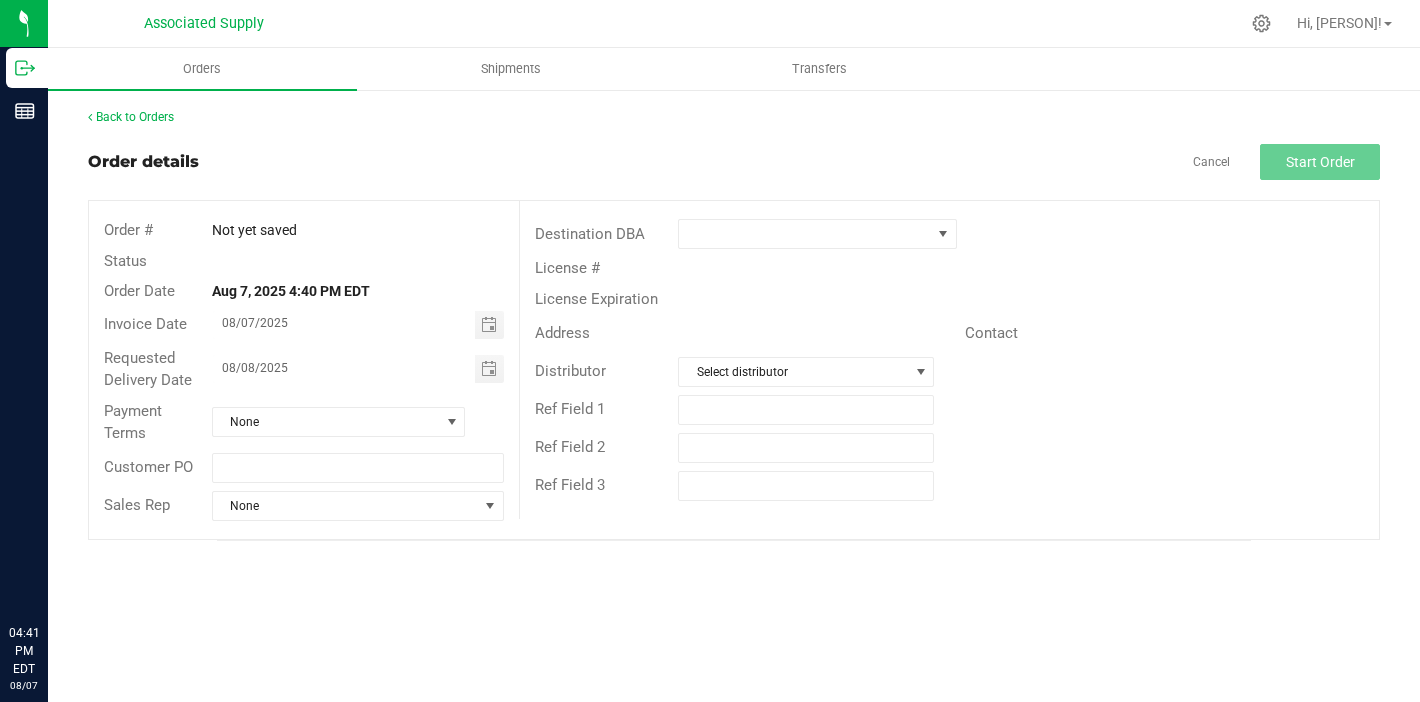 scroll, scrollTop: 0, scrollLeft: 0, axis: both 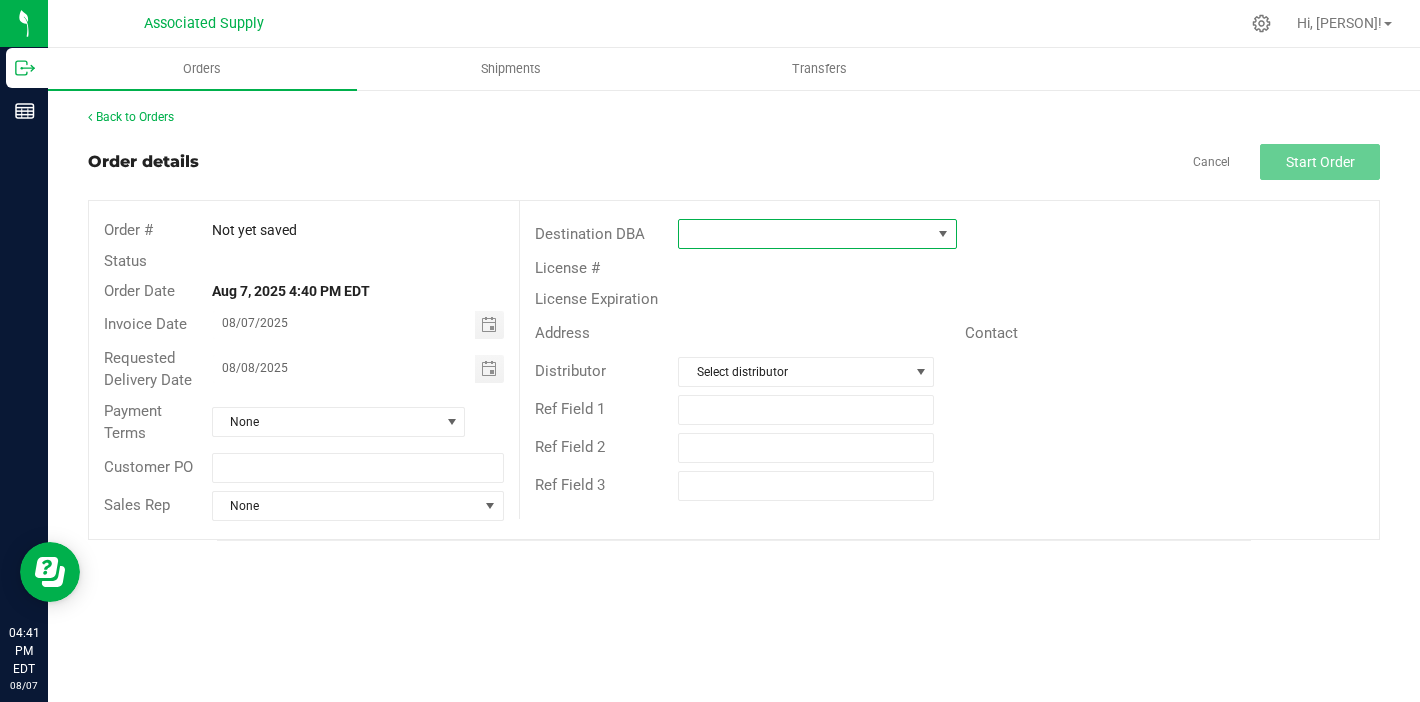 click at bounding box center (805, 234) 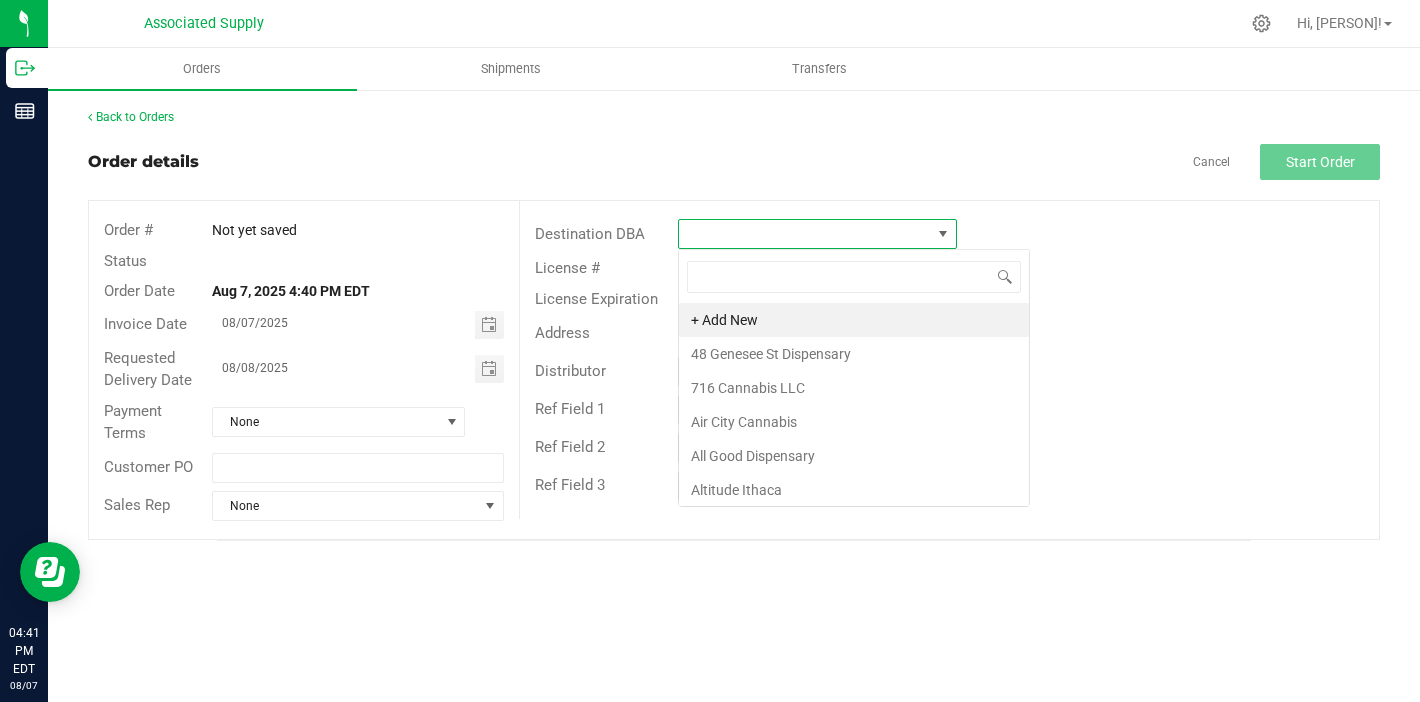 scroll, scrollTop: 99970, scrollLeft: 99721, axis: both 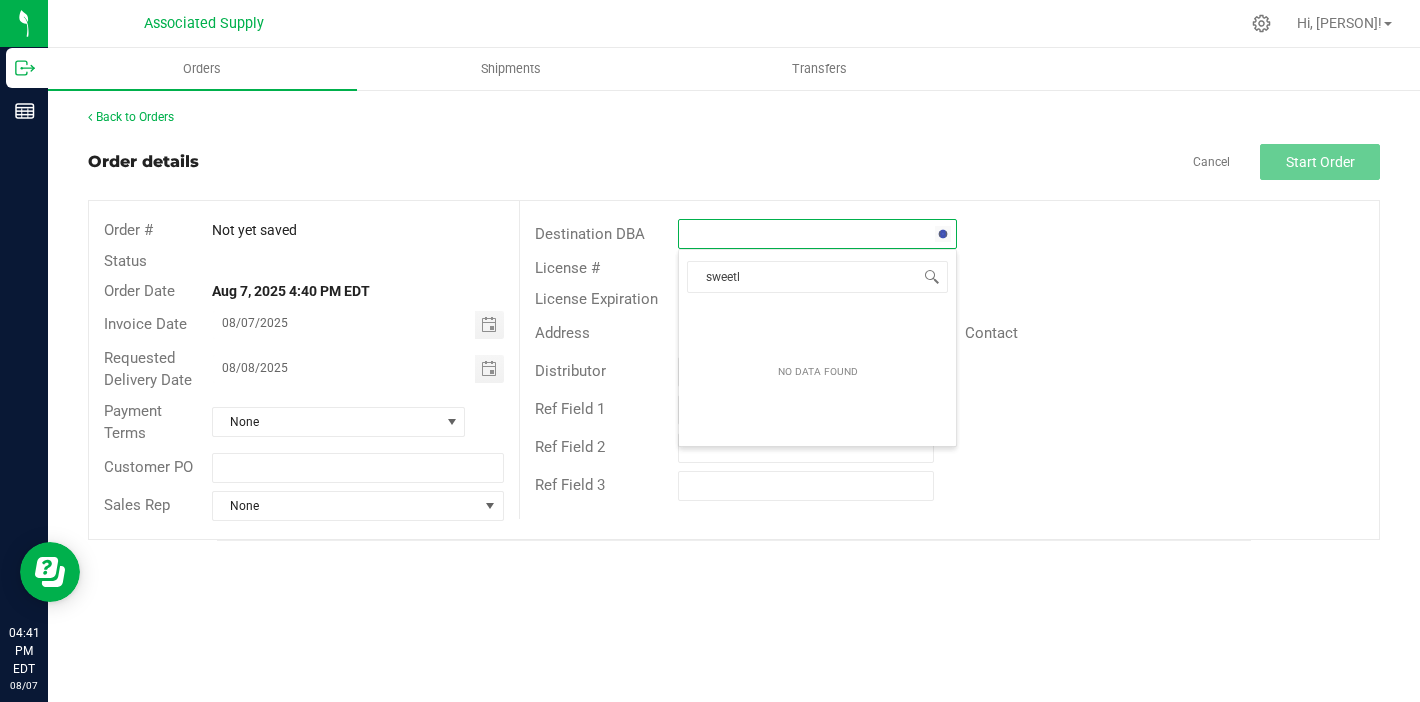 type on "sweet" 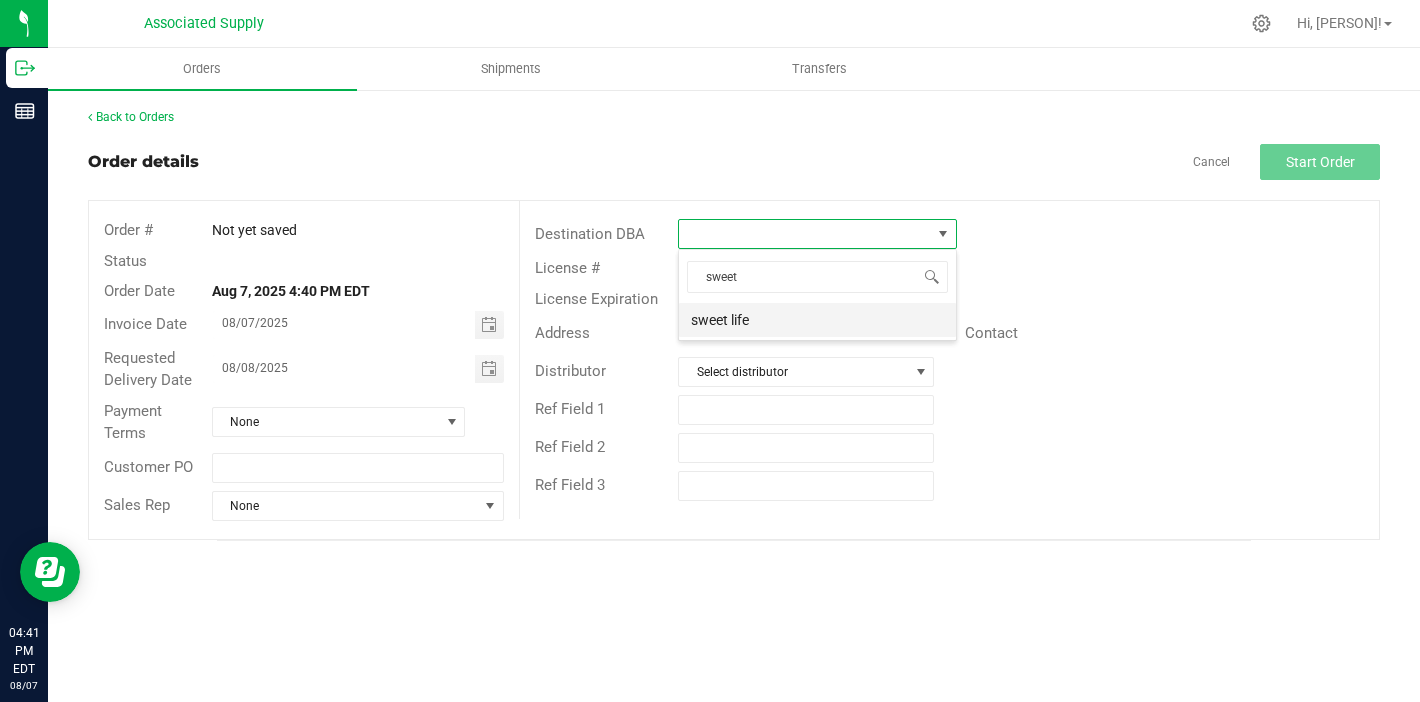 click on "sweet life" at bounding box center (817, 320) 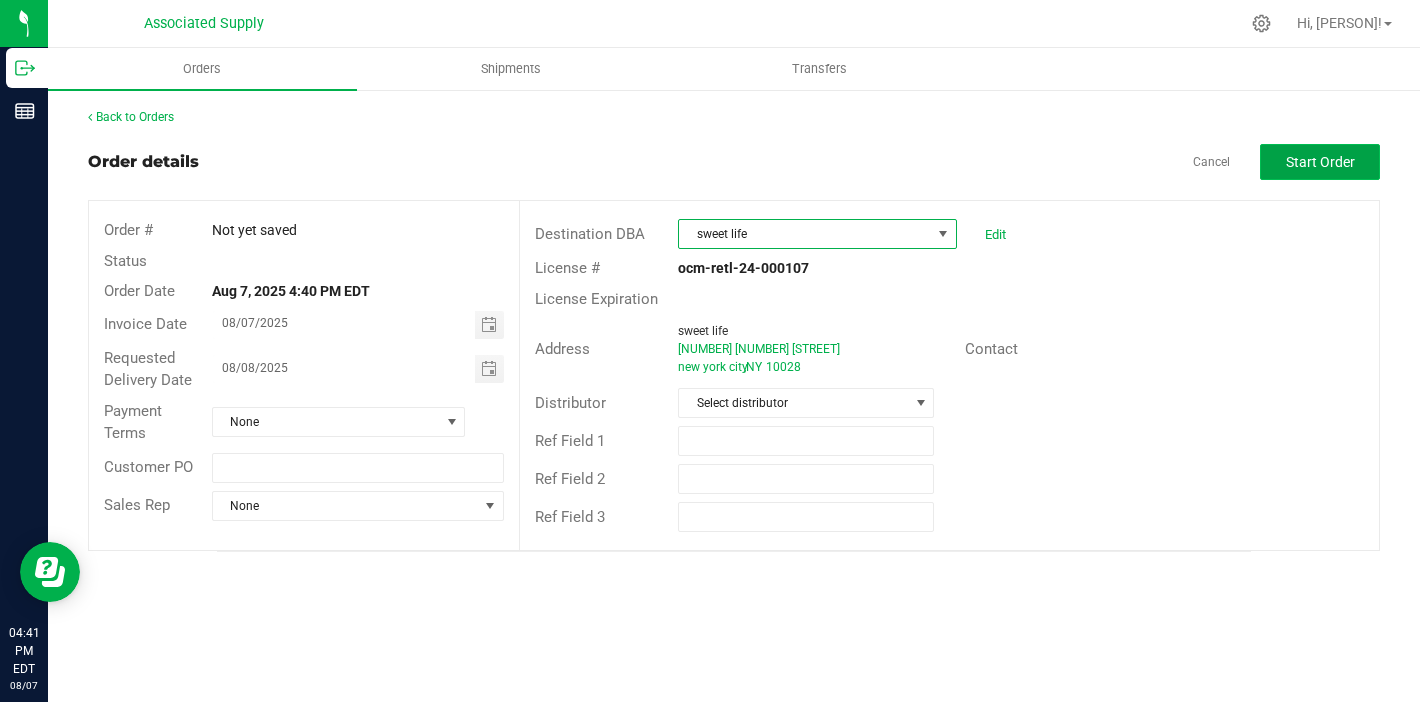 click on "Start Order" at bounding box center [1320, 162] 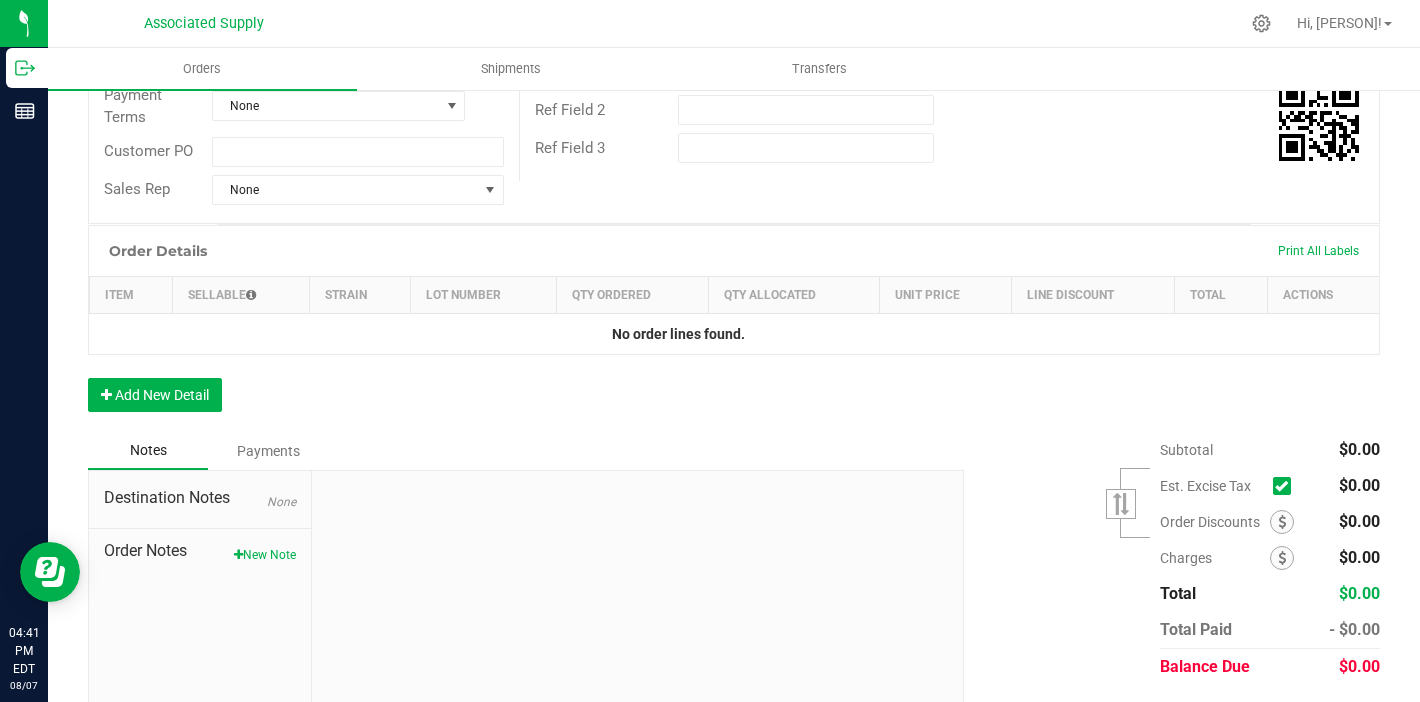 scroll, scrollTop: 383, scrollLeft: 0, axis: vertical 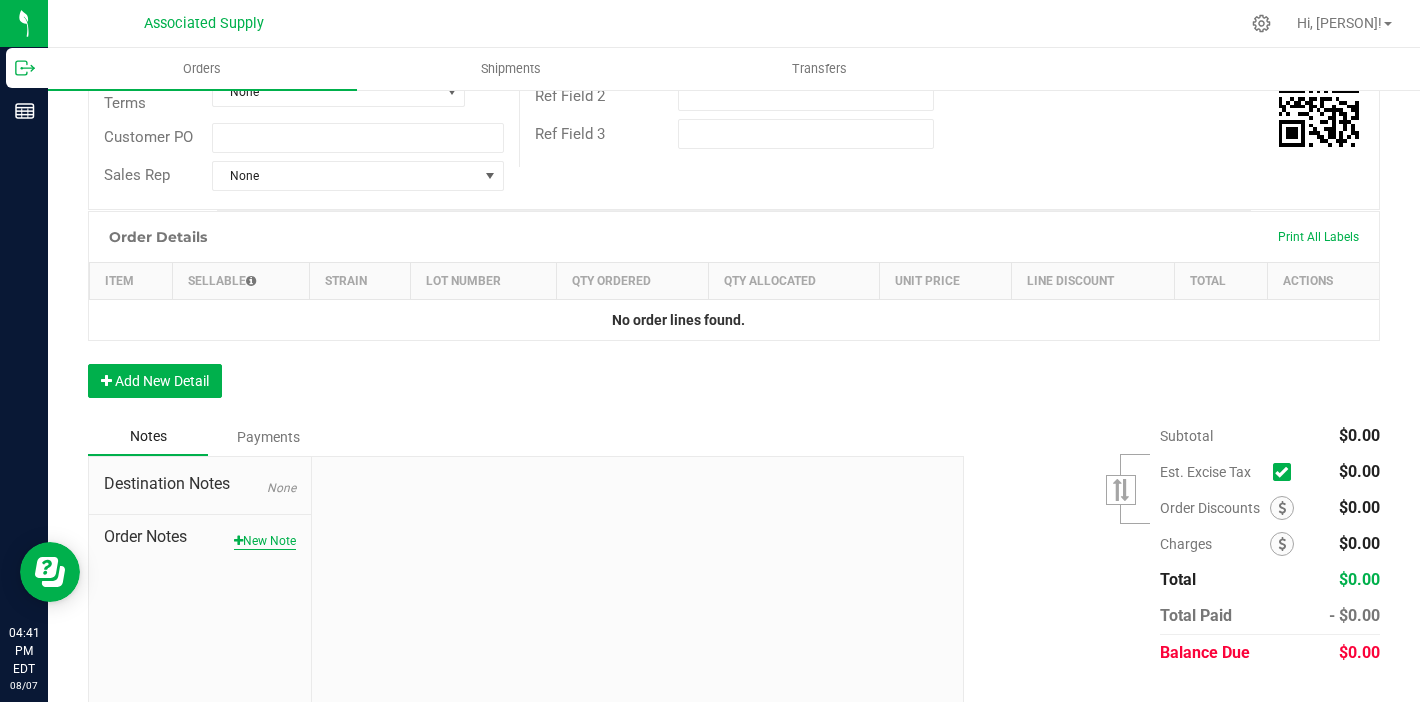 click on "New Note" at bounding box center [265, 541] 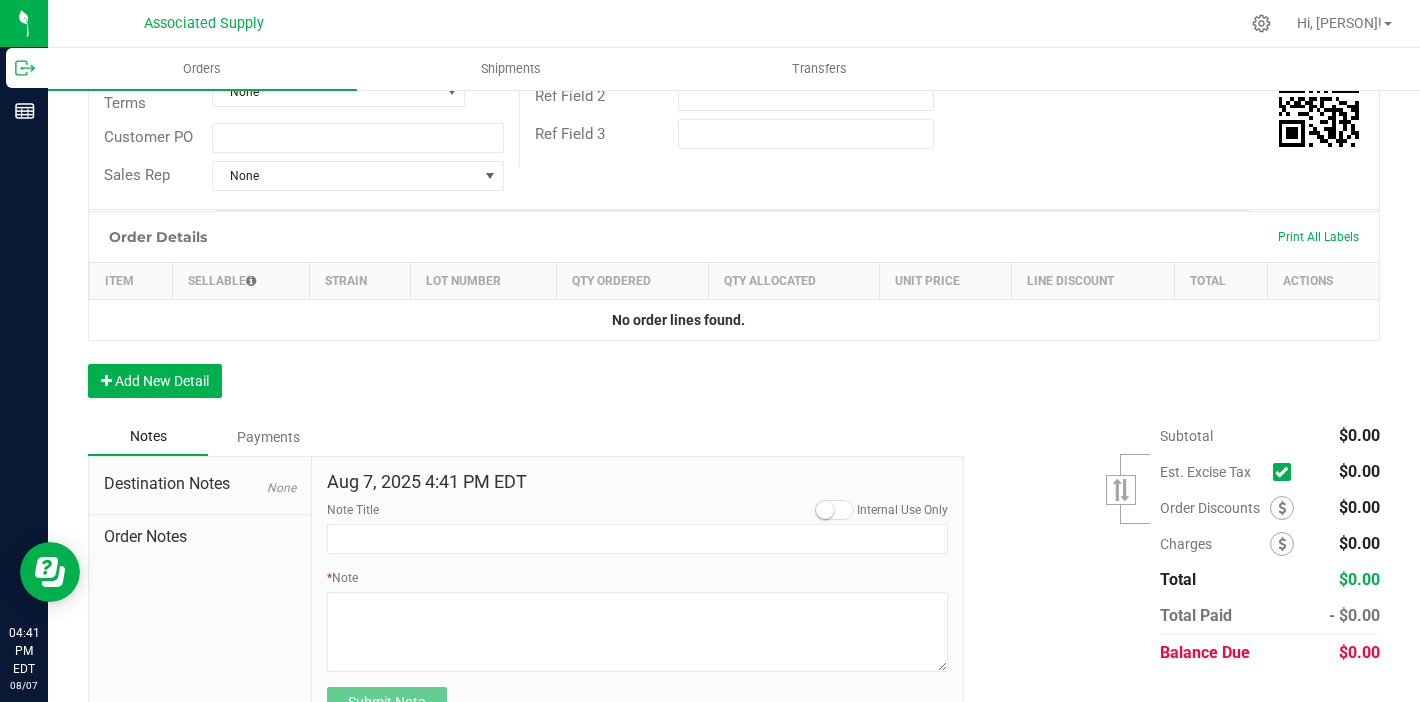 scroll, scrollTop: 434, scrollLeft: 0, axis: vertical 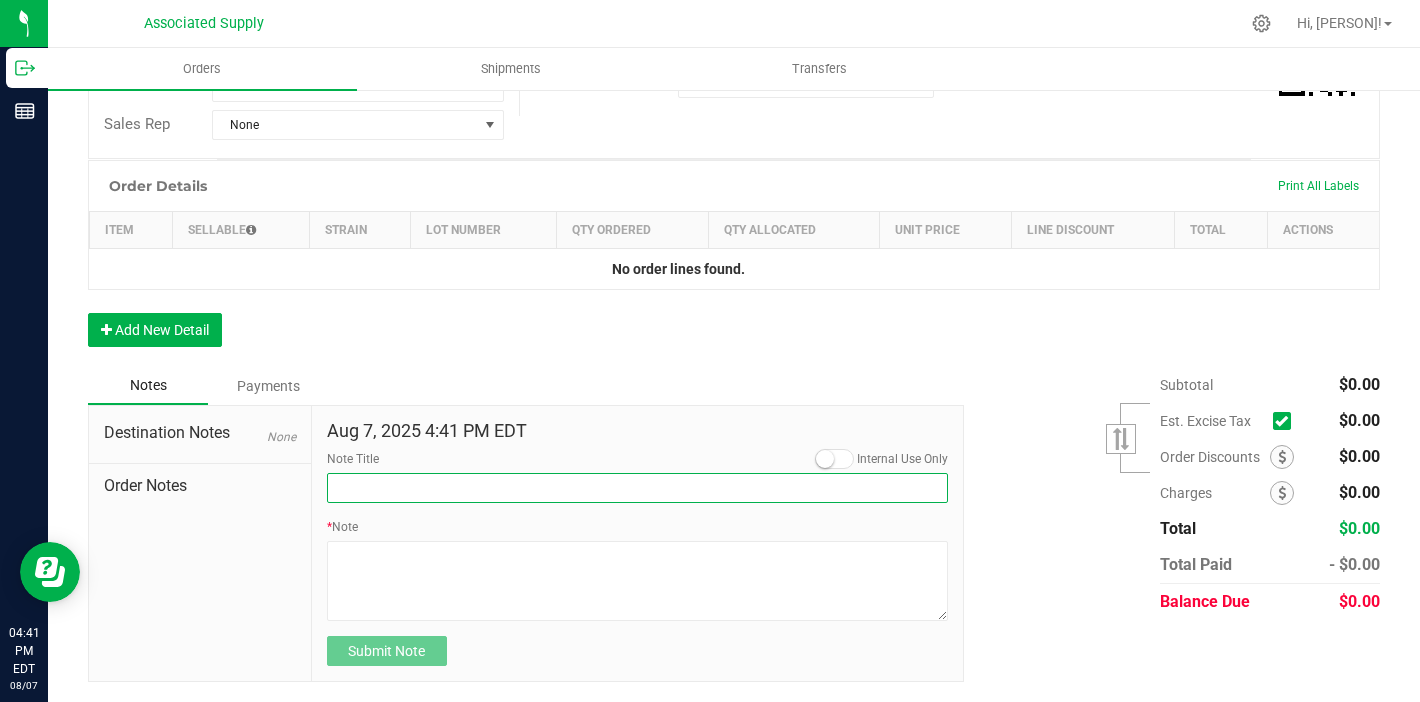 click on "Note Title" at bounding box center [638, 488] 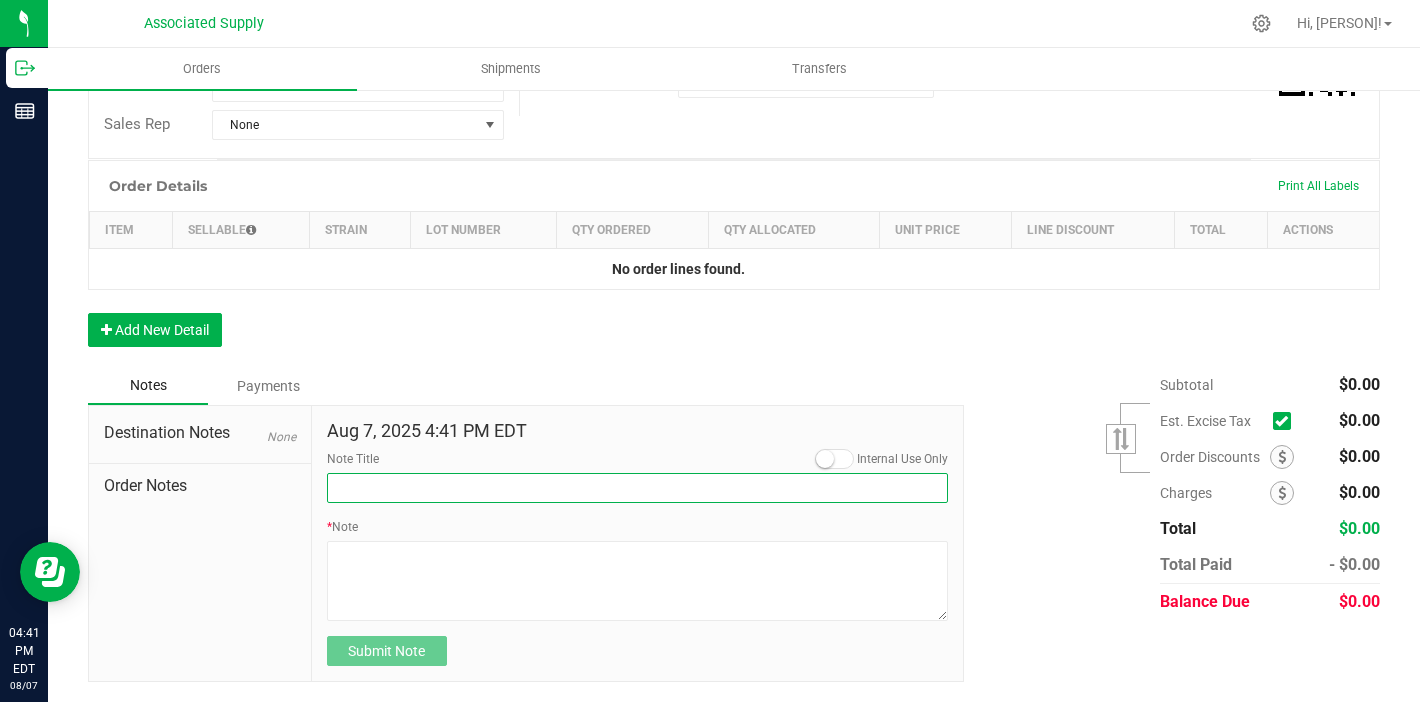 type on "NEW BANKING / WIRE INFO" 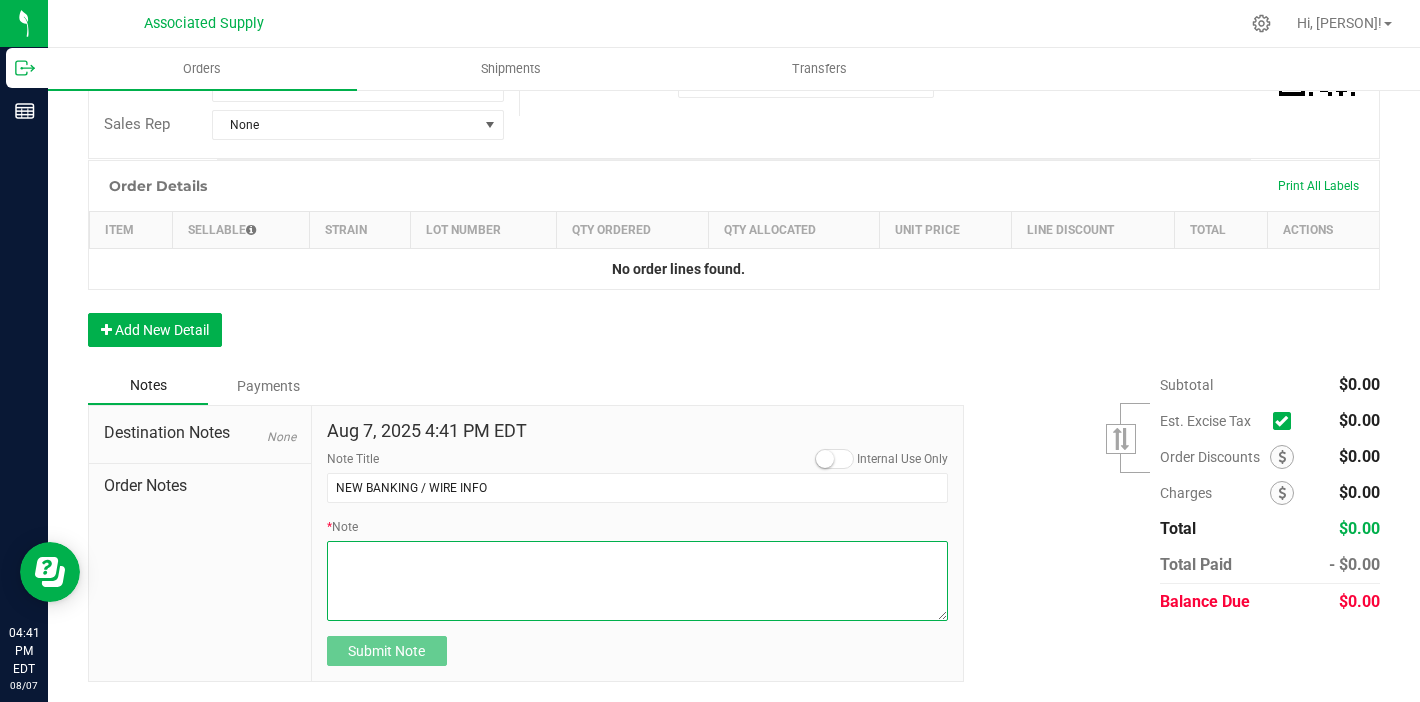 click on "*
Note" at bounding box center [638, 581] 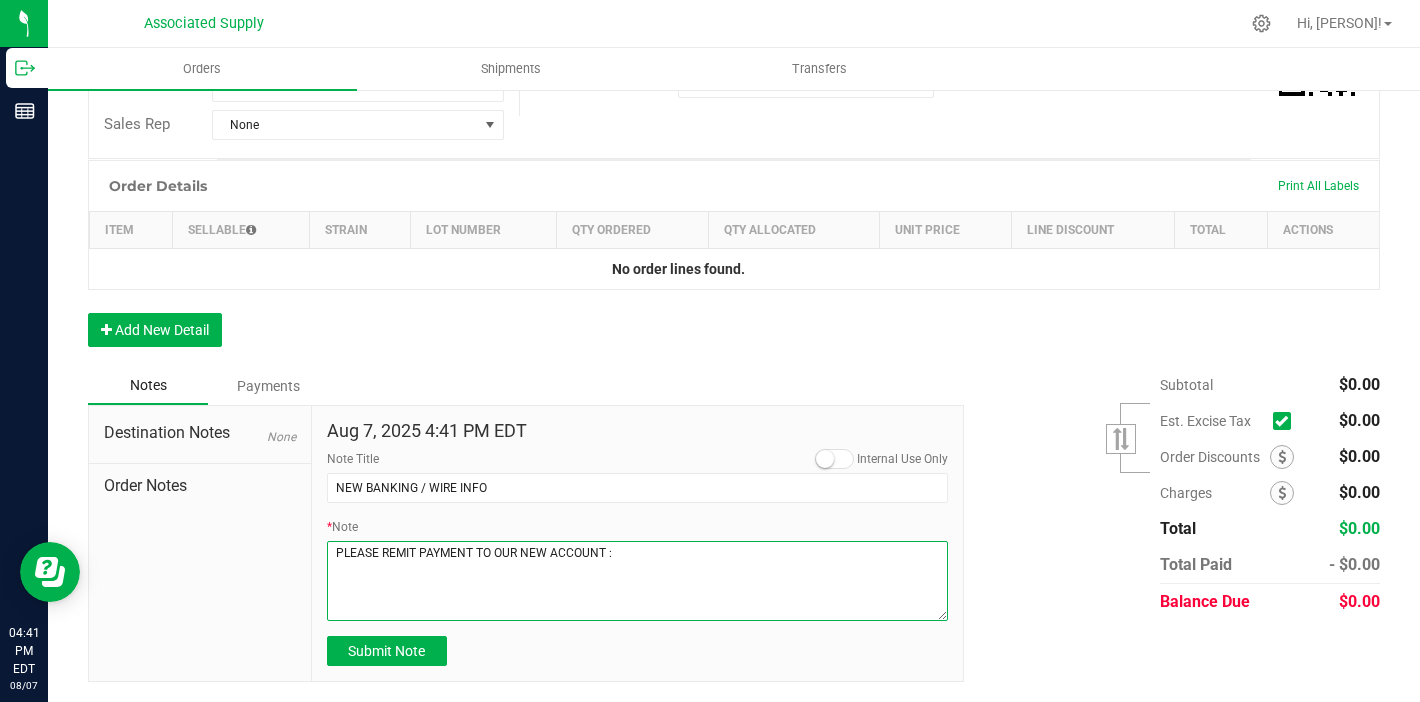 paste on "[EMAIL], [EMAIL] , [EMAIL]" 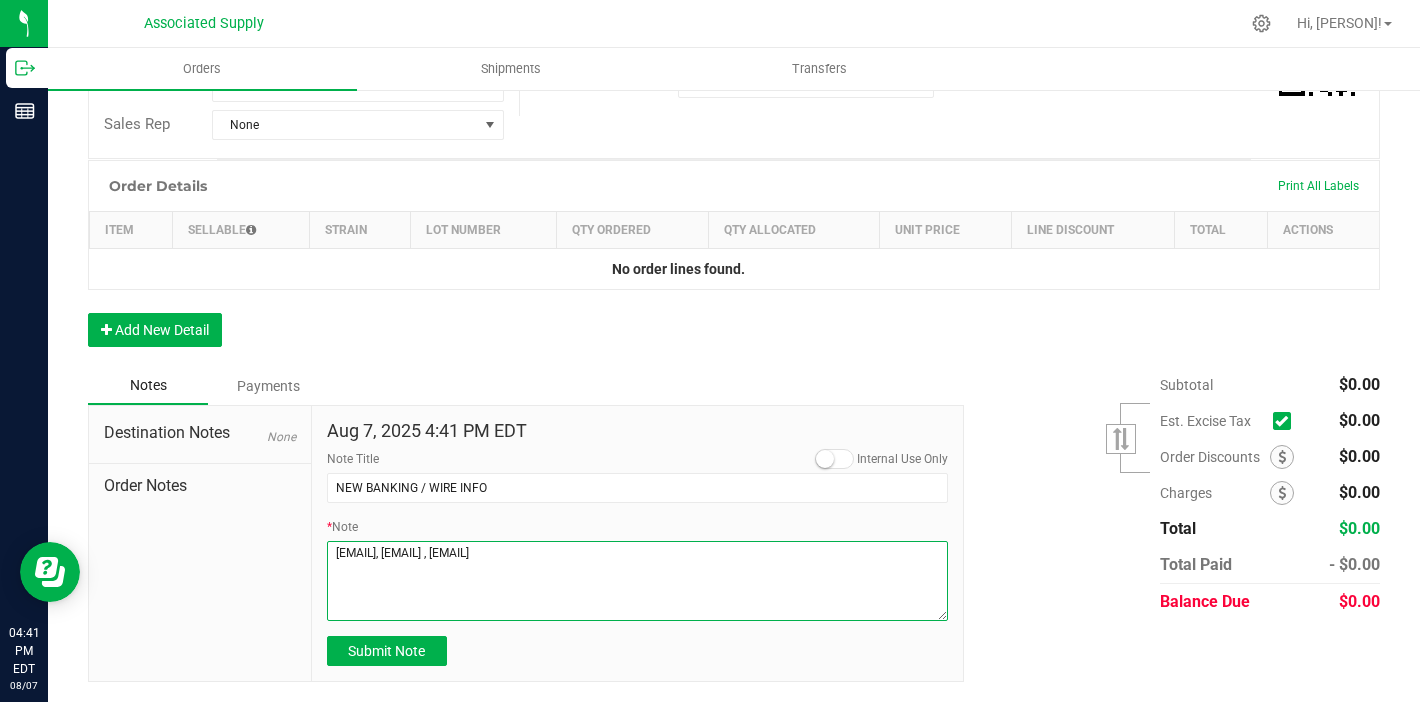 drag, startPoint x: 754, startPoint y: 567, endPoint x: 331, endPoint y: 561, distance: 423.04254 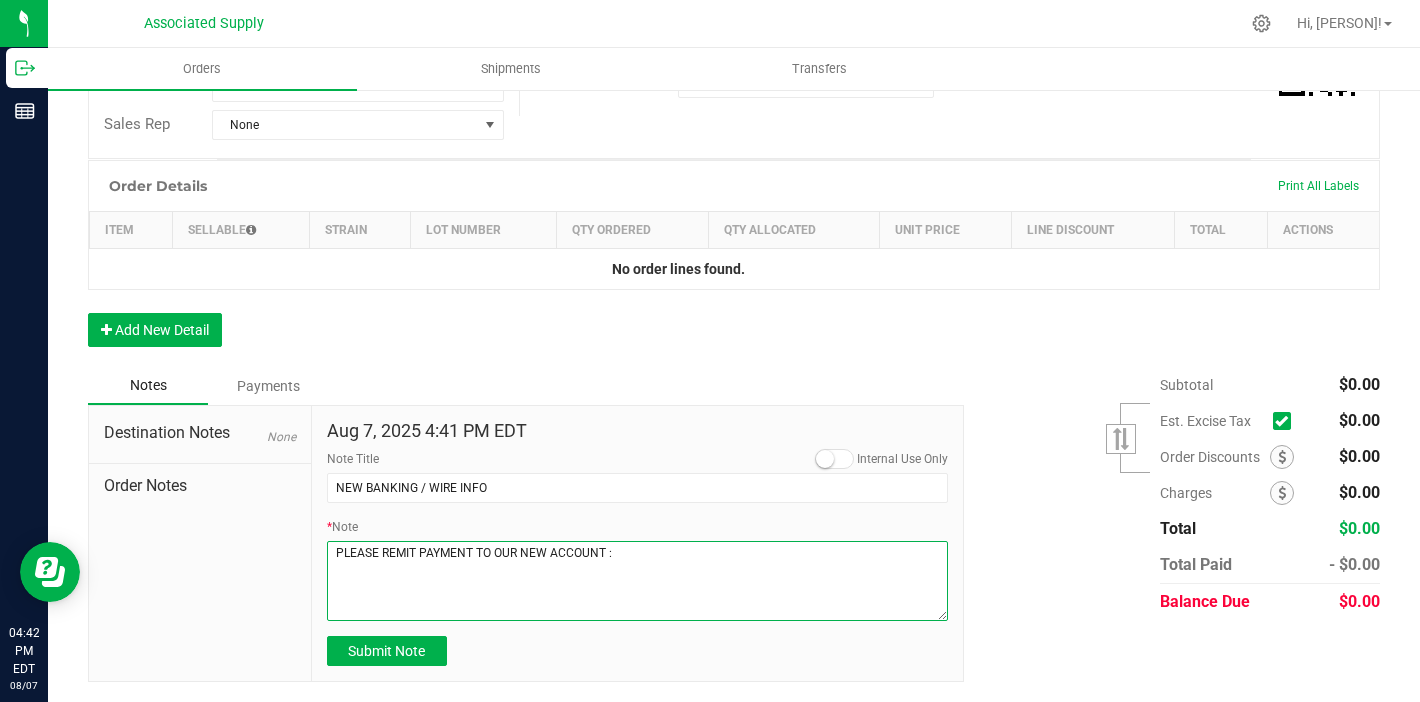 paste on "[BRAND] bank
Routing # [ROUTING_NUMBER]
Account # [ACCOUNT_NUMBER]" 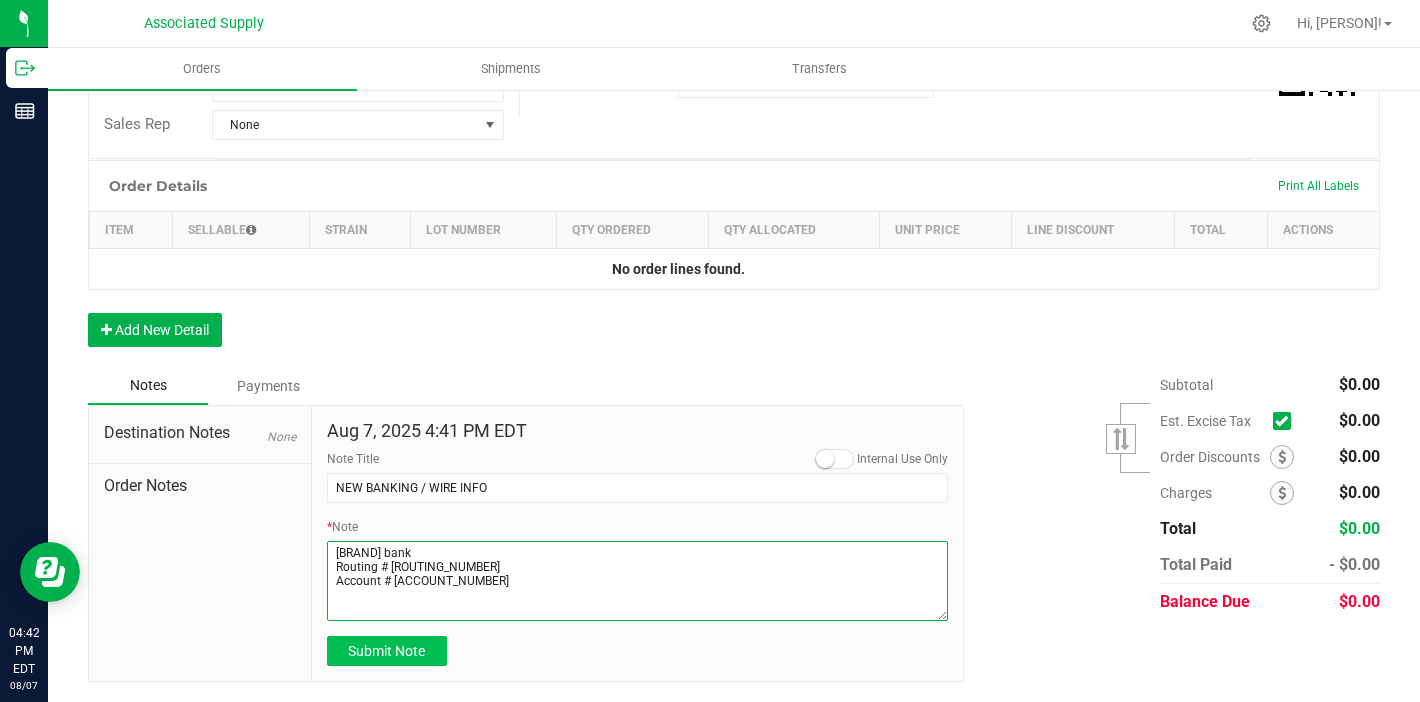 type on "[BRAND] bank
Routing # [ROUTING_NUMBER]
Account # [ACCOUNT_NUMBER]" 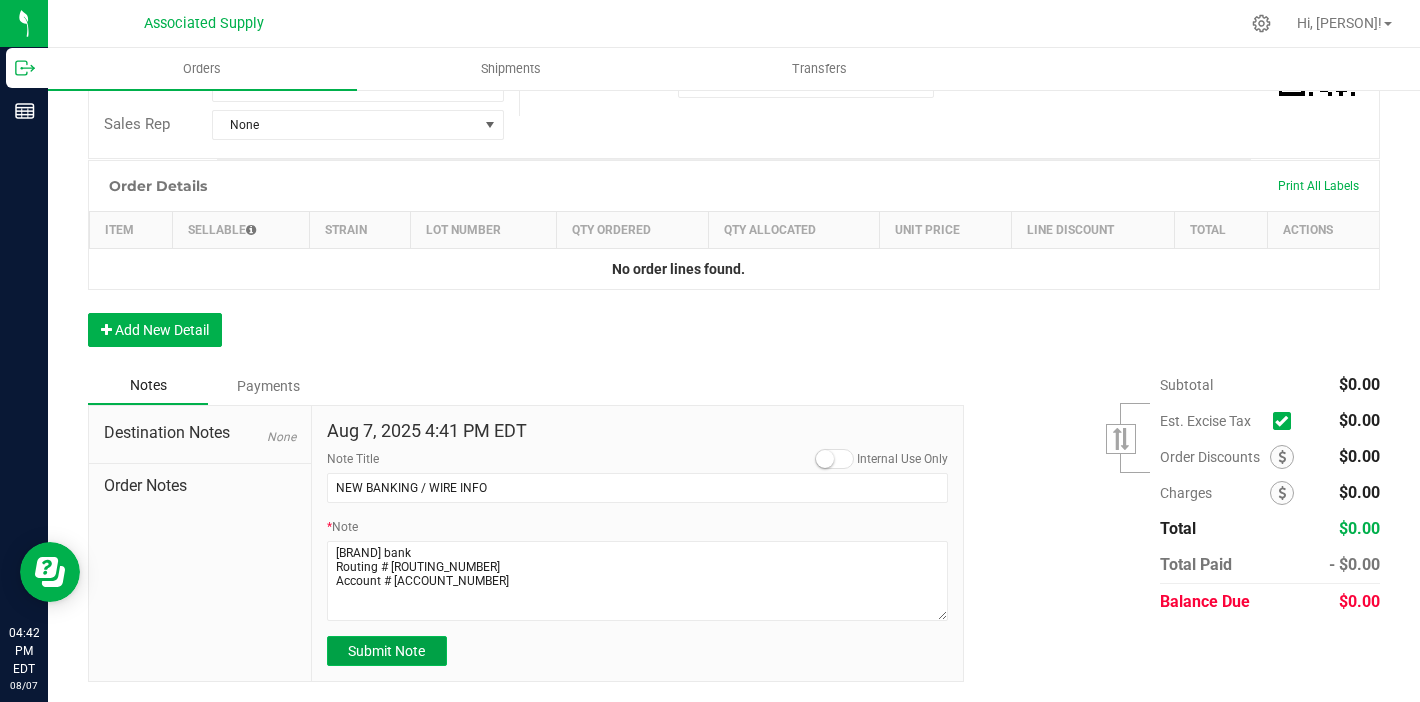 click on "Submit Note" at bounding box center (386, 651) 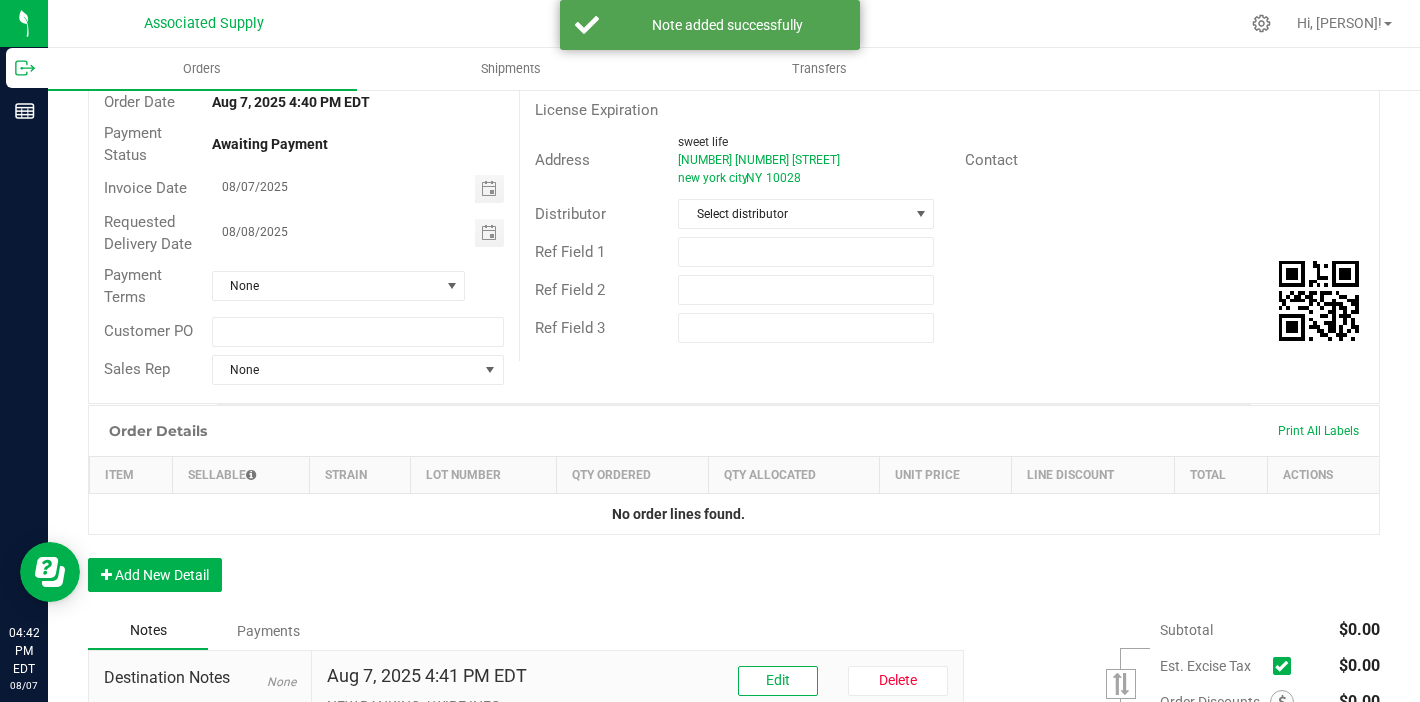 scroll, scrollTop: 185, scrollLeft: 0, axis: vertical 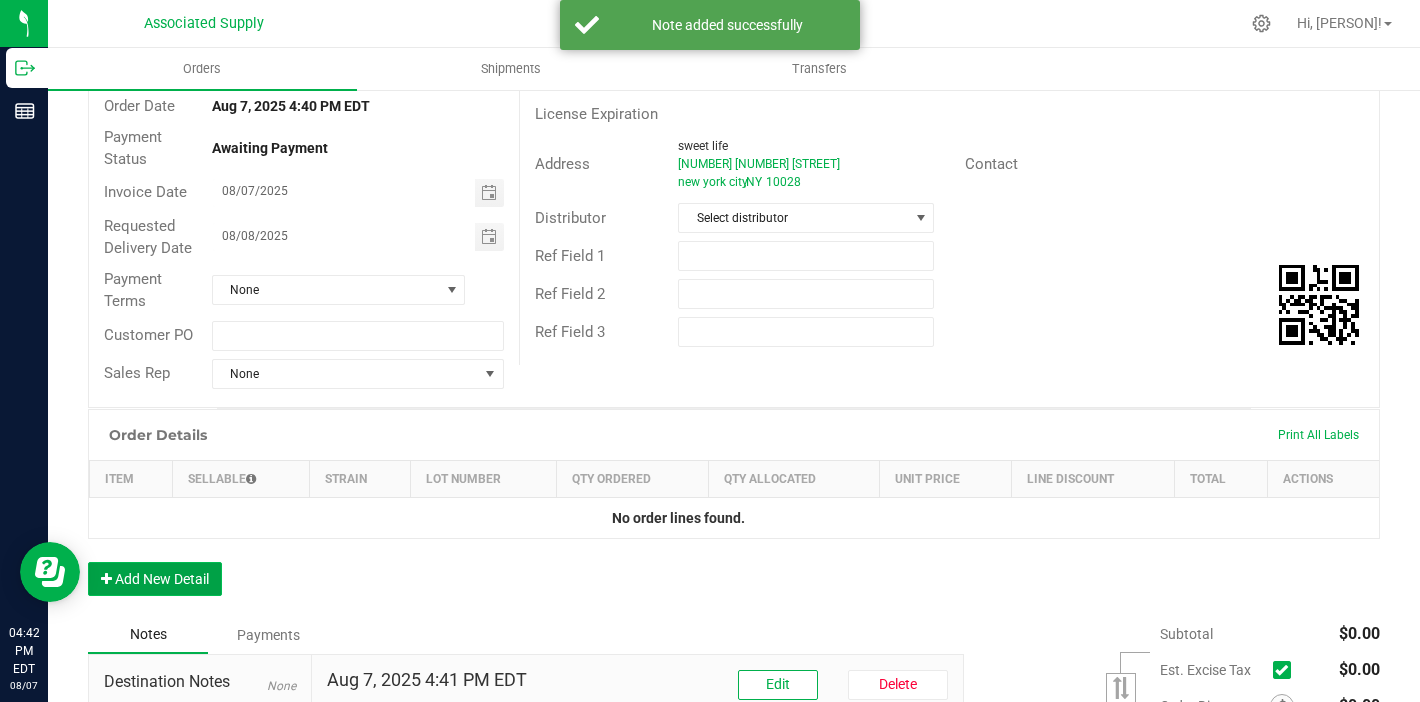 click on "Add New Detail" at bounding box center [155, 579] 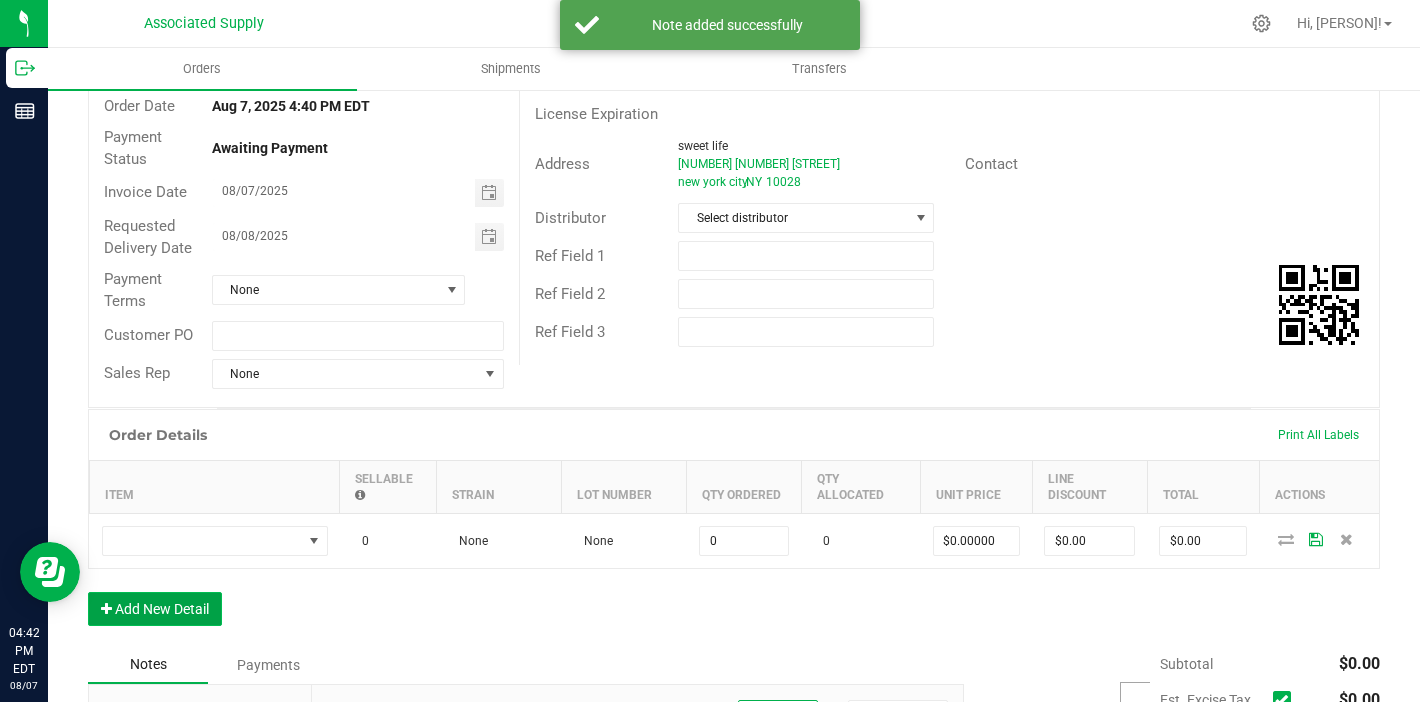 click on "Add New Detail" at bounding box center [155, 609] 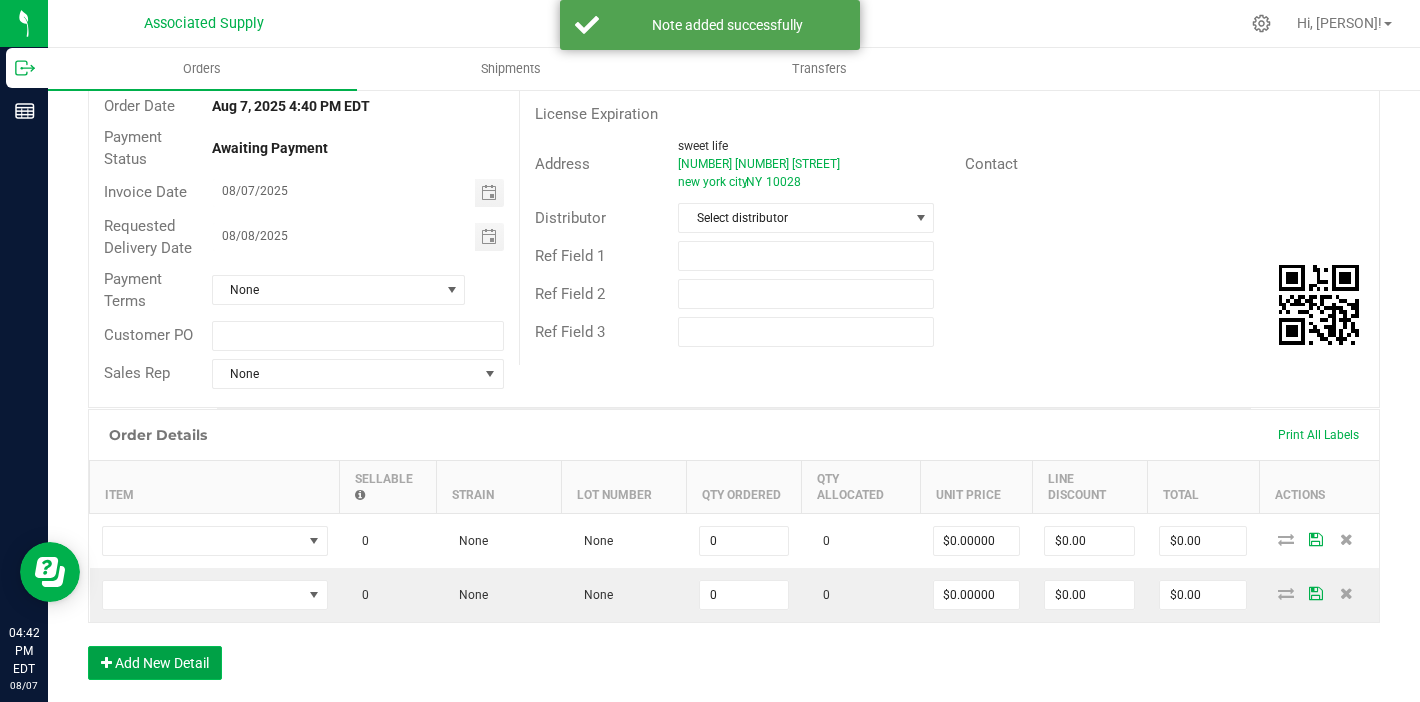 click on "Add New Detail" at bounding box center [155, 663] 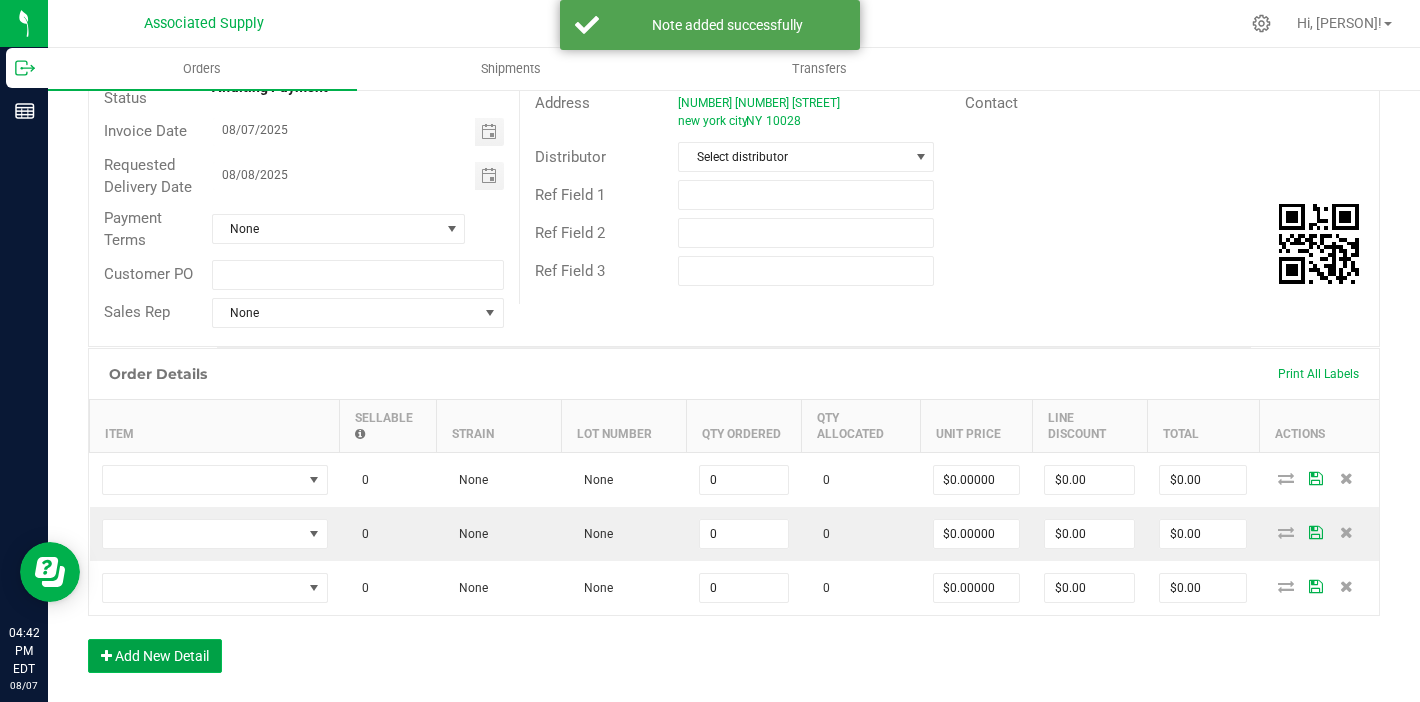 scroll, scrollTop: 295, scrollLeft: 0, axis: vertical 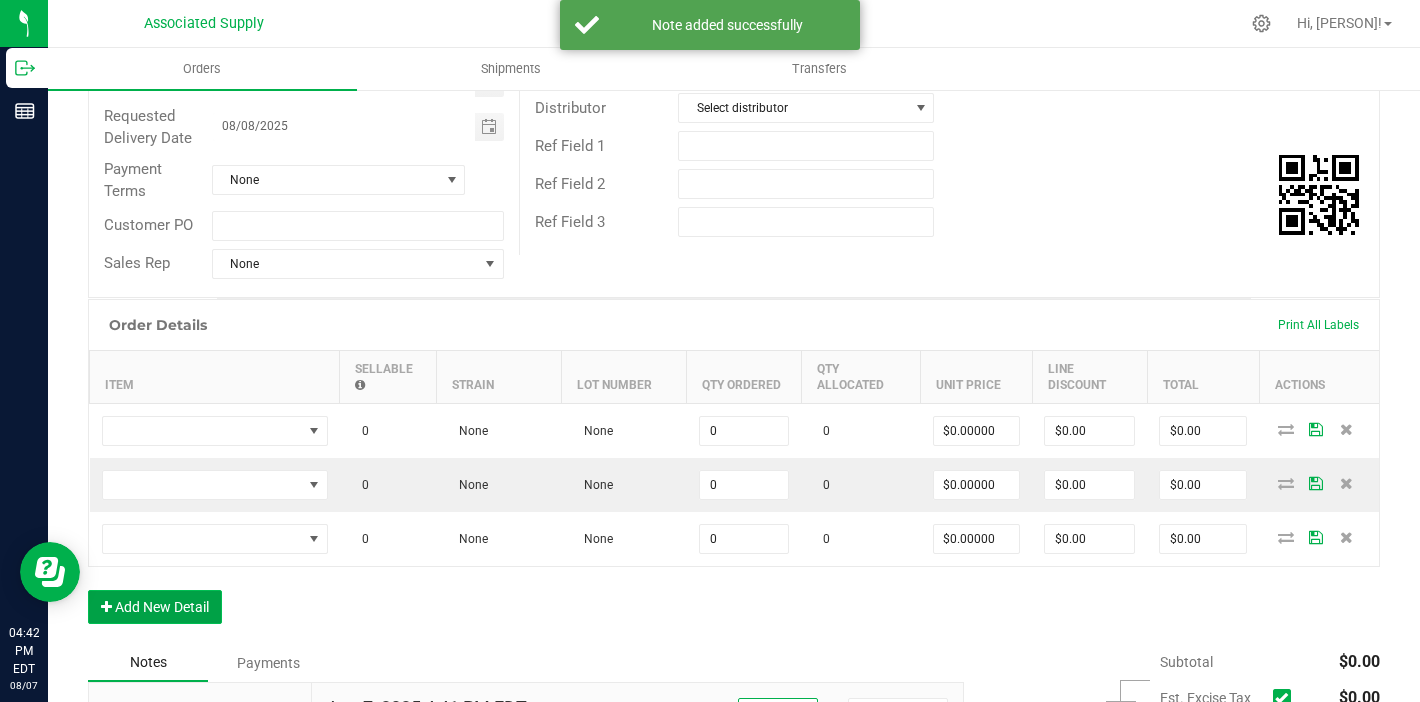 click on "Add New Detail" at bounding box center [155, 607] 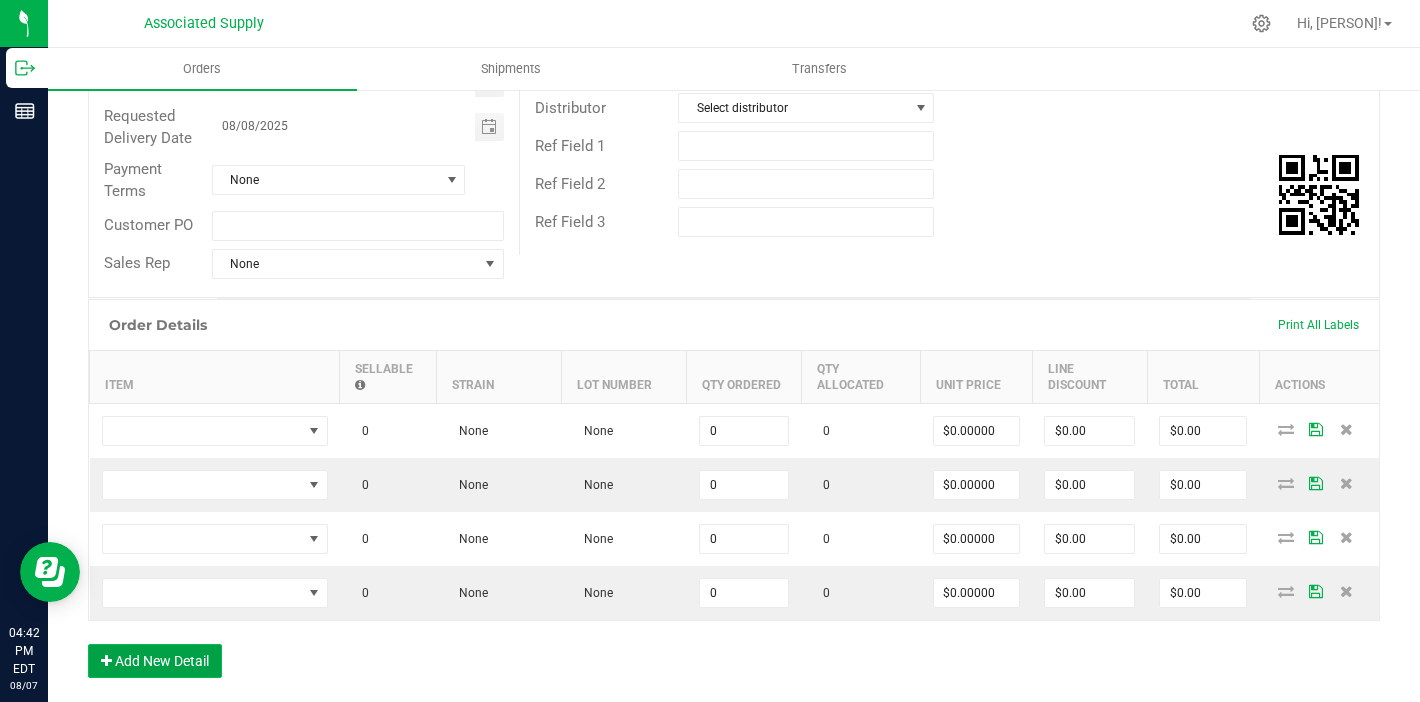 click on "Add New Detail" at bounding box center (155, 661) 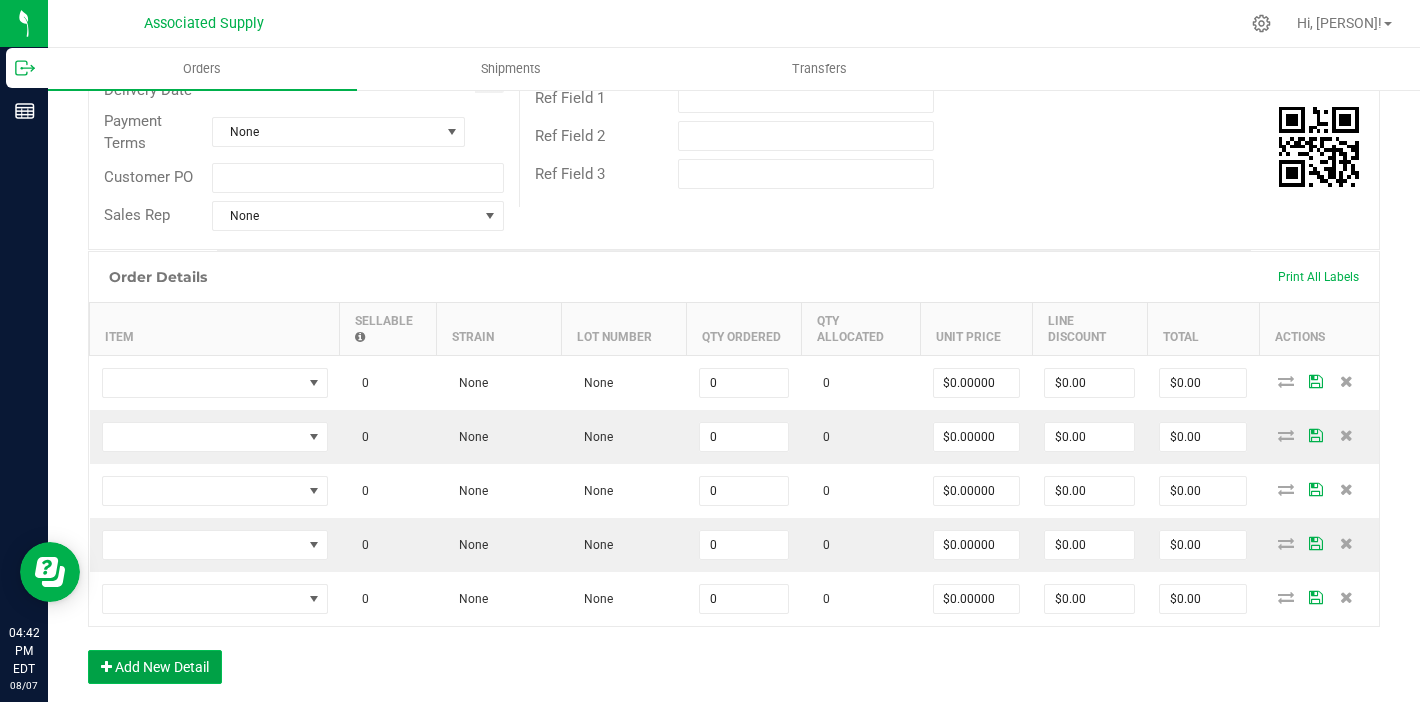 click on "Add New Detail" at bounding box center (155, 667) 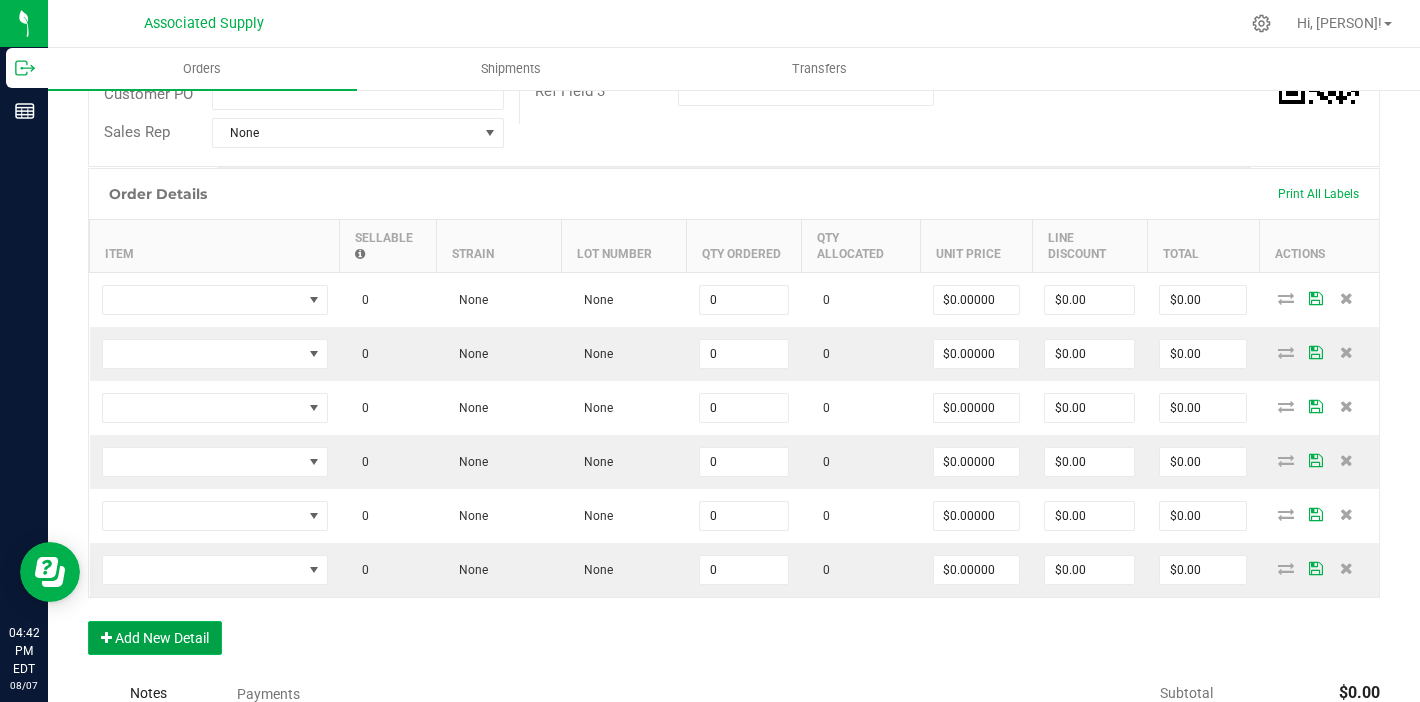 scroll, scrollTop: 434, scrollLeft: 0, axis: vertical 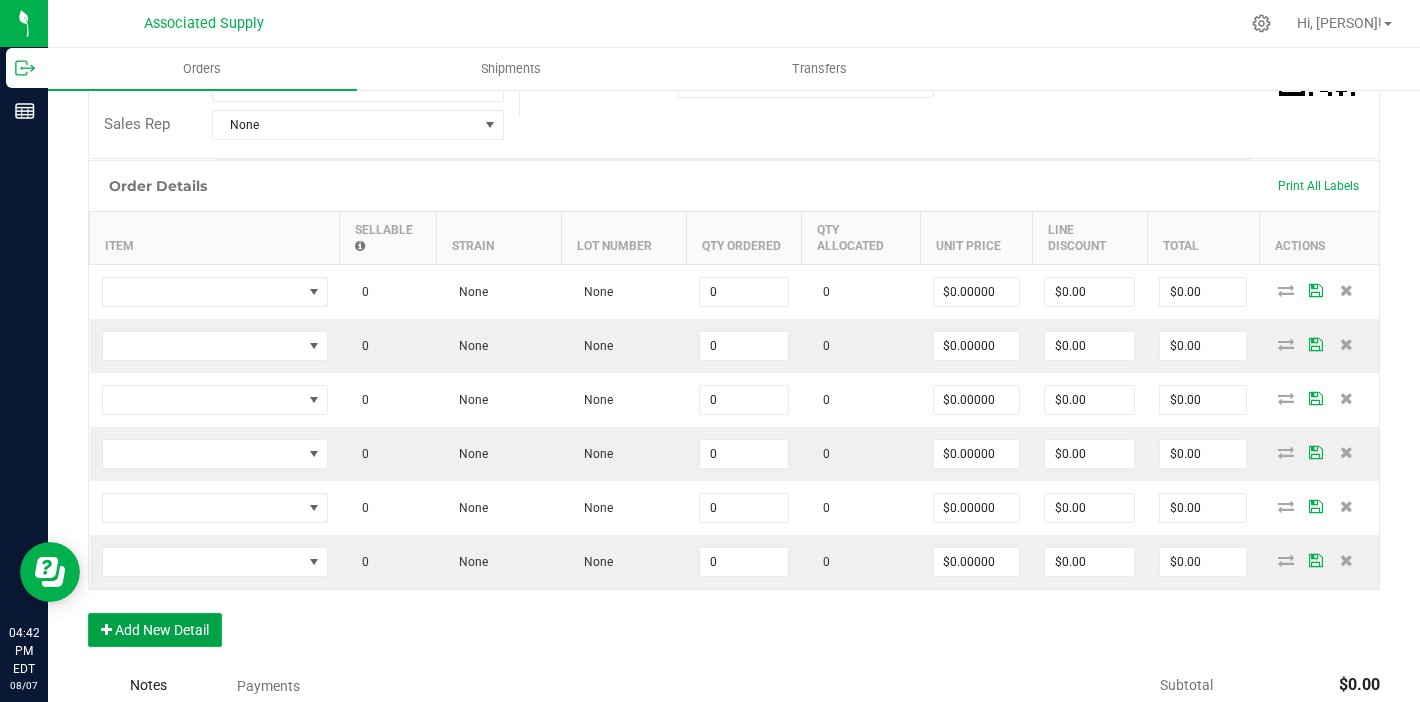 click on "Add New Detail" at bounding box center [155, 630] 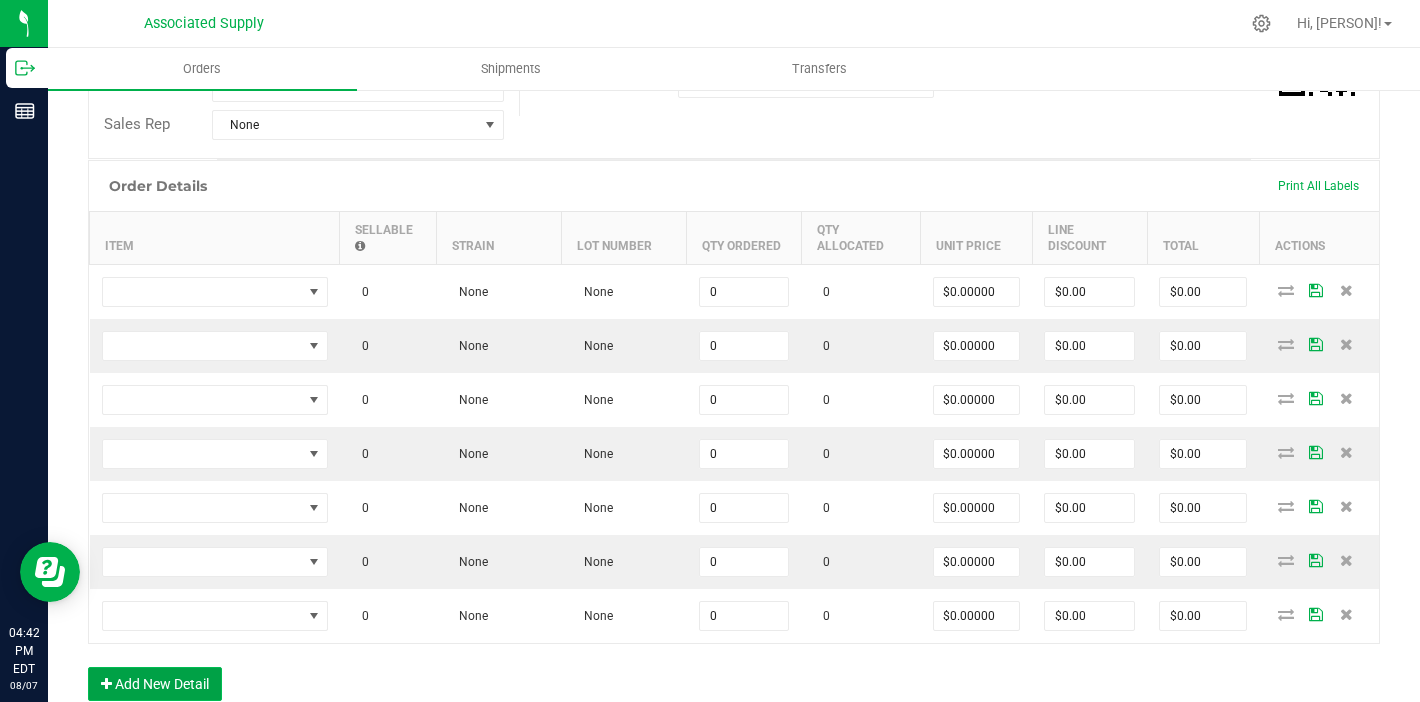 click on "Add New Detail" at bounding box center (155, 684) 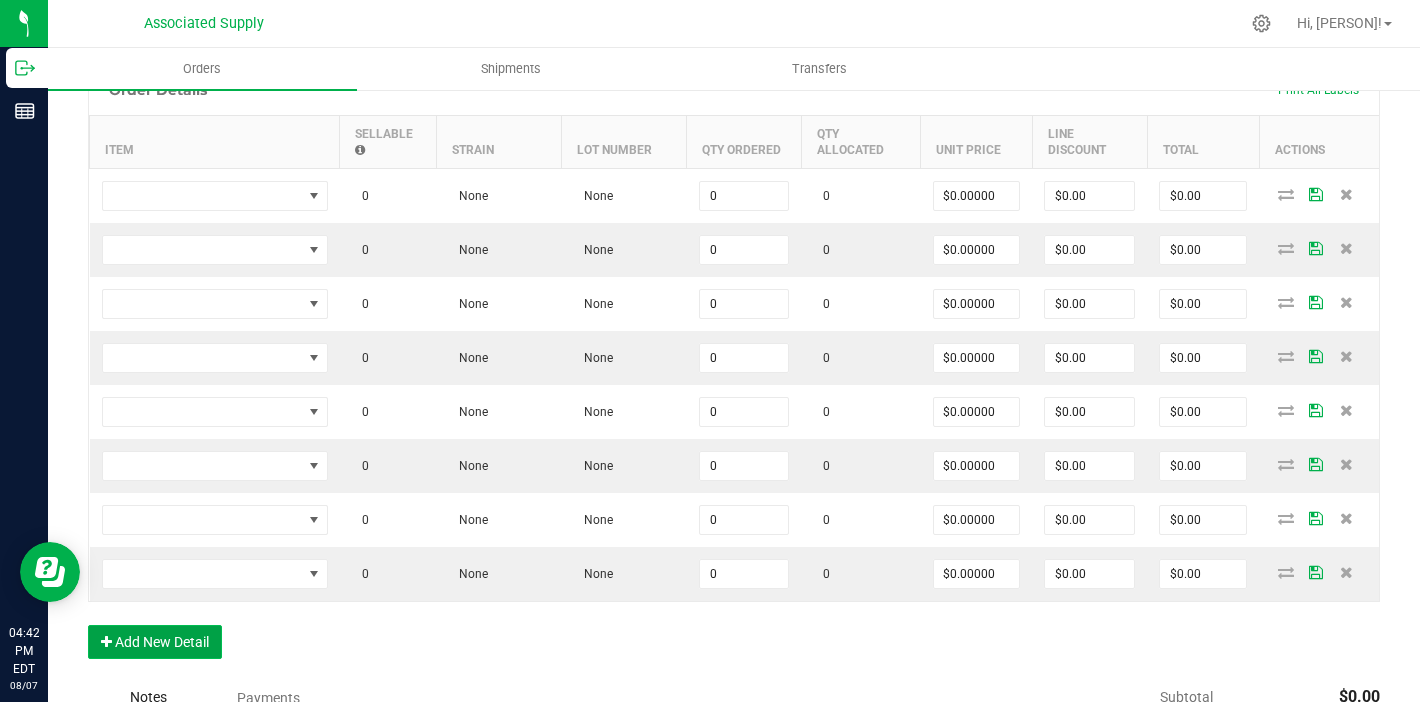 click on "Add New Detail" at bounding box center [155, 642] 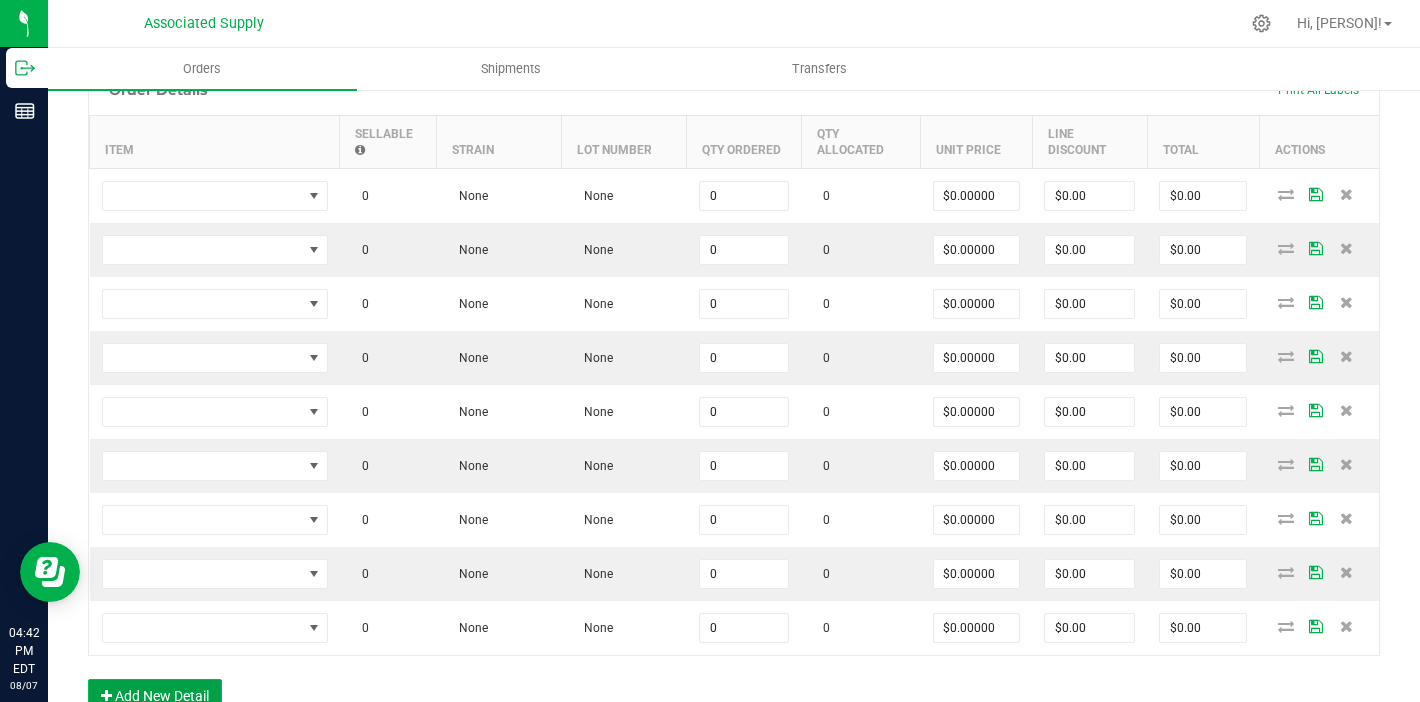 scroll, scrollTop: 637, scrollLeft: 0, axis: vertical 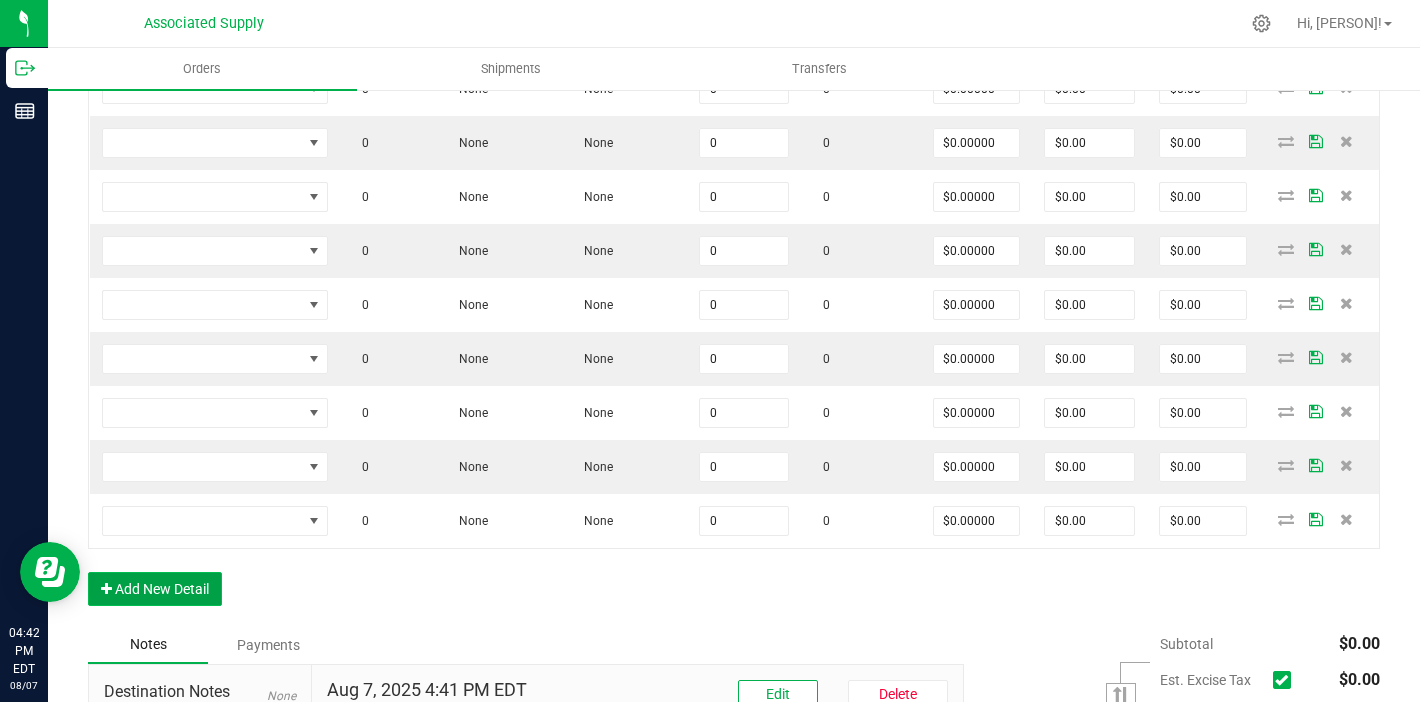 click on "Add New Detail" at bounding box center [155, 589] 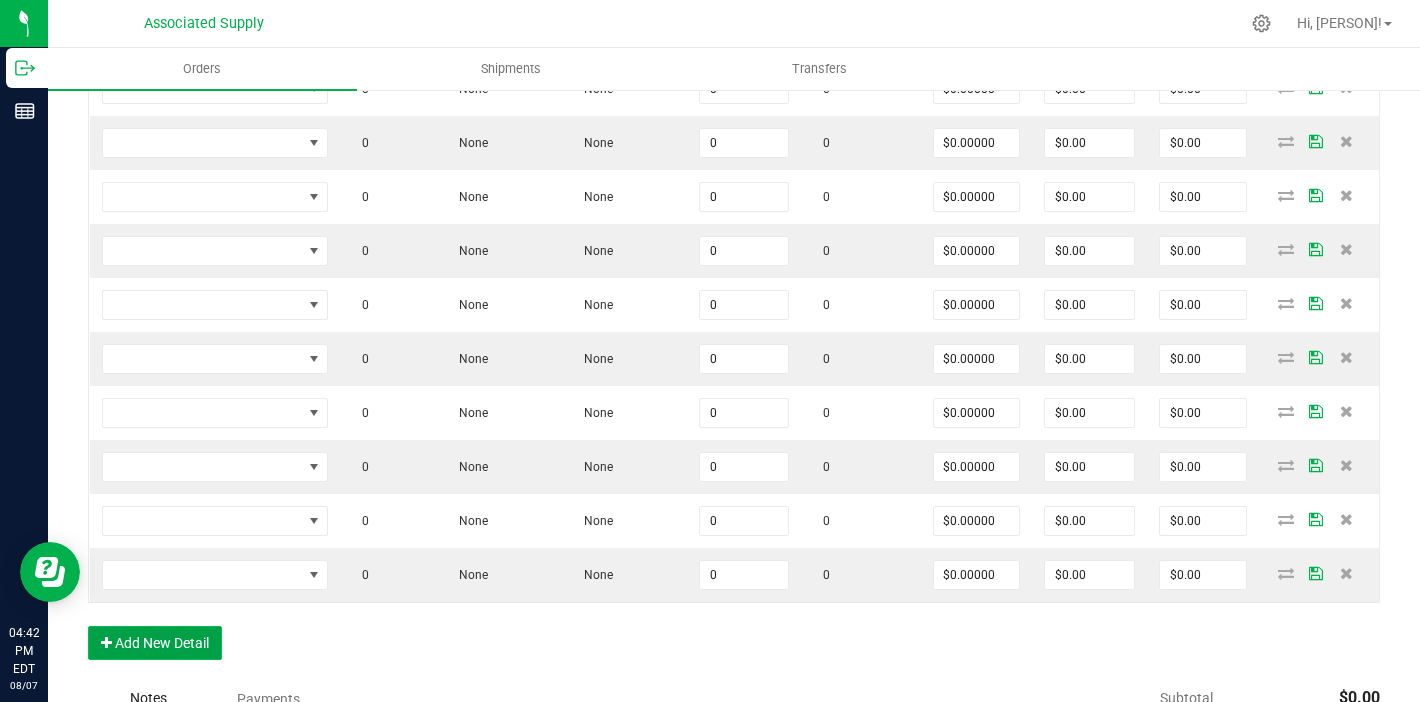 click on "Add New Detail" at bounding box center [155, 643] 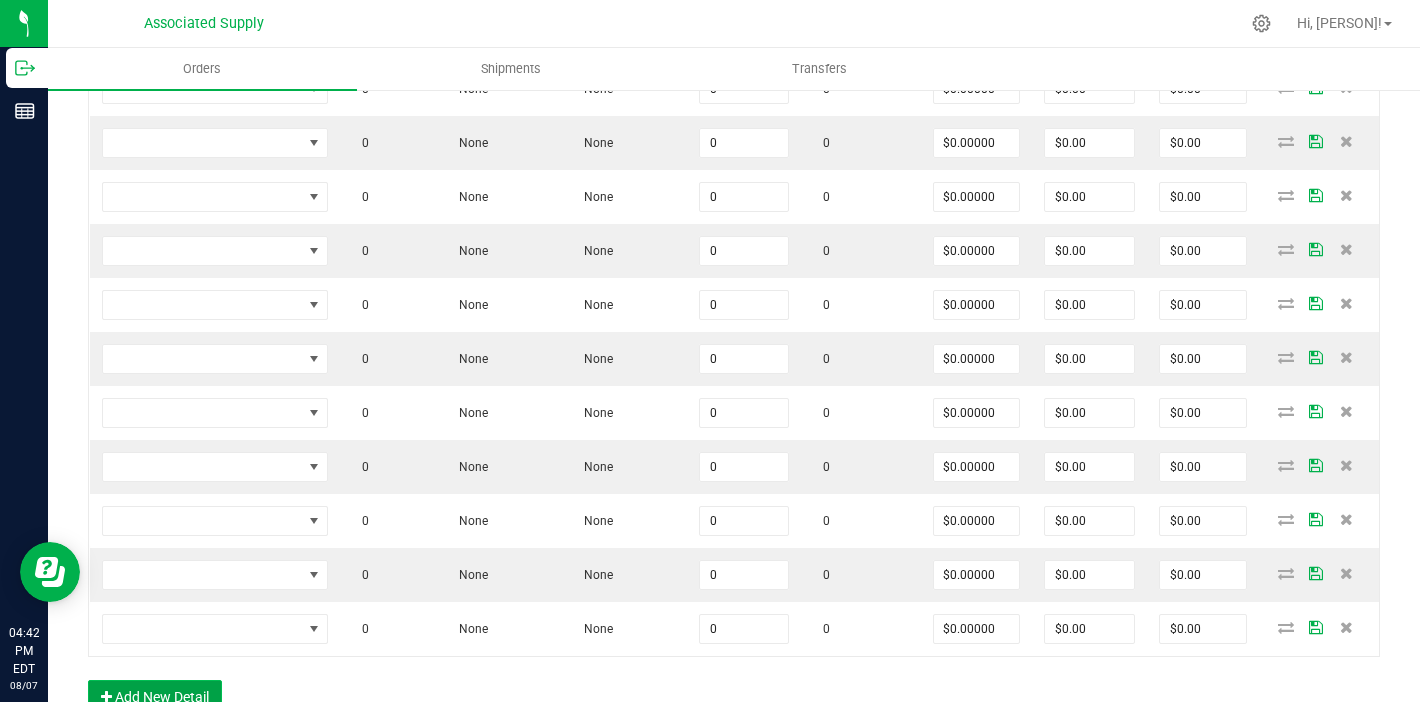 scroll, scrollTop: 706, scrollLeft: 0, axis: vertical 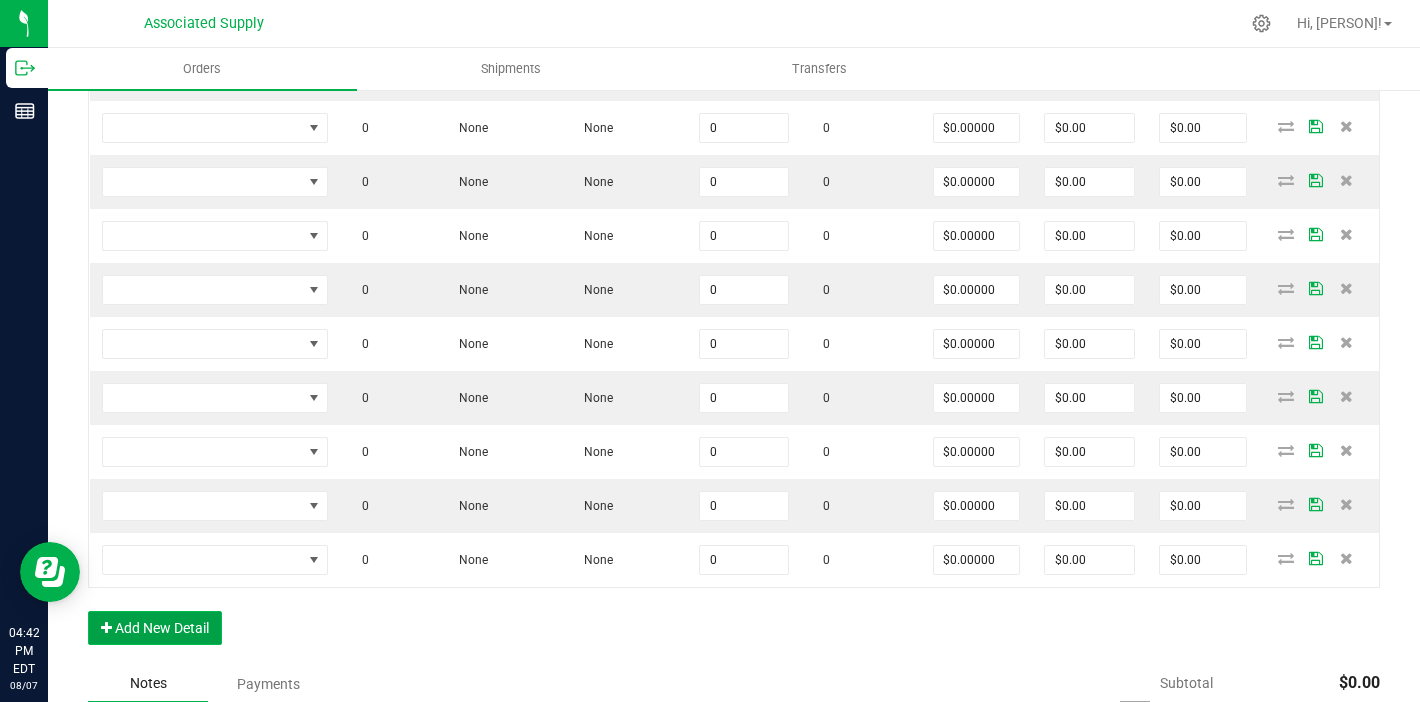 click on "Add New Detail" at bounding box center (155, 628) 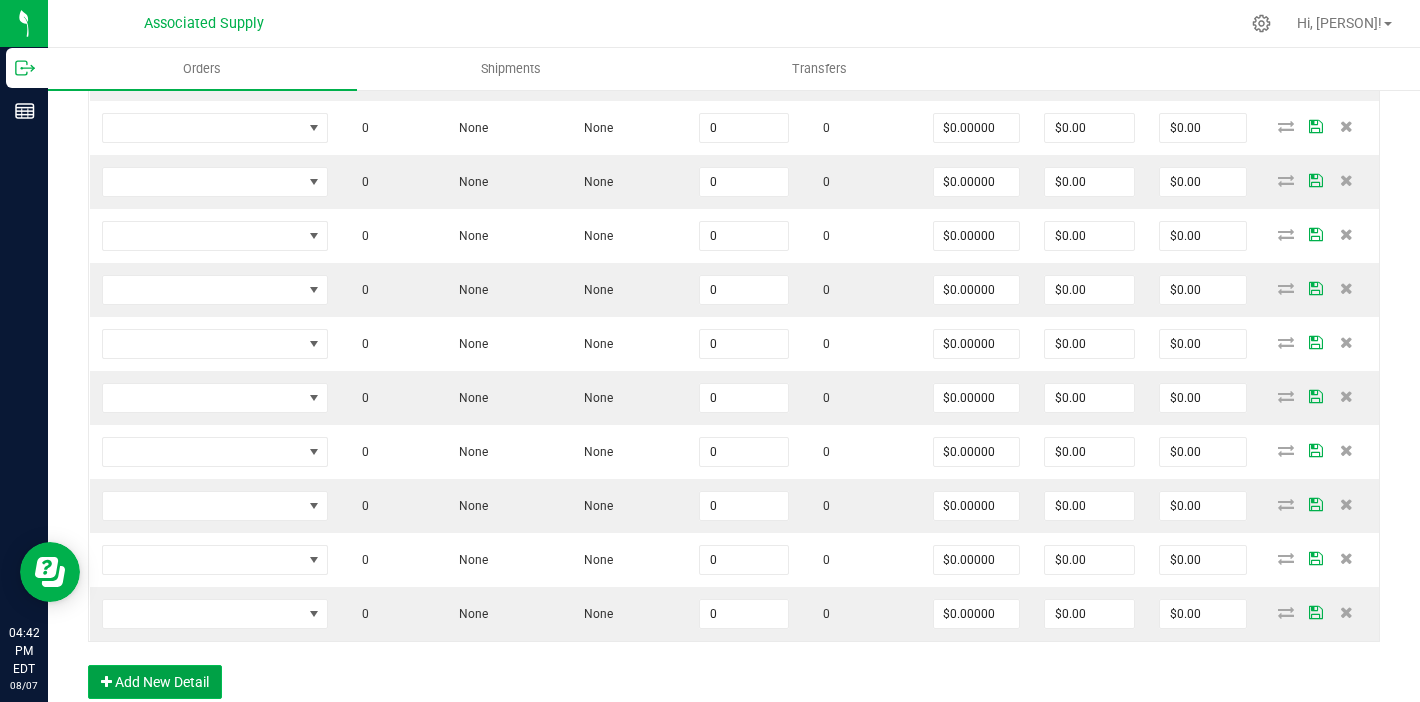 click on "Add New Detail" at bounding box center (155, 682) 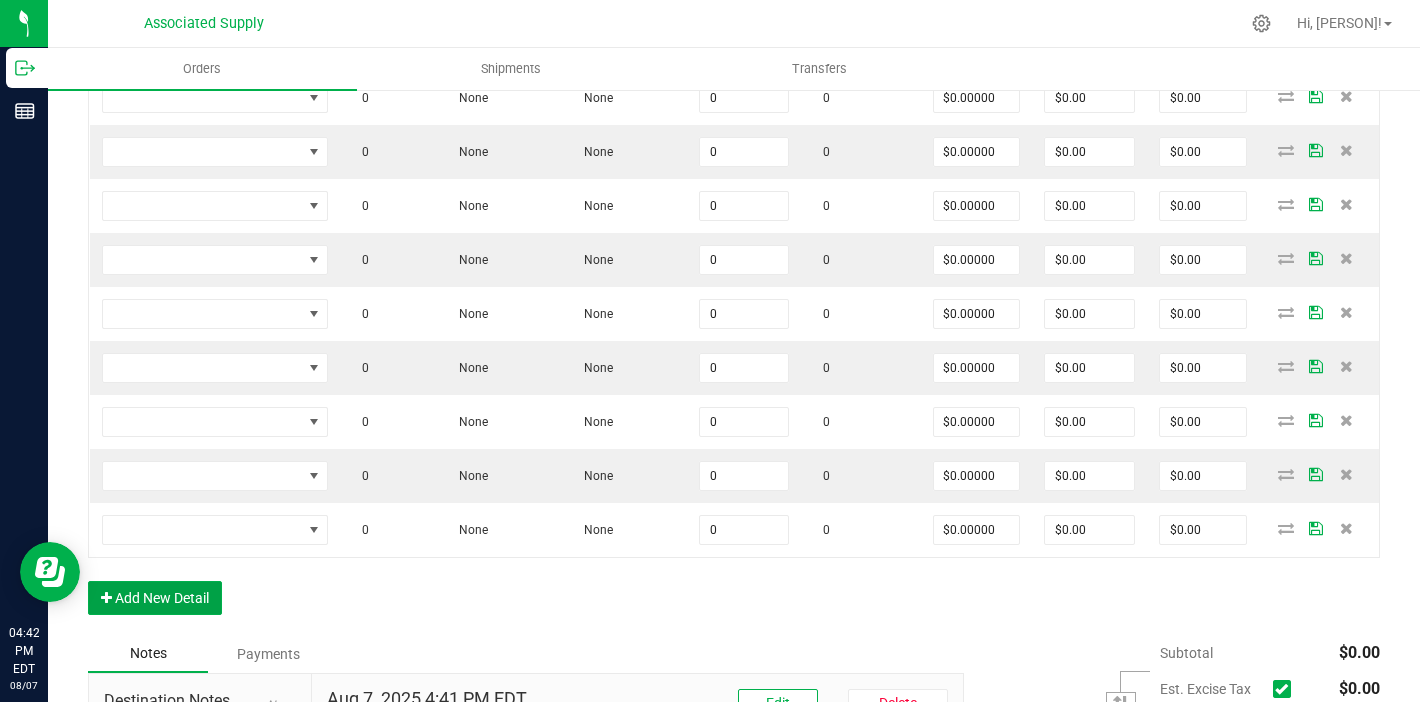 scroll, scrollTop: 857, scrollLeft: 0, axis: vertical 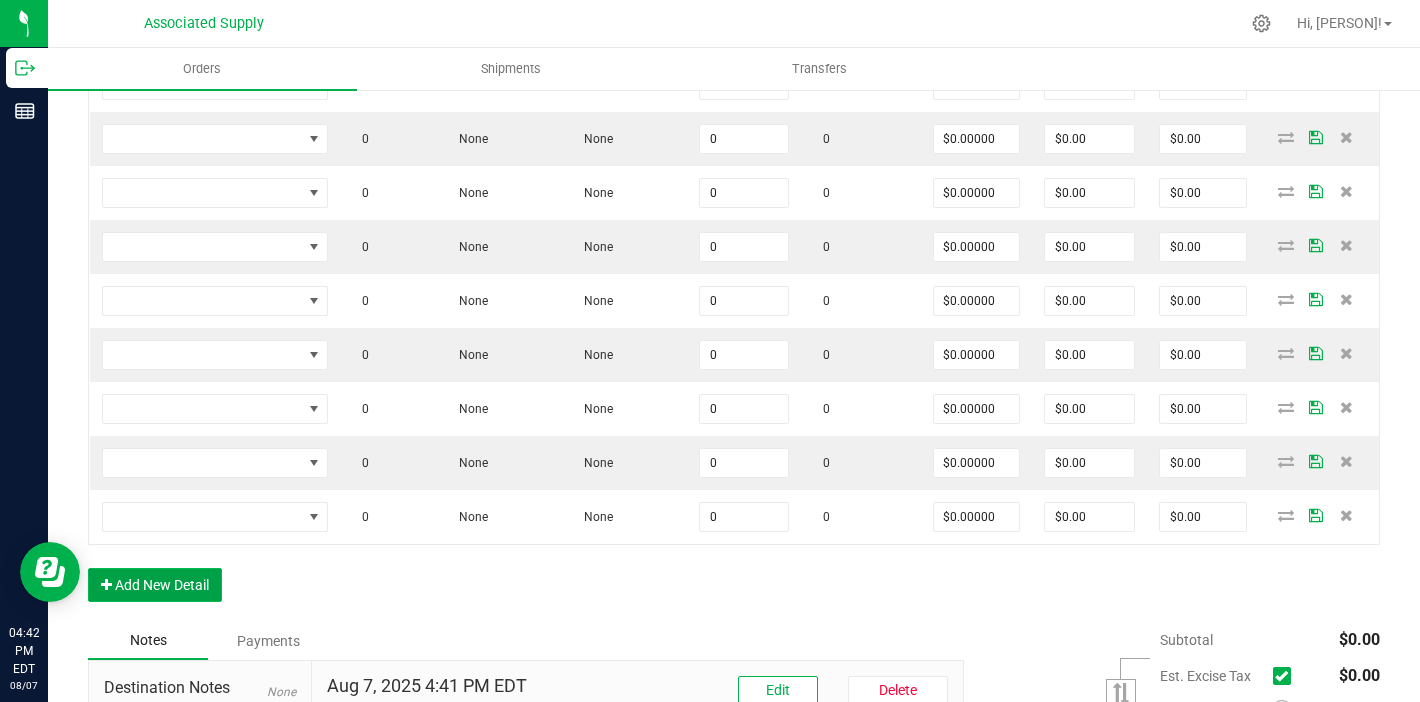 click on "Add New Detail" at bounding box center [155, 585] 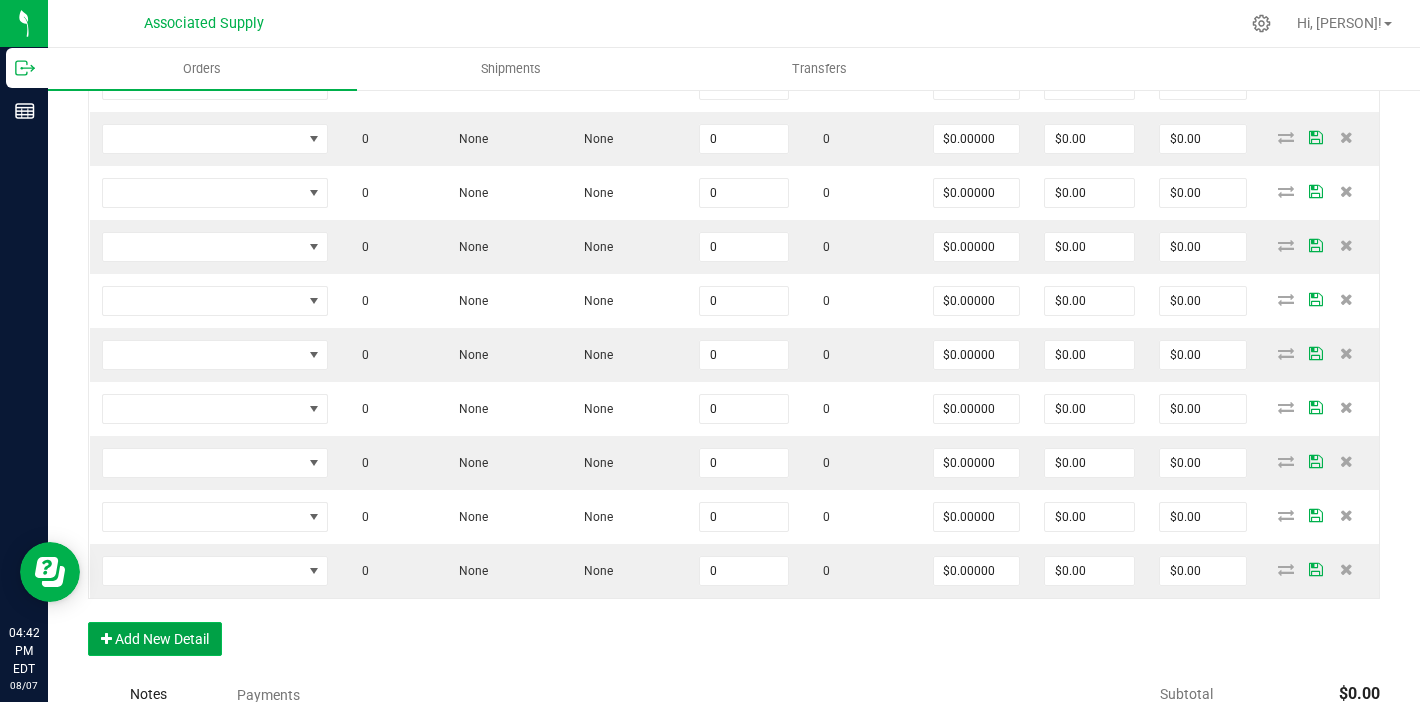 click on "Add New Detail" at bounding box center [155, 639] 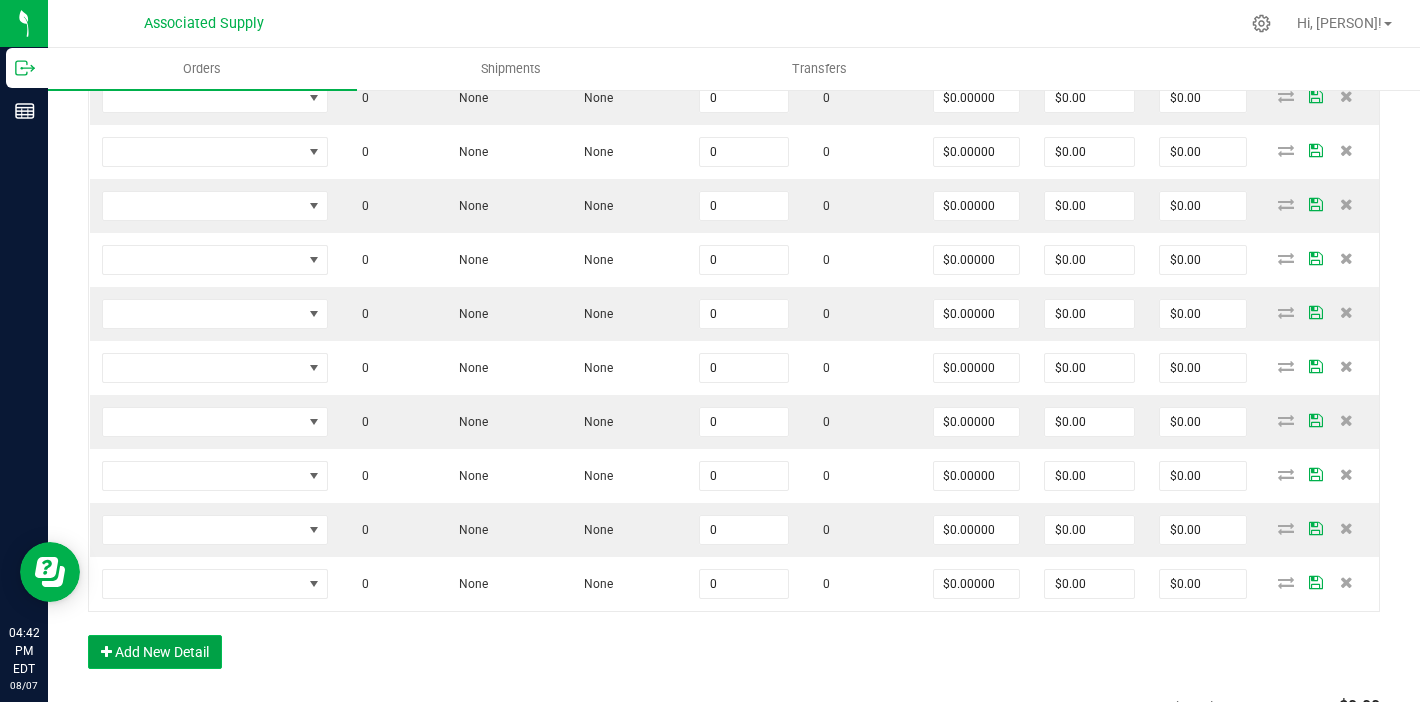 scroll, scrollTop: 940, scrollLeft: 0, axis: vertical 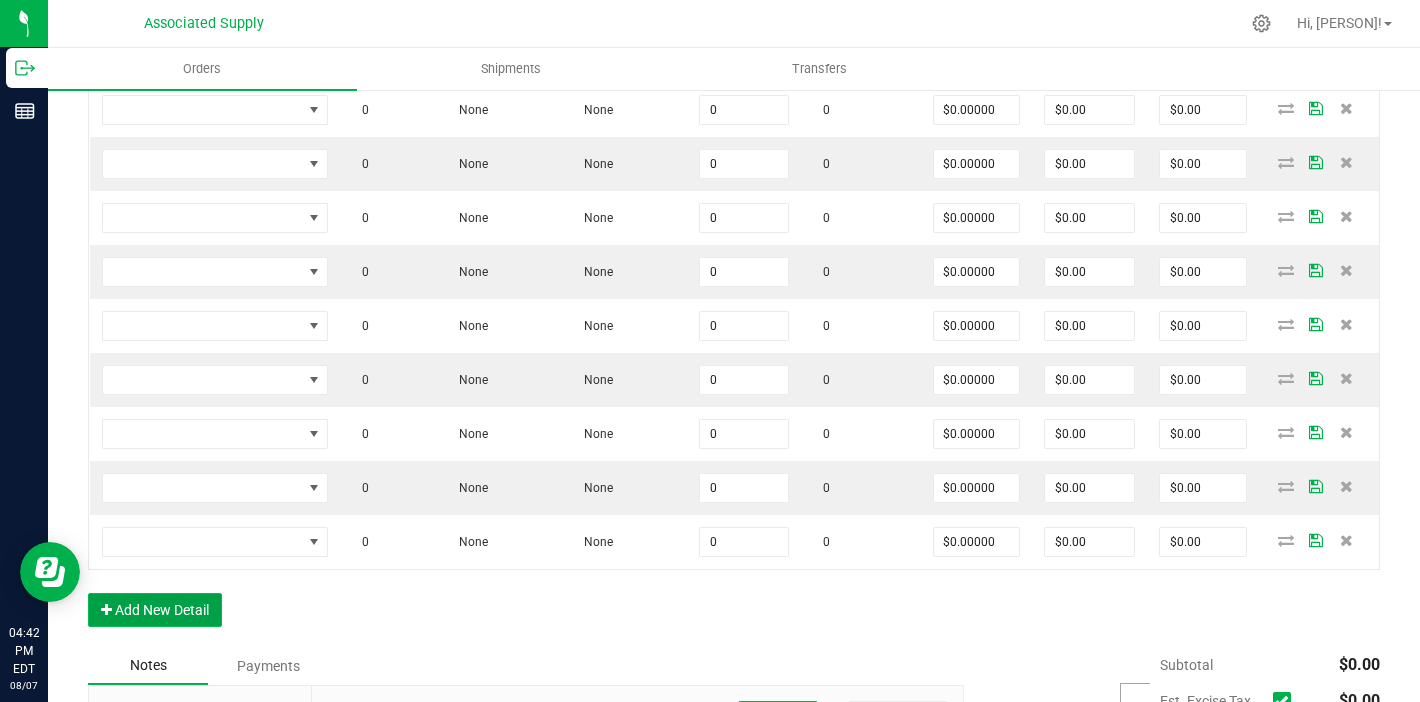 click on "Add New Detail" at bounding box center [155, 610] 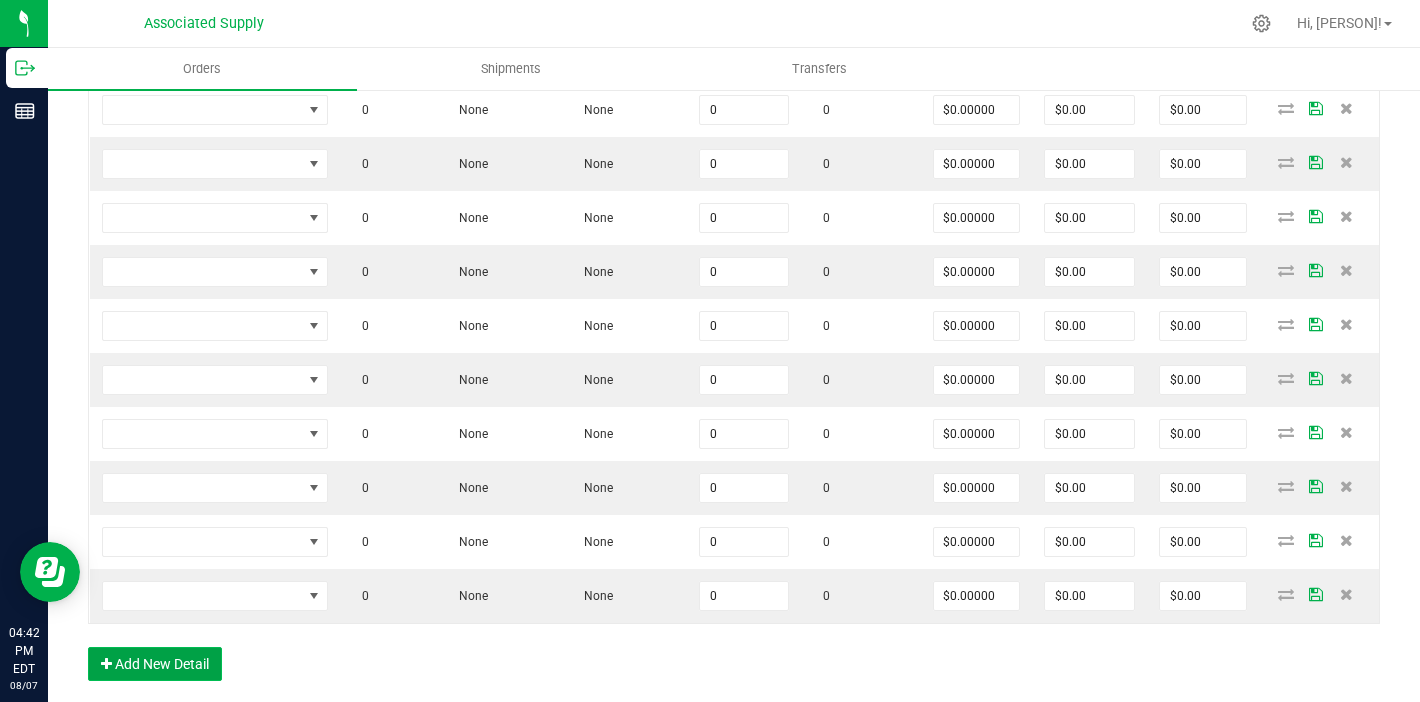 click on "Add New Detail" at bounding box center [155, 664] 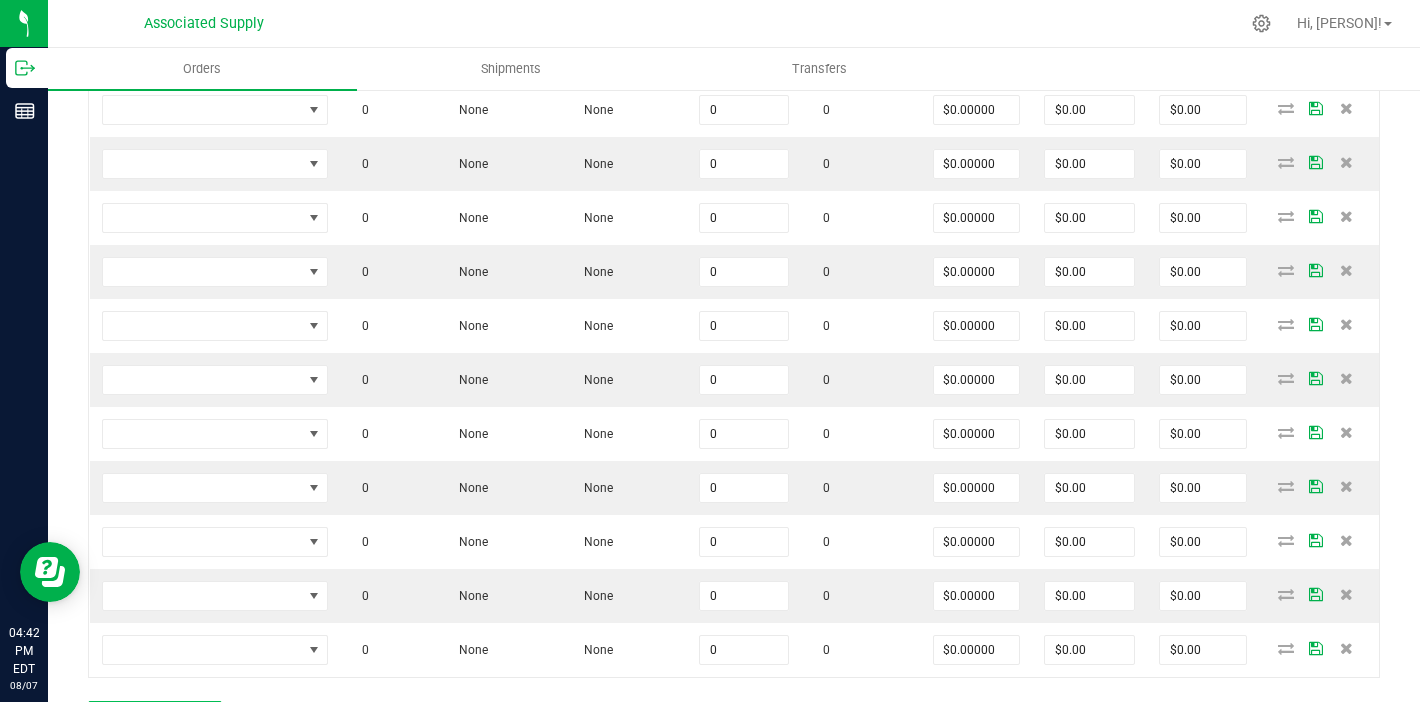scroll, scrollTop: 1019, scrollLeft: 0, axis: vertical 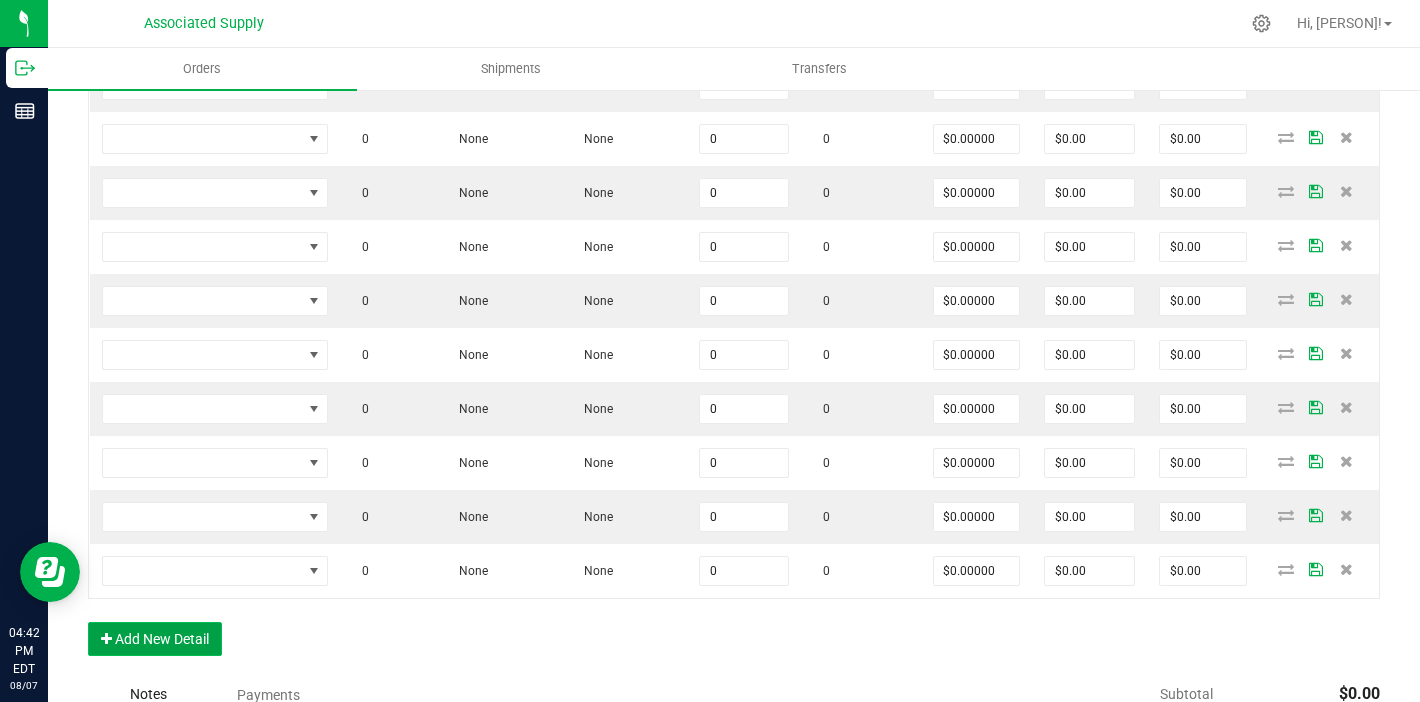click on "Add New Detail" at bounding box center (155, 639) 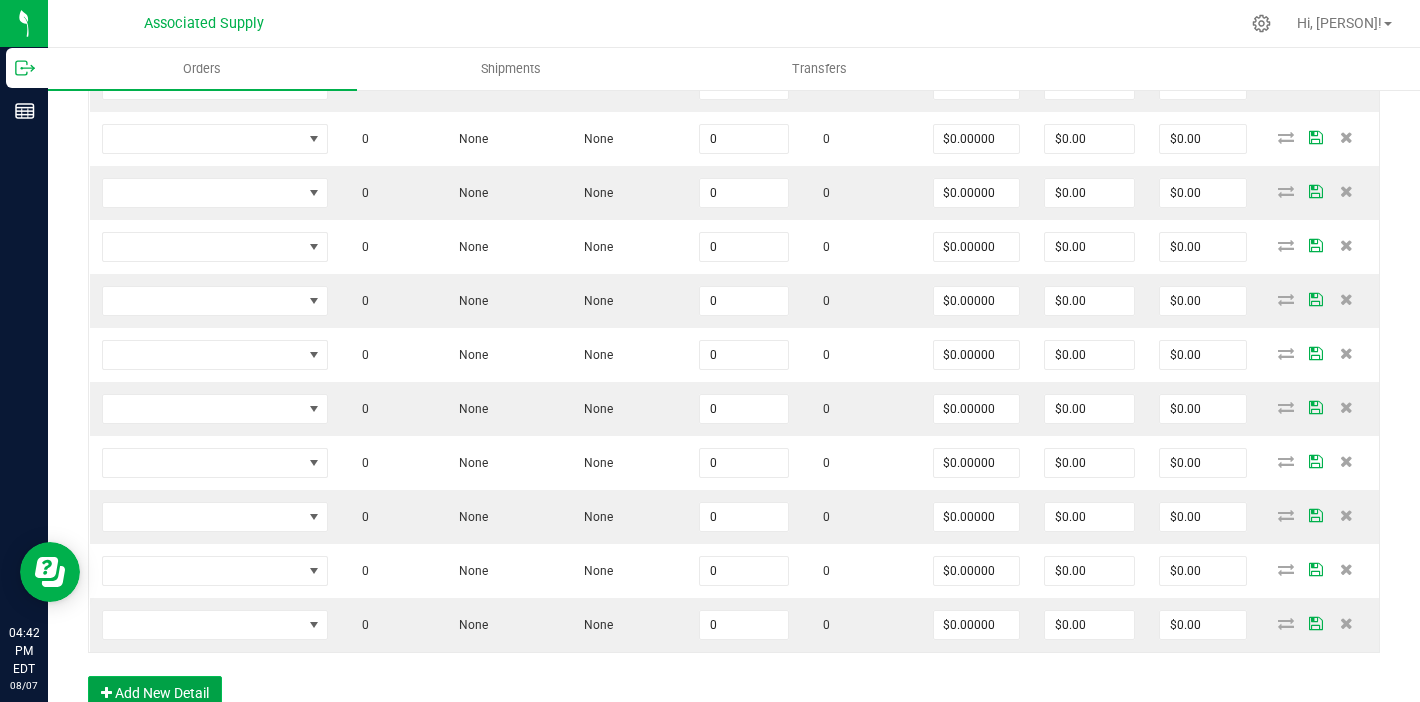 click on "Add New Detail" at bounding box center [155, 693] 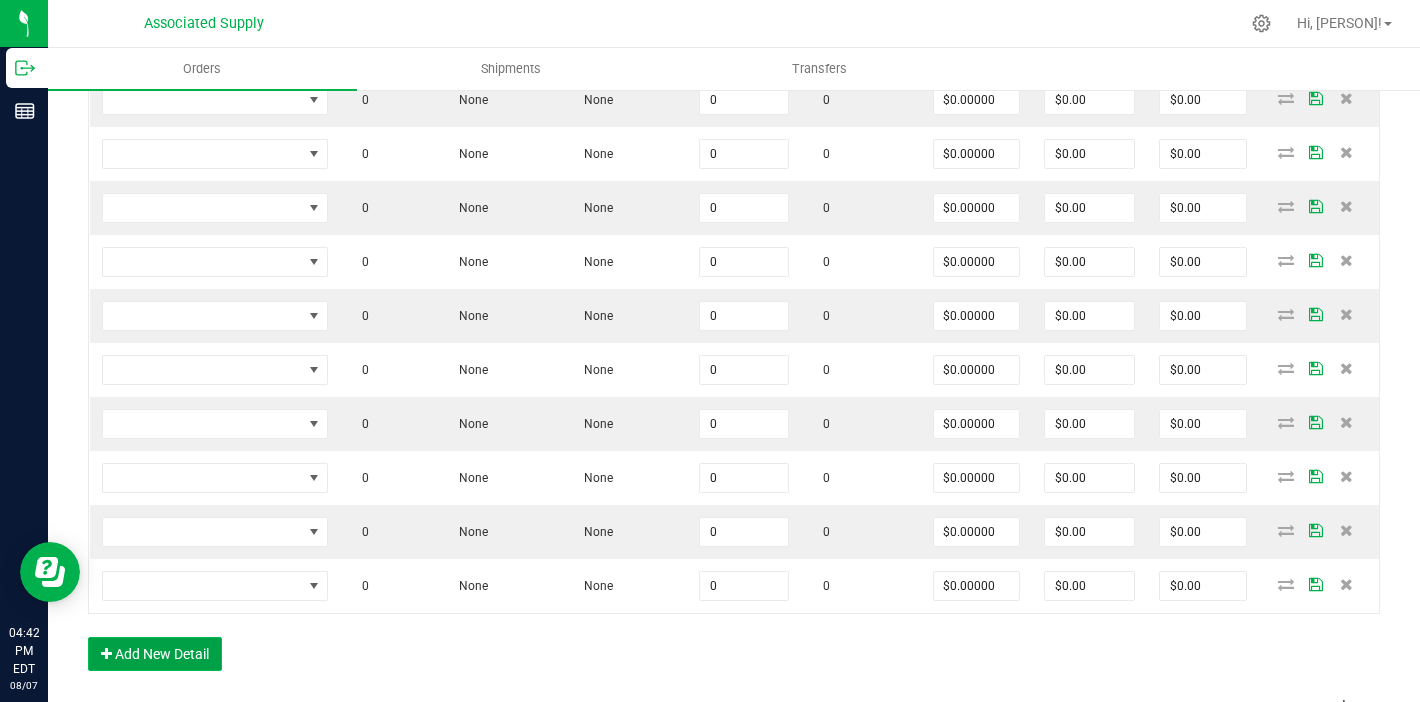 click on "Add New Detail" at bounding box center [155, 654] 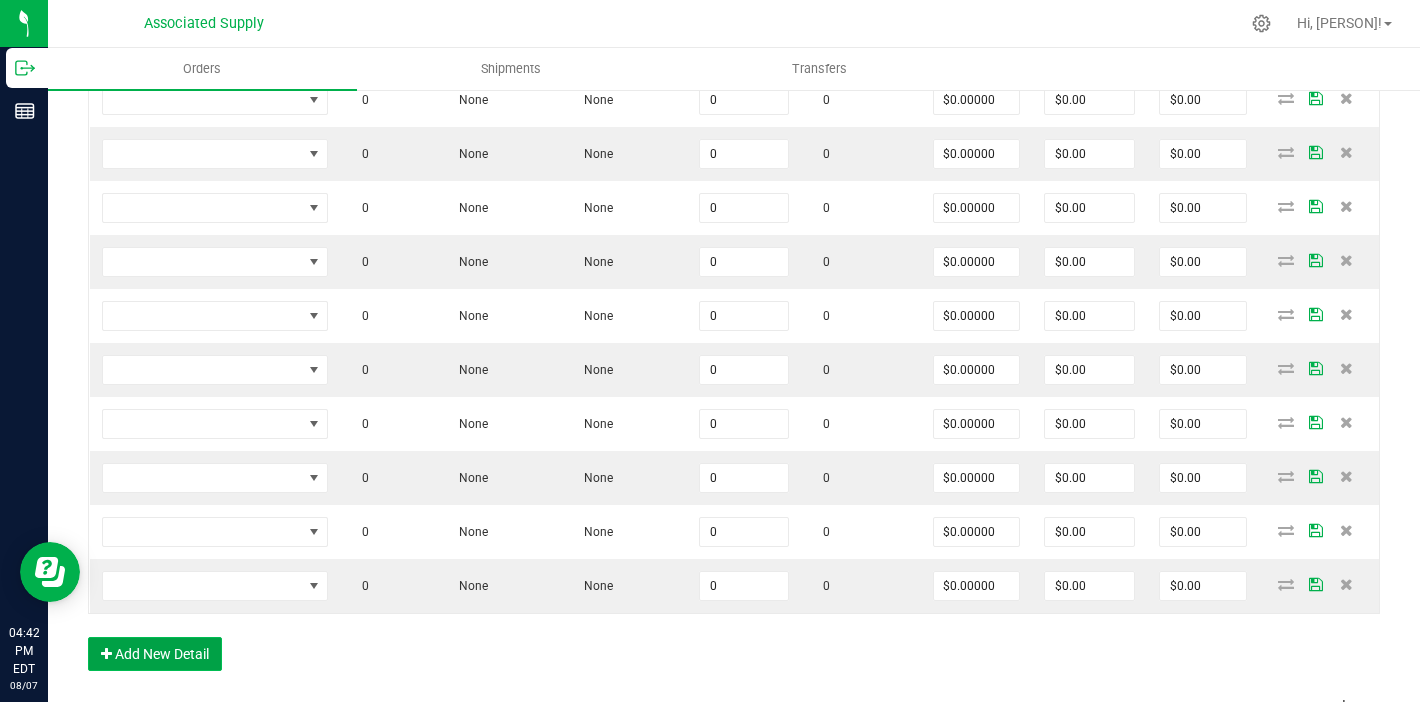 scroll, scrollTop: 1215, scrollLeft: 0, axis: vertical 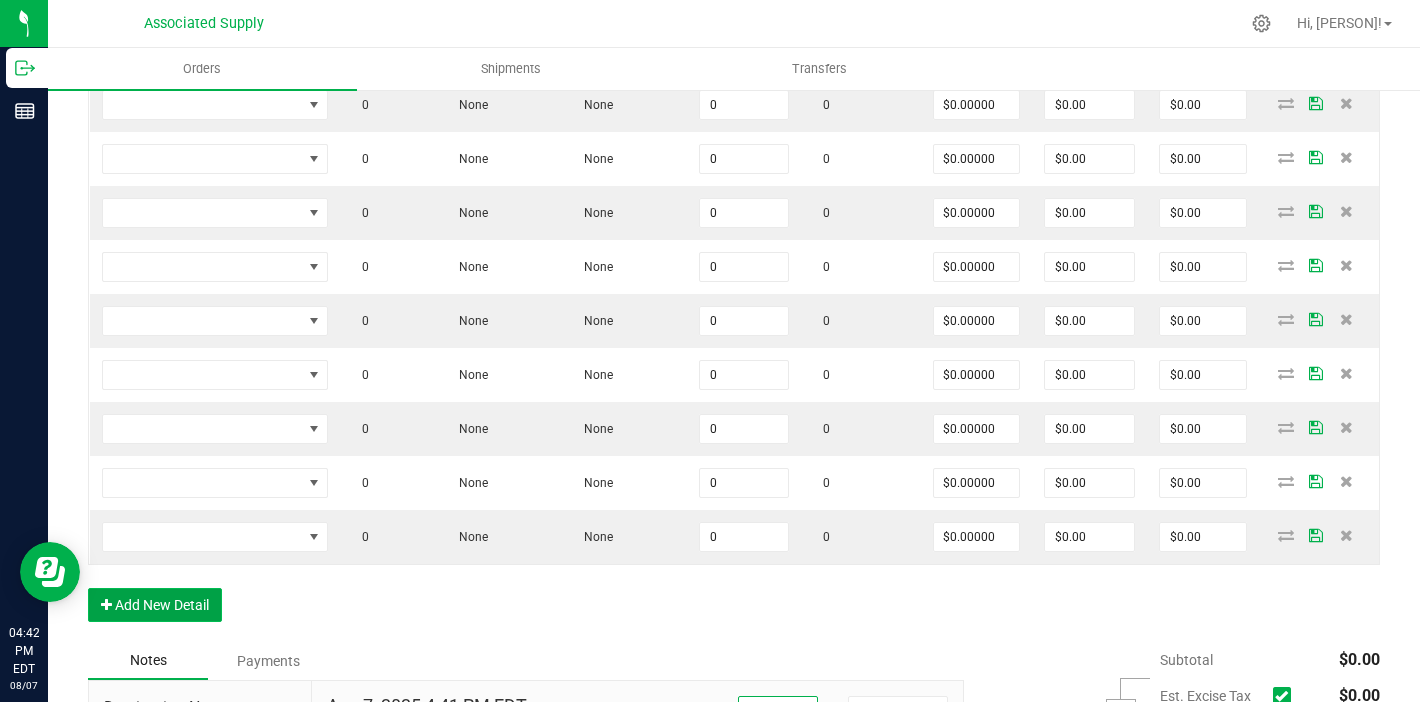 click on "Add New Detail" at bounding box center [155, 605] 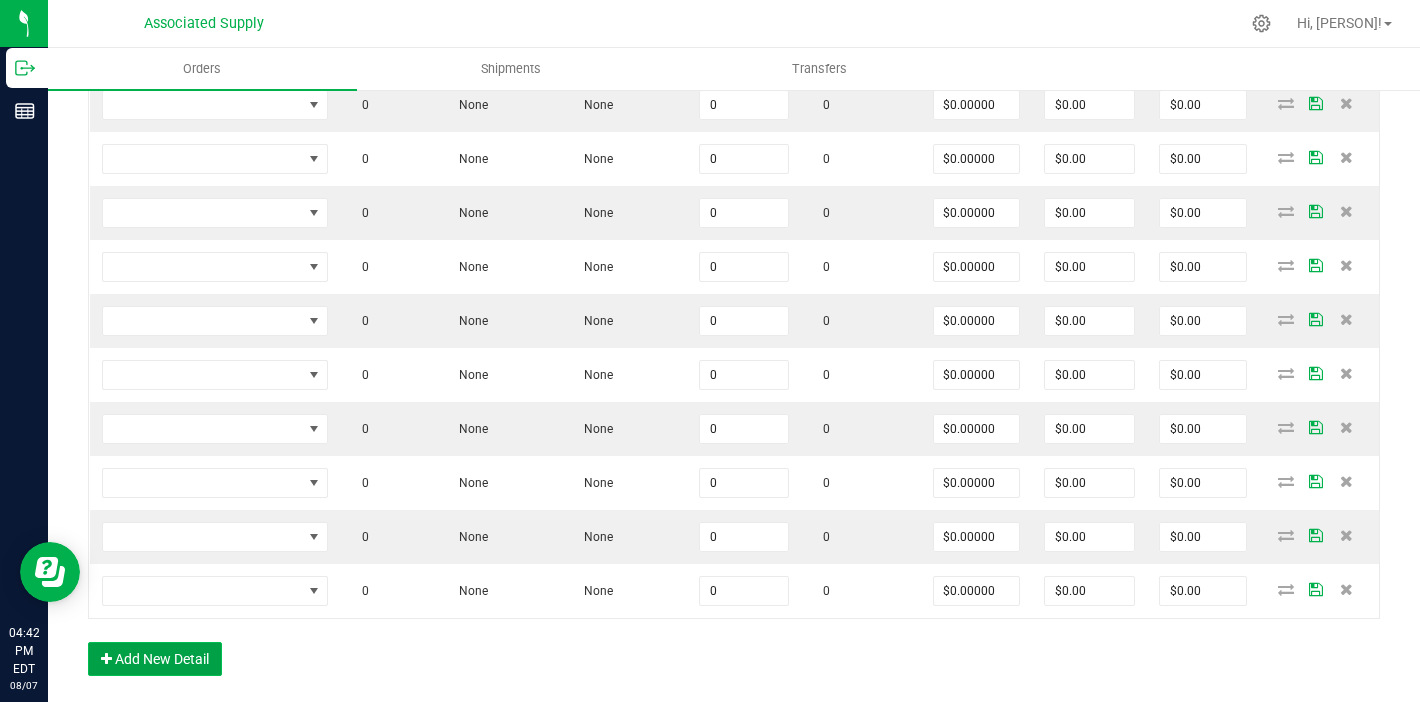 click on "Add New Detail" at bounding box center [155, 659] 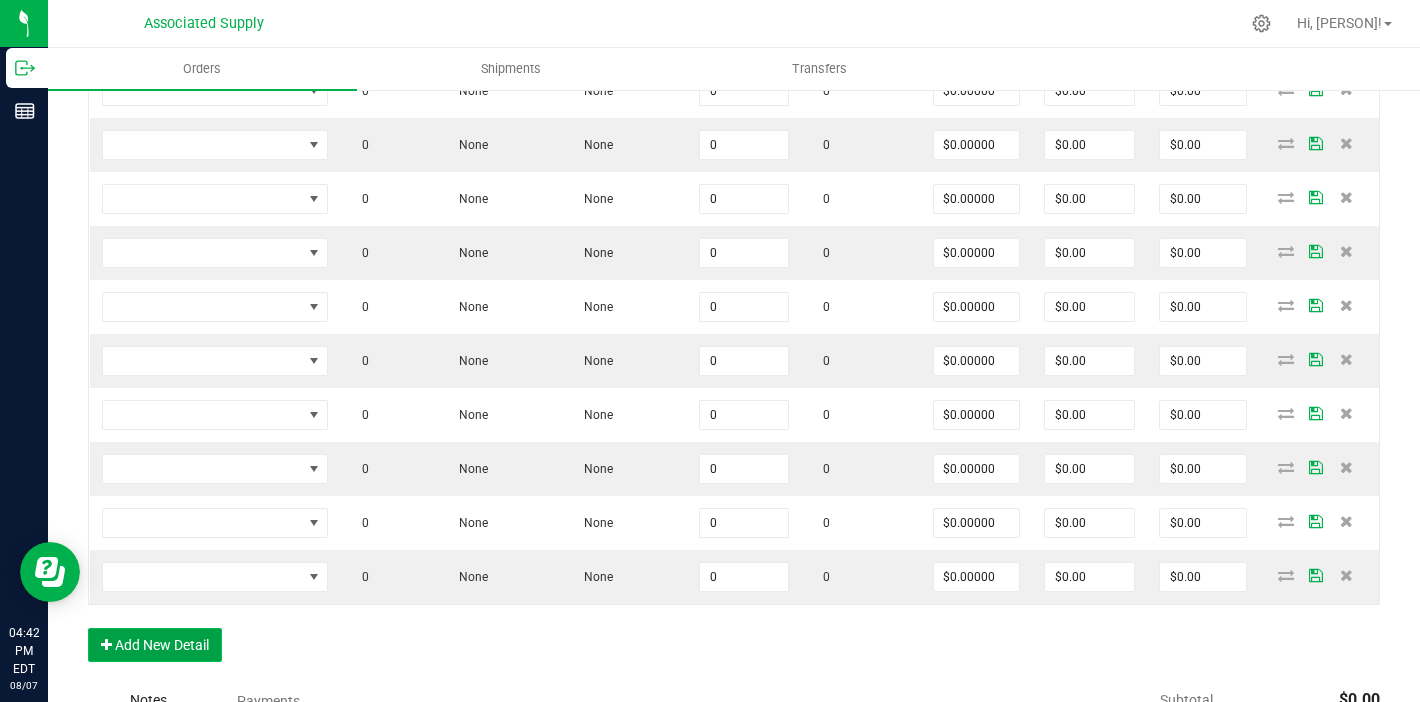 click on "Add New Detail" at bounding box center (155, 645) 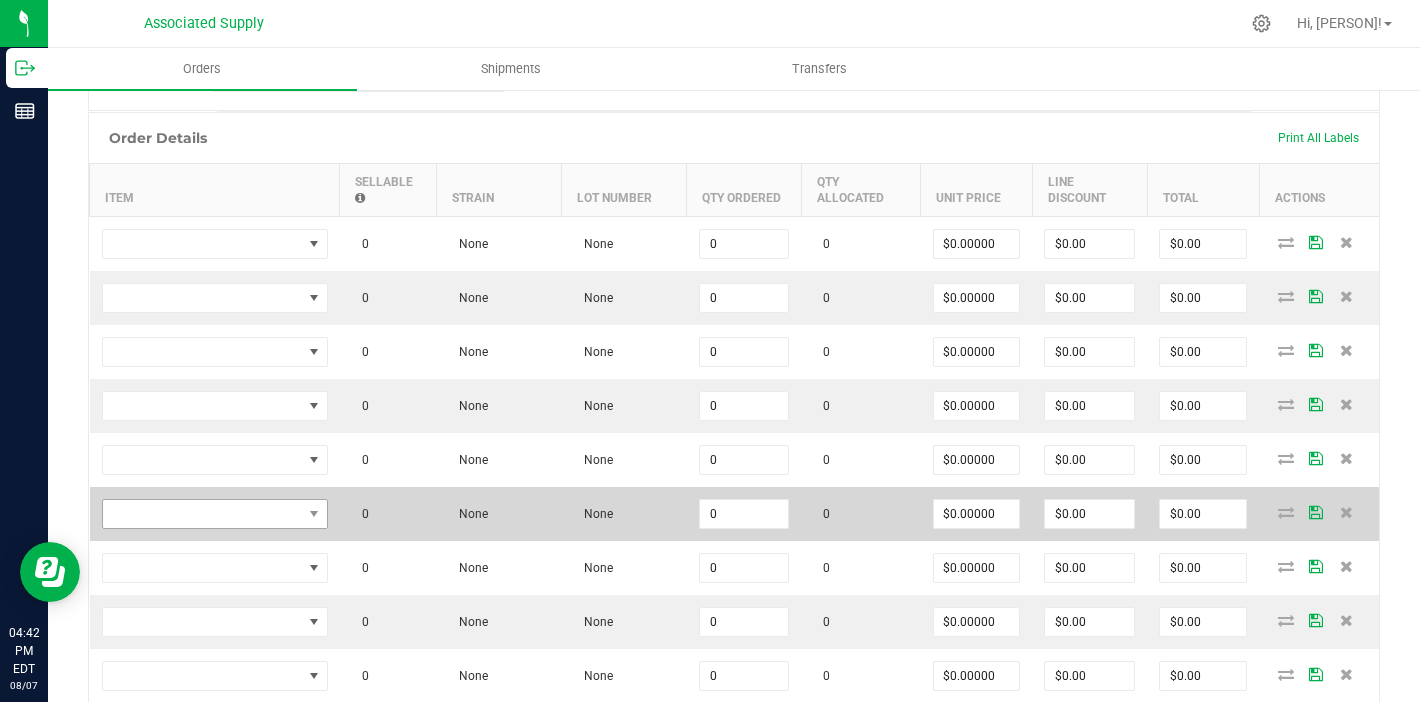 scroll, scrollTop: 460, scrollLeft: 0, axis: vertical 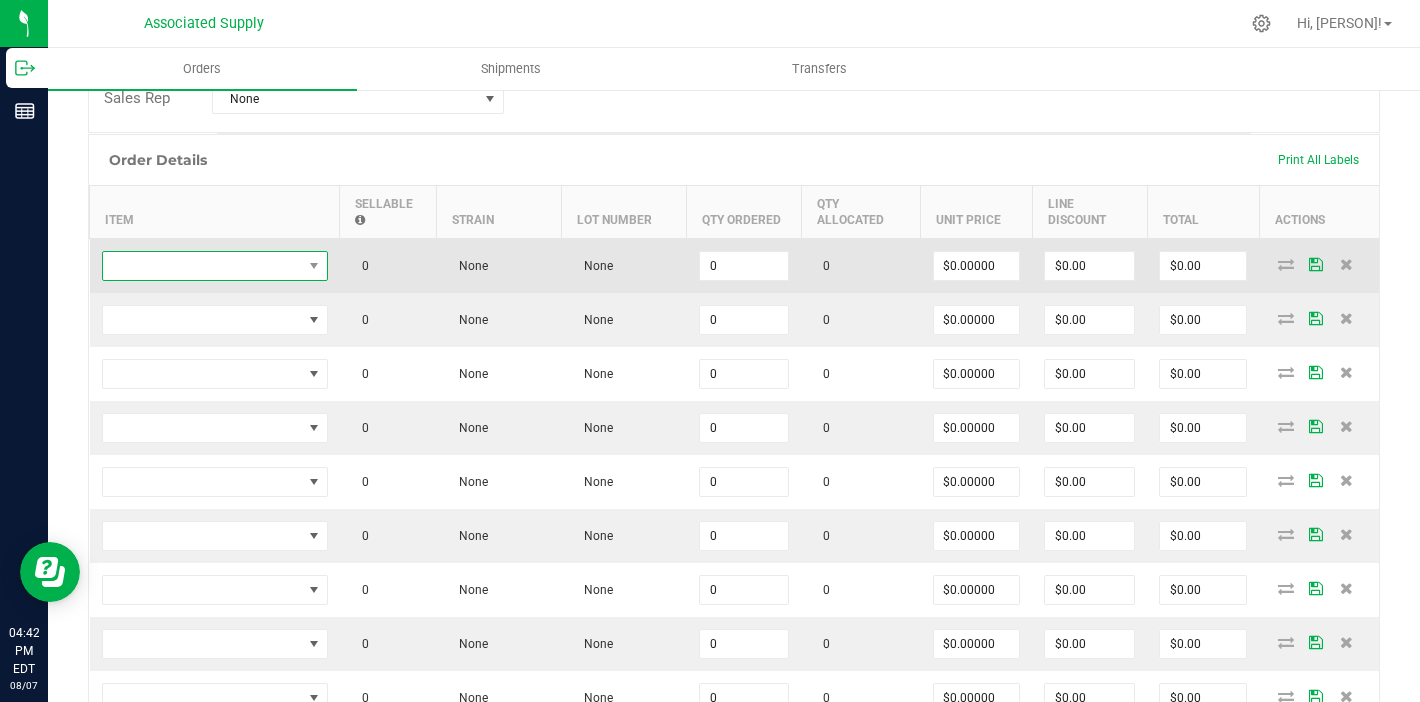 click at bounding box center [202, 266] 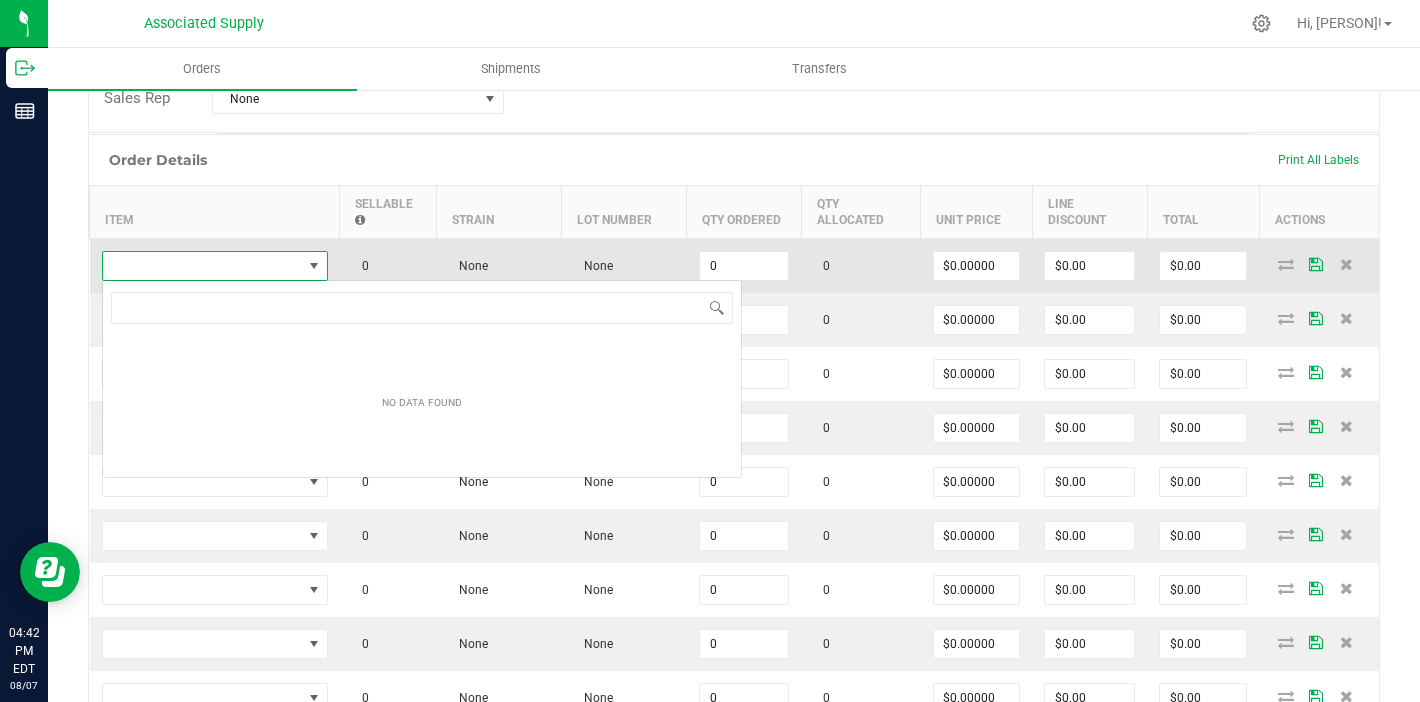 scroll, scrollTop: 99970, scrollLeft: 99774, axis: both 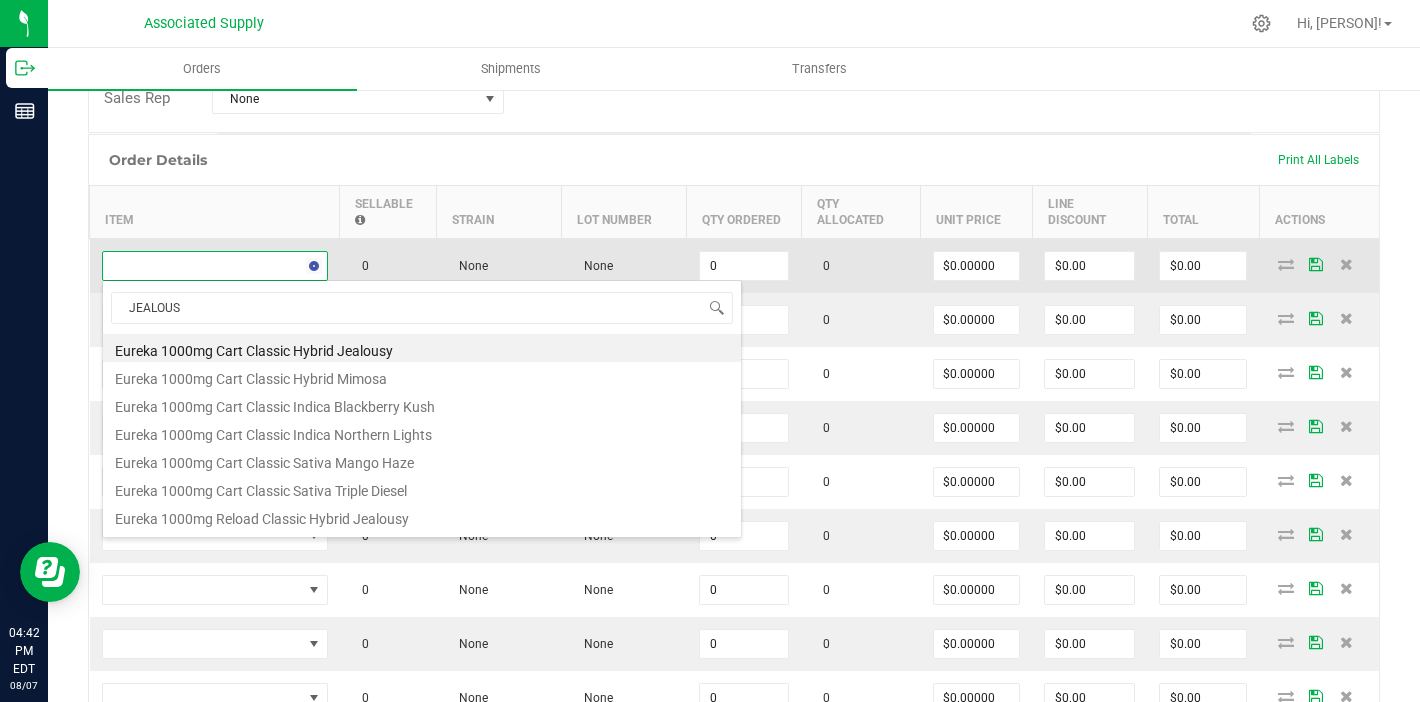 type on "JEALOUSY" 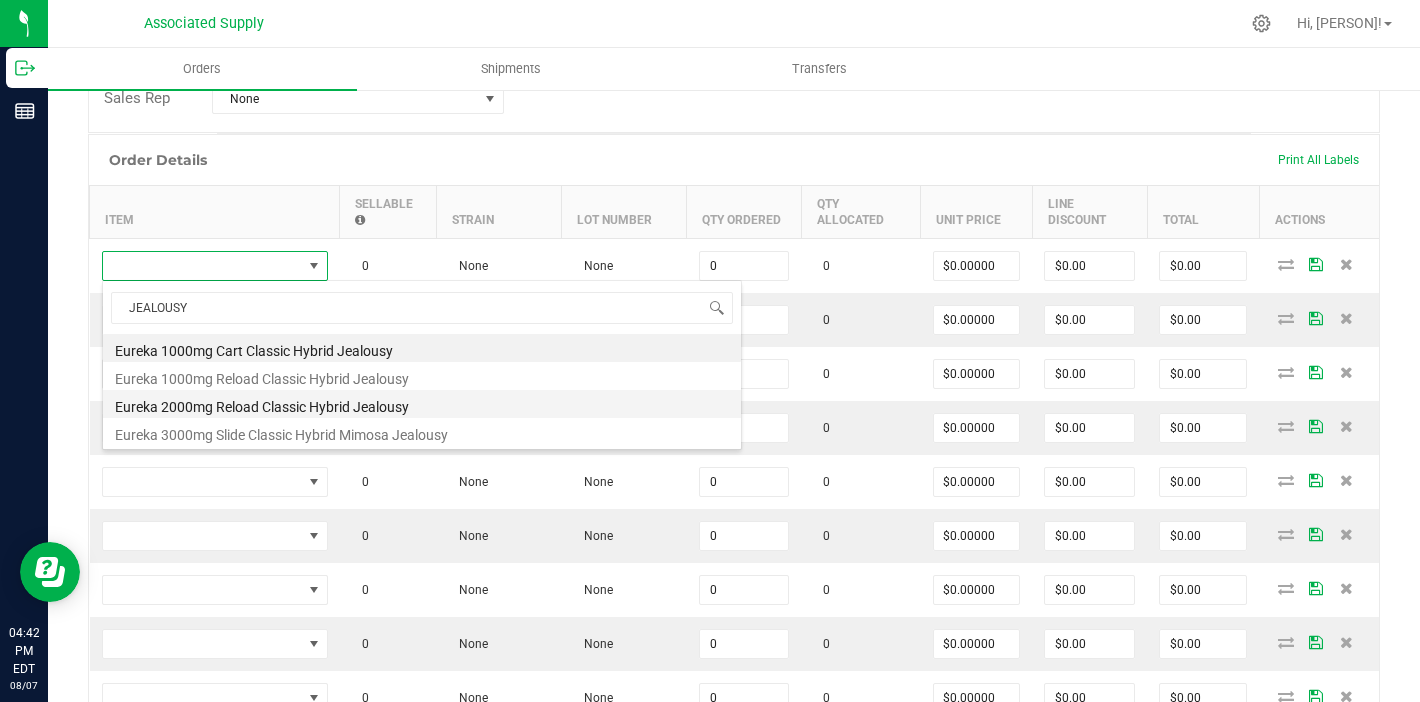 click on "Eureka 2000mg Reload Classic Hybrid Jealousy" at bounding box center [422, 404] 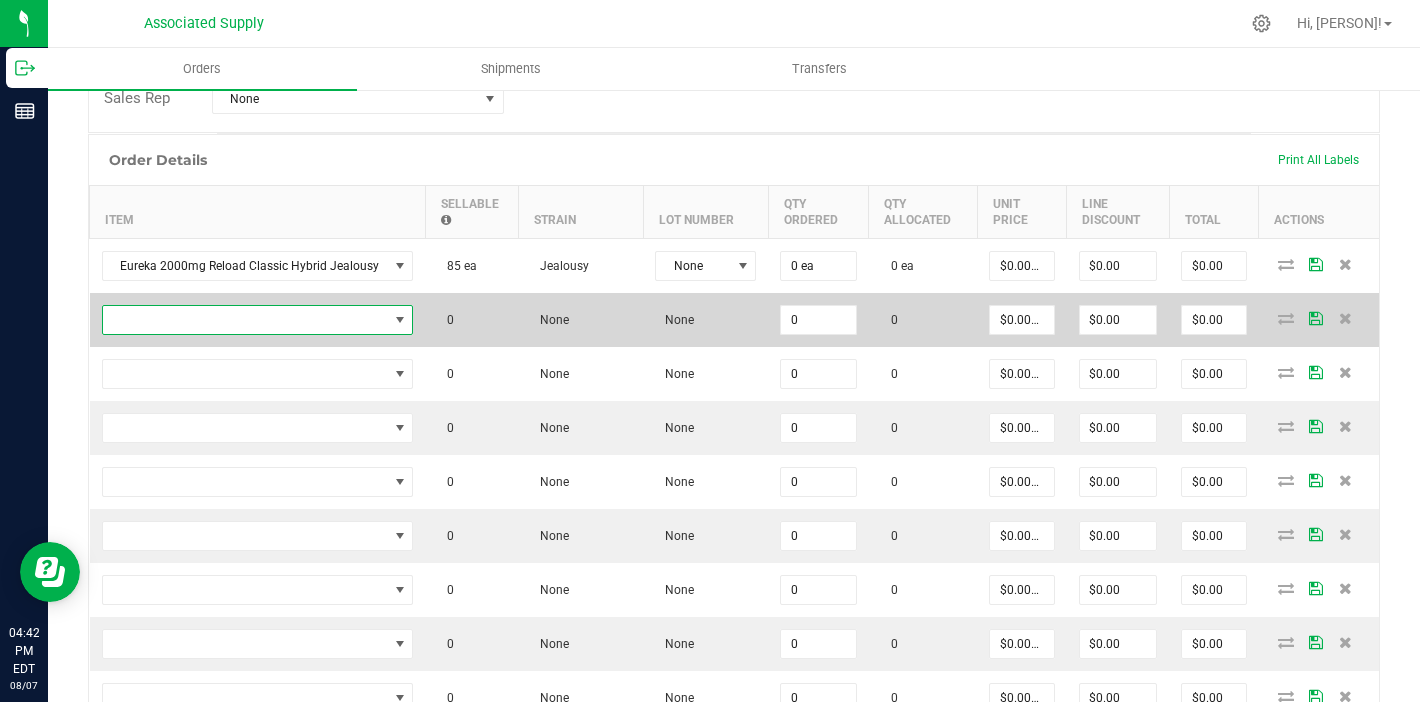 click at bounding box center [245, 320] 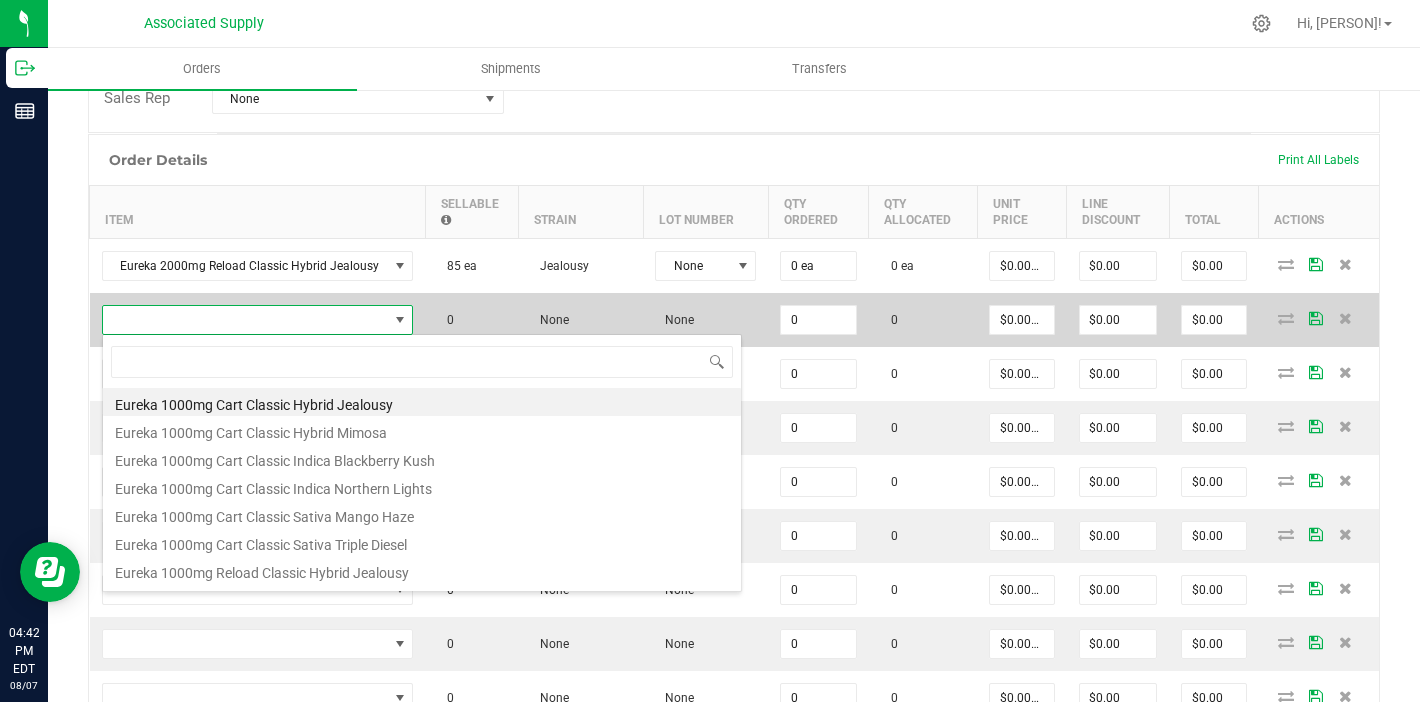 scroll, scrollTop: 99970, scrollLeft: 99694, axis: both 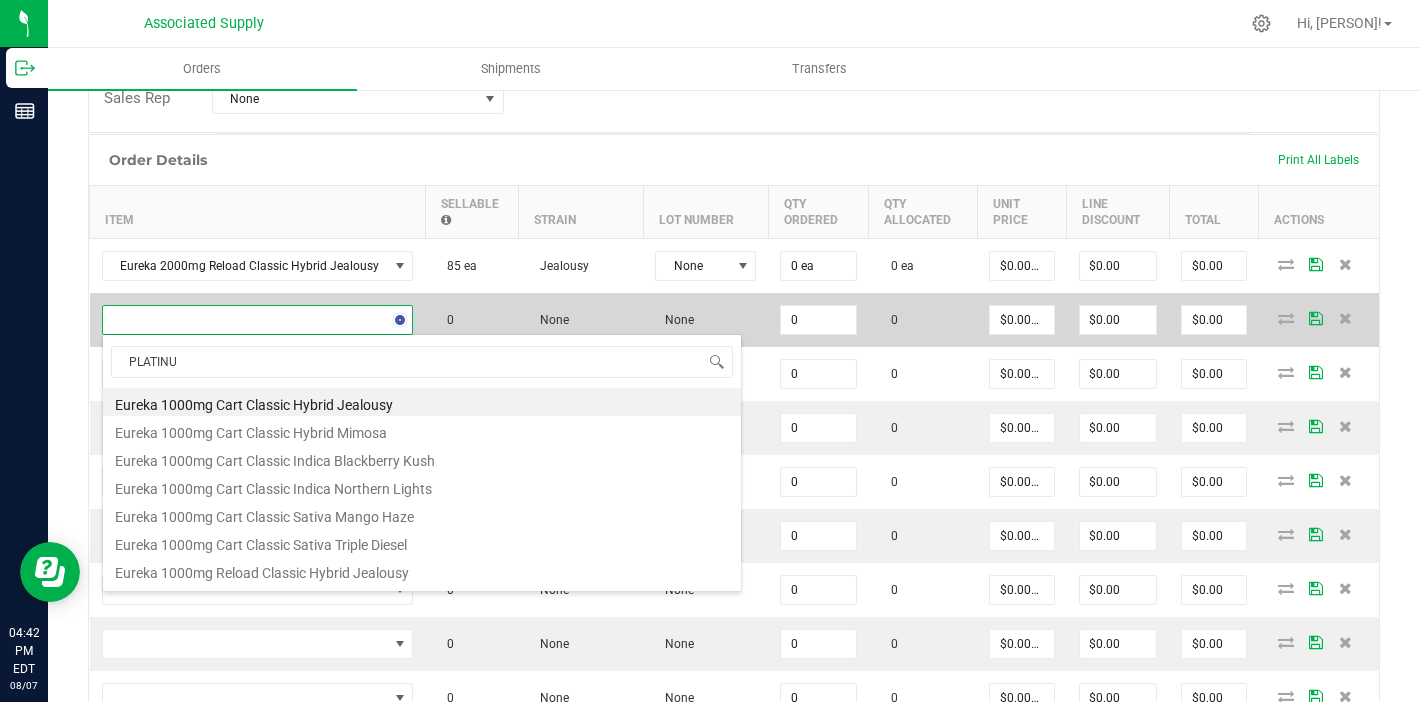 type on "PLATINUM" 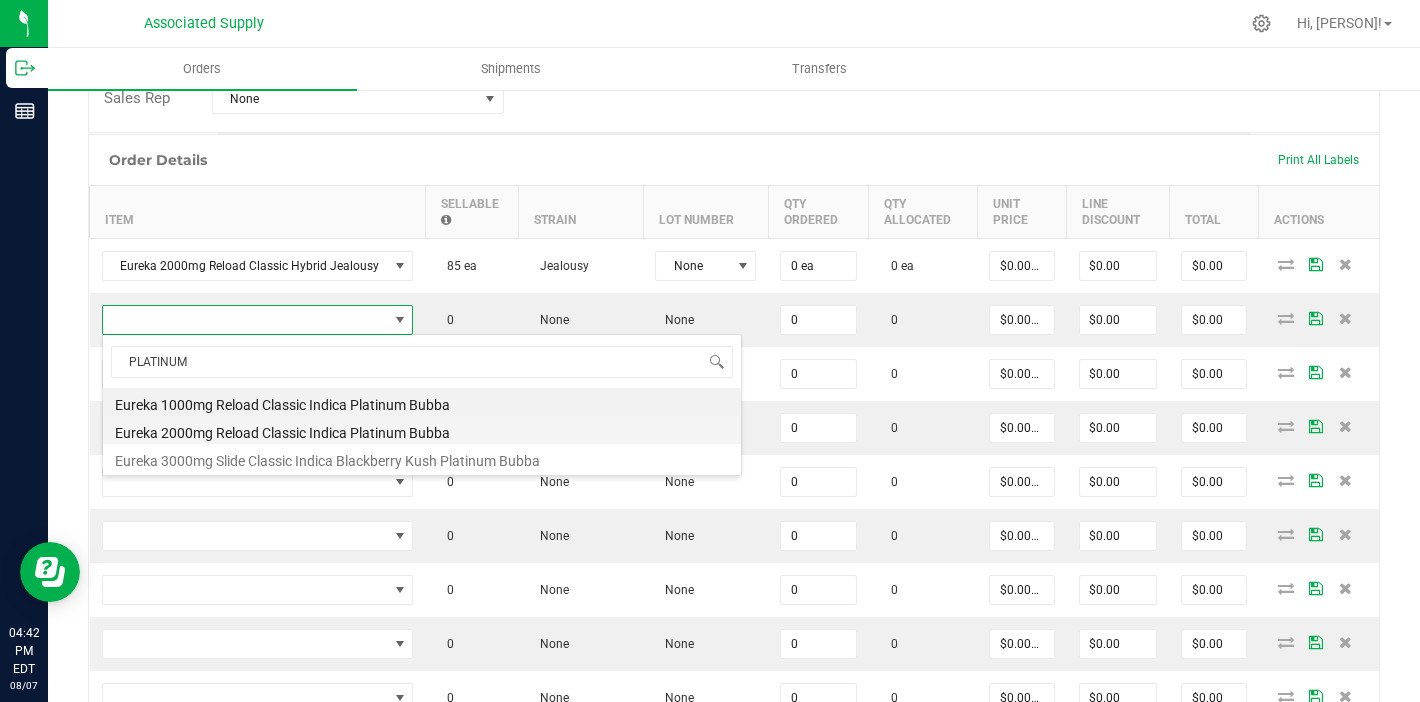 click on "Eureka 2000mg Reload Classic Indica Platinum Bubba" at bounding box center (422, 430) 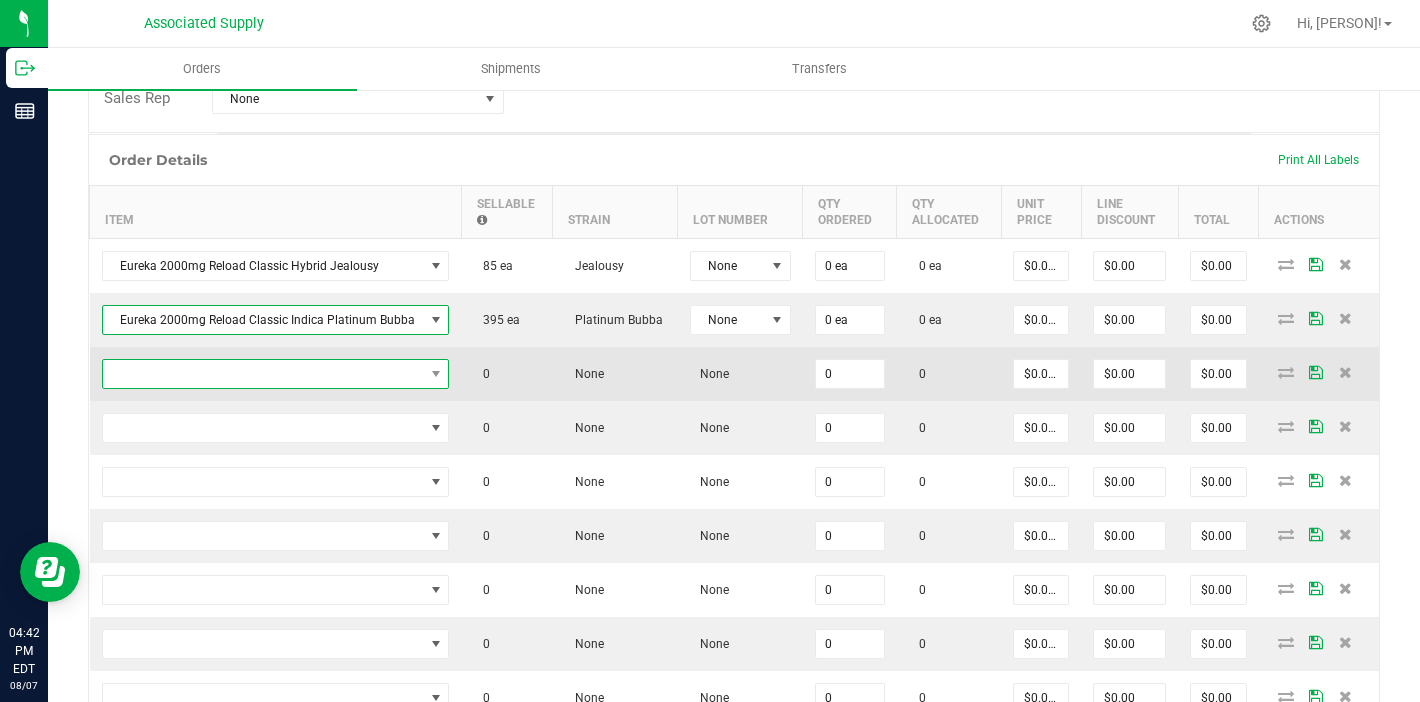 click at bounding box center [276, 374] 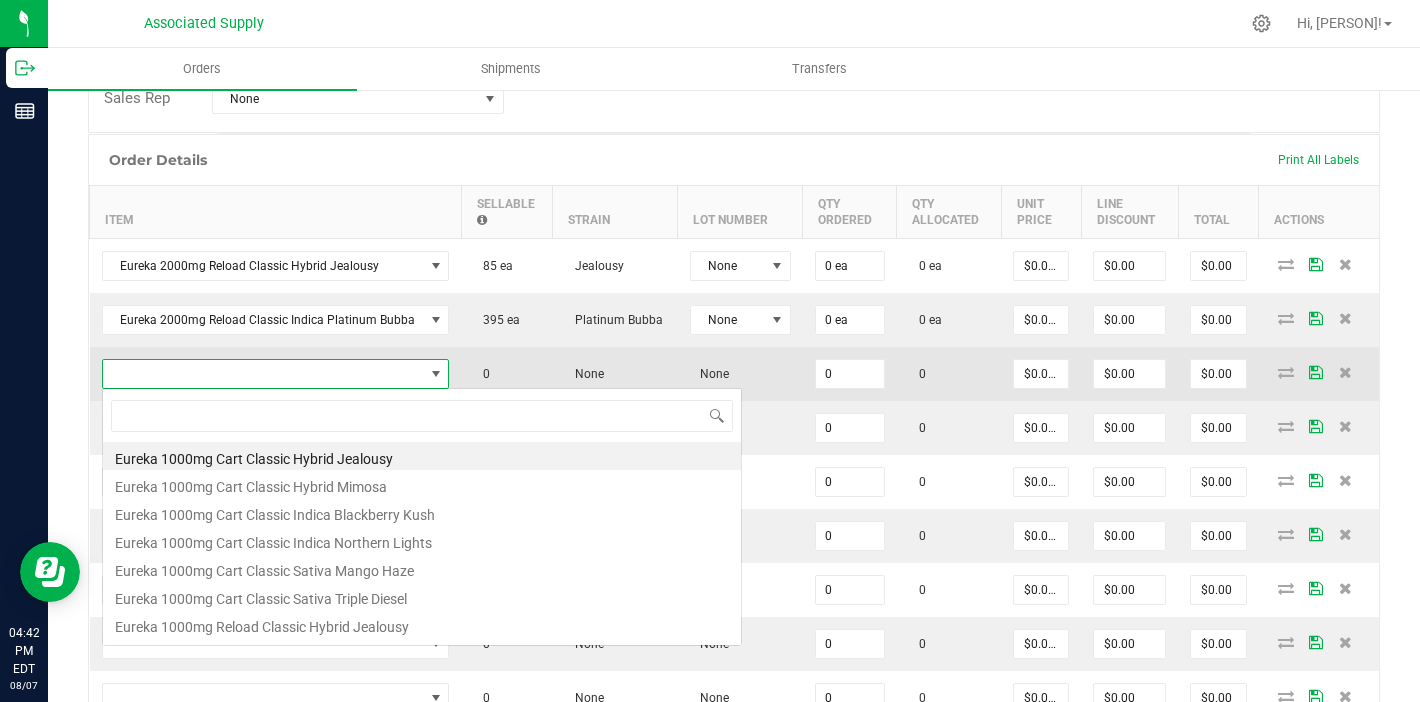 scroll, scrollTop: 99970, scrollLeft: 99659, axis: both 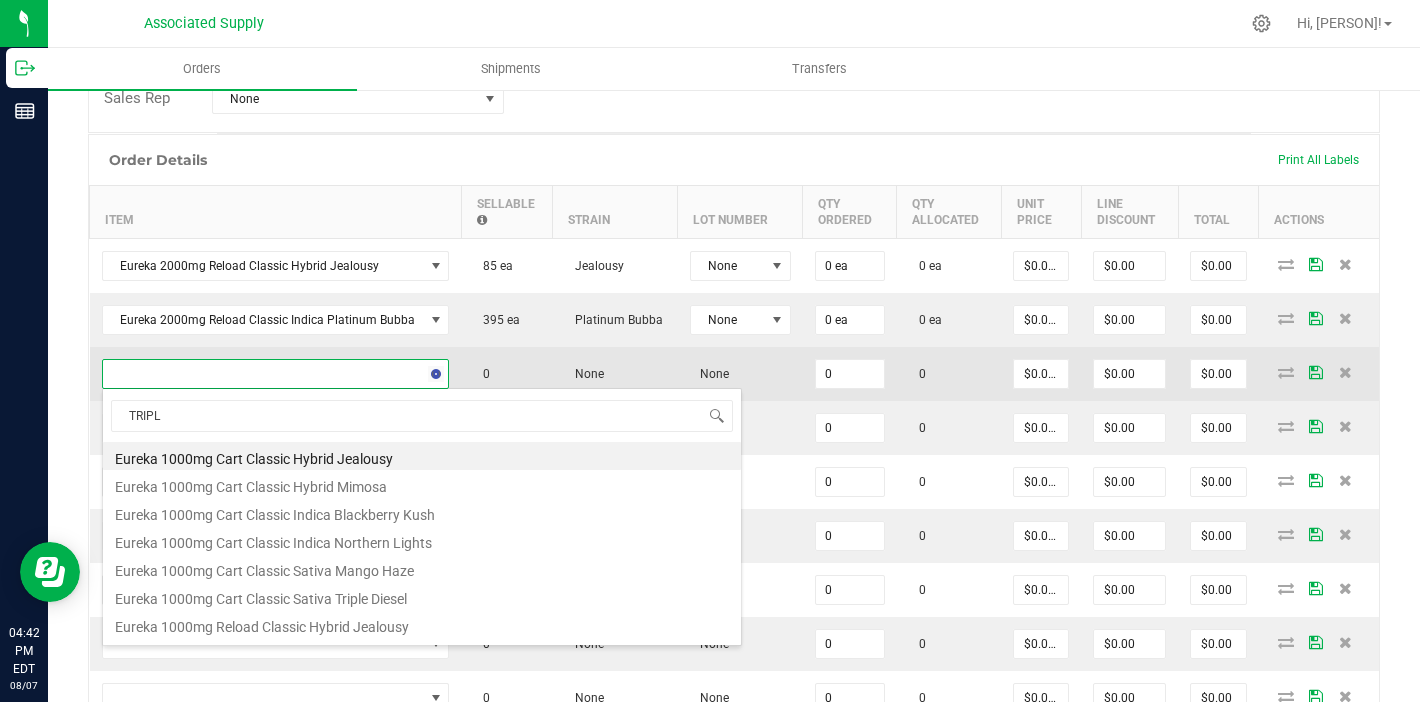type on "TRIPLE" 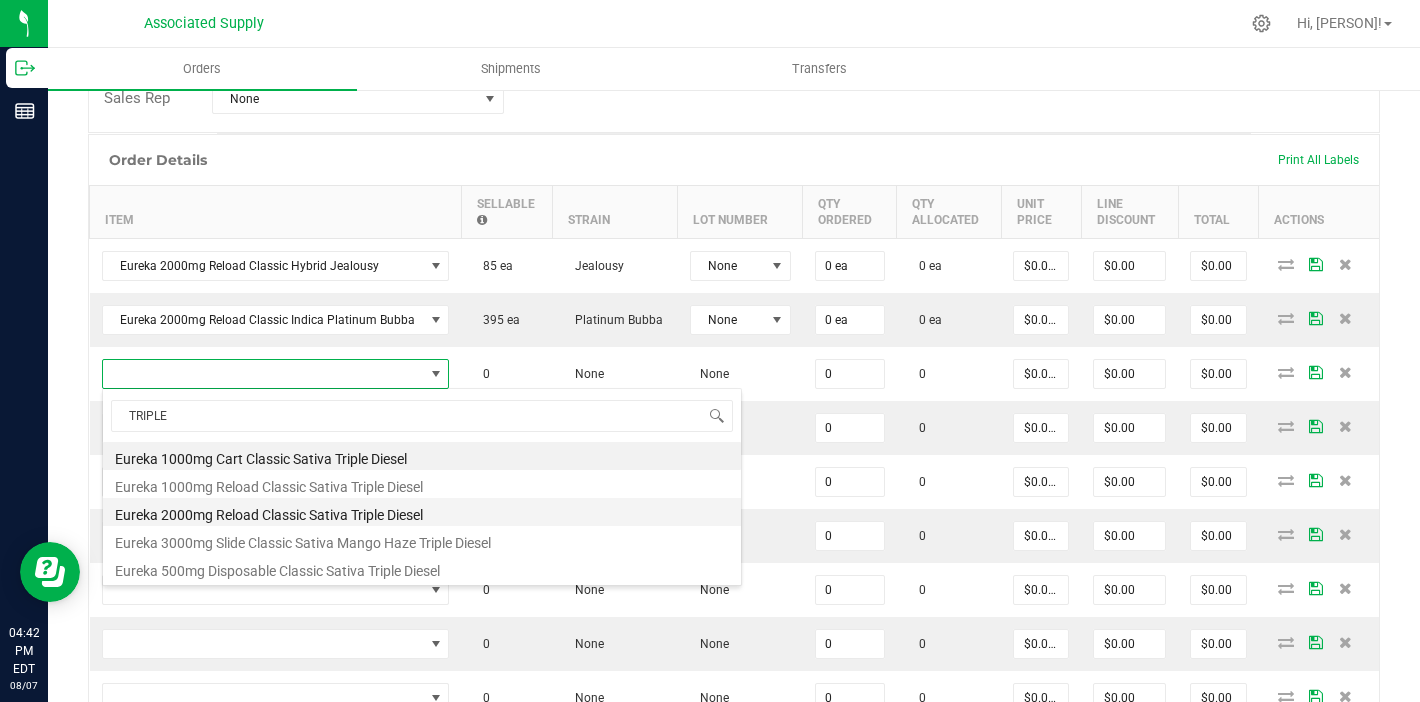 click on "Eureka 2000mg Reload Classic Sativa Triple Diesel" at bounding box center (422, 512) 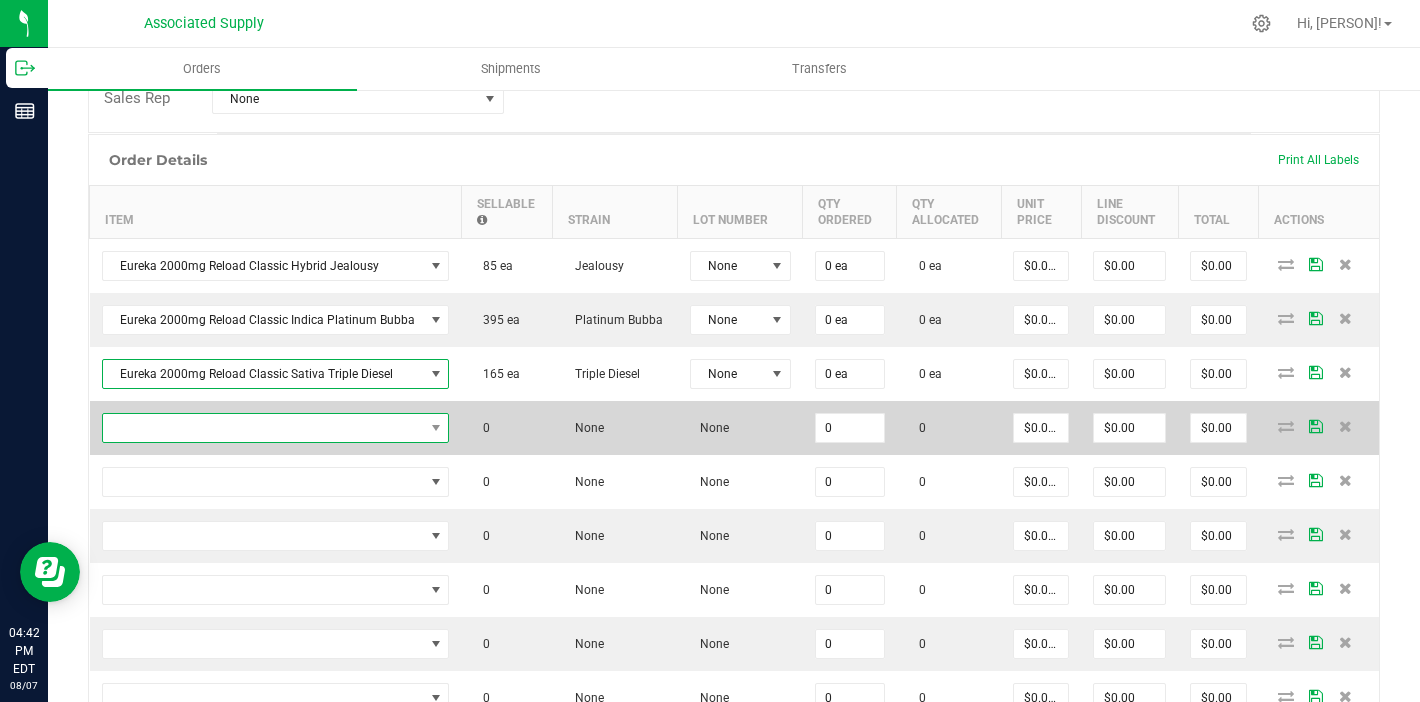 click at bounding box center [263, 428] 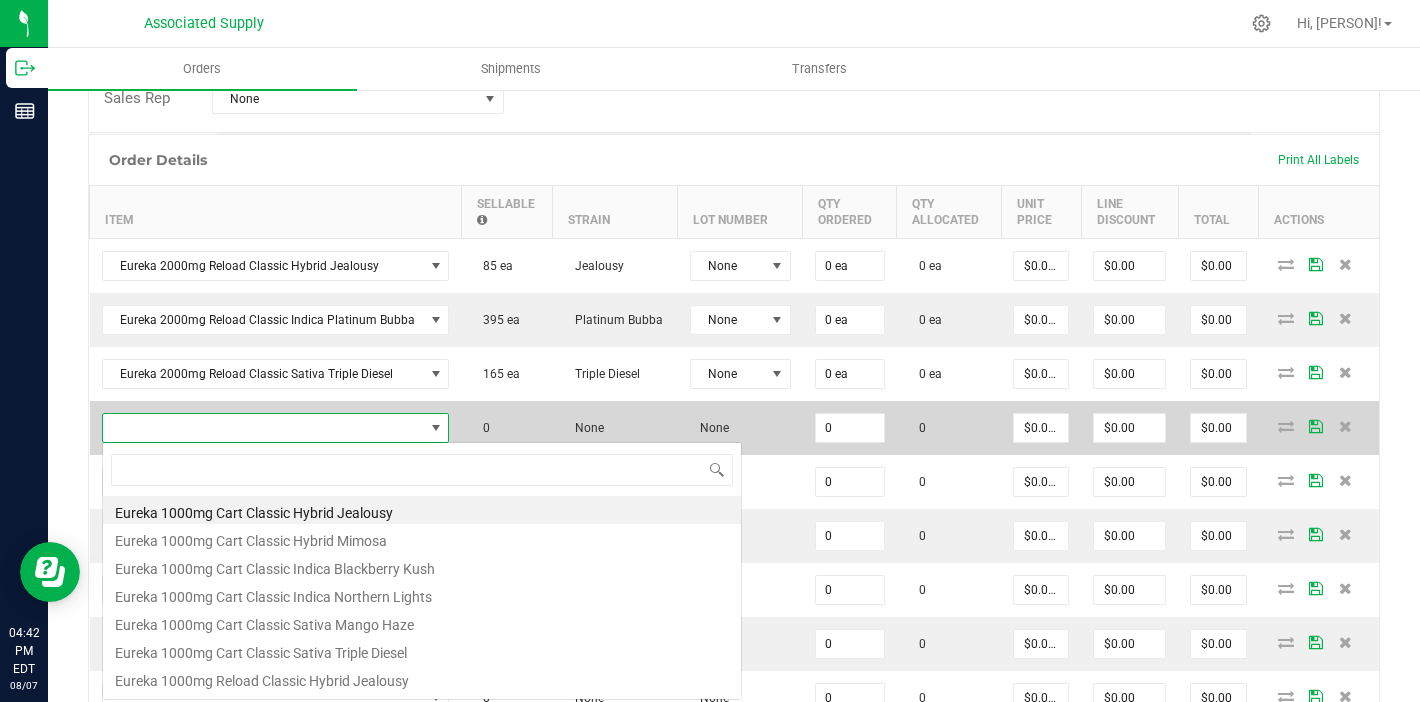 scroll, scrollTop: 99970, scrollLeft: 99659, axis: both 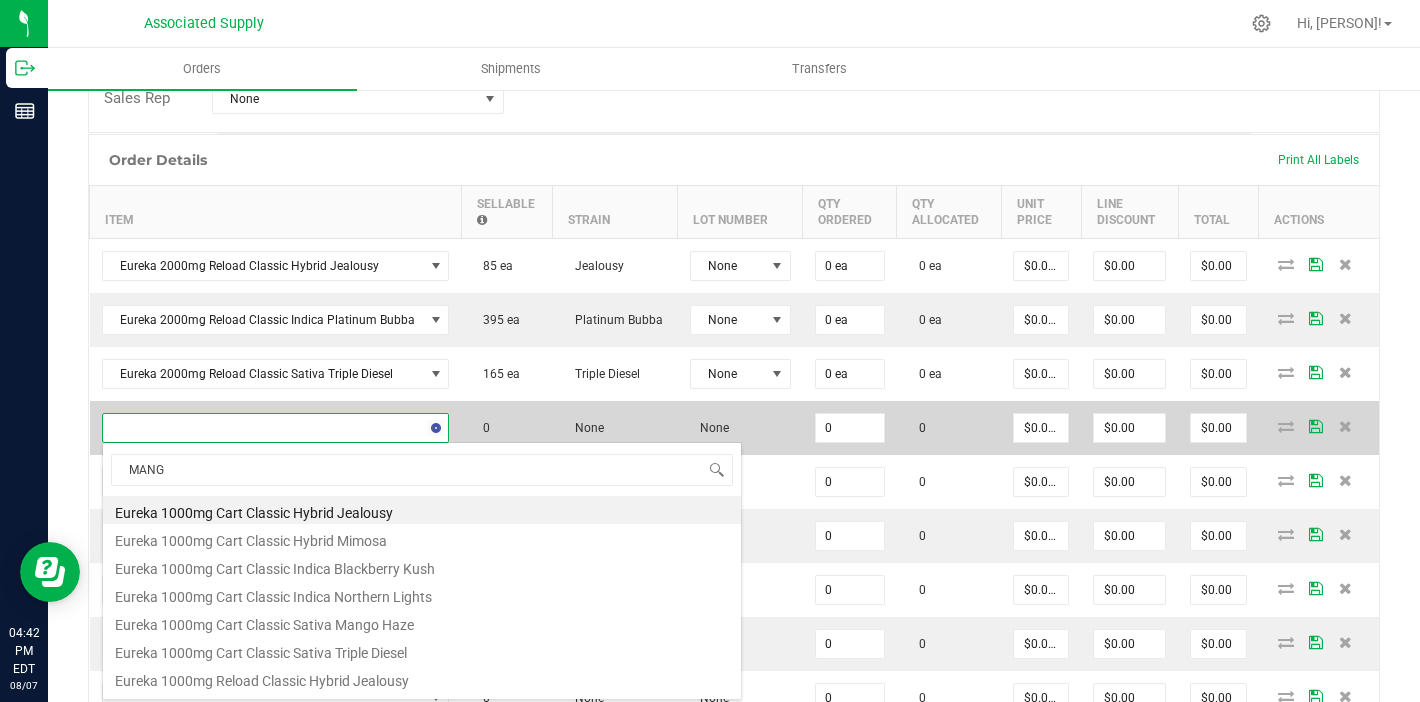 type on "MANGO" 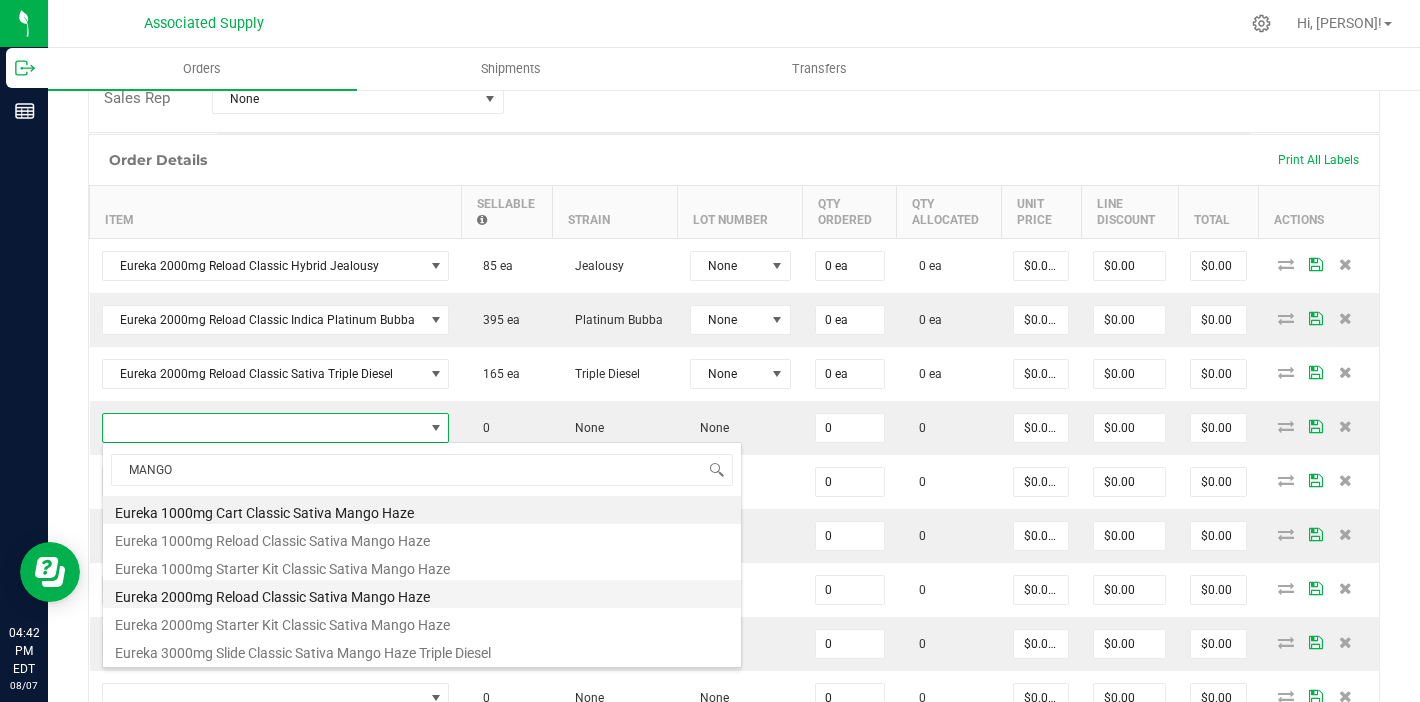 click on "Eureka 2000mg Reload Classic Sativa Mango Haze" at bounding box center (422, 594) 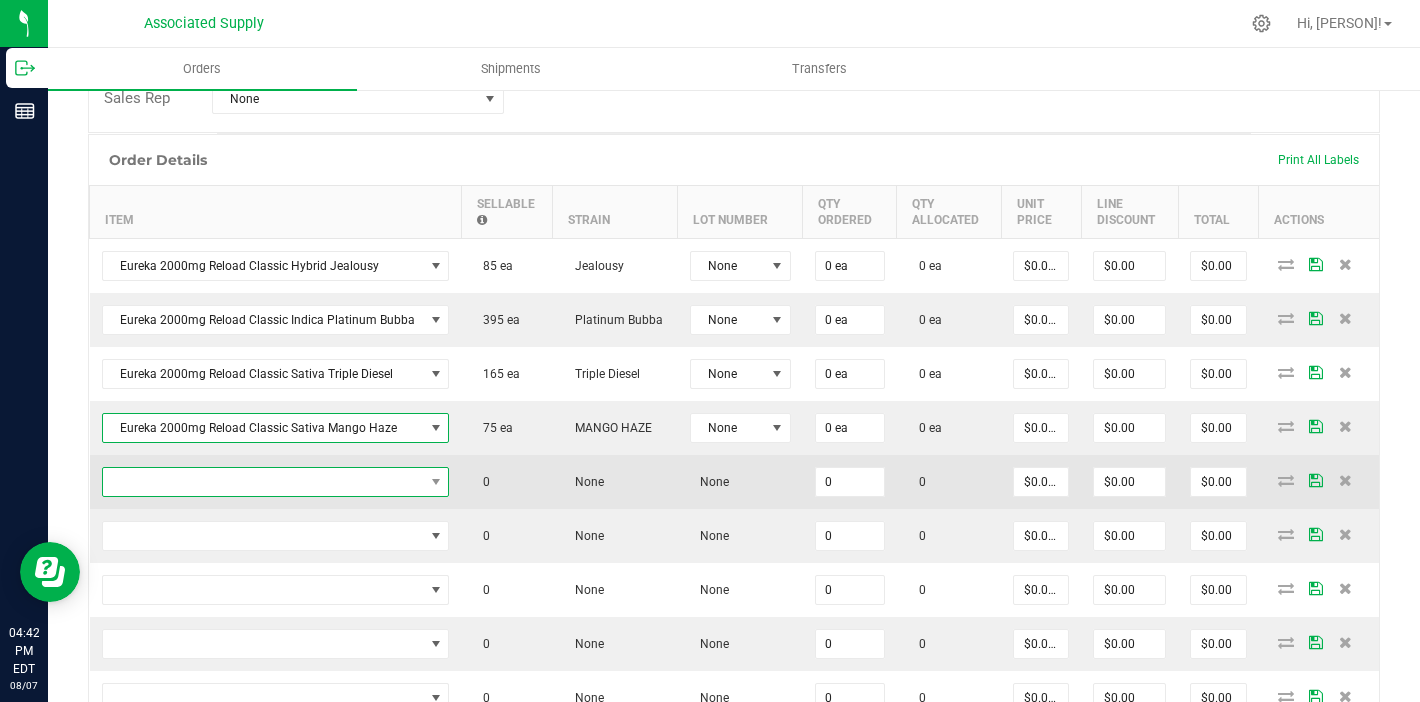 click at bounding box center (263, 482) 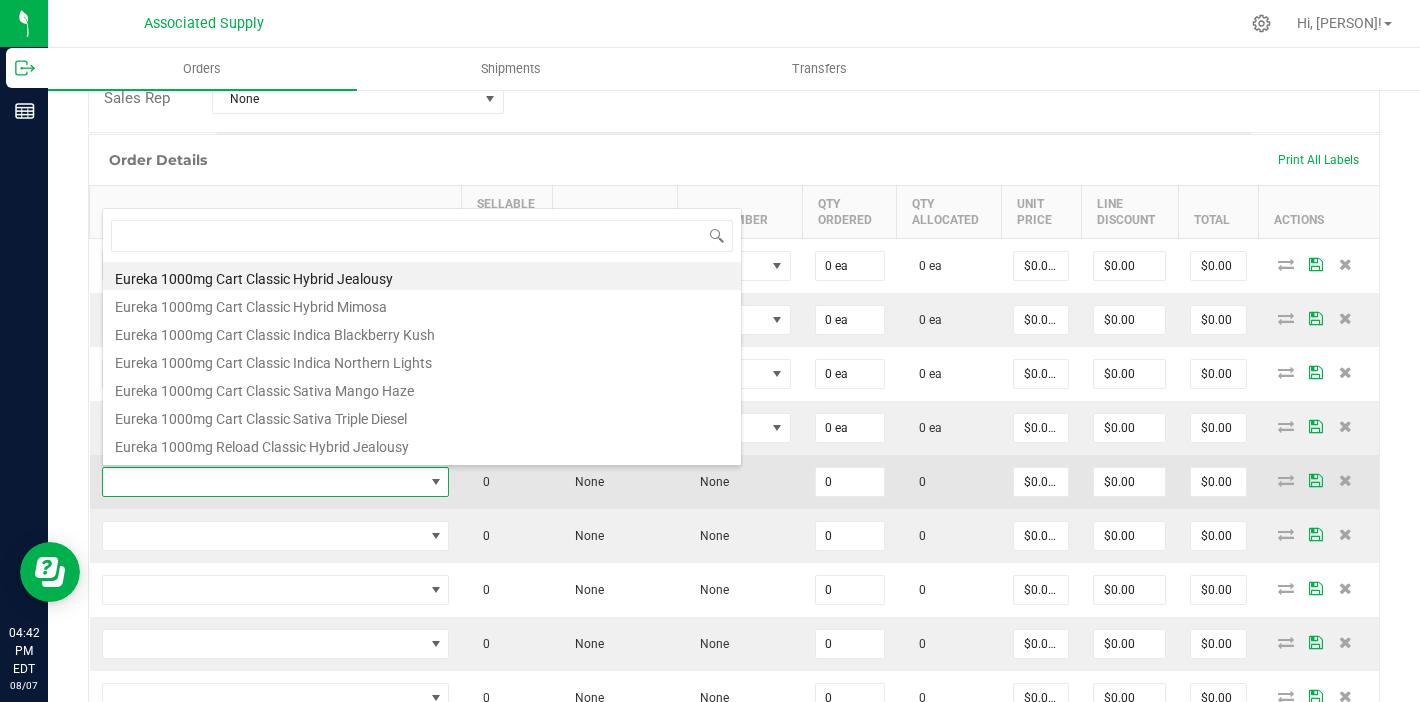 scroll, scrollTop: 99970, scrollLeft: 99659, axis: both 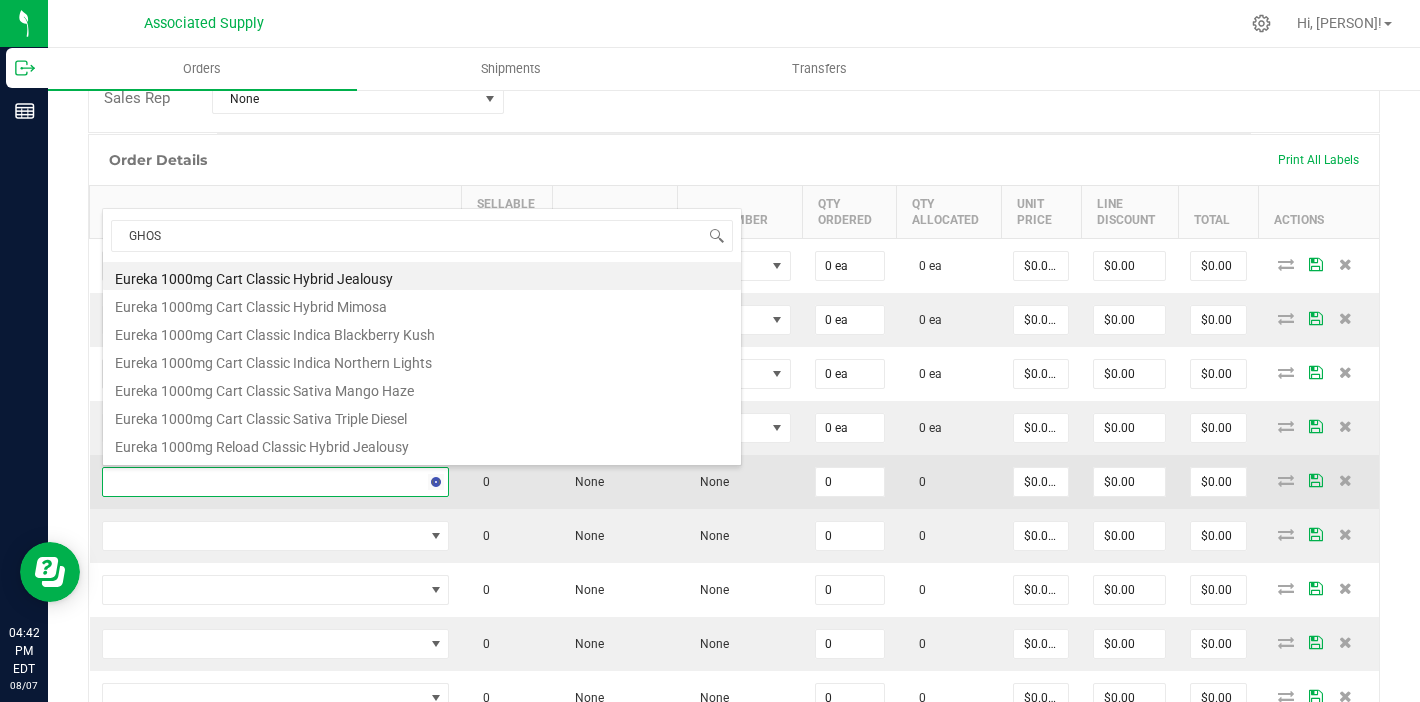 type on "GHOST" 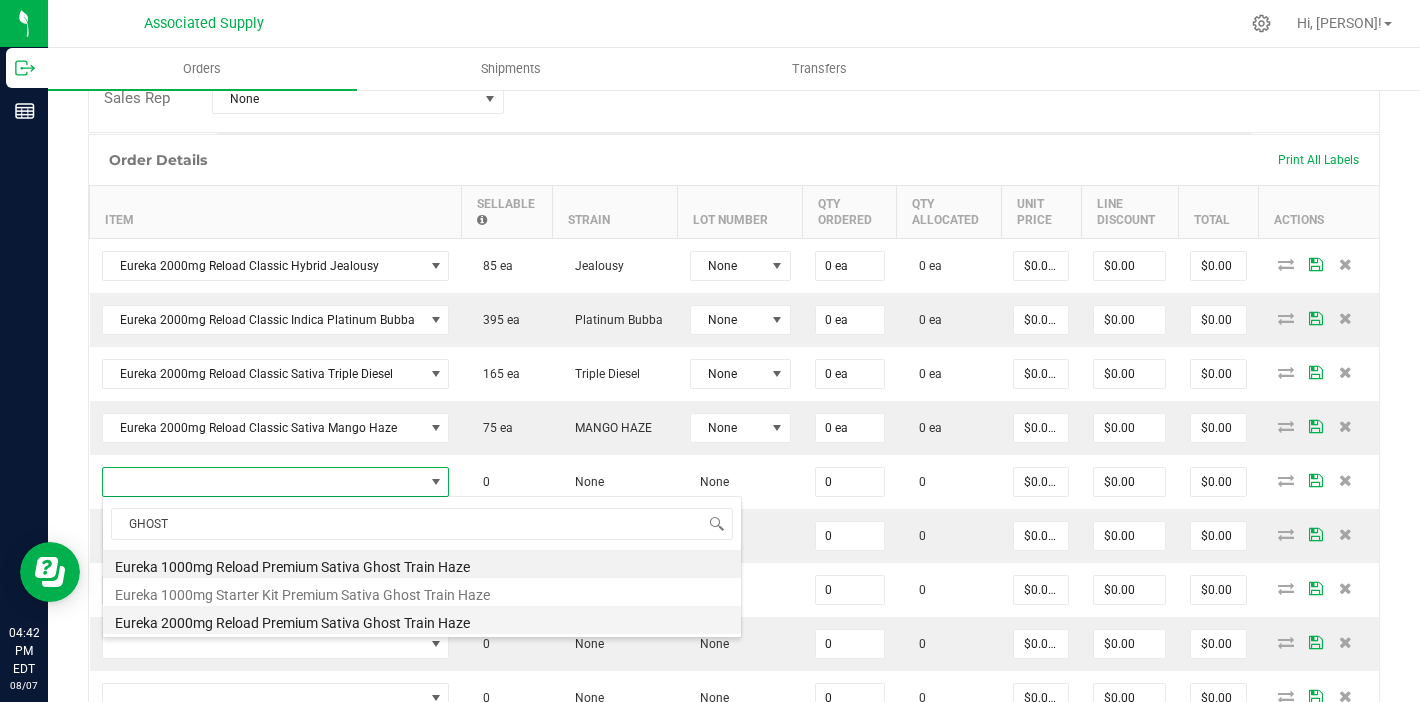 click on "Eureka 2000mg Reload Premium Sativa Ghost Train Haze" at bounding box center (422, 620) 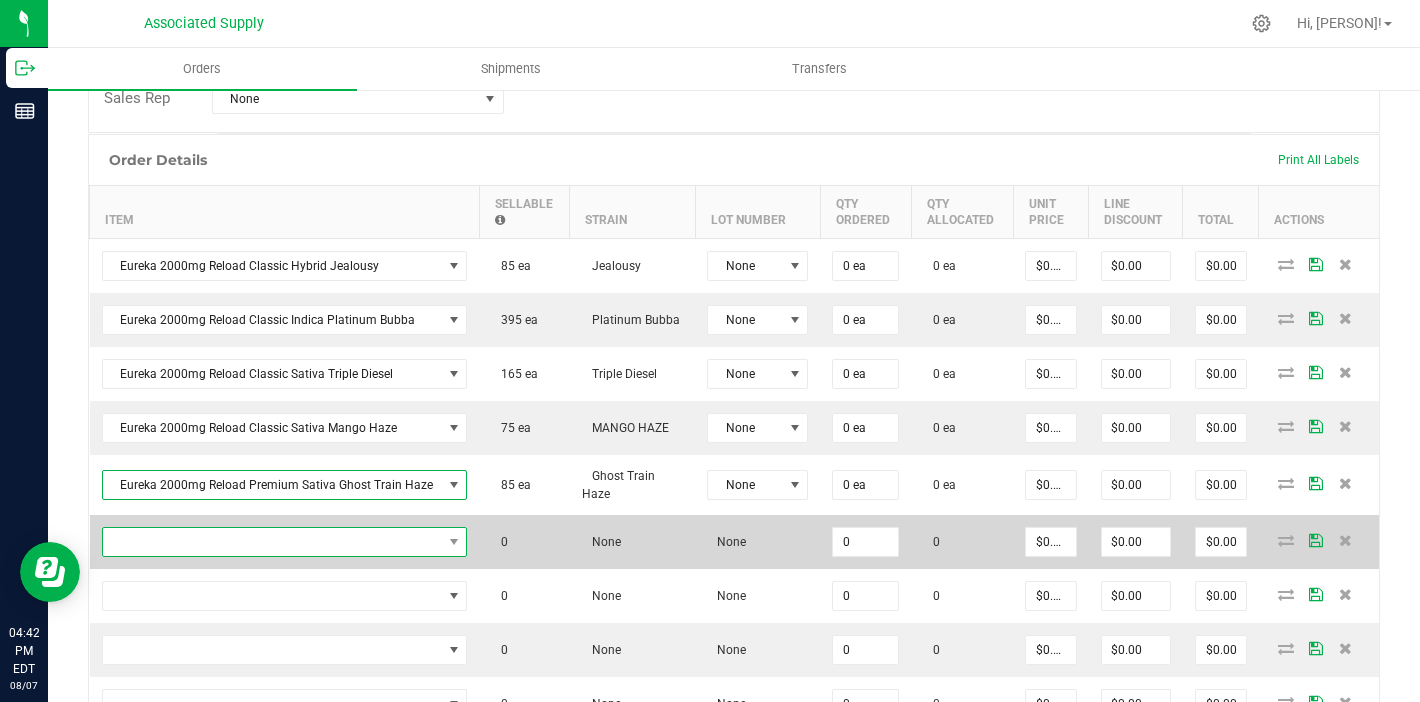click at bounding box center [272, 542] 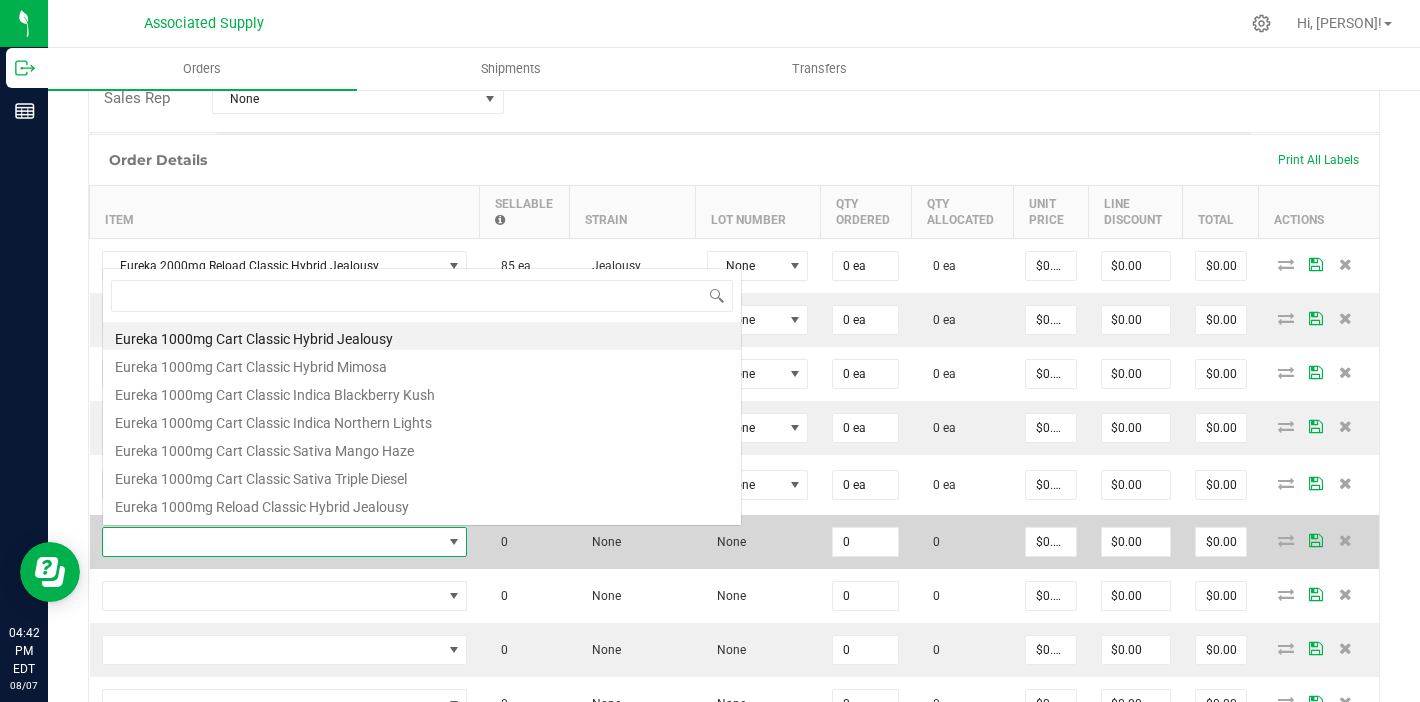 scroll, scrollTop: 0, scrollLeft: 0, axis: both 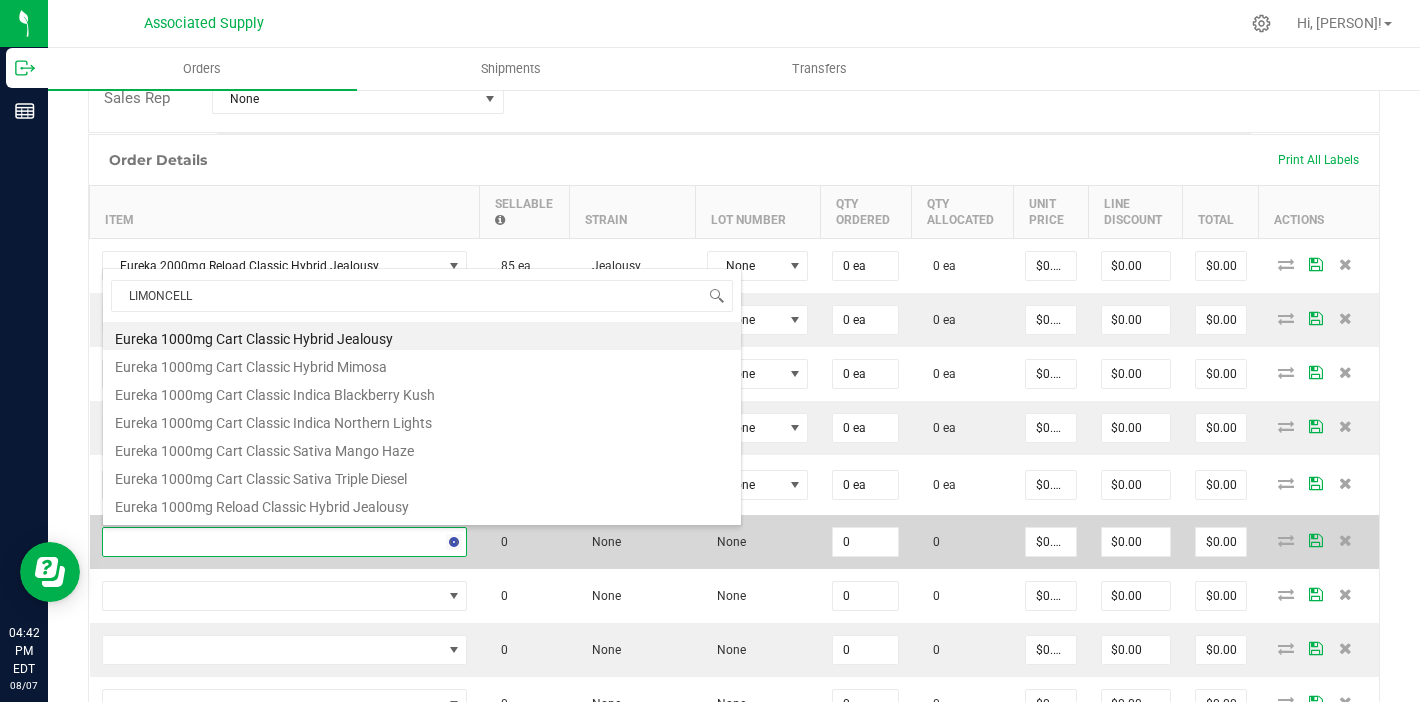 type on "LIMONCELLO" 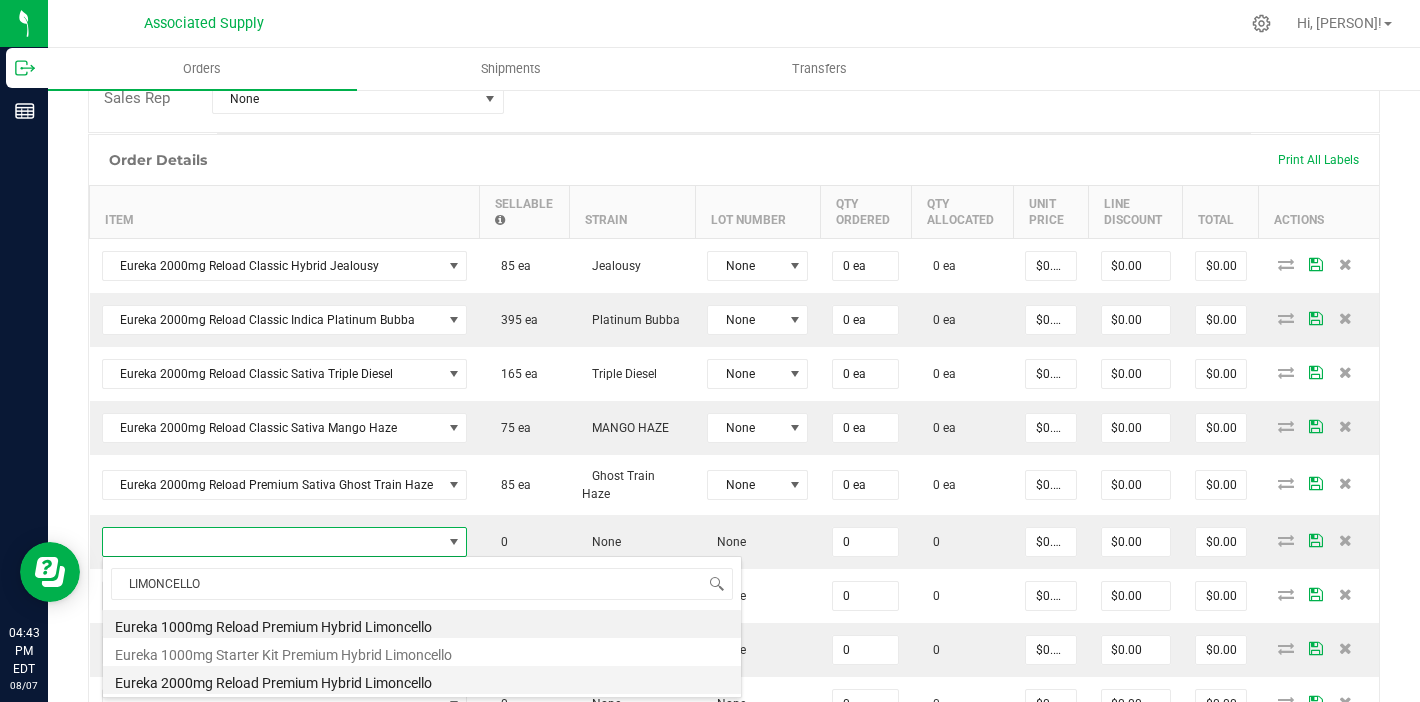 click on "Eureka 2000mg Reload Premium Hybrid Limoncello" at bounding box center (422, 680) 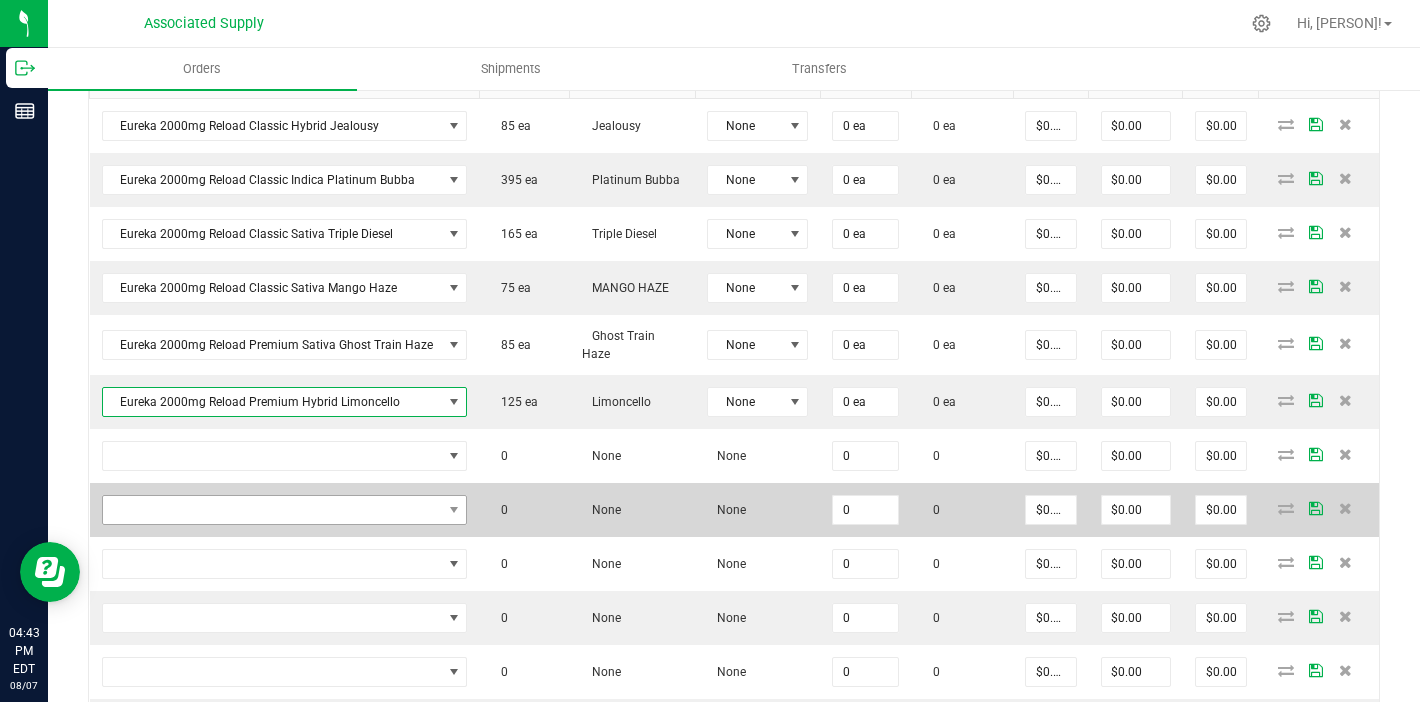 scroll, scrollTop: 630, scrollLeft: 0, axis: vertical 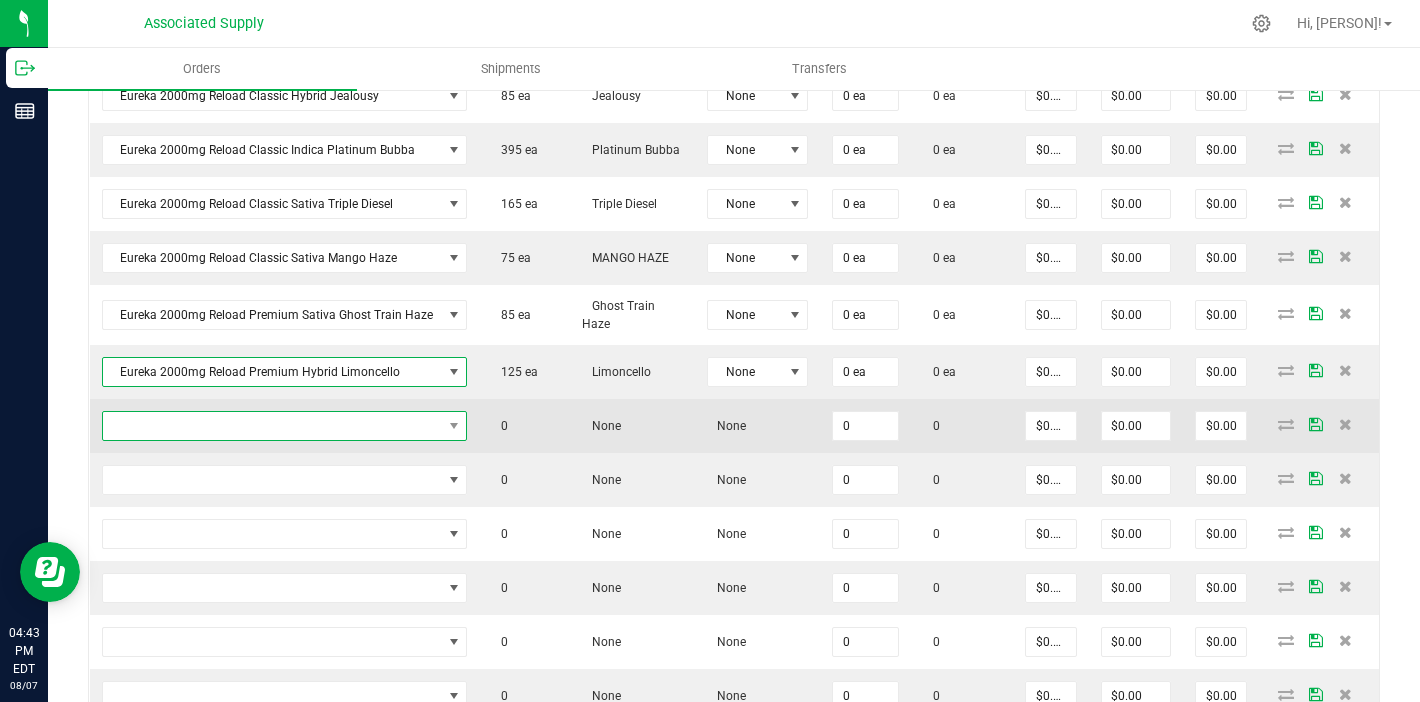 click at bounding box center [272, 426] 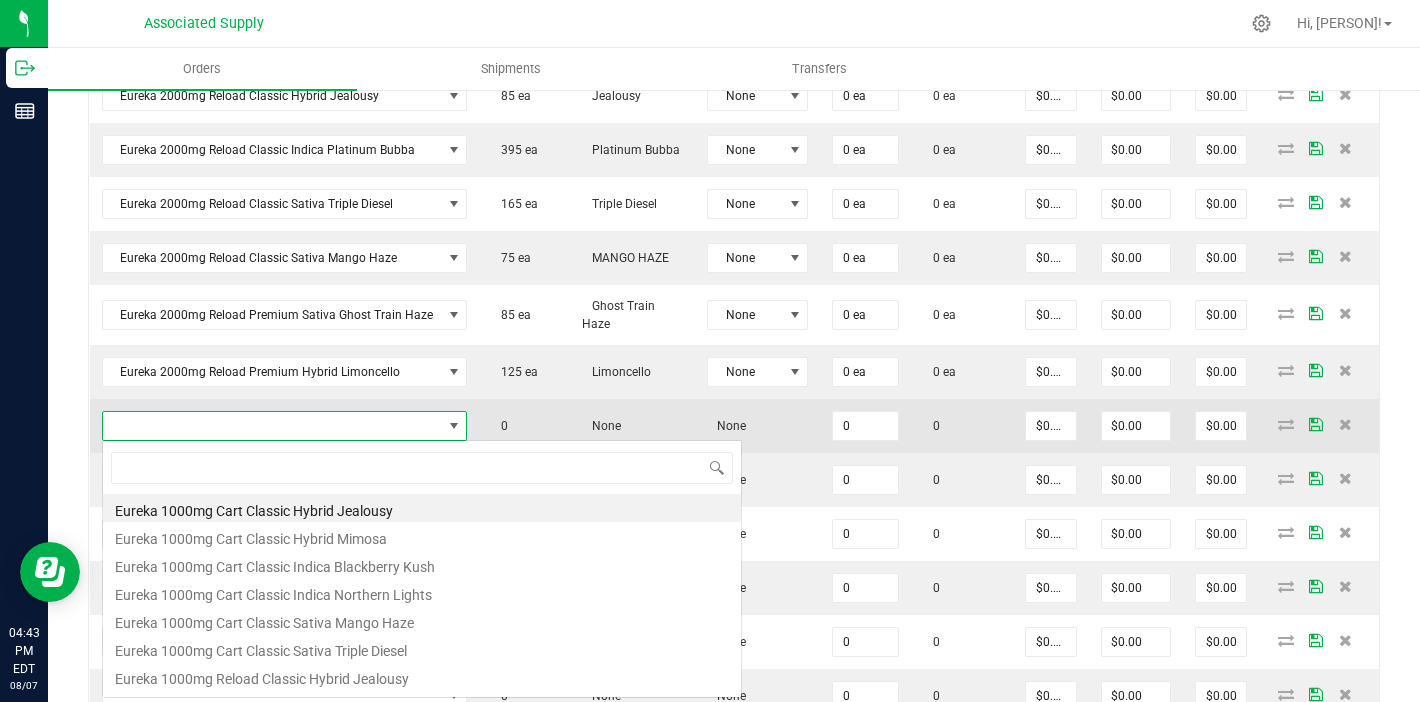 scroll, scrollTop: 99970, scrollLeft: 99642, axis: both 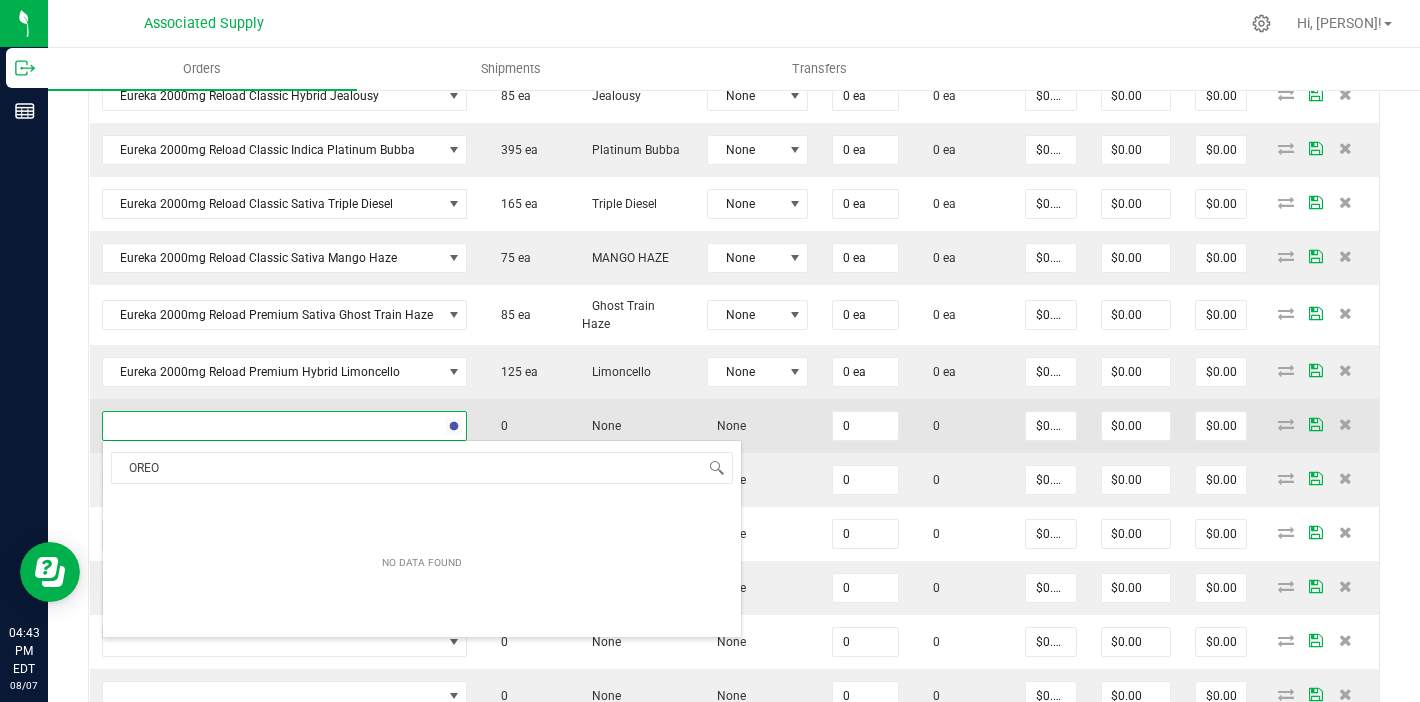 type on "OREOZ" 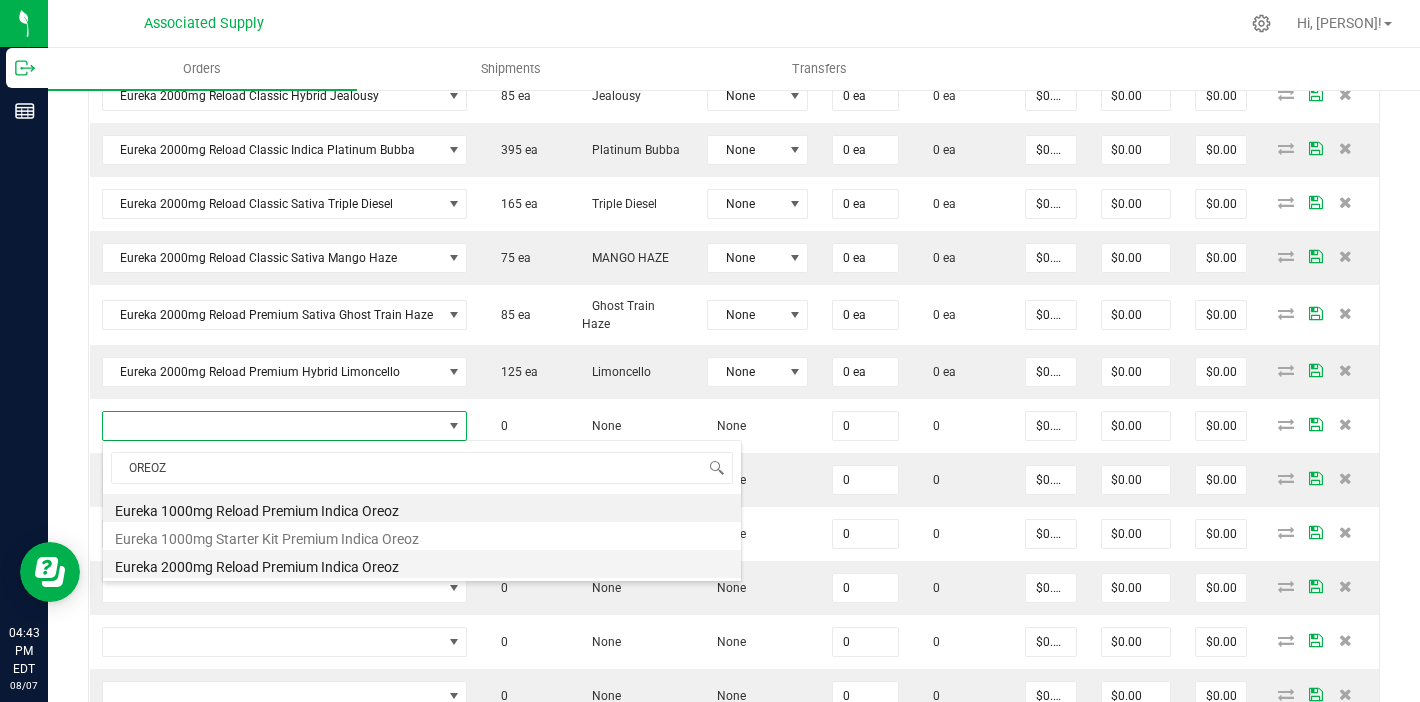 click on "Eureka 2000mg Reload Premium Indica Oreoz" at bounding box center (422, 564) 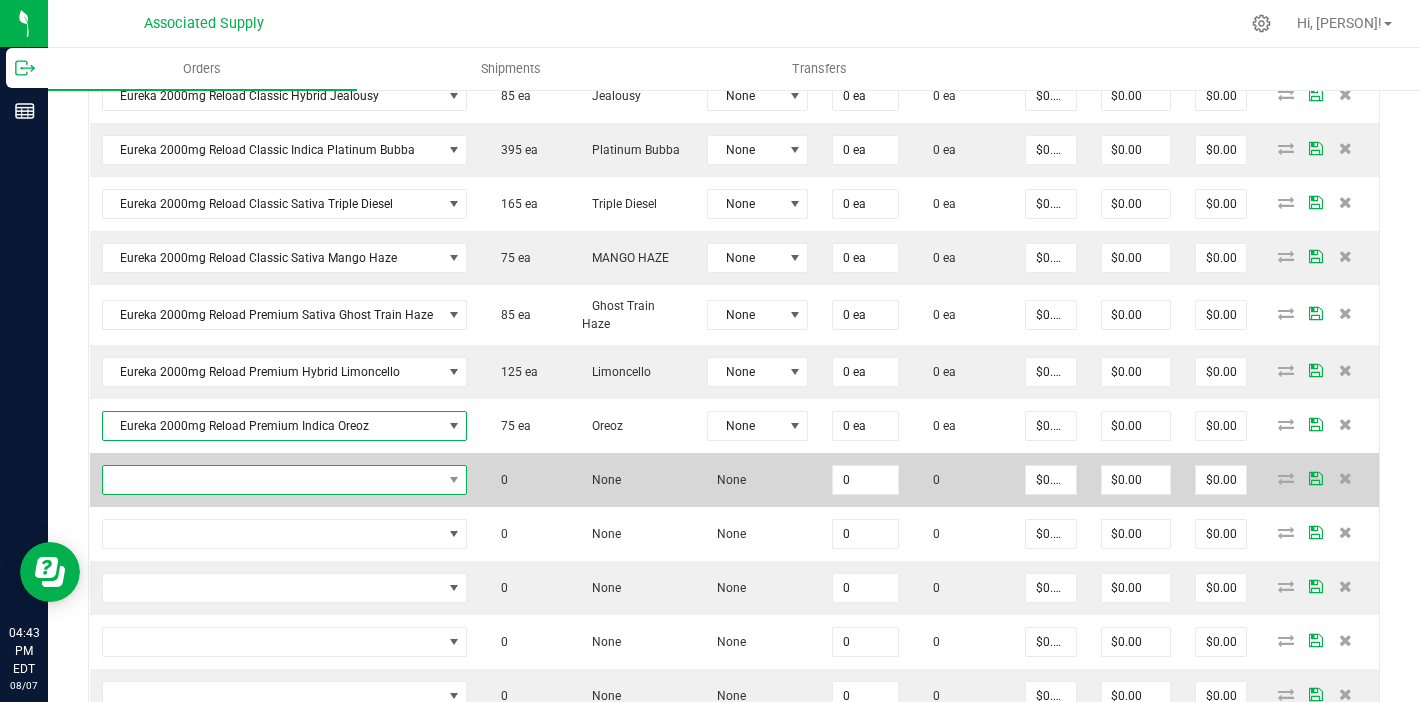 click at bounding box center (272, 480) 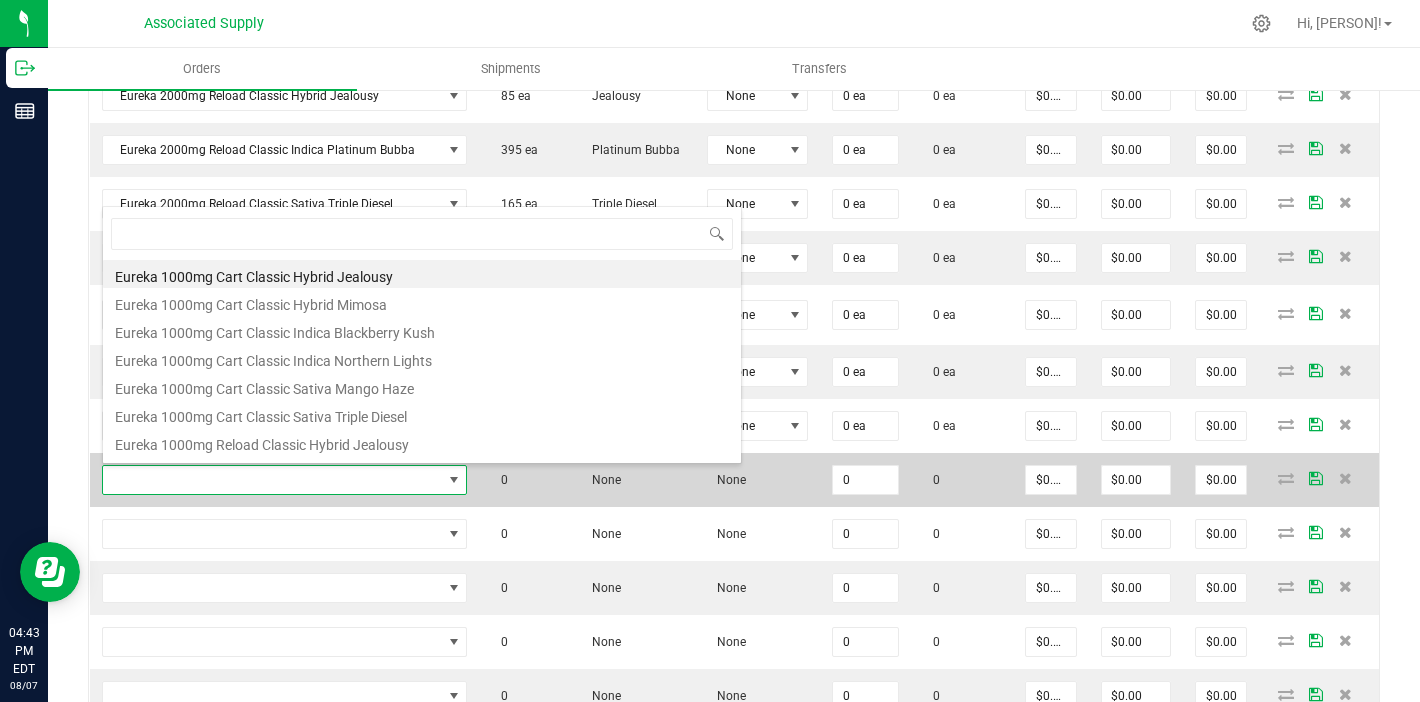 scroll, scrollTop: 99970, scrollLeft: 99642, axis: both 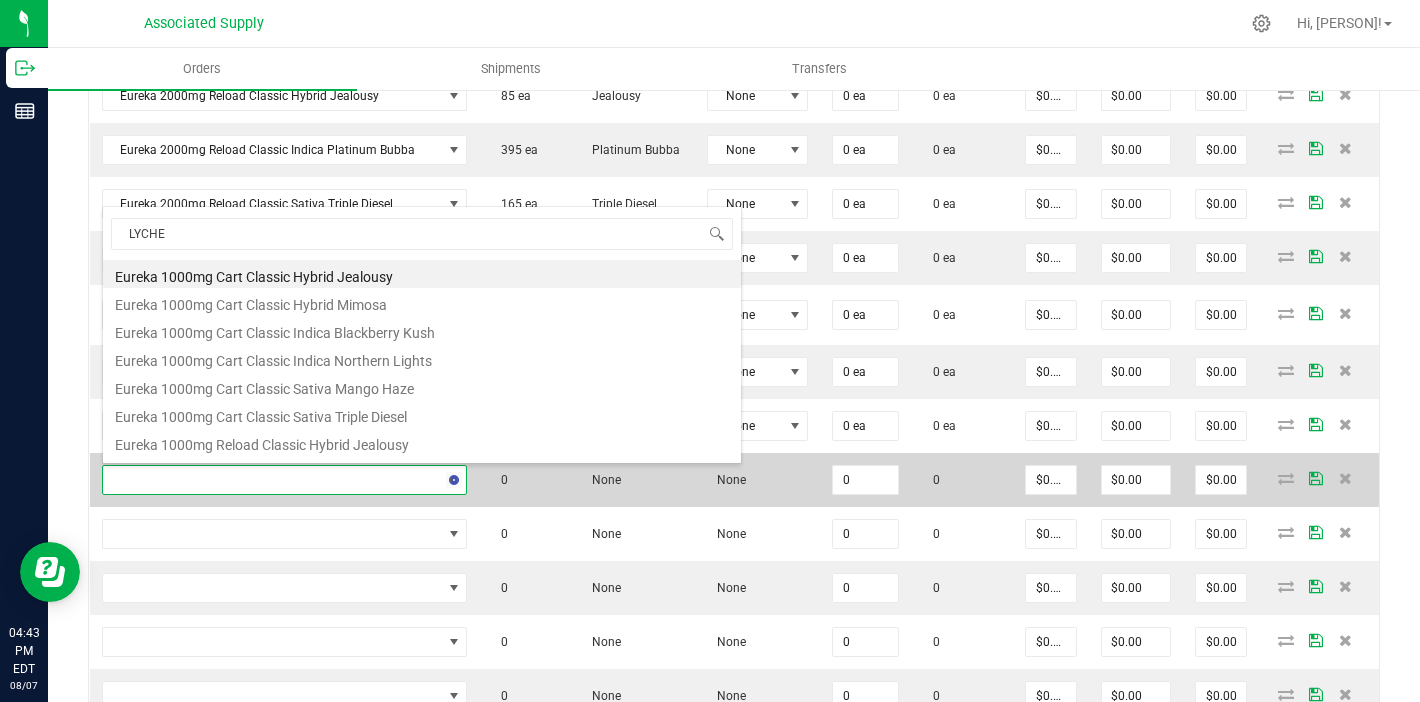 type on "LYCHEE" 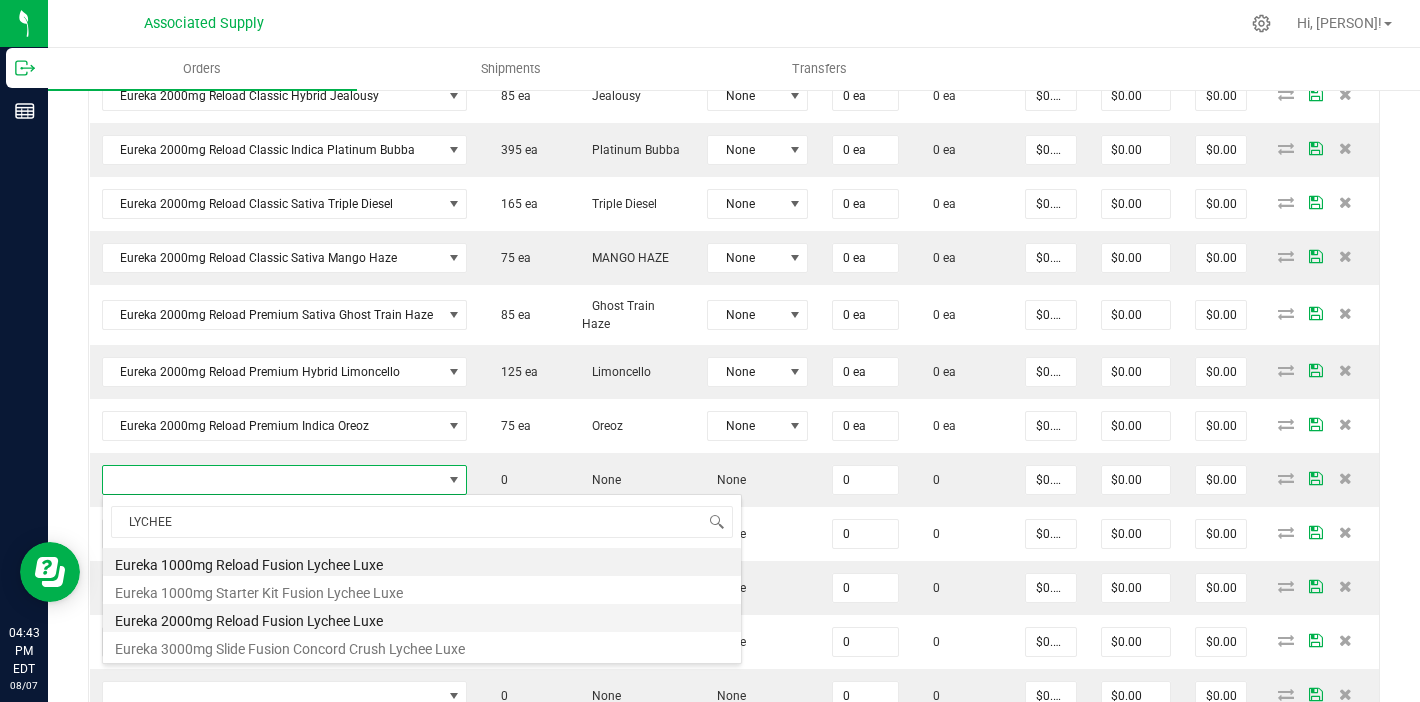click on "Eureka 2000mg Reload Fusion Lychee Luxe" at bounding box center (422, 618) 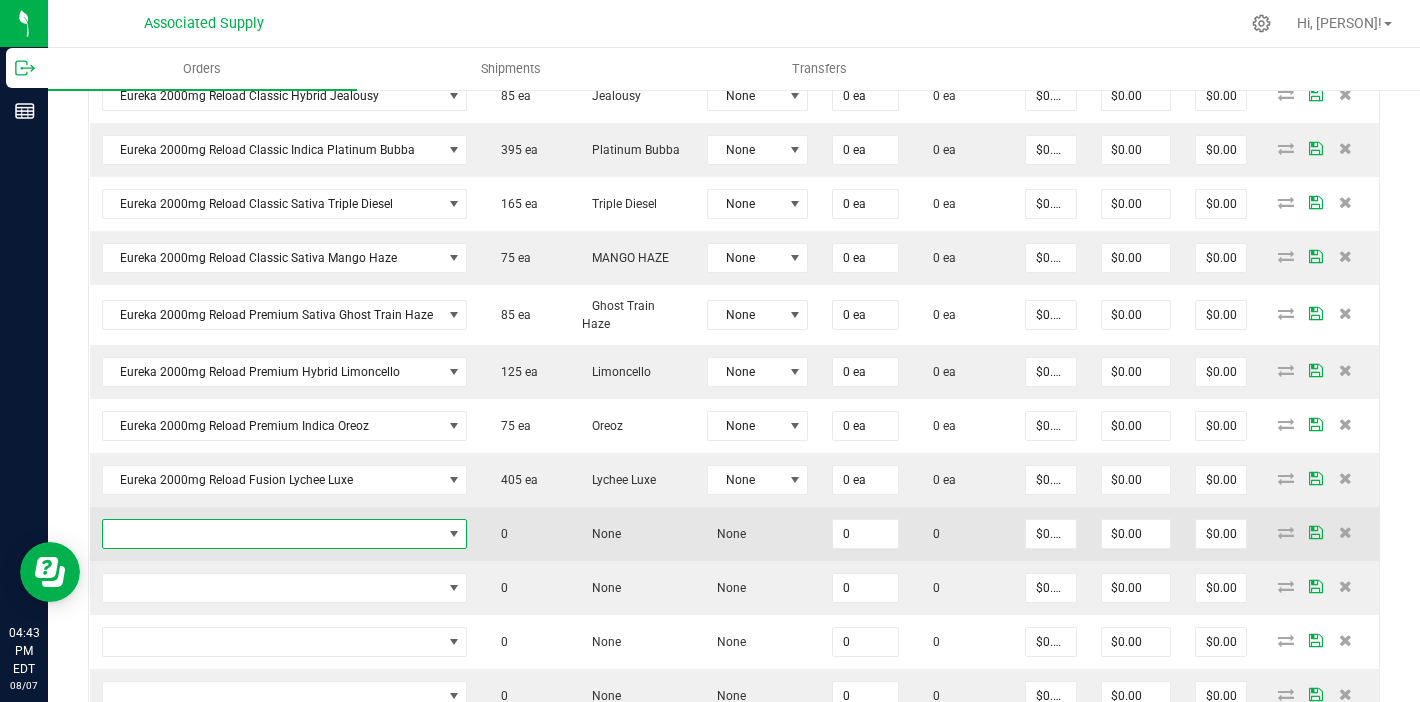 click at bounding box center [272, 534] 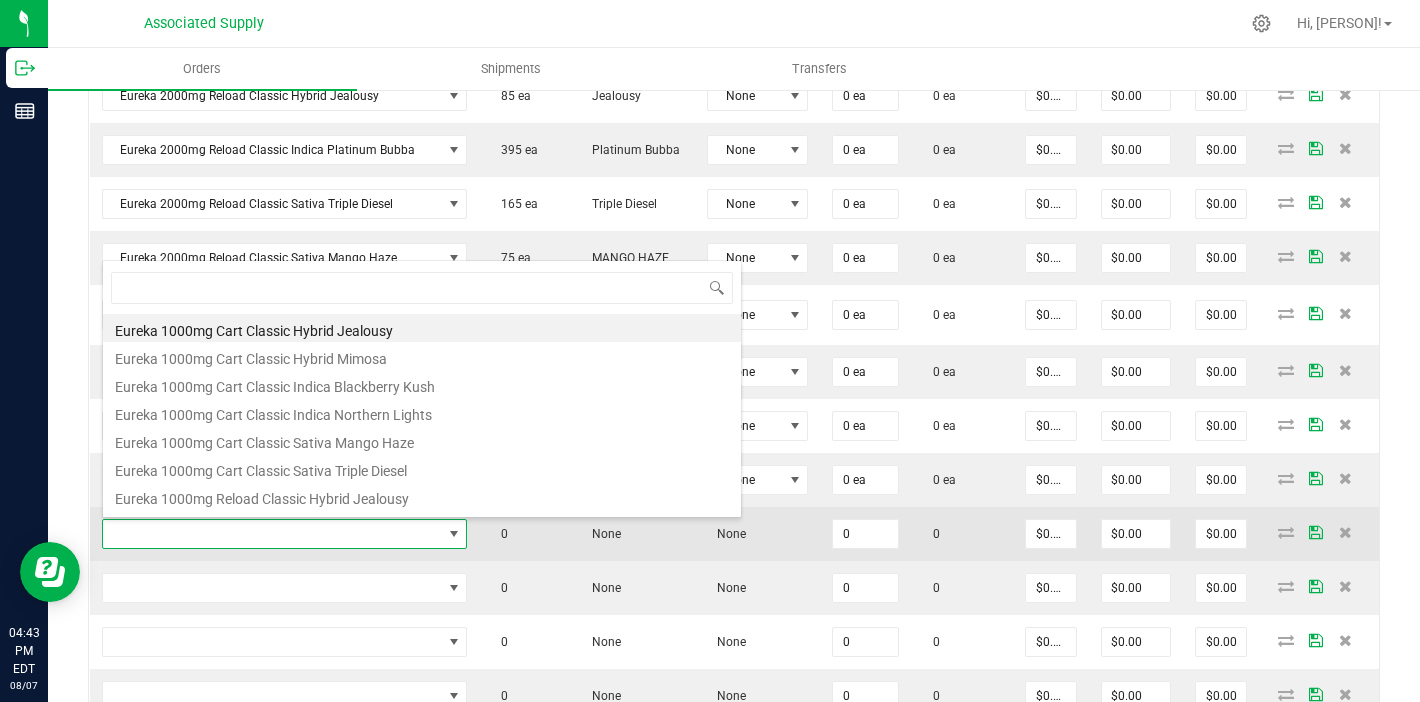 scroll, scrollTop: 99970, scrollLeft: 99642, axis: both 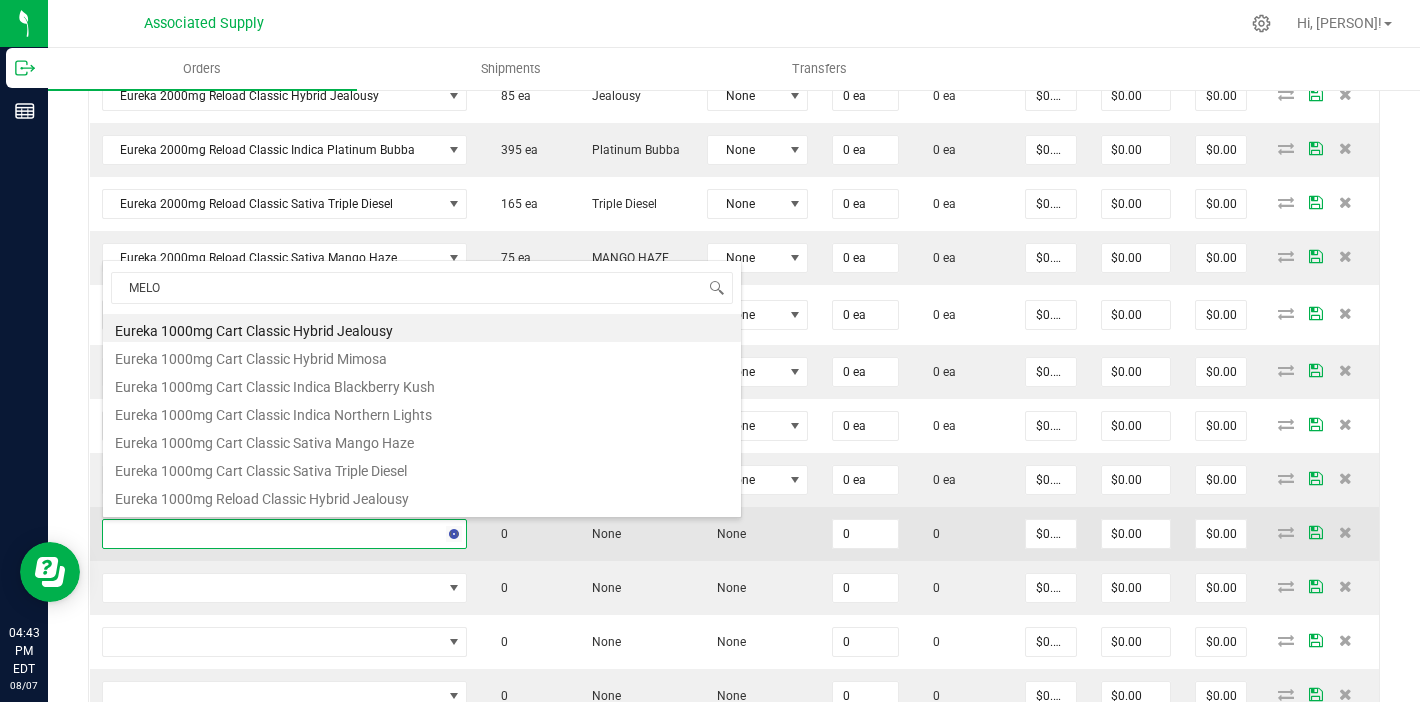 type on "MELON" 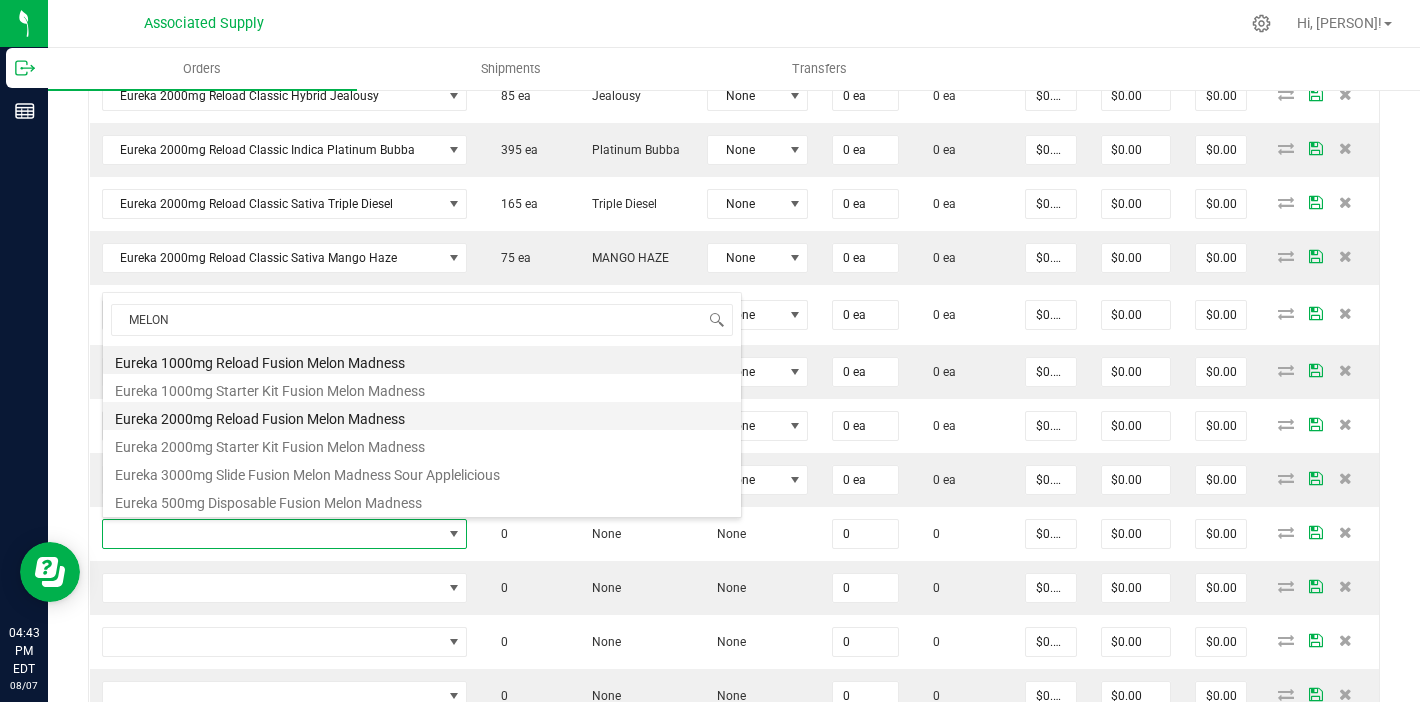 click on "Eureka 2000mg Reload Fusion Melon Madness" at bounding box center [422, 416] 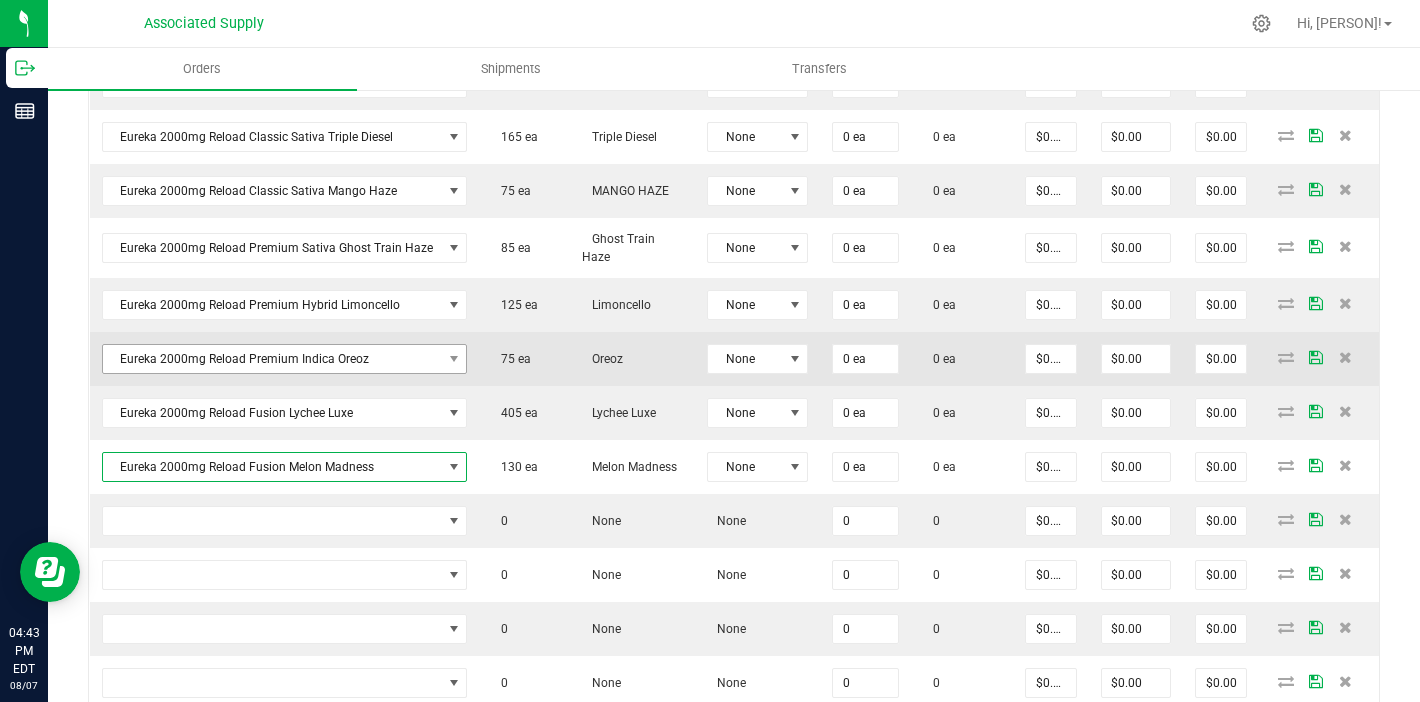 scroll, scrollTop: 741, scrollLeft: 0, axis: vertical 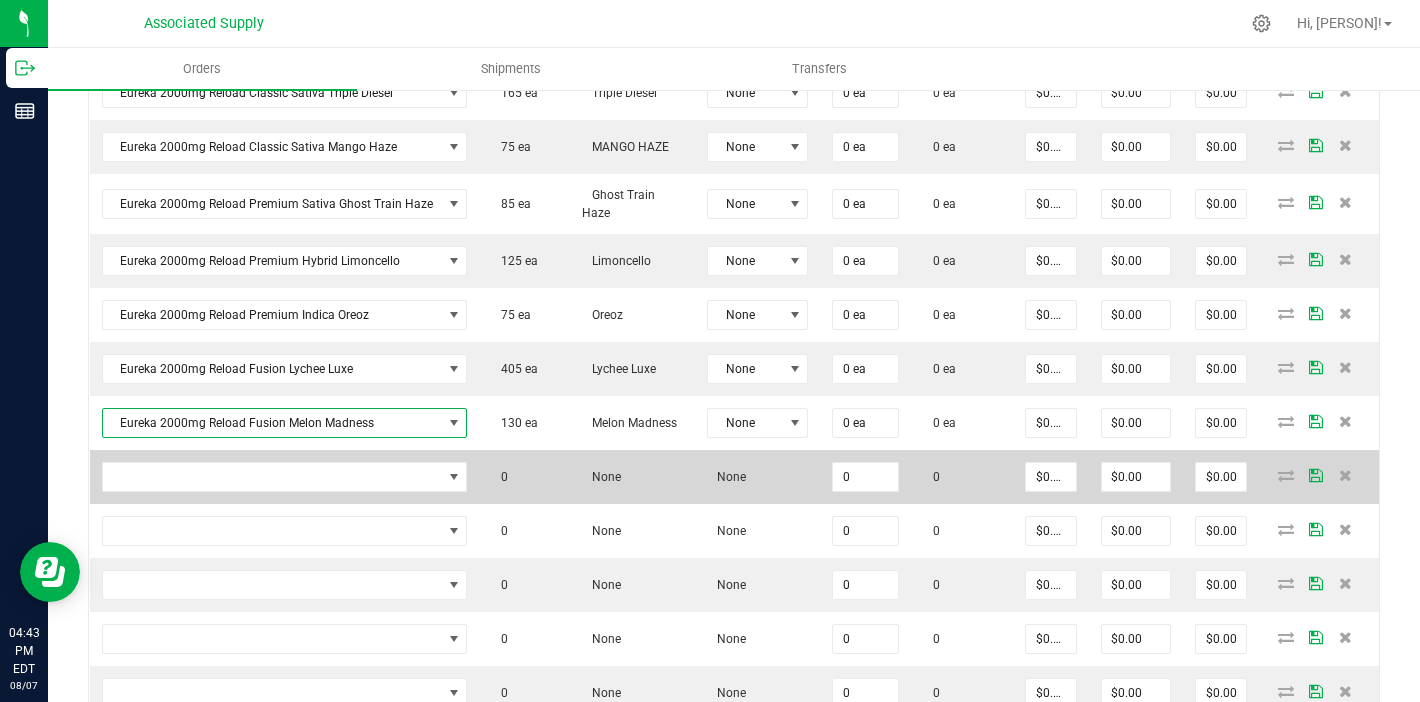click at bounding box center [285, 477] 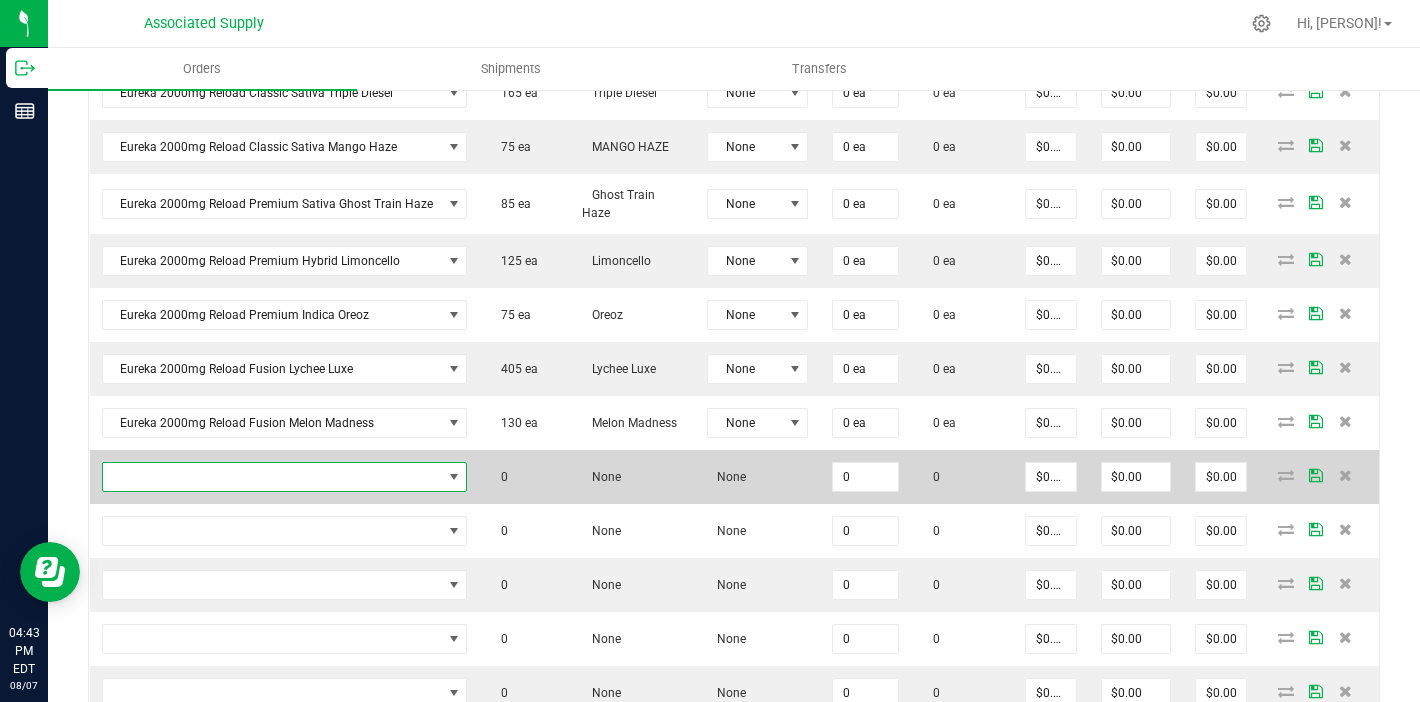 click at bounding box center (272, 477) 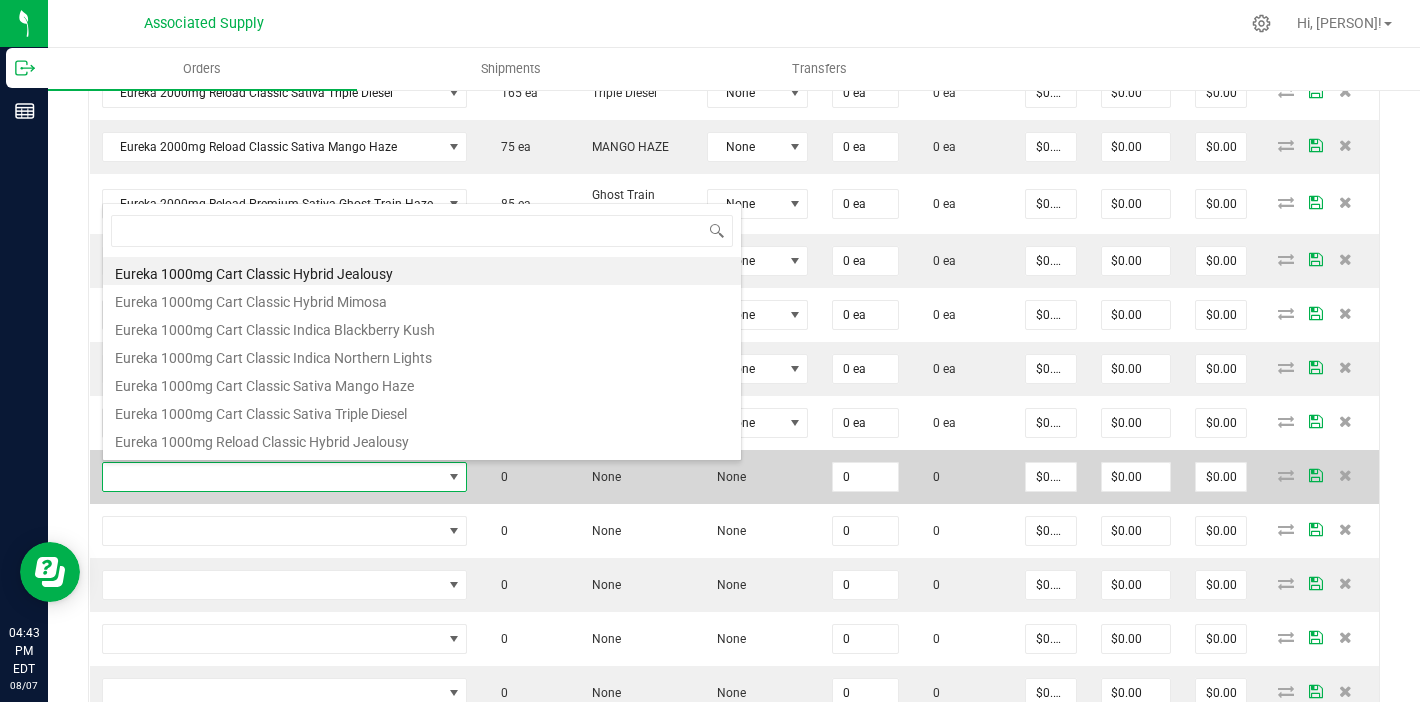 scroll, scrollTop: 99970, scrollLeft: 99642, axis: both 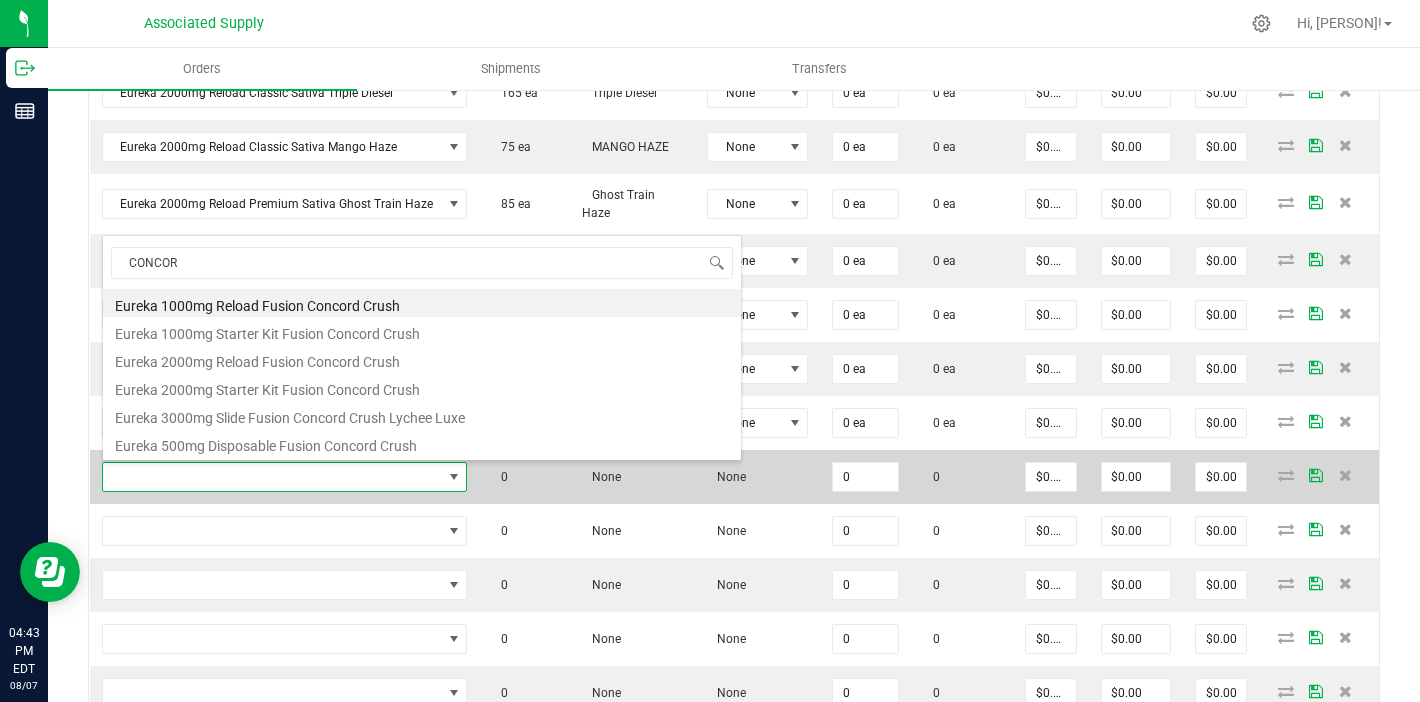 type on "CONCORD" 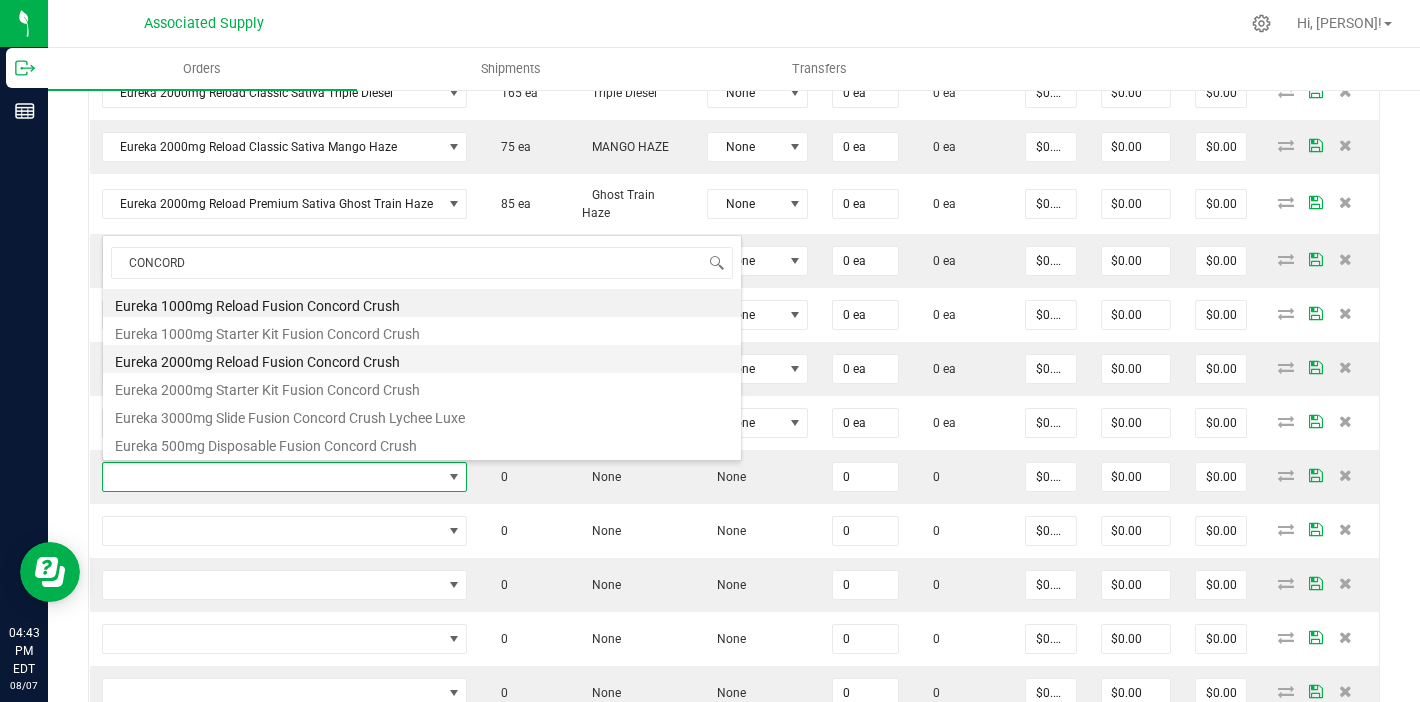 click on "Eureka 2000mg Reload Fusion Concord Crush" at bounding box center (422, 359) 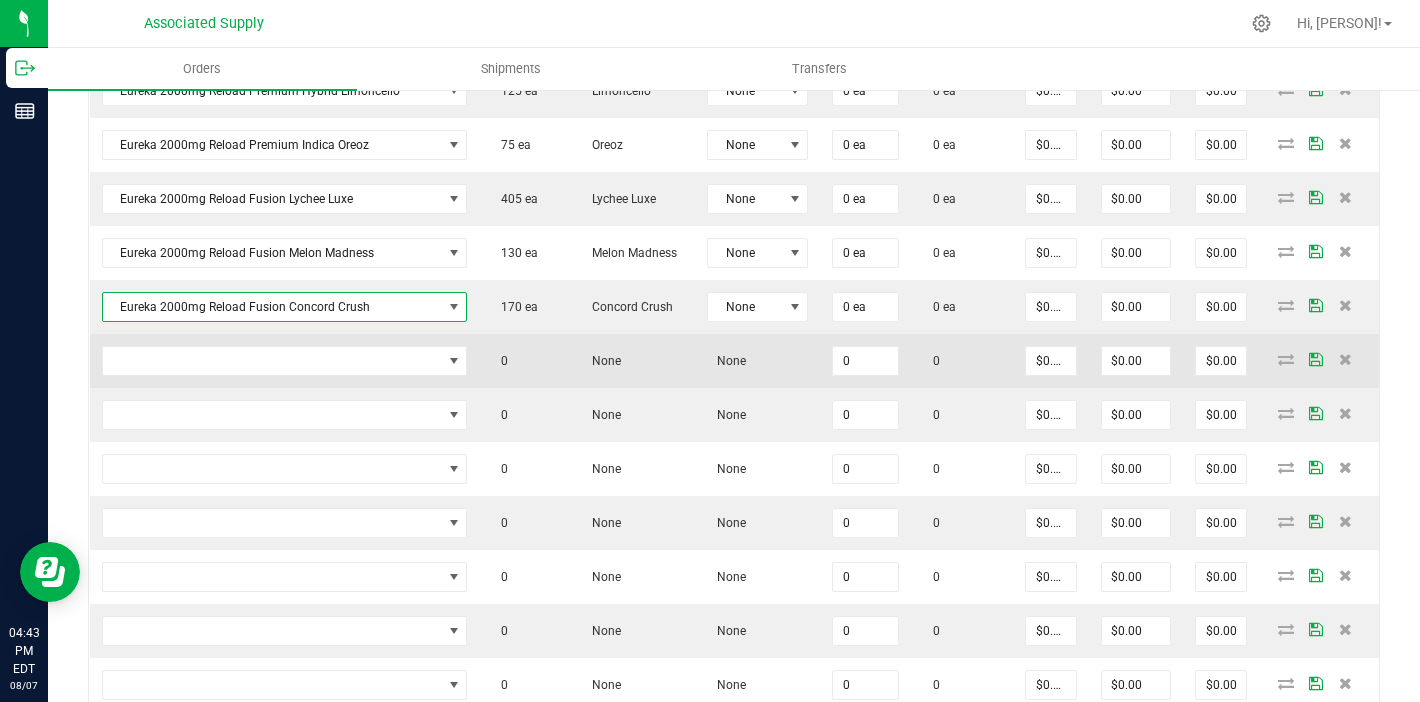 scroll, scrollTop: 929, scrollLeft: 0, axis: vertical 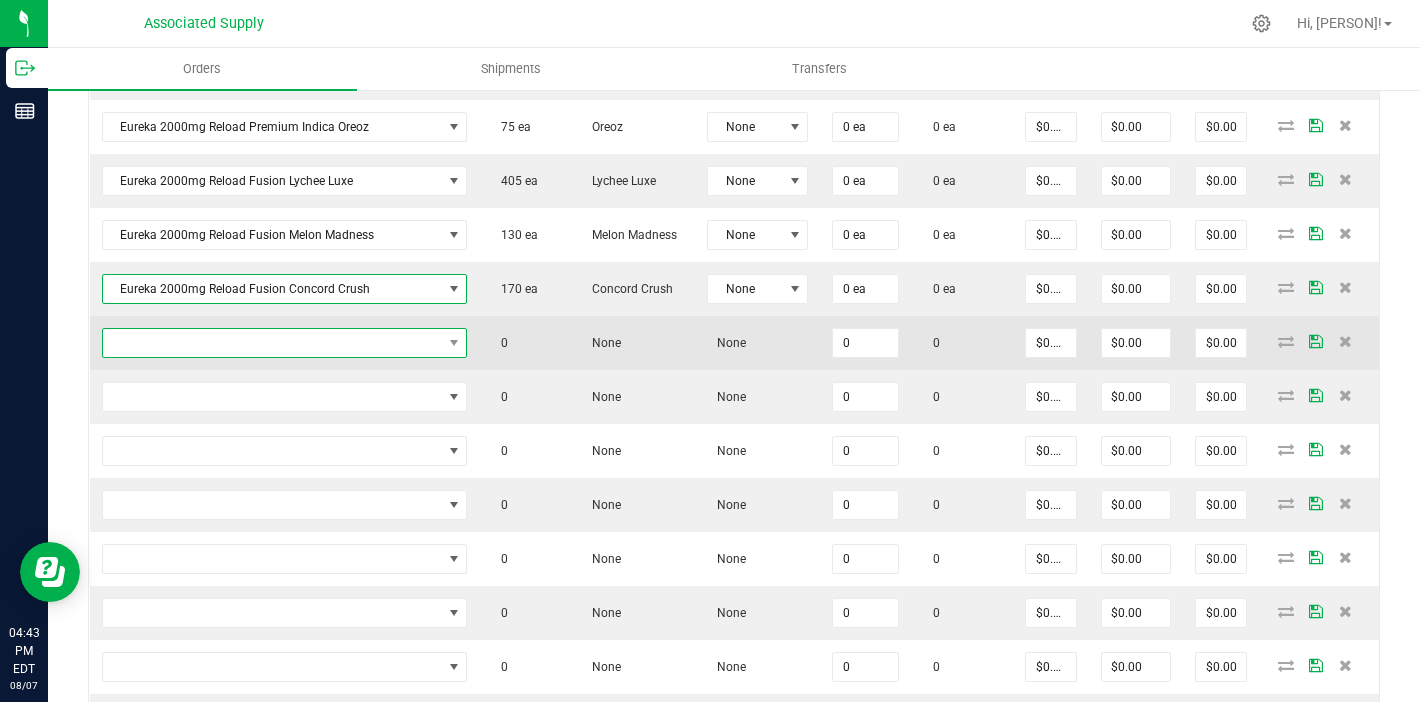 click at bounding box center [272, 343] 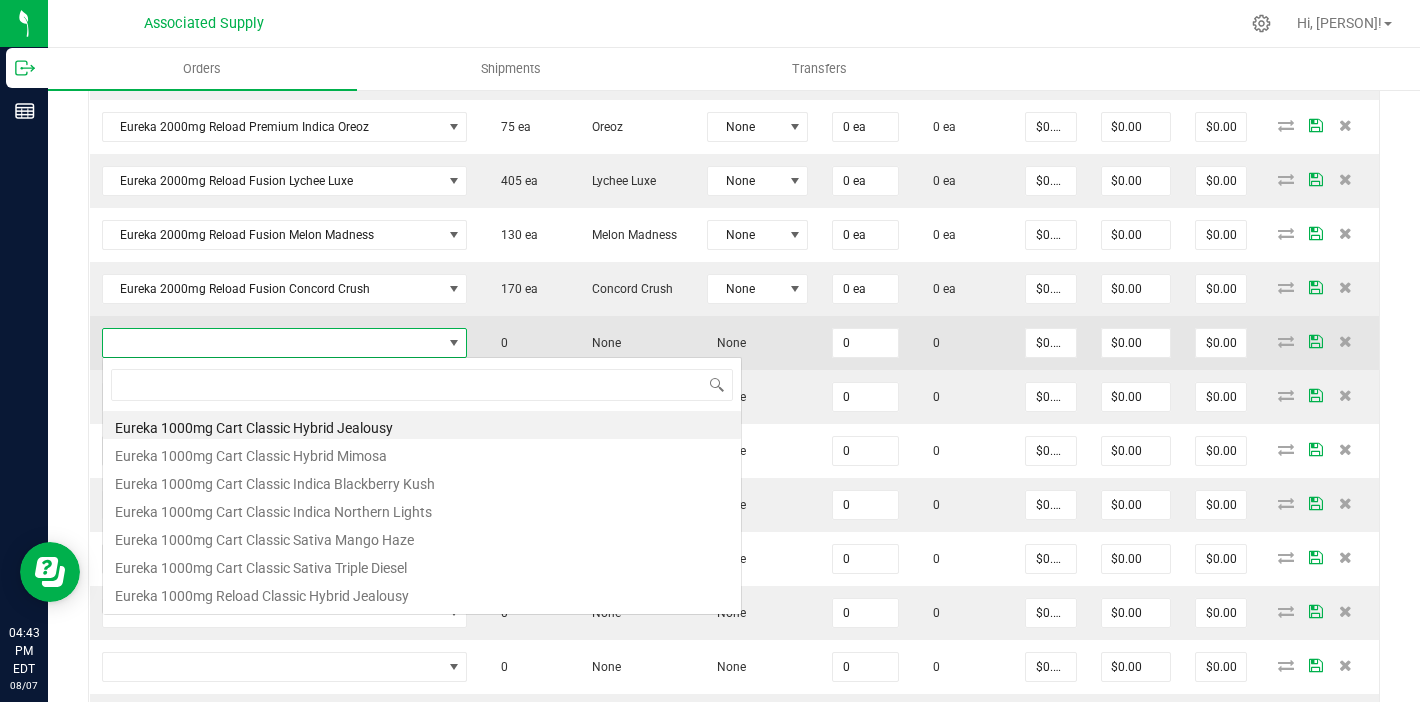 scroll, scrollTop: 99970, scrollLeft: 99642, axis: both 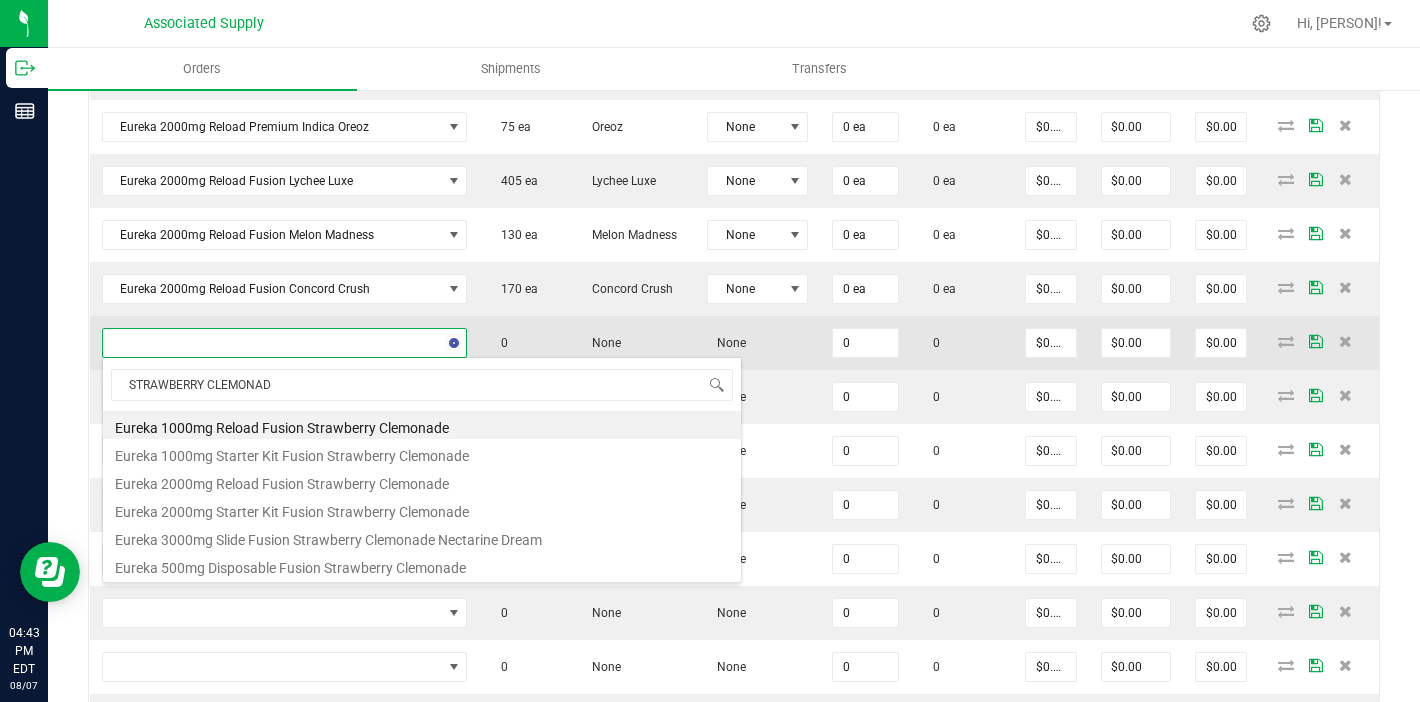 type on "STRAWBERRY CLEMONADE" 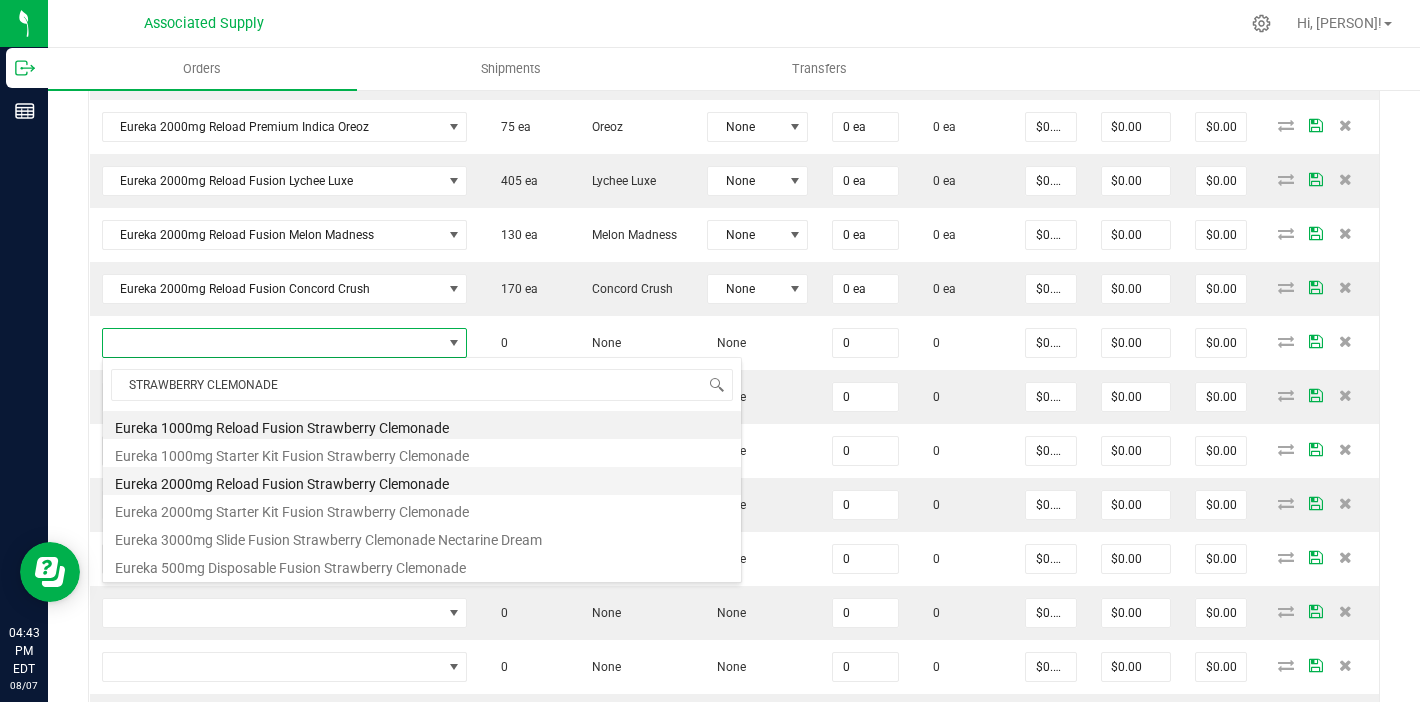 click on "Eureka 2000mg Reload Fusion Strawberry Clemonade" at bounding box center (422, 481) 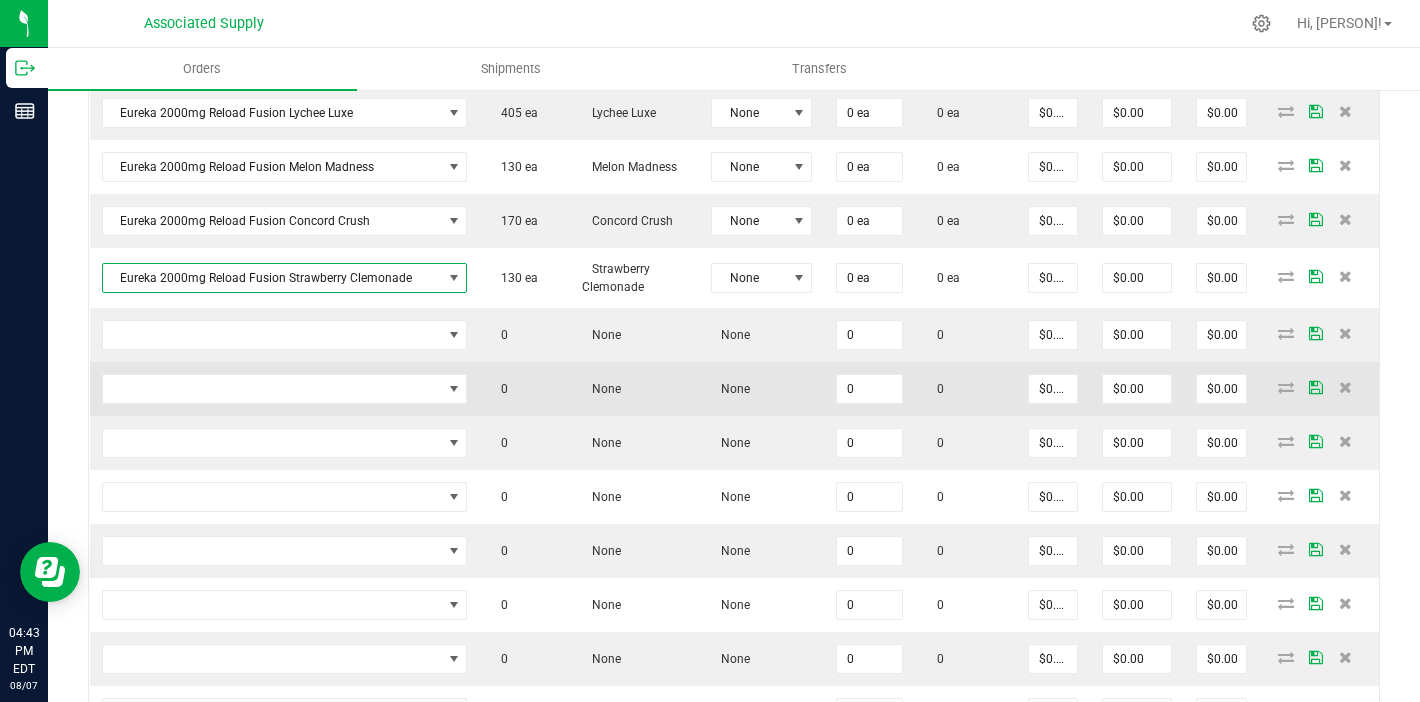 scroll, scrollTop: 997, scrollLeft: 0, axis: vertical 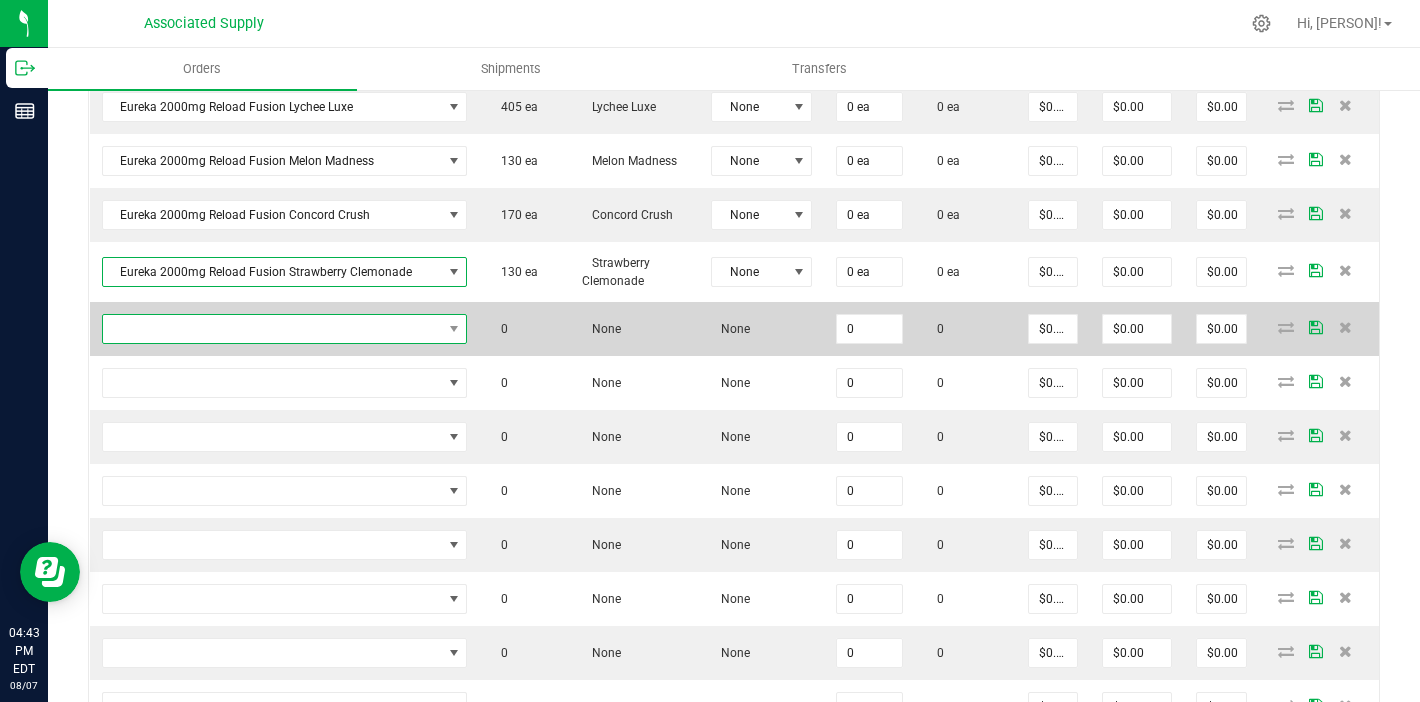 click at bounding box center (272, 329) 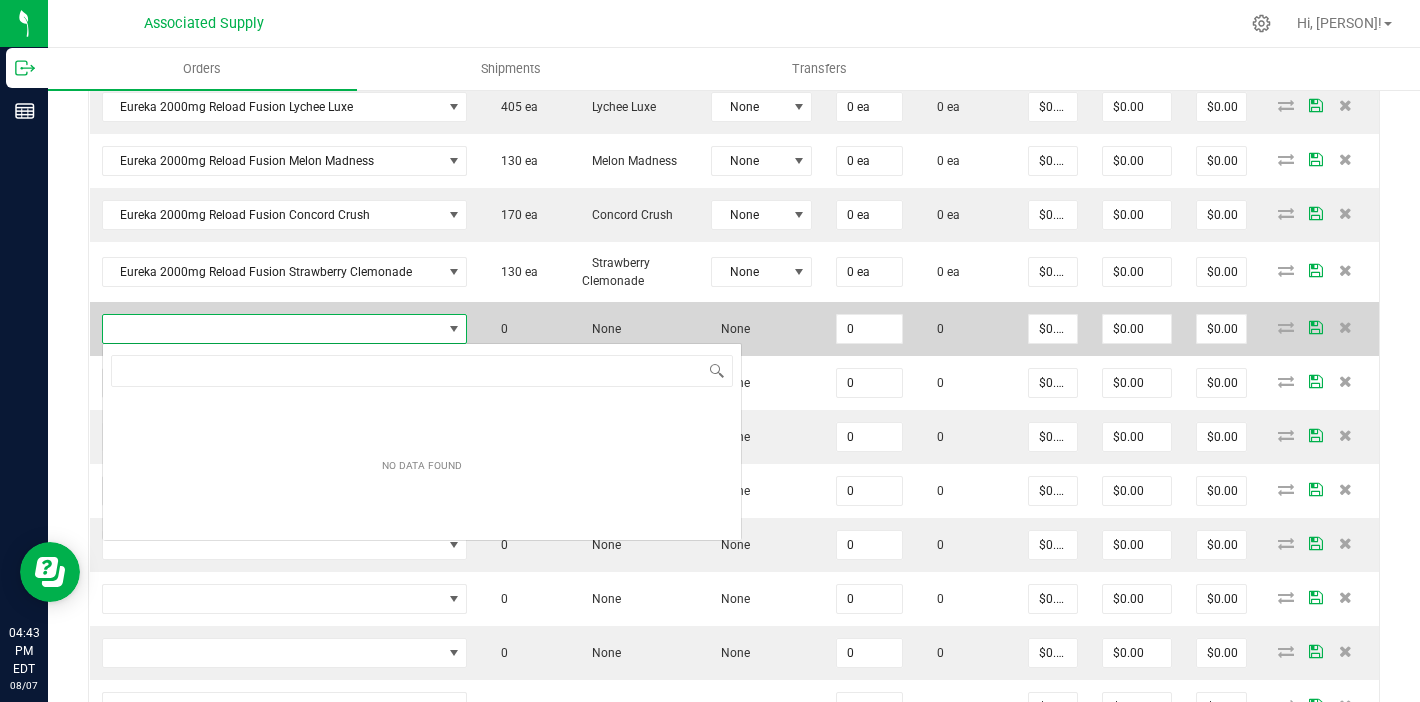 scroll, scrollTop: 99970, scrollLeft: 99642, axis: both 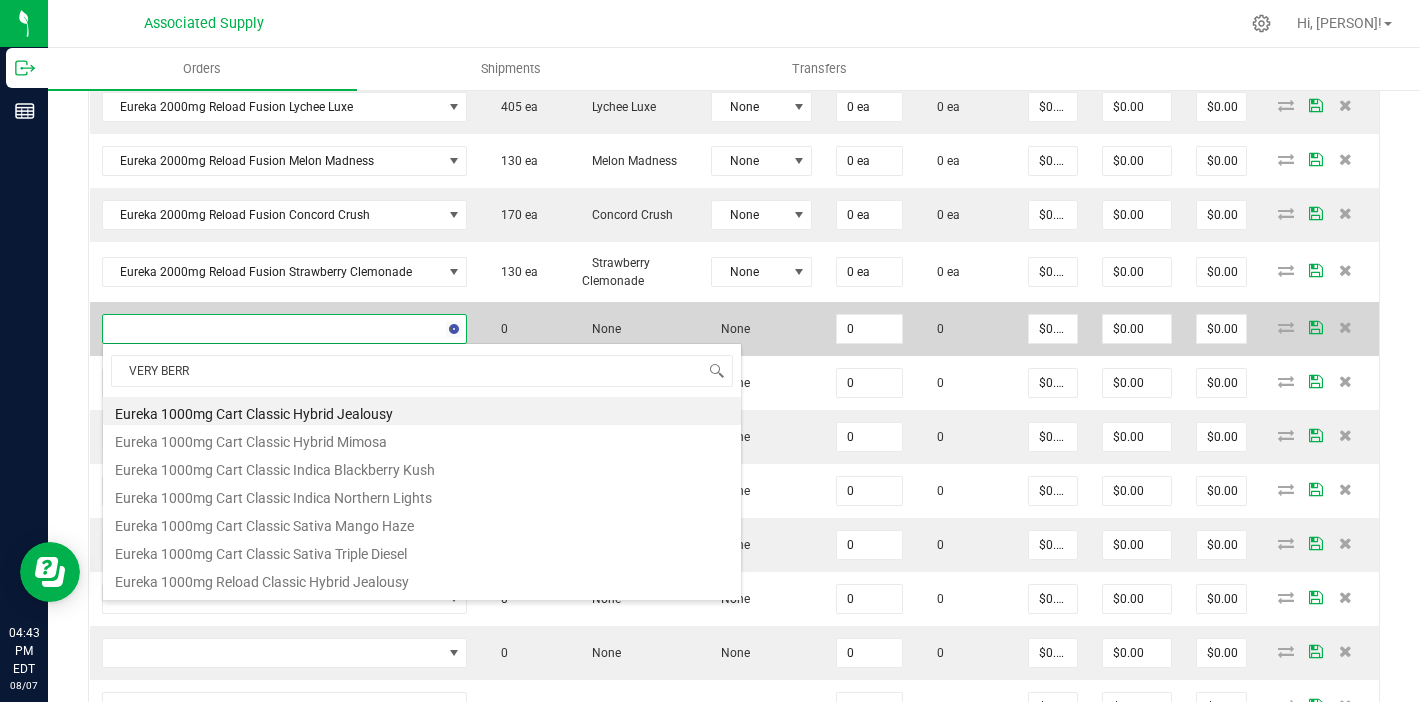 type on "VERY BERRY" 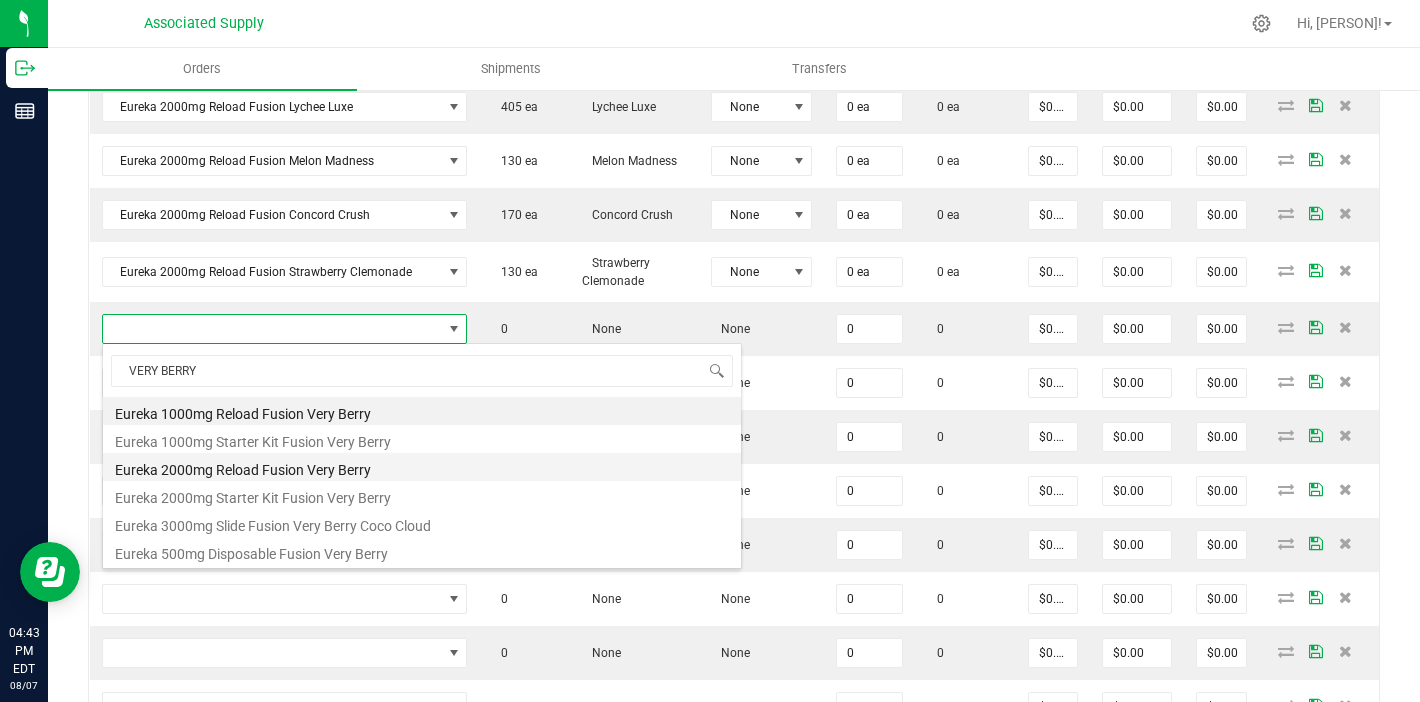 click on "Eureka 2000mg Reload Fusion Very Berry" at bounding box center (422, 467) 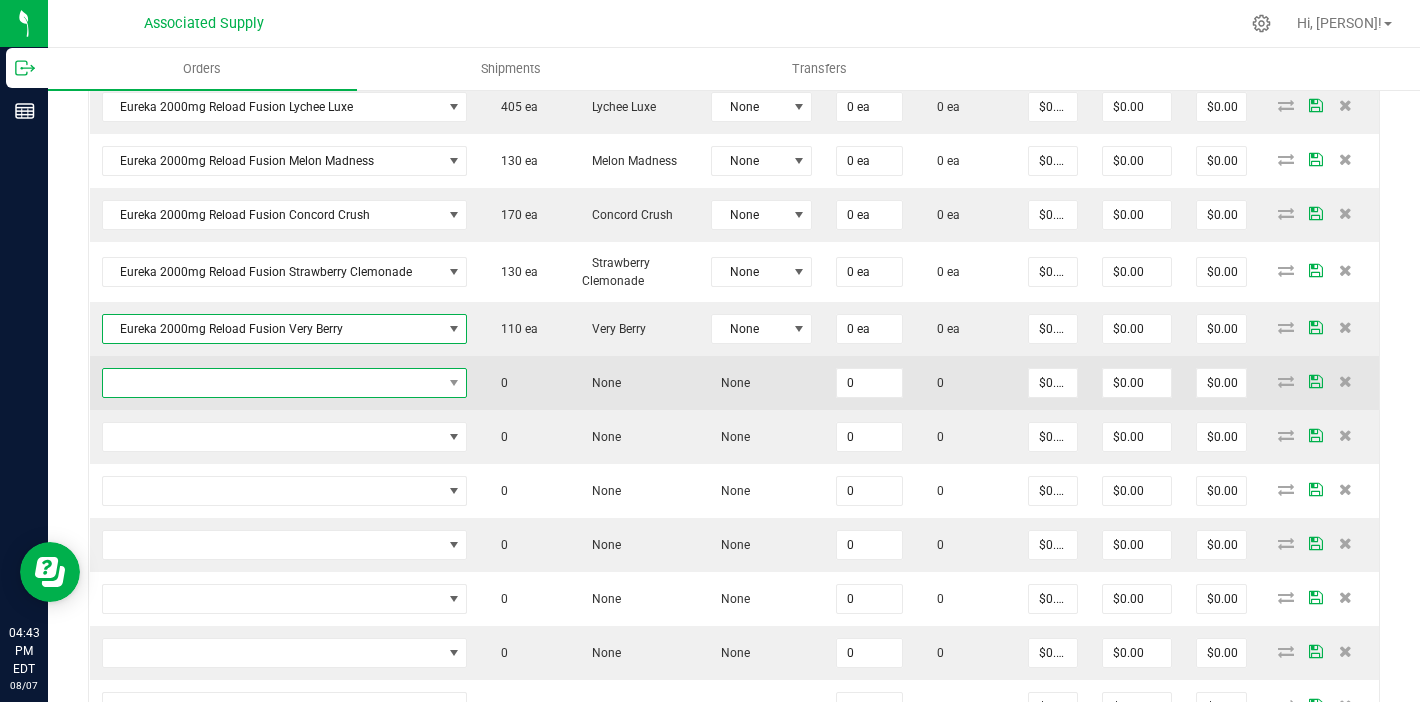 click at bounding box center [272, 383] 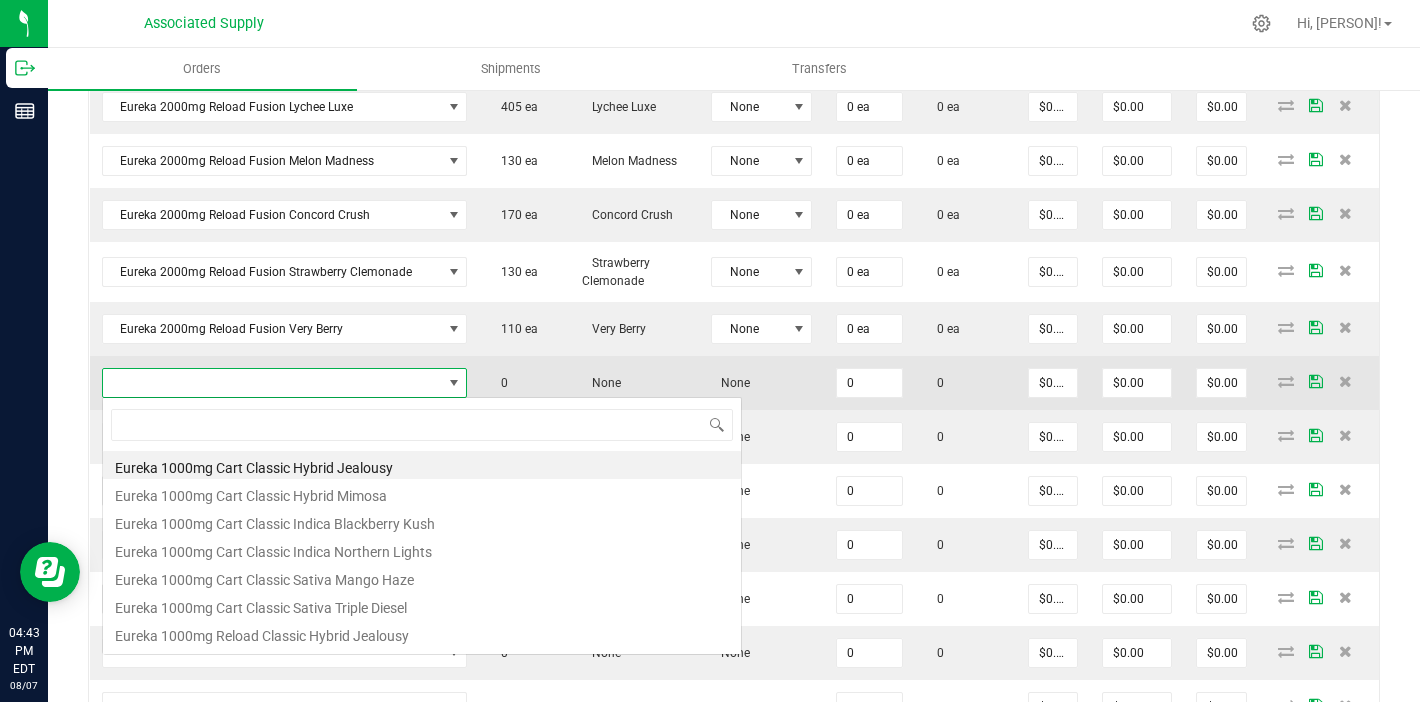 scroll, scrollTop: 99970, scrollLeft: 99642, axis: both 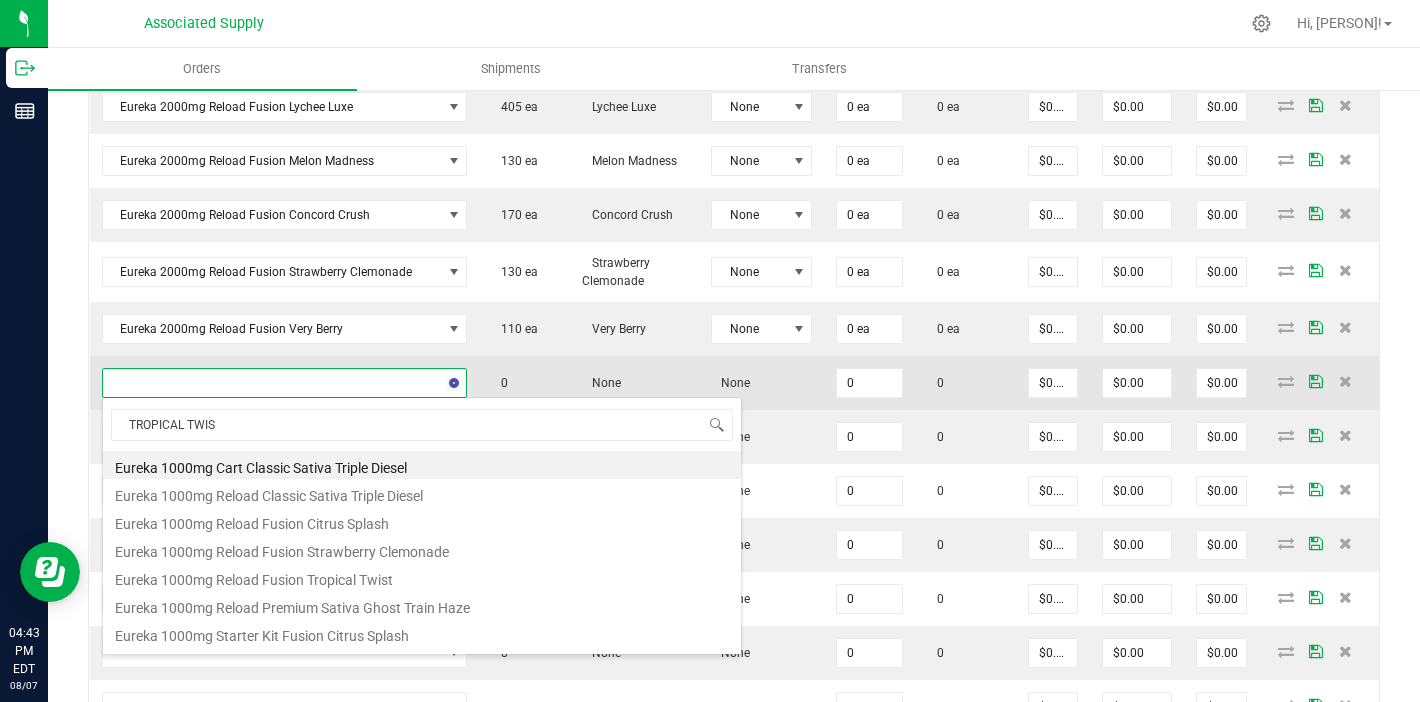 type on "TROPICAL TWIST" 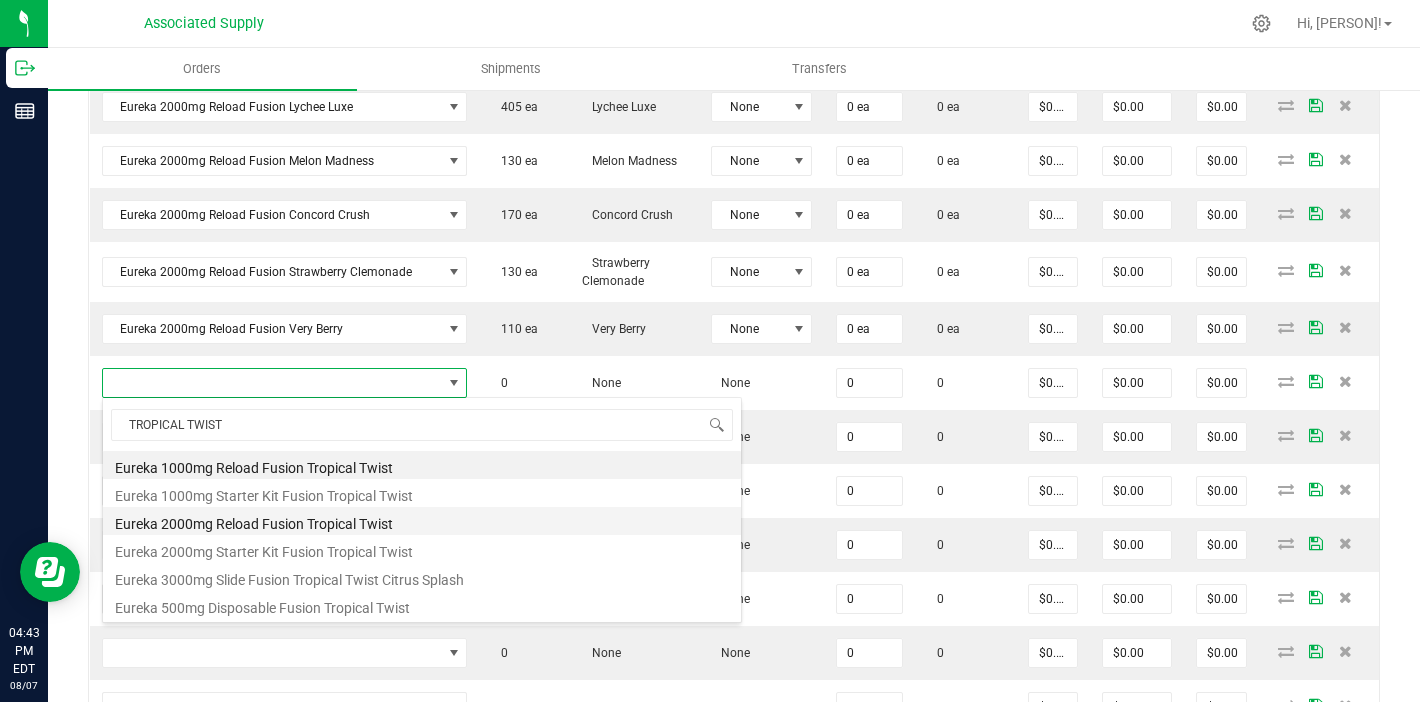 click on "Eureka 2000mg Reload Fusion Tropical Twist" at bounding box center [422, 521] 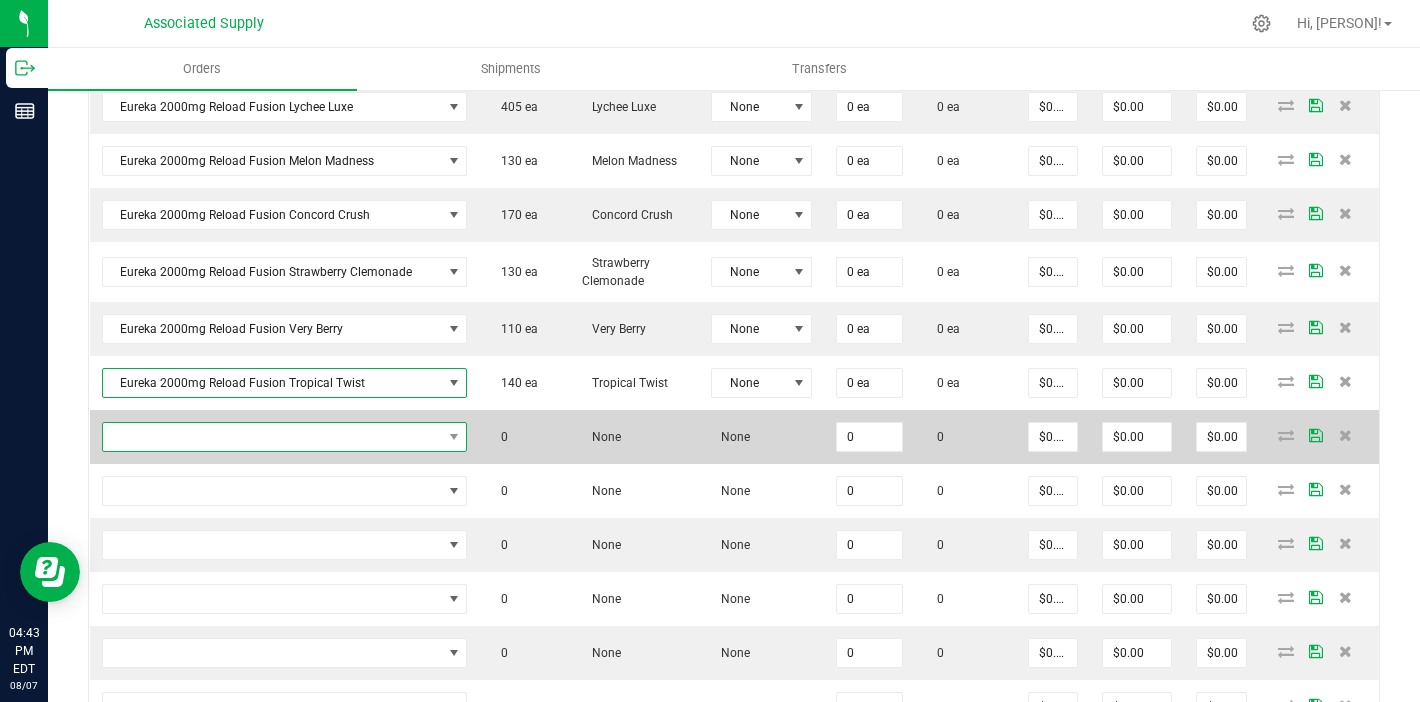 click at bounding box center (272, 437) 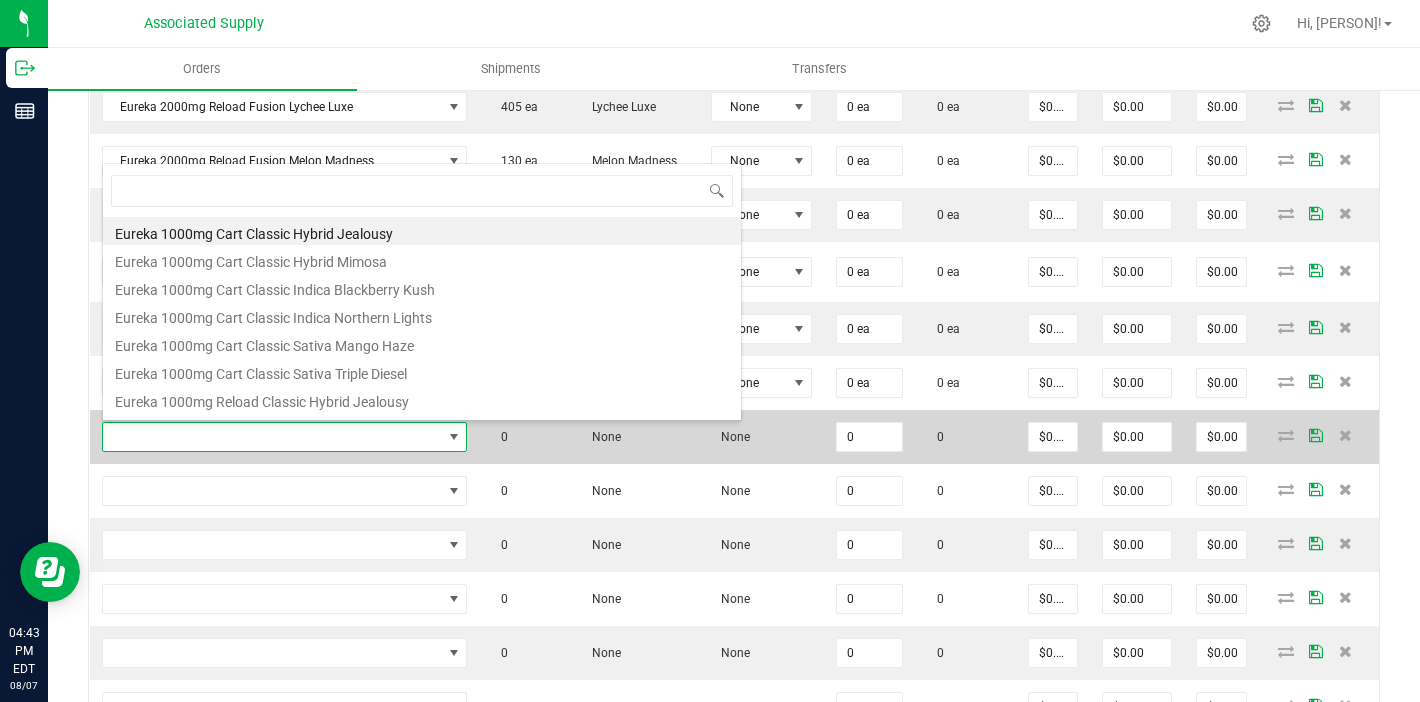 scroll, scrollTop: 99970, scrollLeft: 99642, axis: both 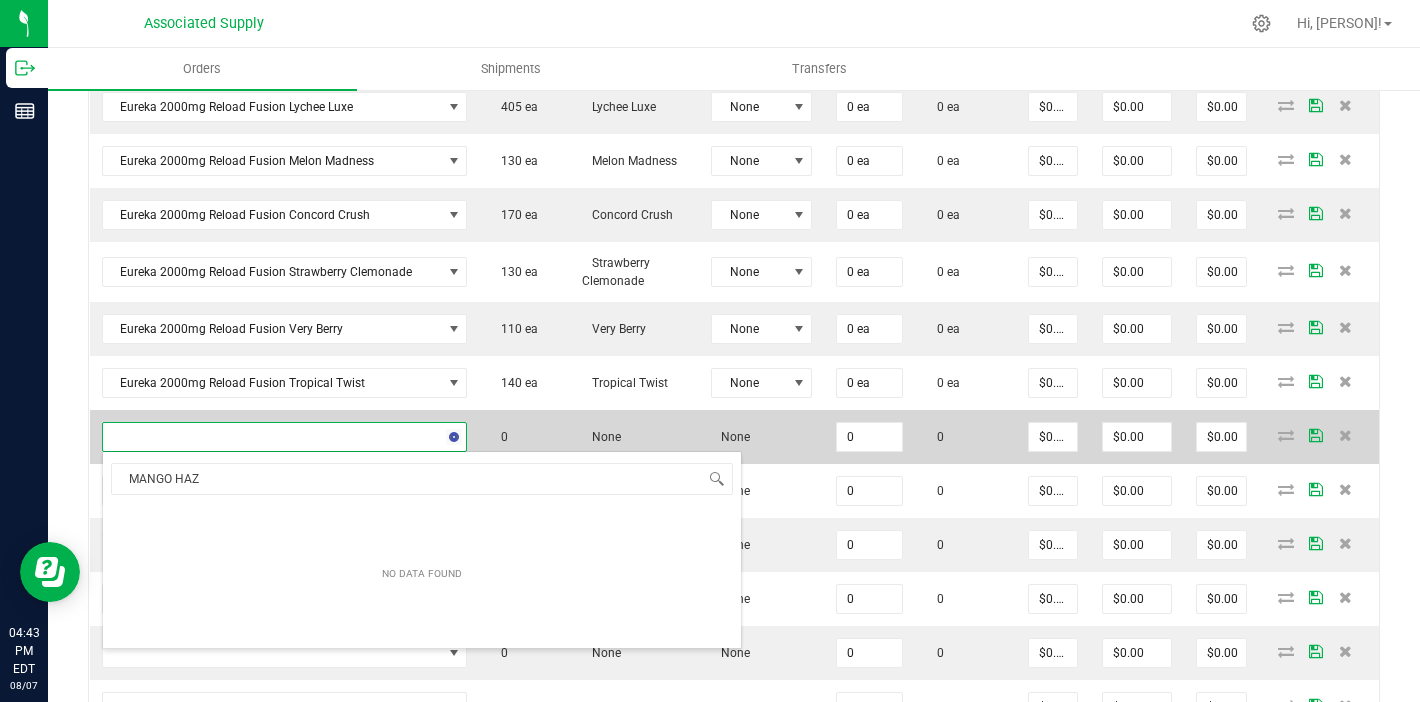 type on "MANGO HAZE" 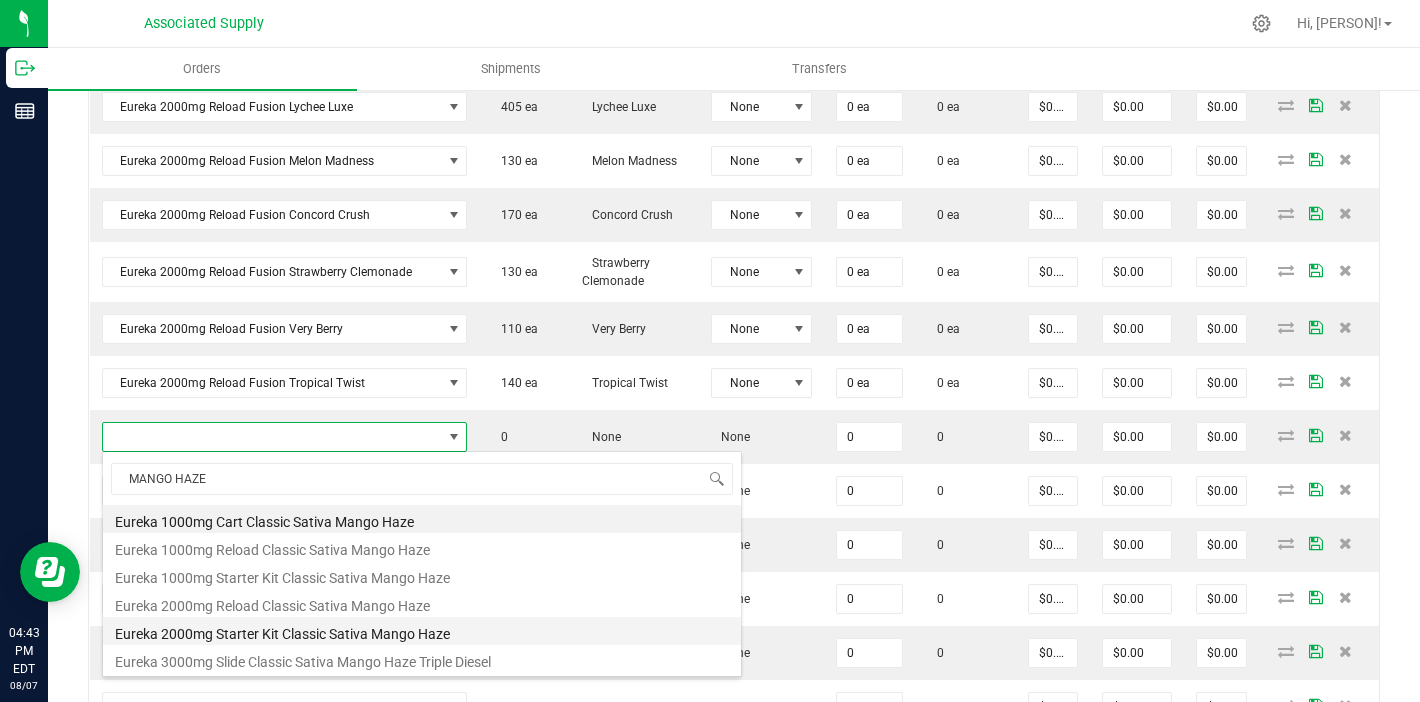 click on "Eureka 2000mg Starter Kit Classic Sativa Mango Haze" at bounding box center [422, 631] 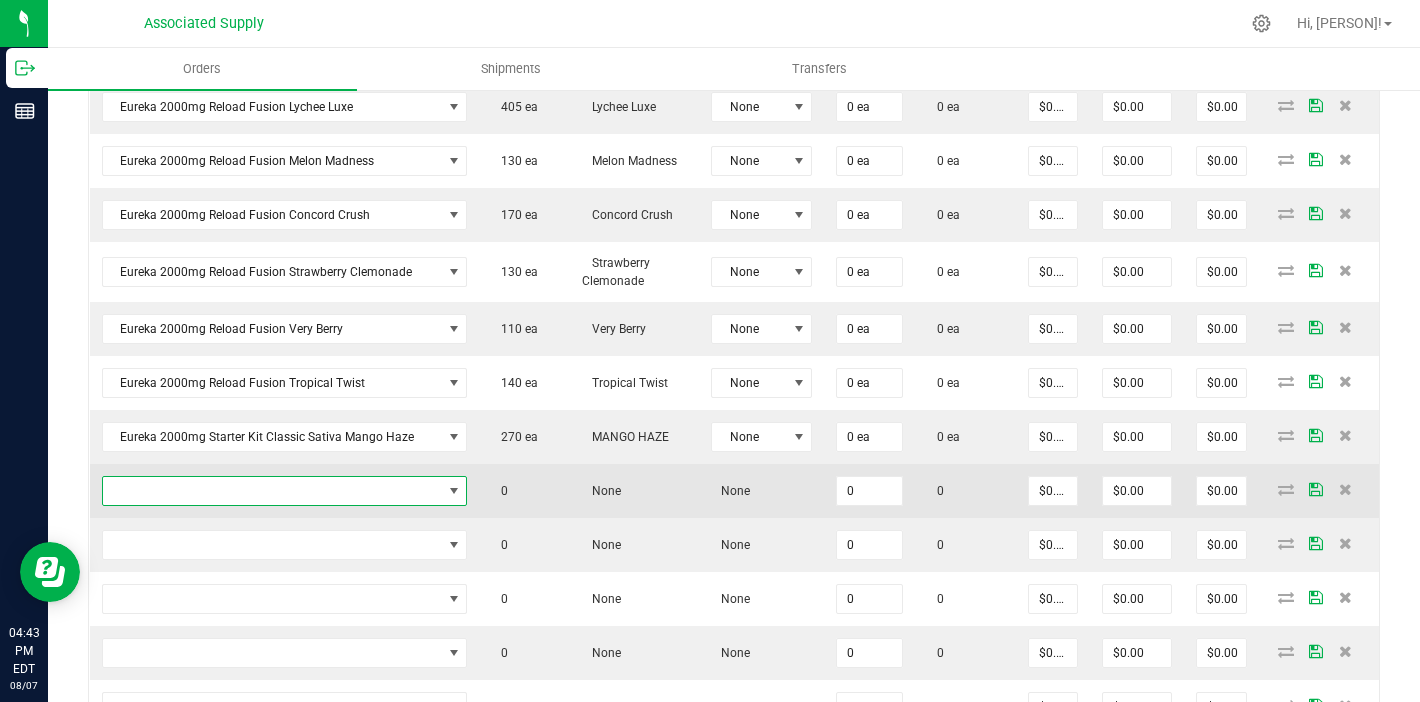 click at bounding box center [272, 491] 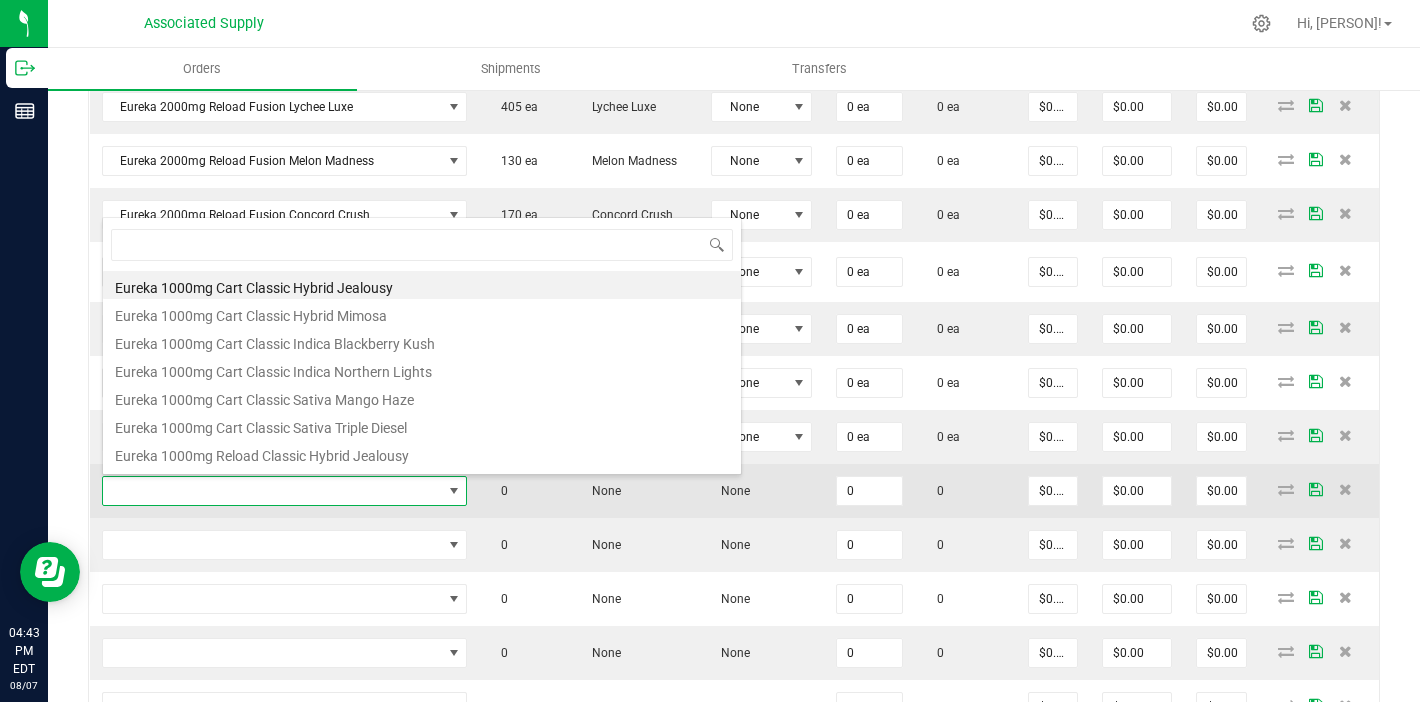 scroll, scrollTop: 99970, scrollLeft: 99642, axis: both 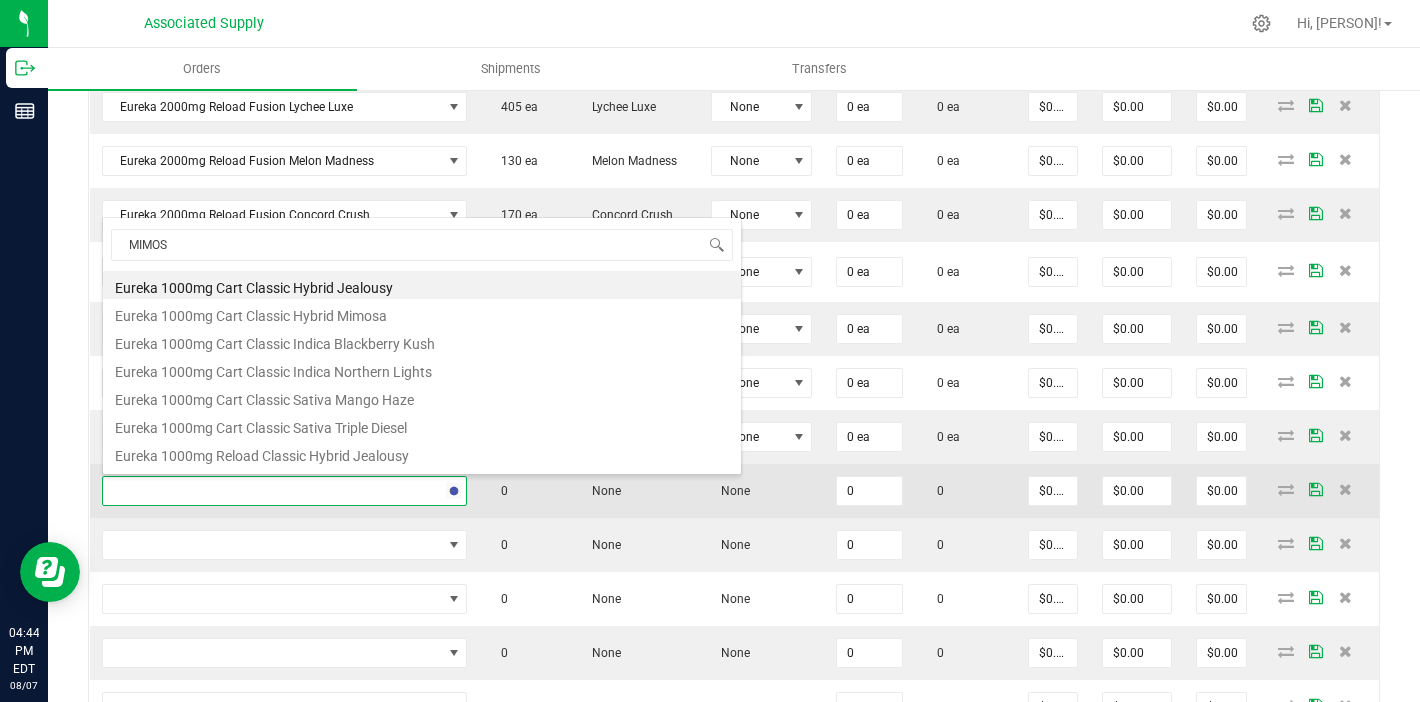 type on "MIMOSA" 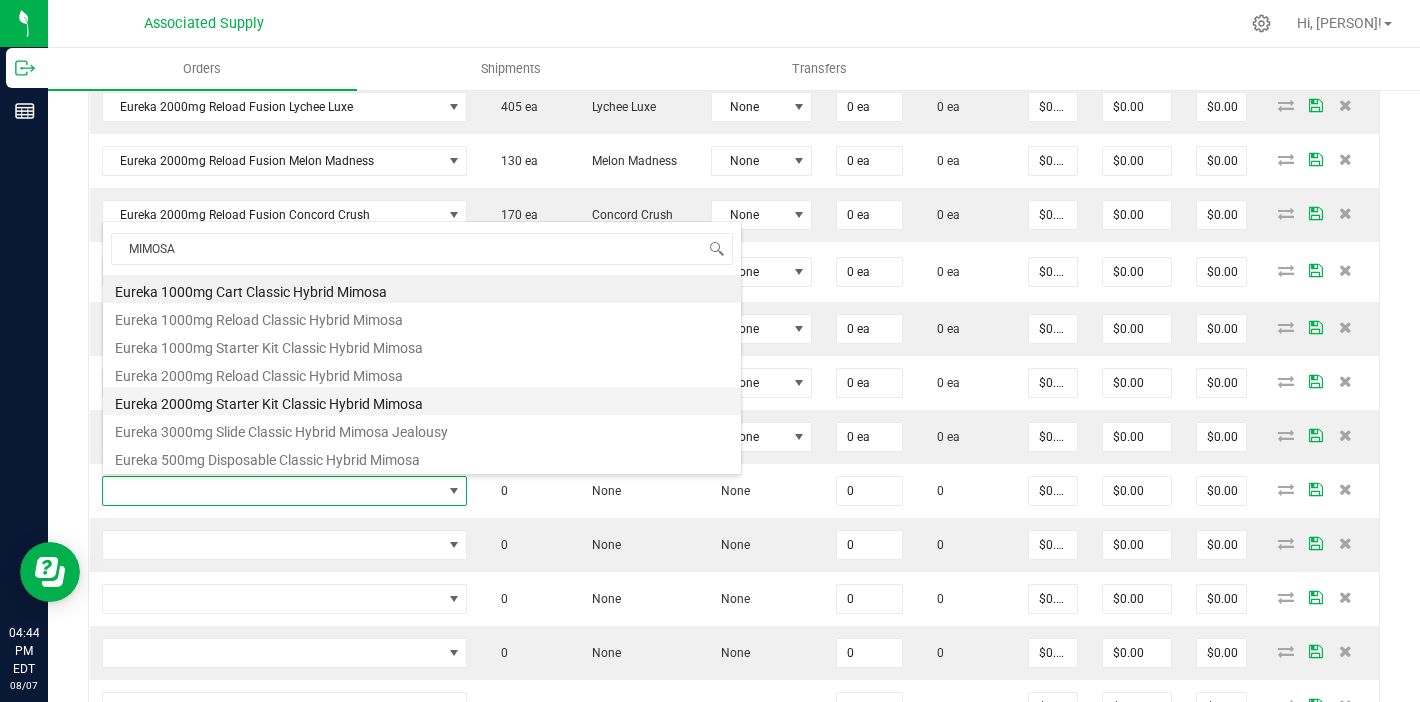 click on "Eureka 2000mg Starter Kit Classic Hybrid Mimosa" at bounding box center (422, 401) 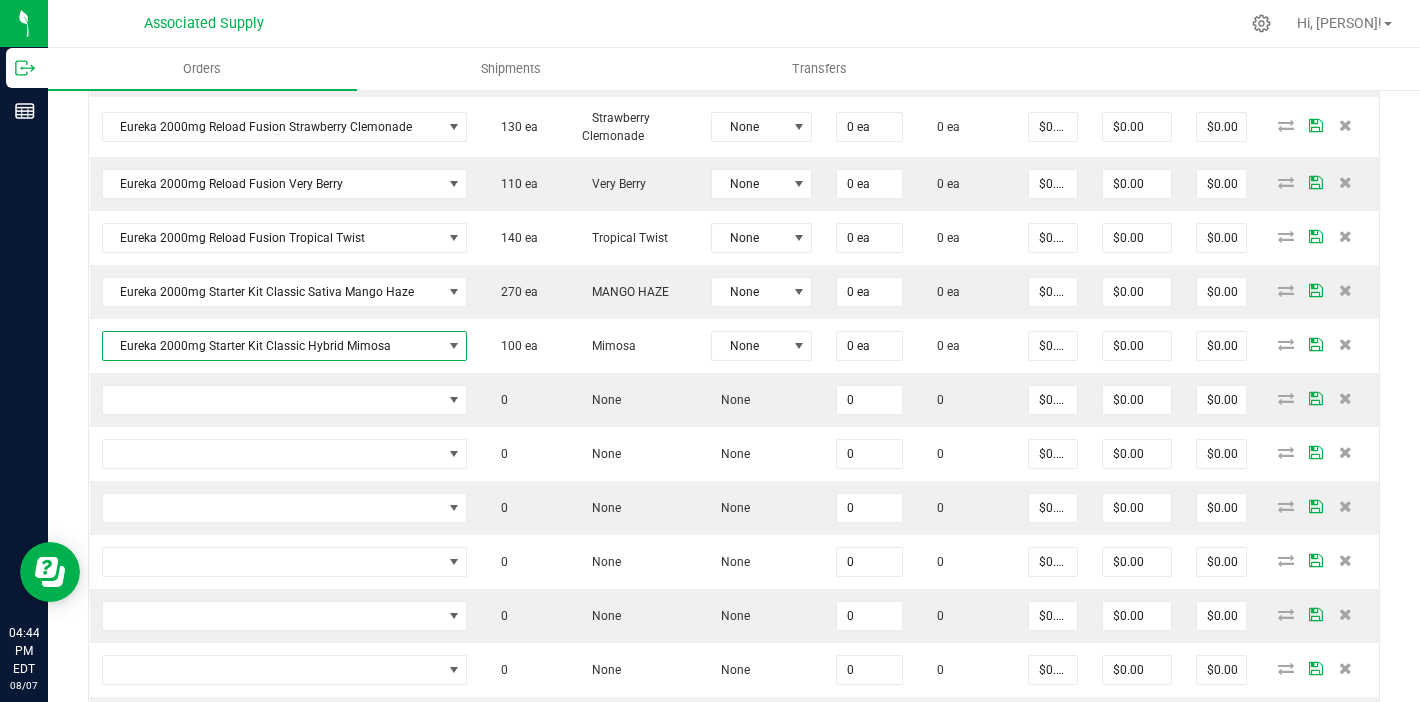 scroll, scrollTop: 1190, scrollLeft: 0, axis: vertical 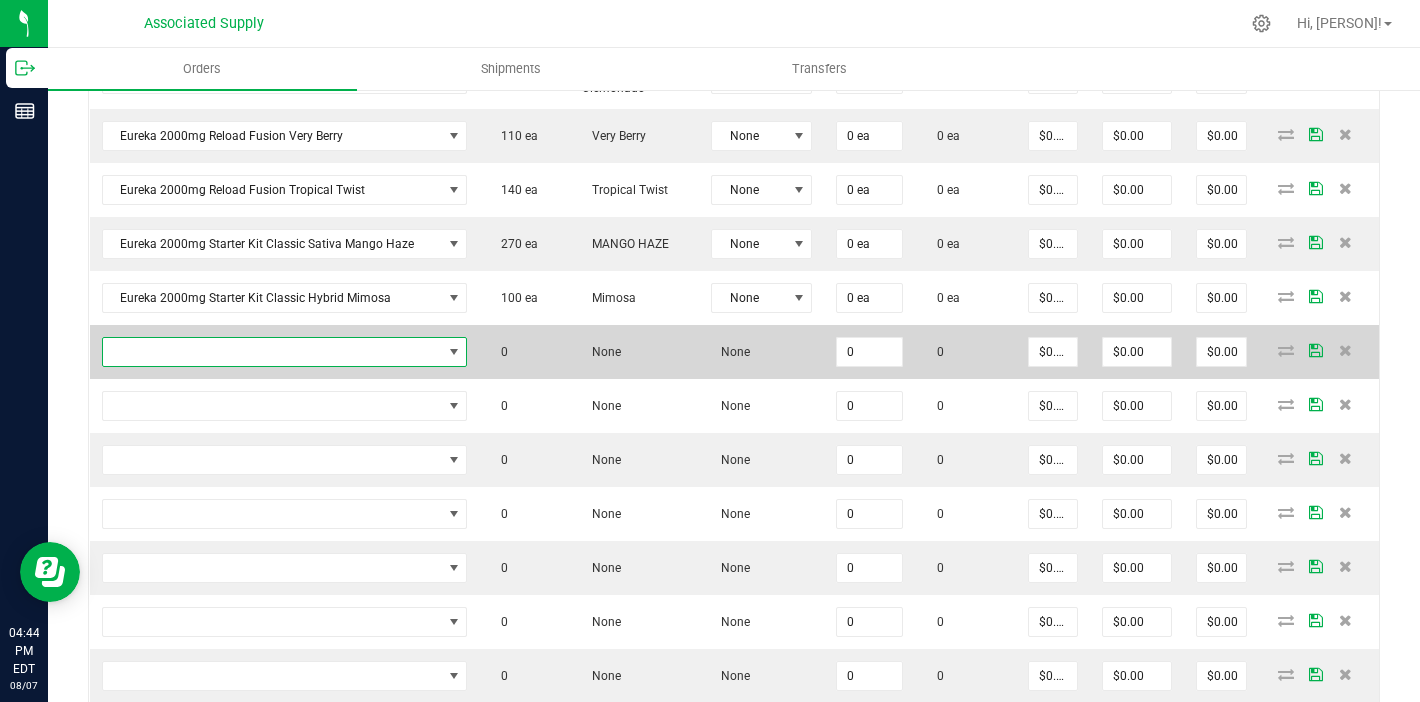 click at bounding box center [272, 352] 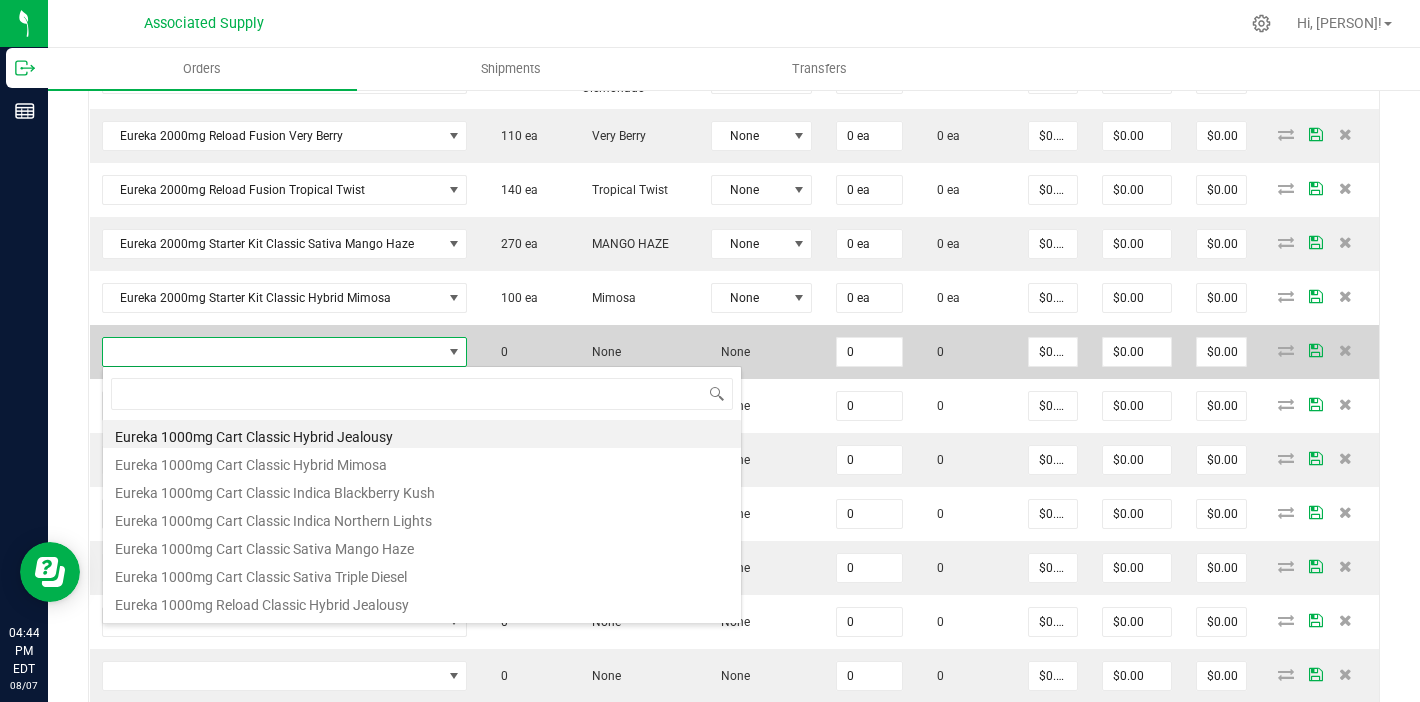 scroll, scrollTop: 99970, scrollLeft: 99642, axis: both 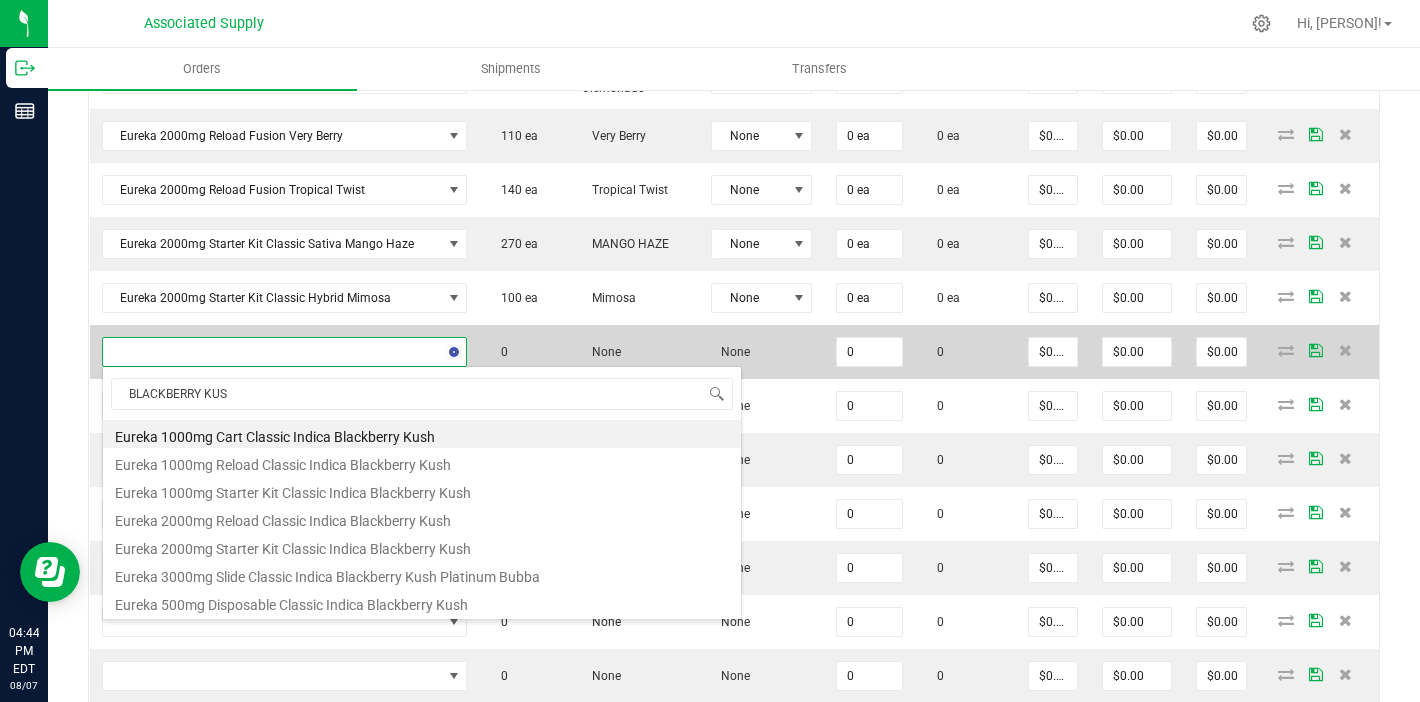 type on "BLACKBERRY KUSH" 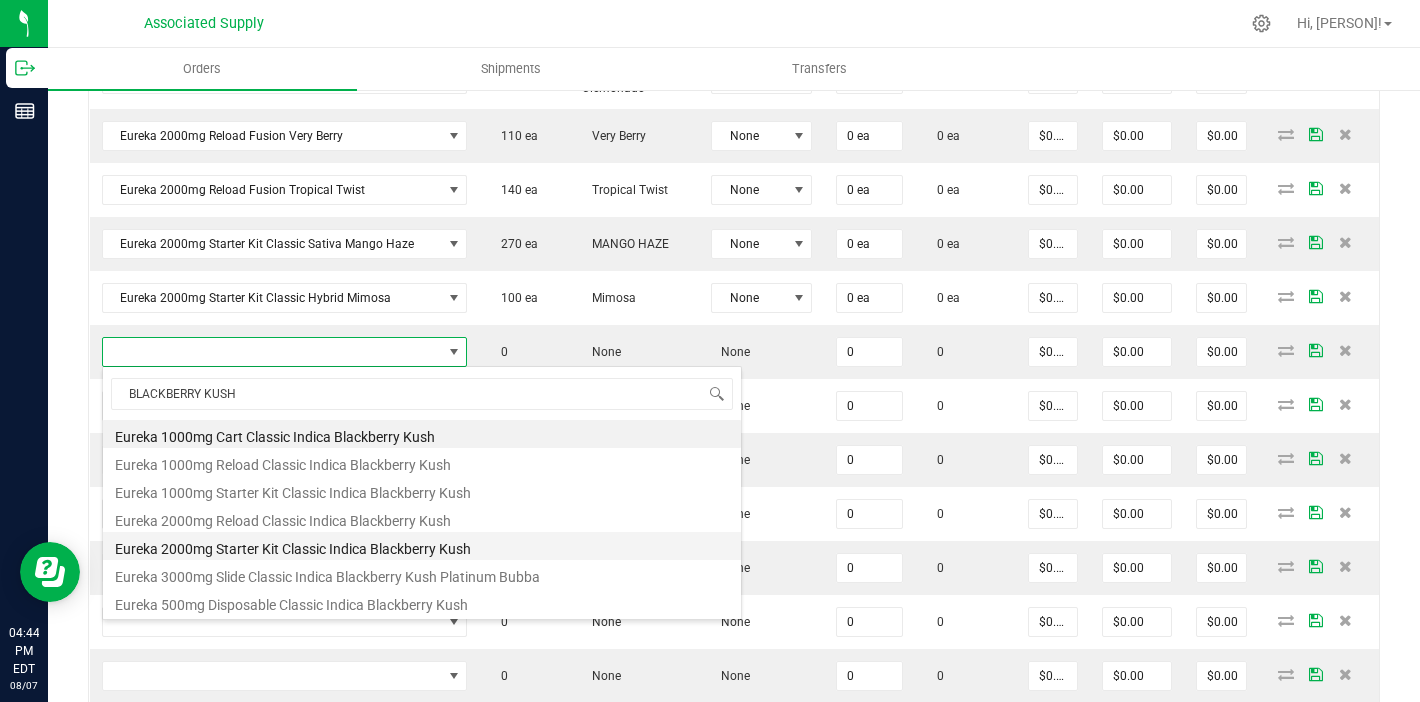 click on "Eureka 2000mg Starter Kit Classic Indica Blackberry Kush" at bounding box center (422, 546) 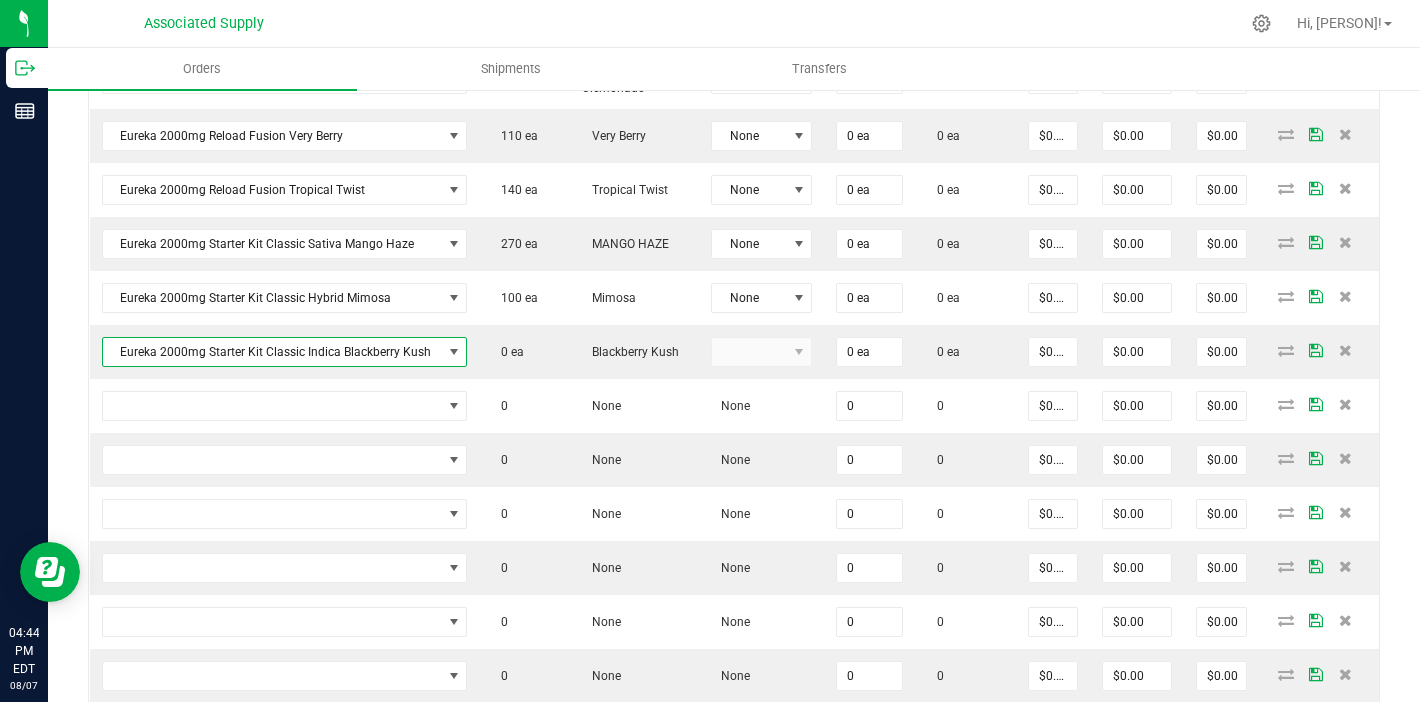 scroll, scrollTop: 1282, scrollLeft: 0, axis: vertical 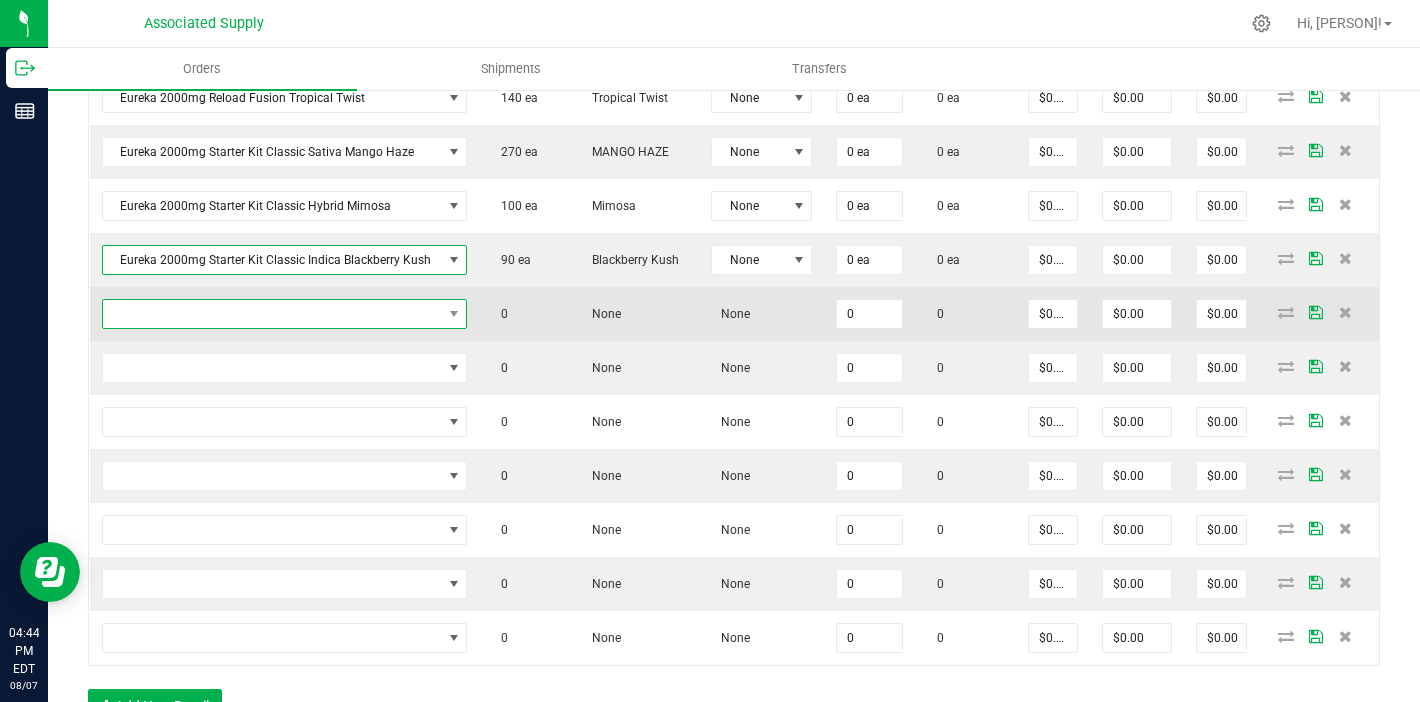 click at bounding box center [272, 314] 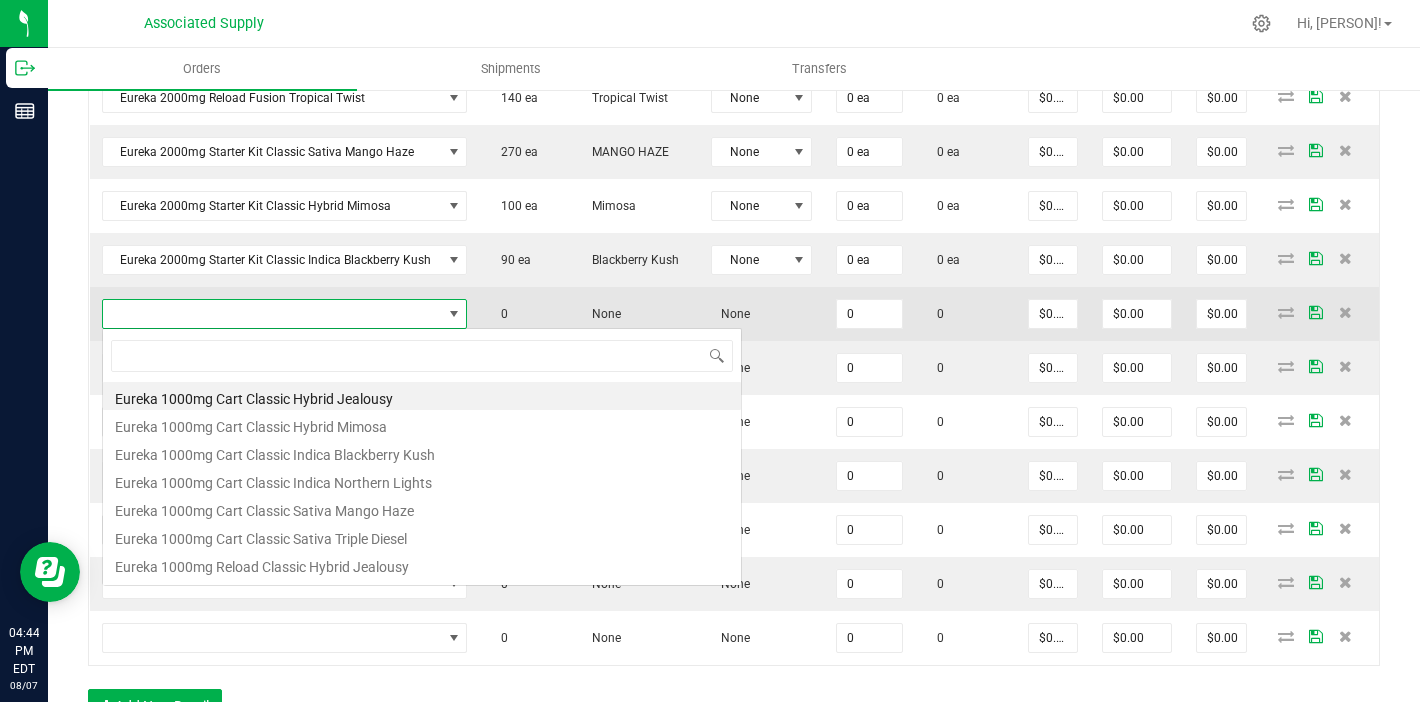 scroll, scrollTop: 99970, scrollLeft: 99641, axis: both 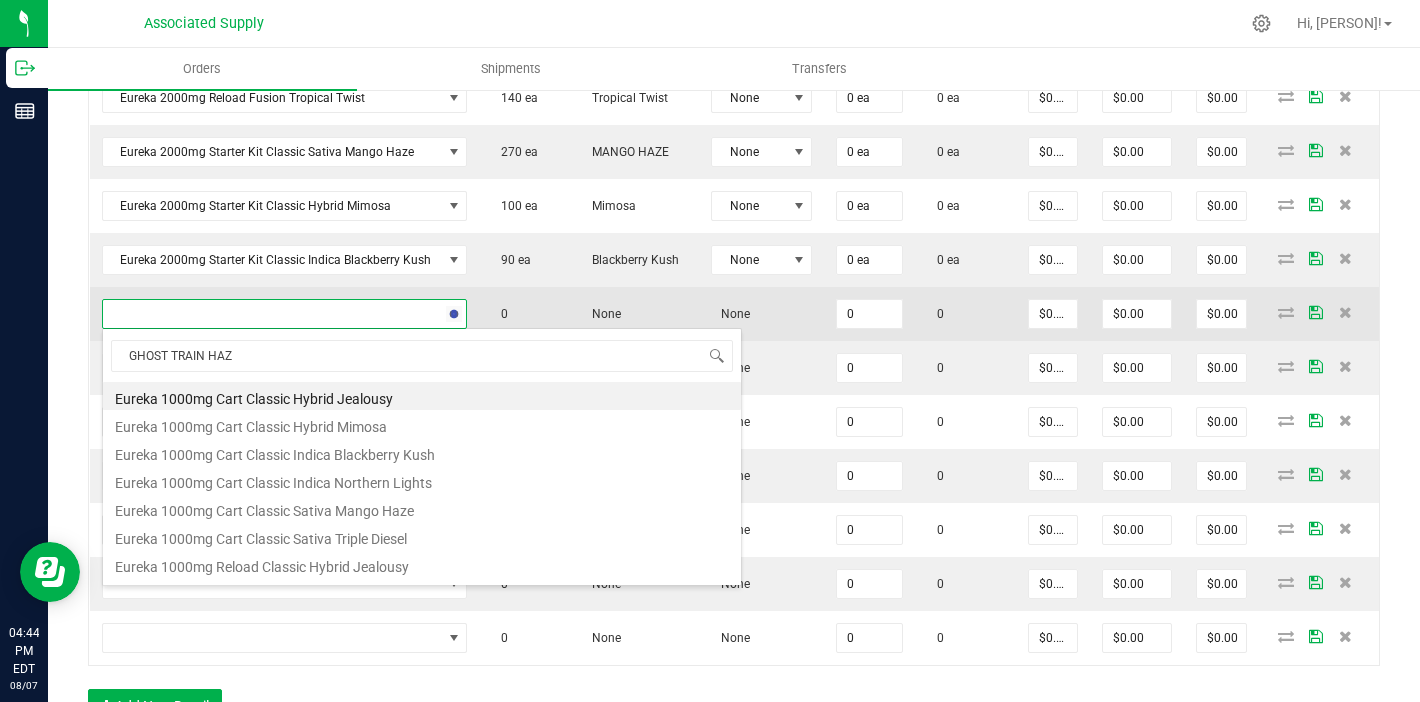 type on "GHOST TRAIN HAZE" 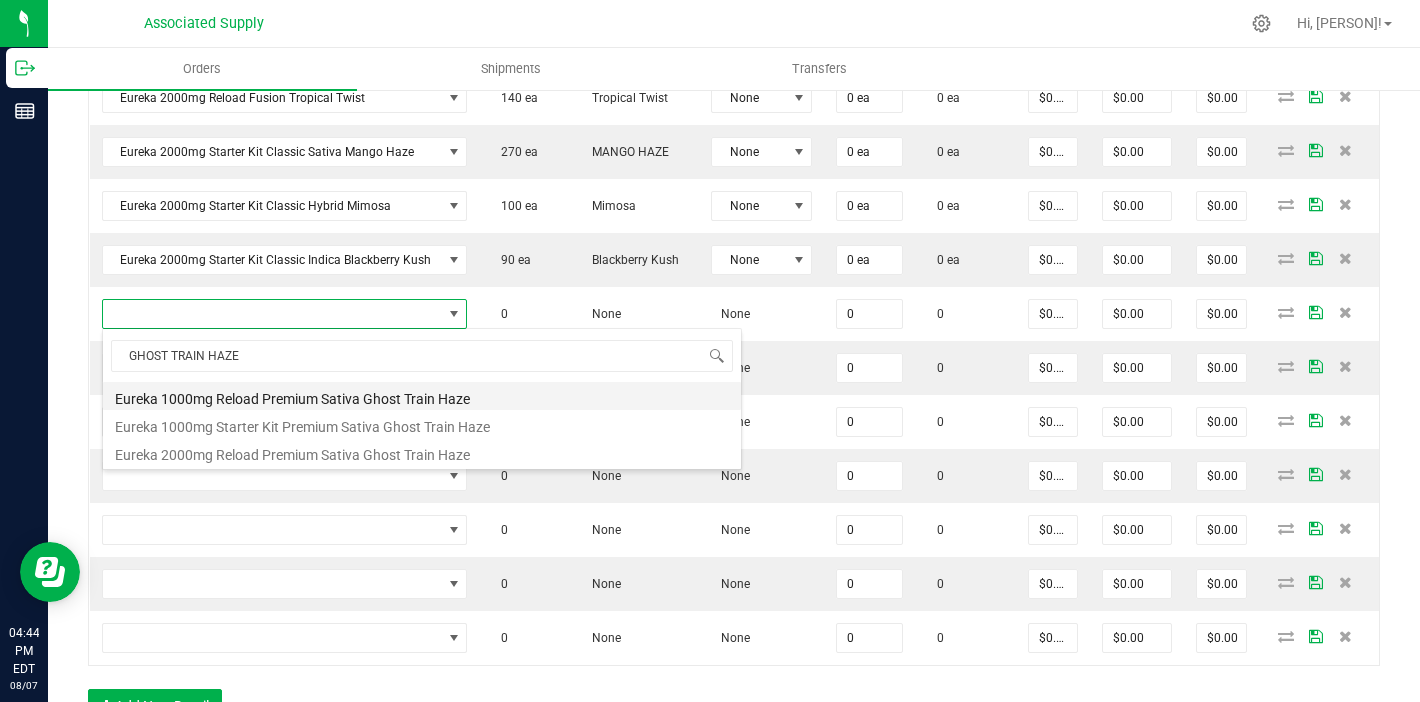click on "Eureka 1000mg Reload Premium Sativa Ghost Train Haze" at bounding box center (422, 396) 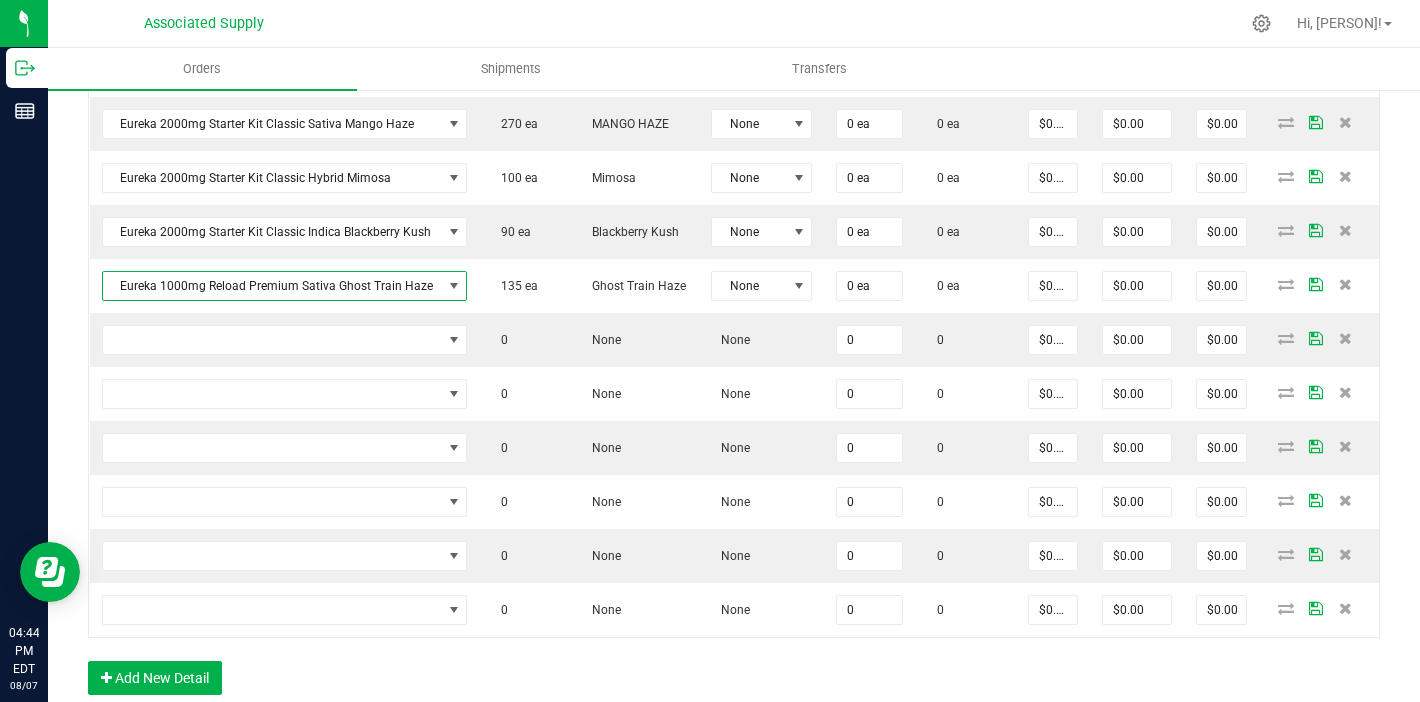 scroll, scrollTop: 1339, scrollLeft: 0, axis: vertical 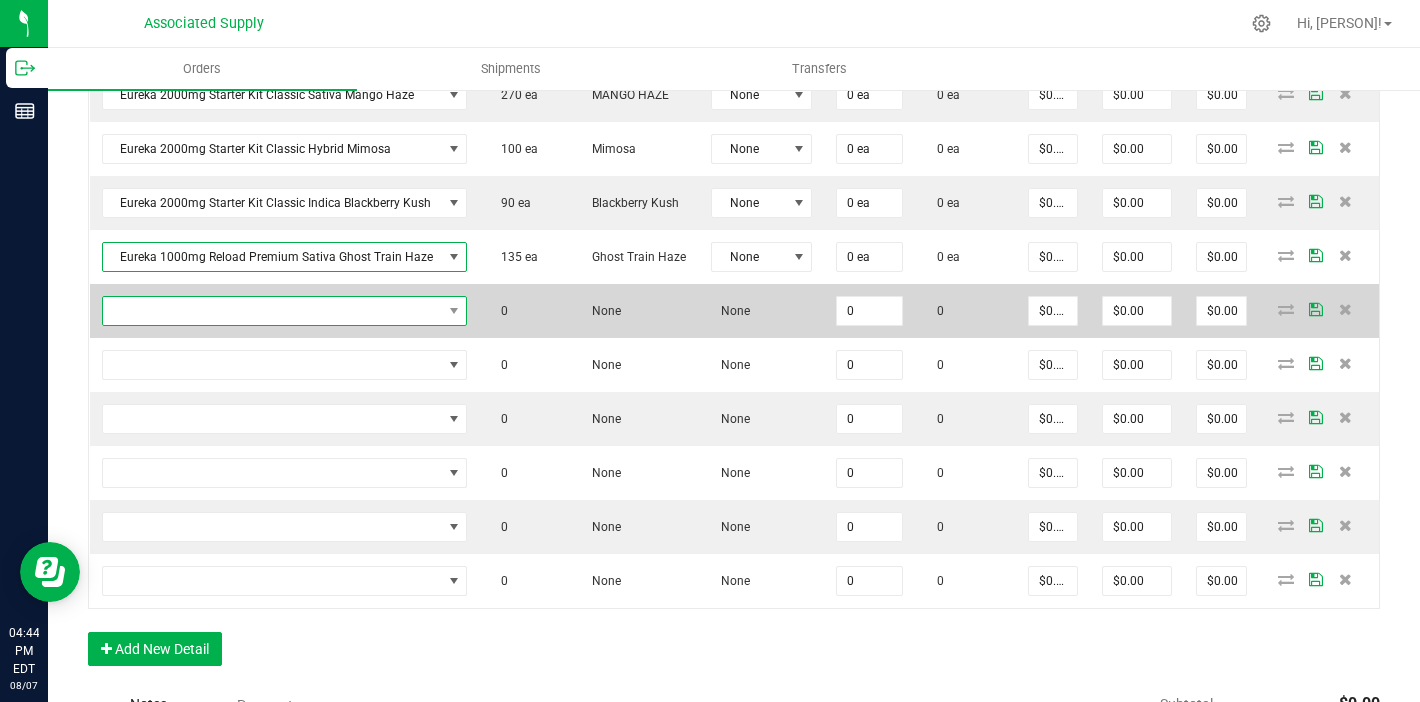 click at bounding box center (272, 311) 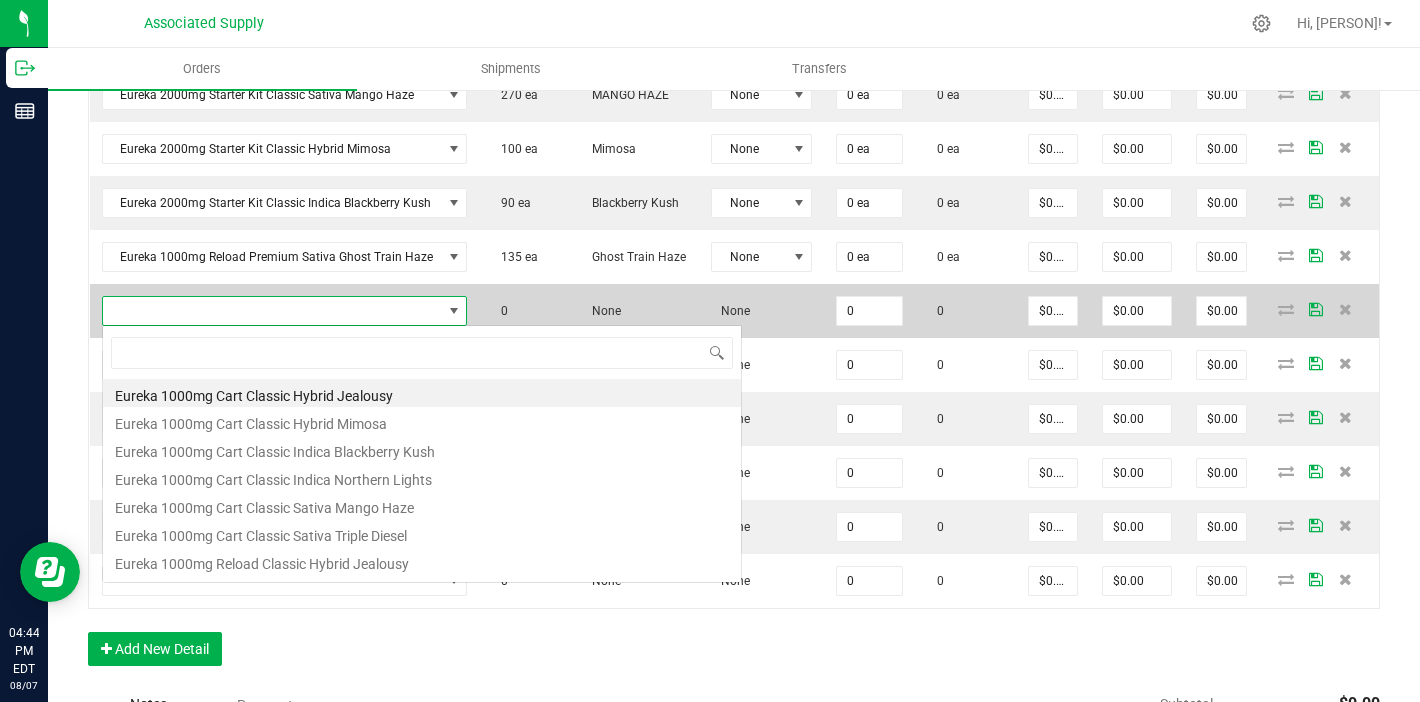 scroll, scrollTop: 99970, scrollLeft: 99641, axis: both 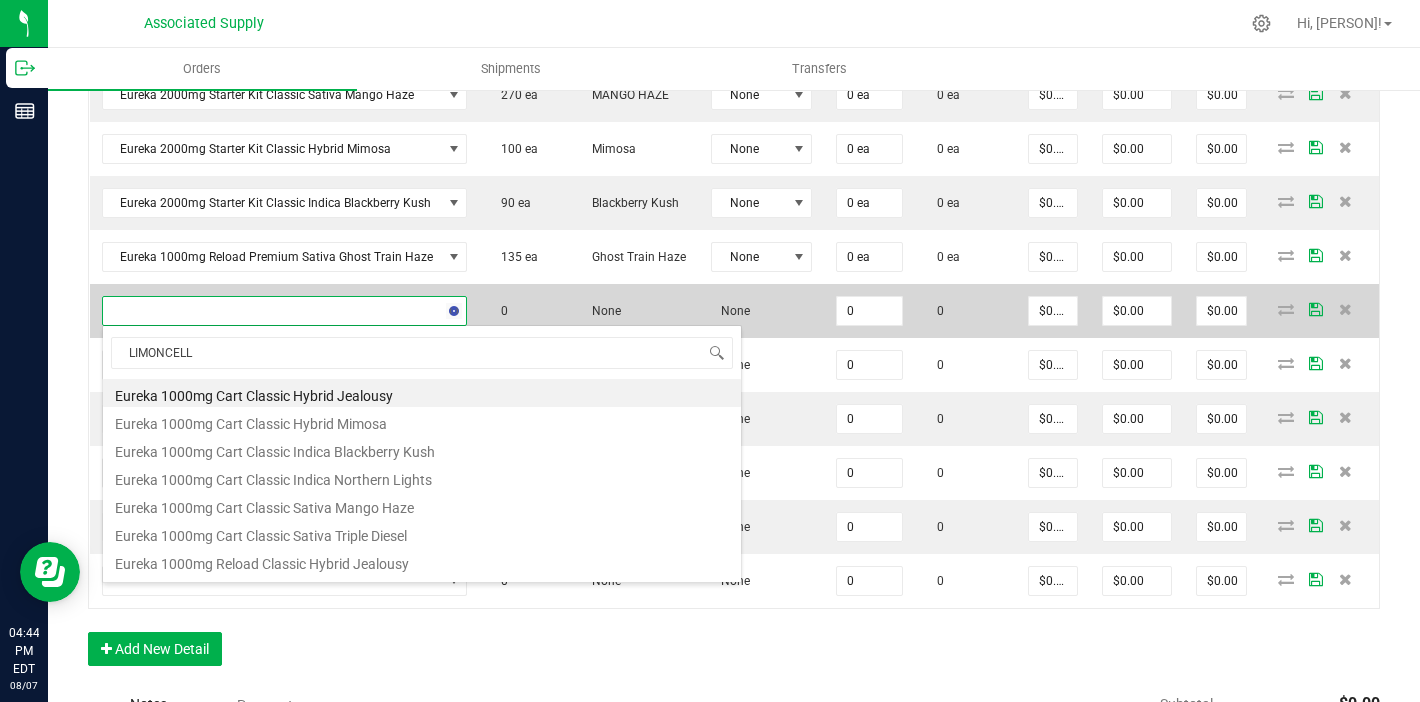 type on "LIMONCELLO" 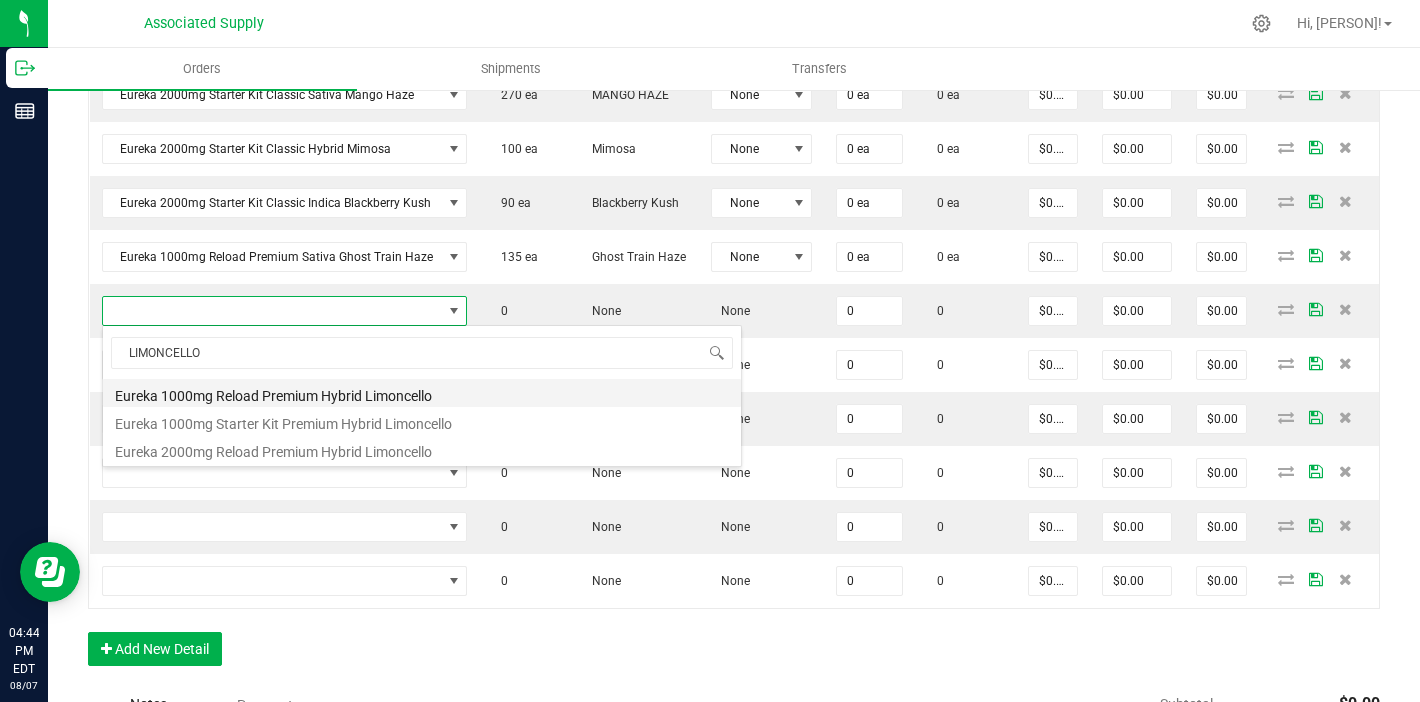 click on "Eureka 1000mg Reload Premium Hybrid Limoncello" at bounding box center (422, 393) 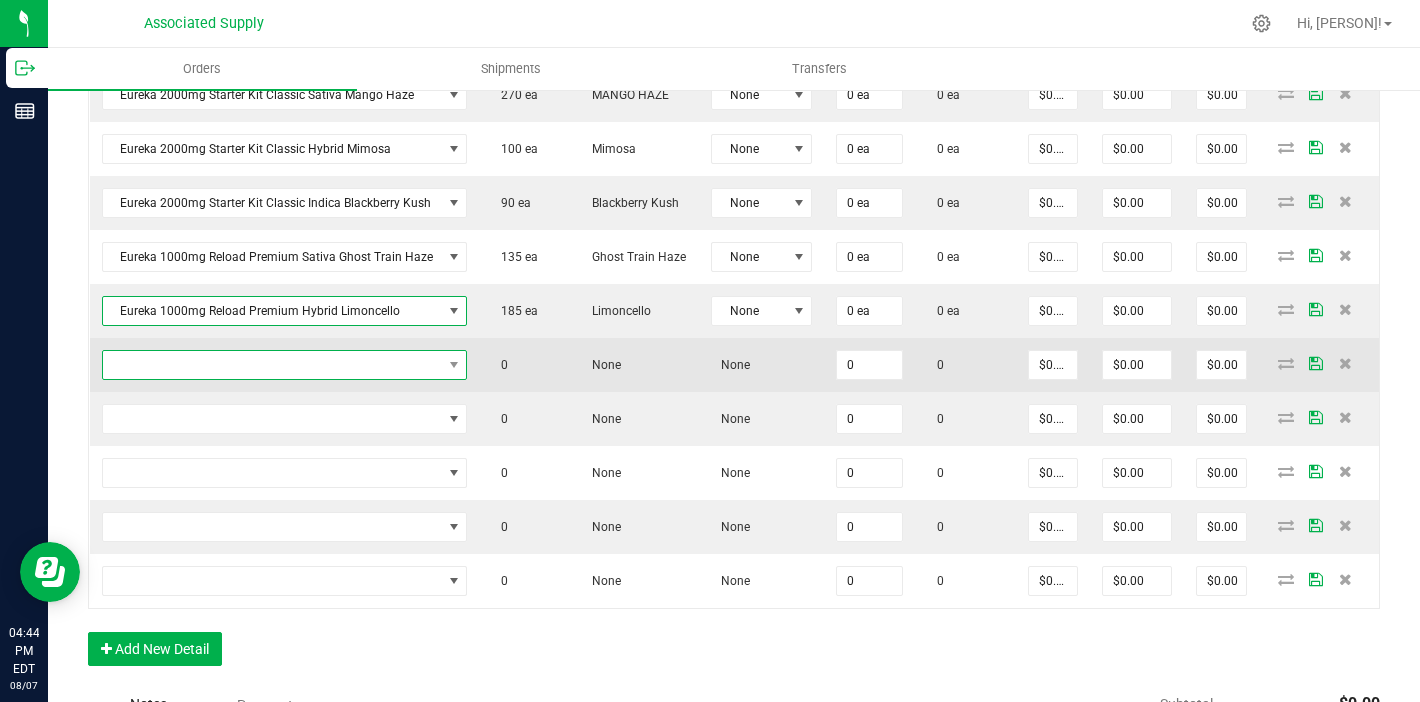 click at bounding box center [272, 365] 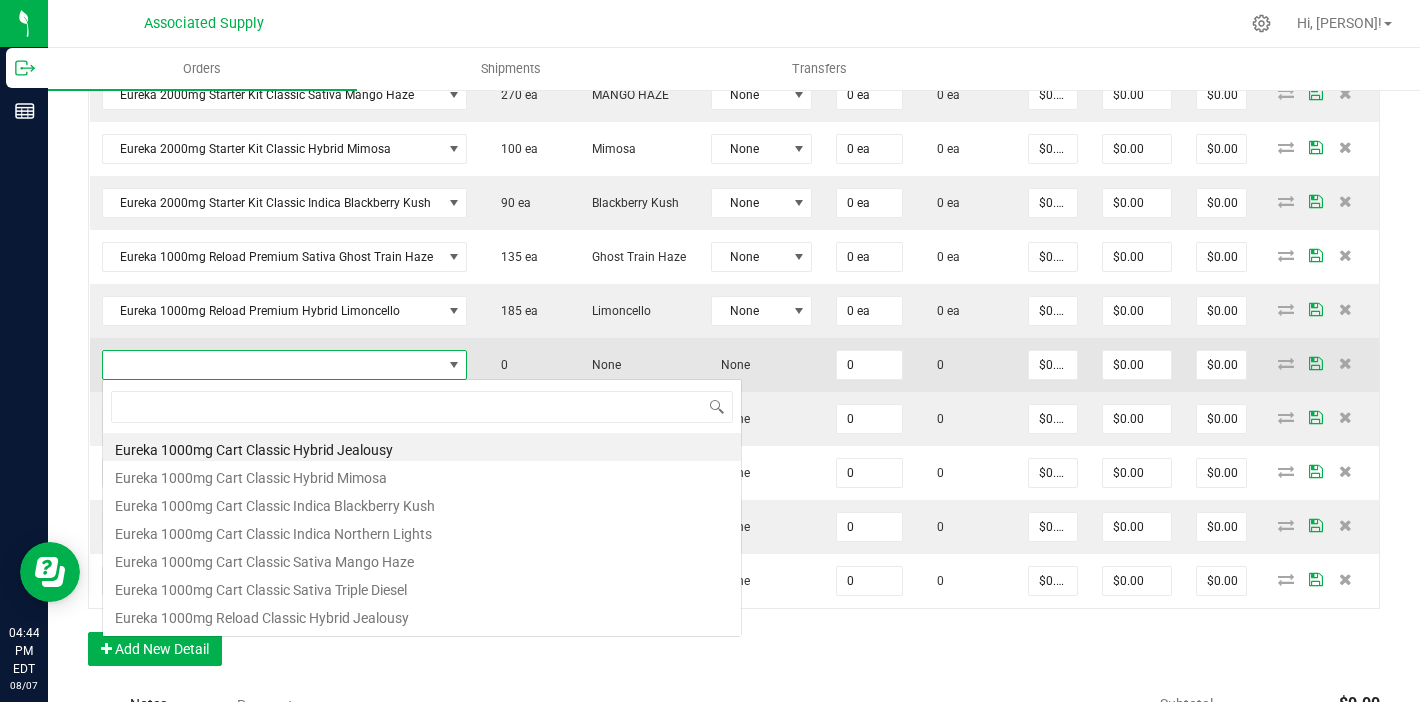 scroll, scrollTop: 99970, scrollLeft: 99641, axis: both 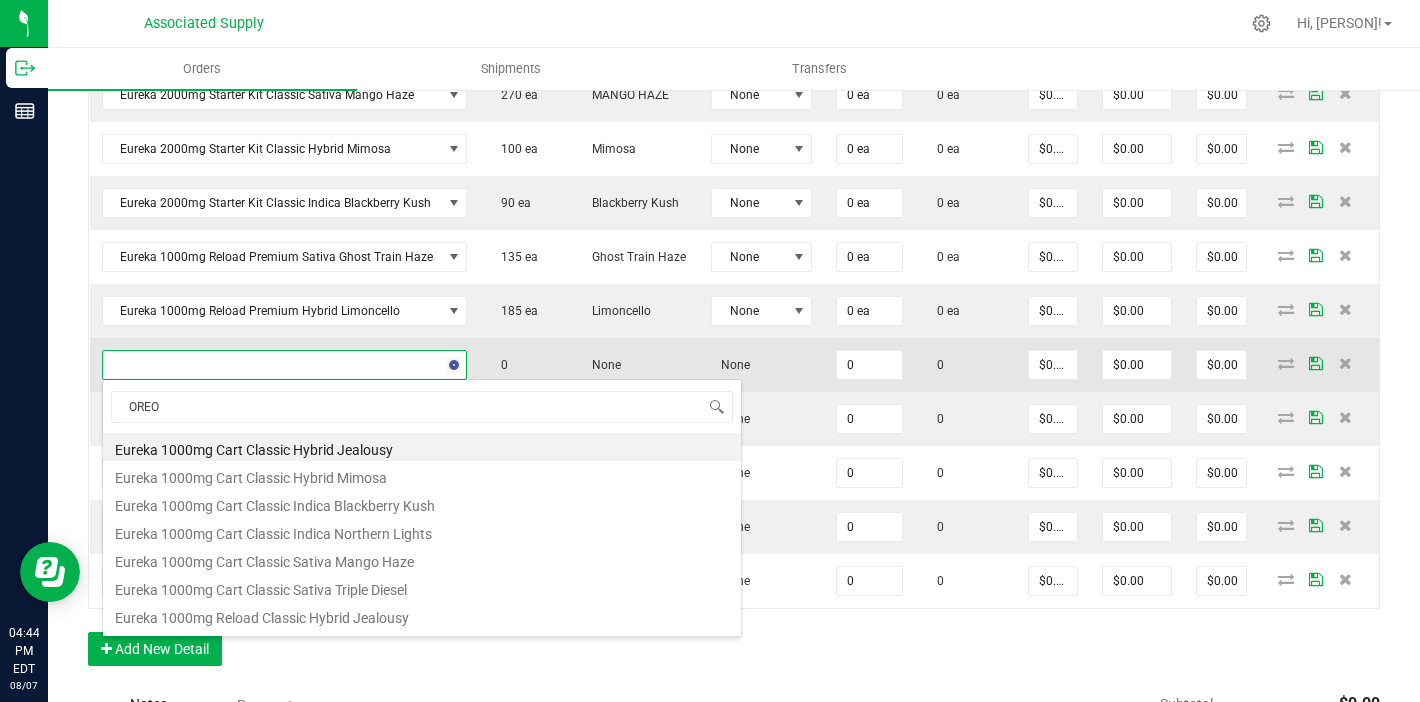 type on "OREOZ" 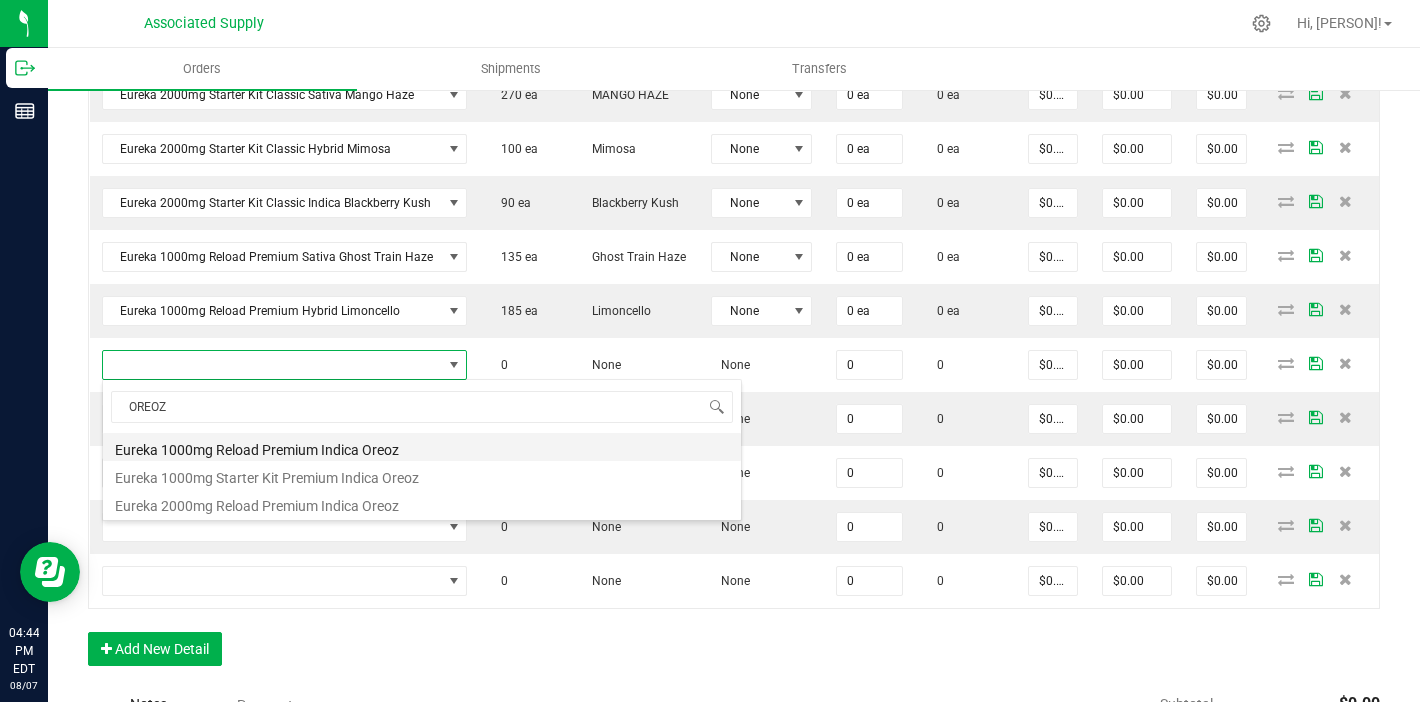 click on "Eureka 1000mg Reload Premium Indica Oreoz" at bounding box center (422, 447) 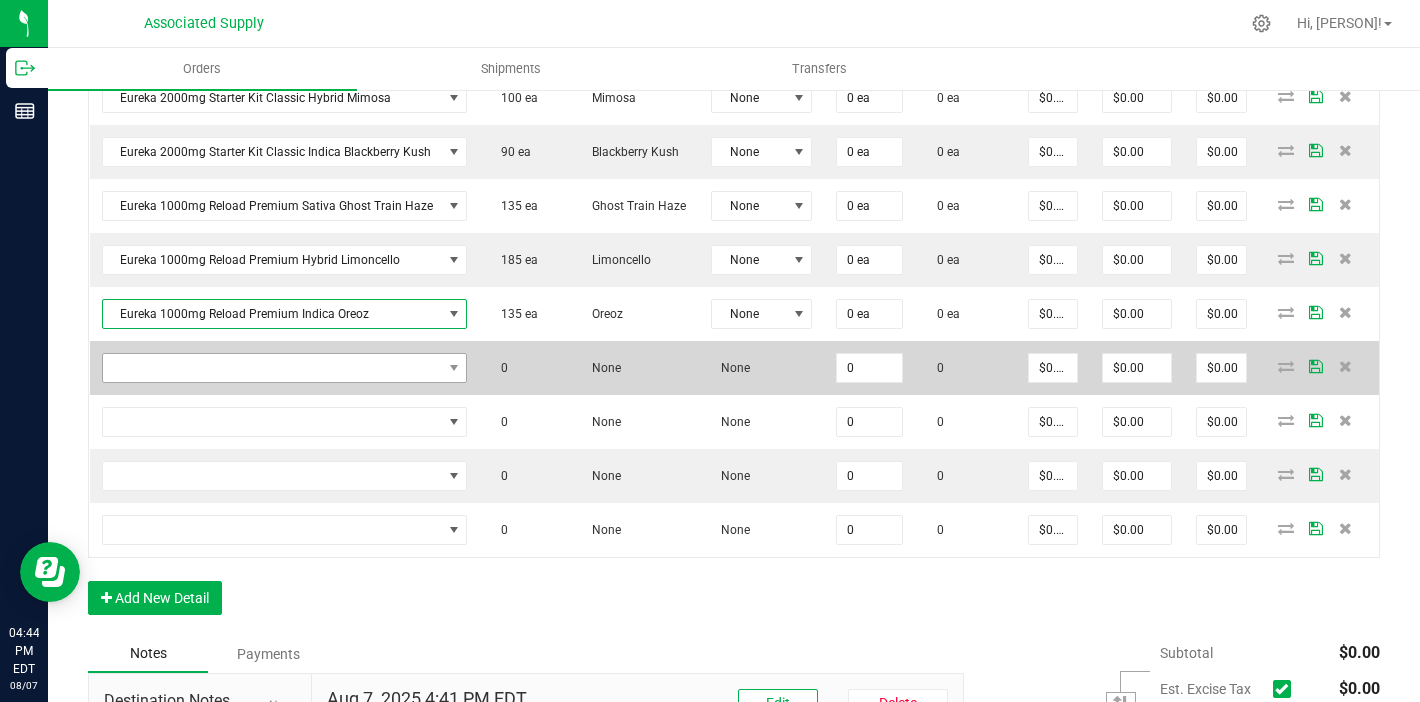 scroll, scrollTop: 1393, scrollLeft: 0, axis: vertical 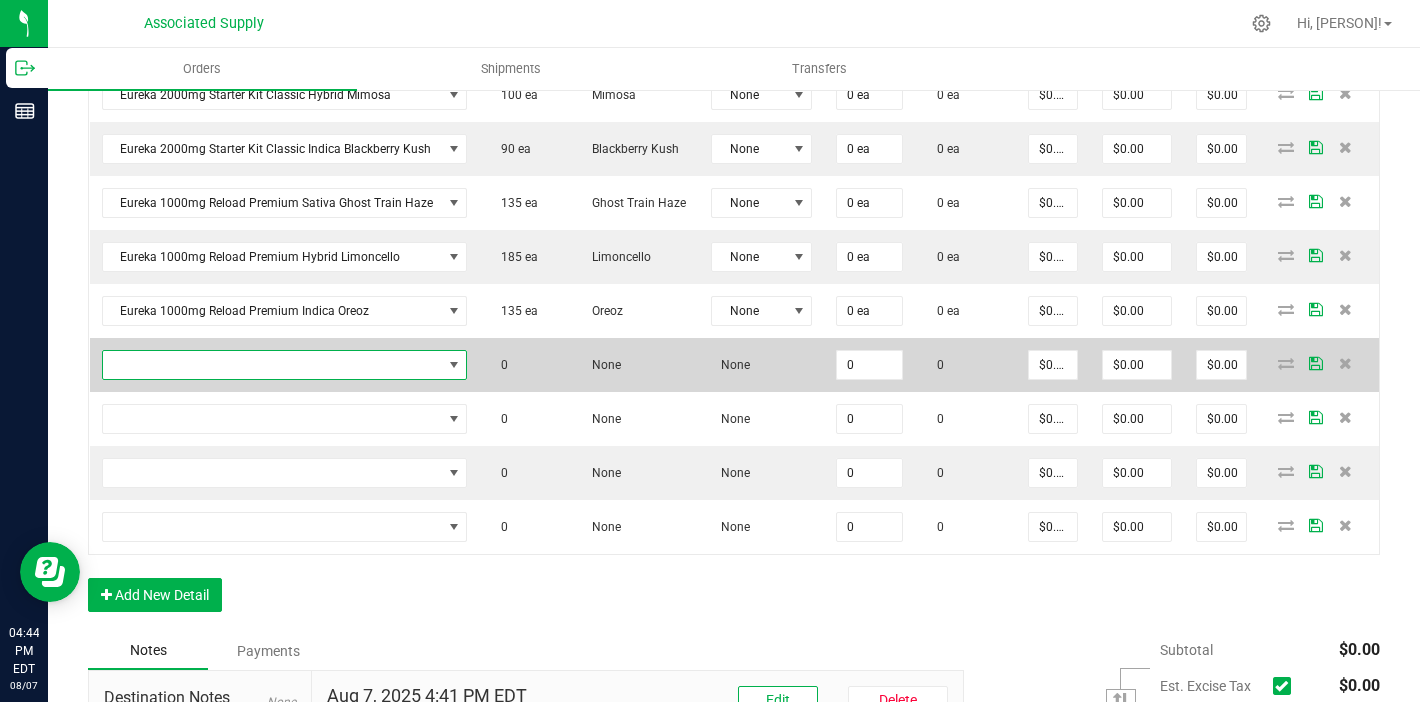 click at bounding box center [272, 365] 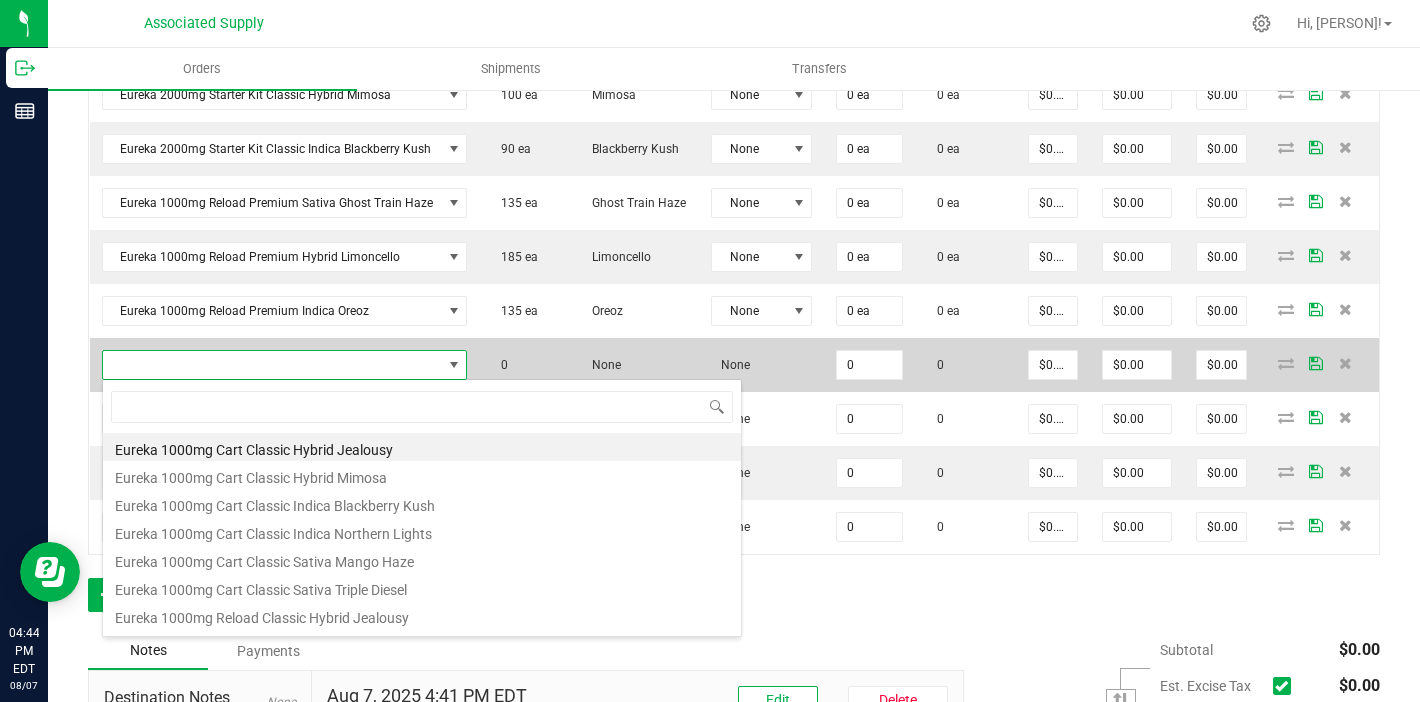 scroll, scrollTop: 99970, scrollLeft: 99641, axis: both 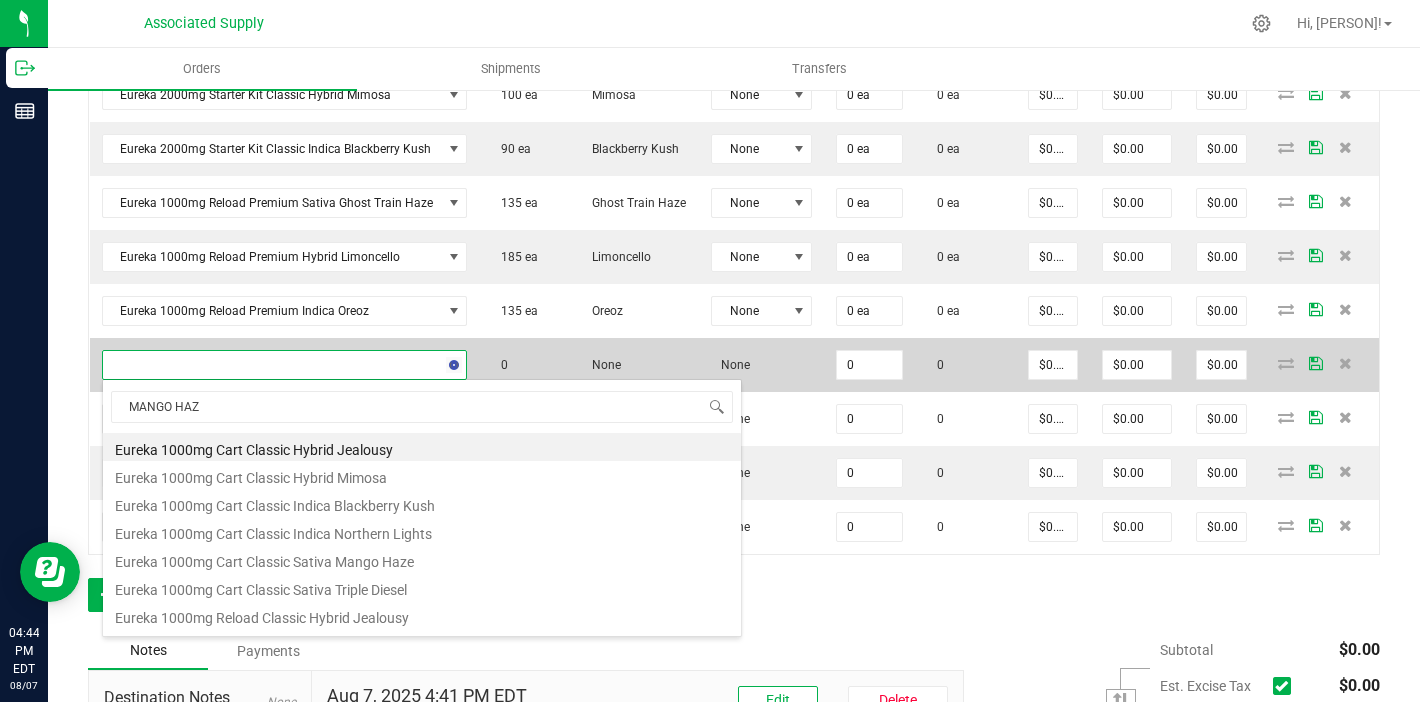 type on "MANGO HAZE" 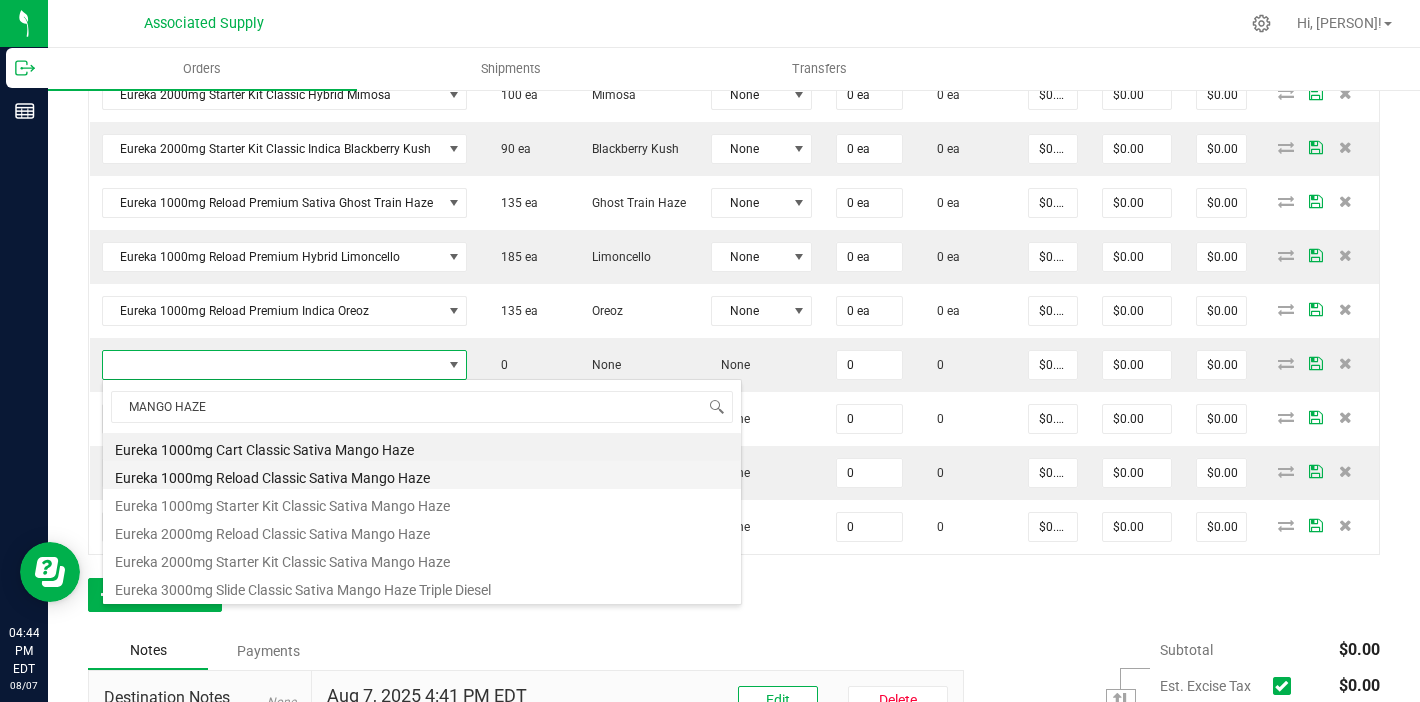 click on "Eureka 1000mg Reload Classic Sativa Mango Haze" at bounding box center (422, 475) 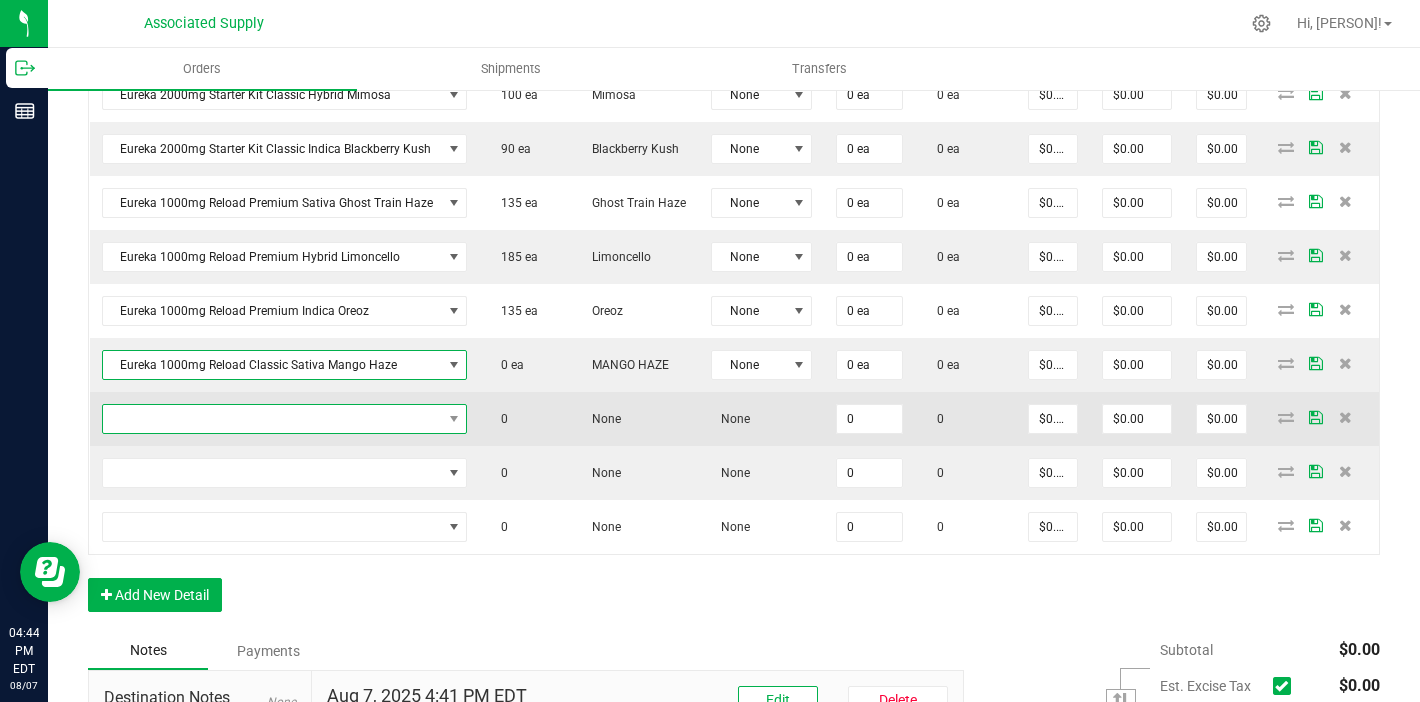 click at bounding box center (272, 419) 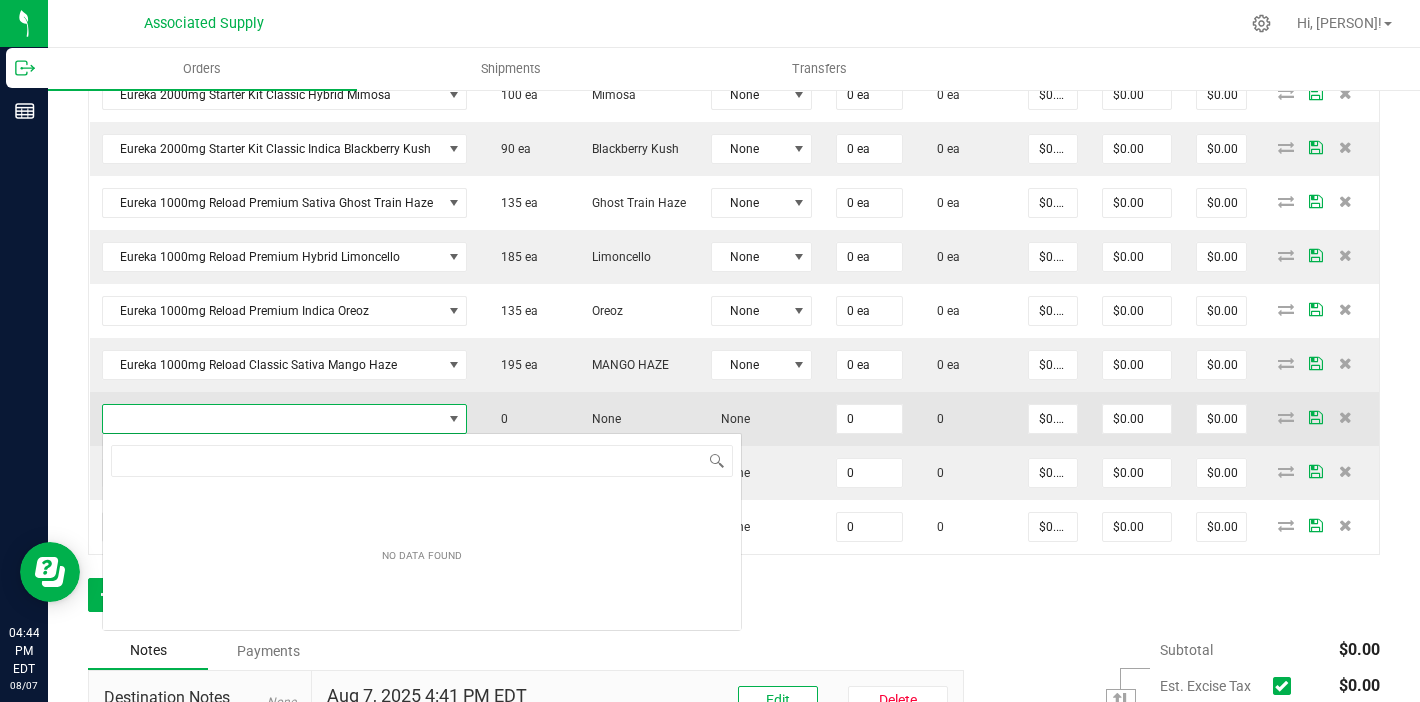 scroll, scrollTop: 99970, scrollLeft: 99641, axis: both 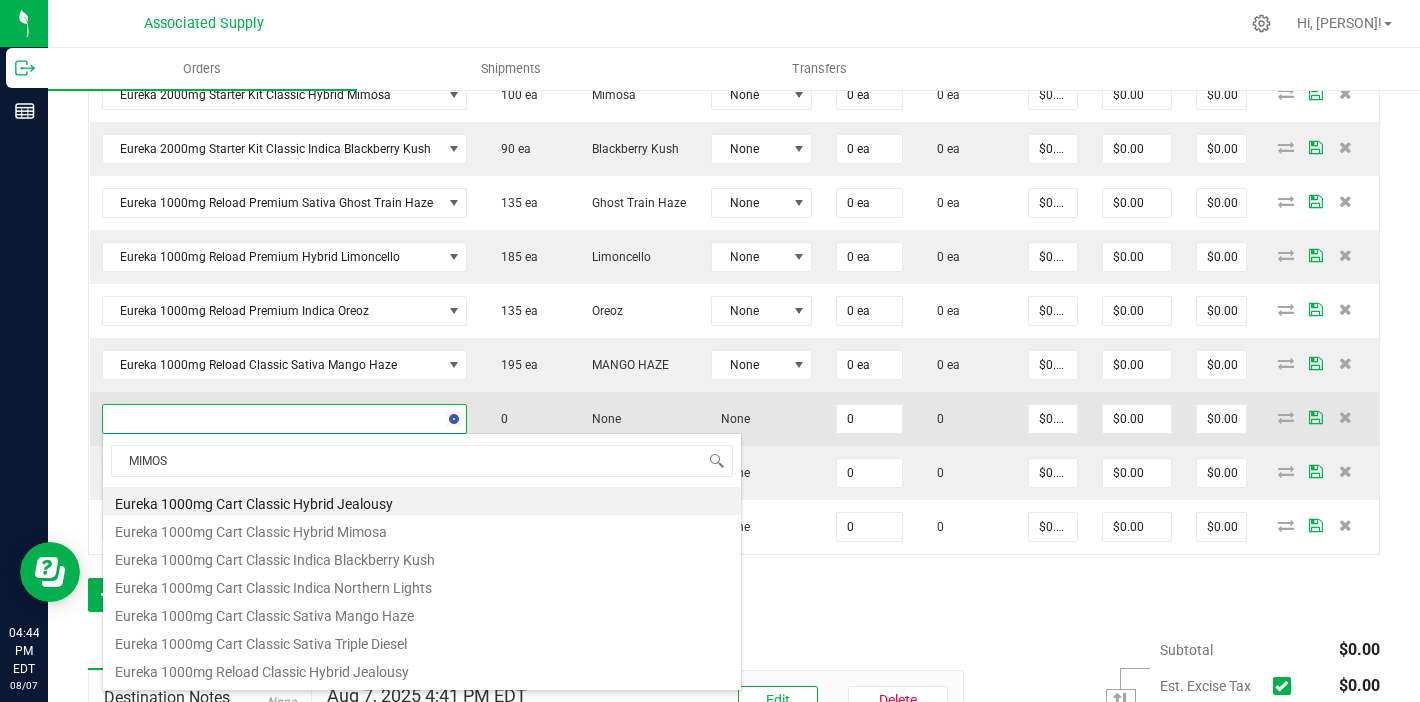 type on "MIMOSA" 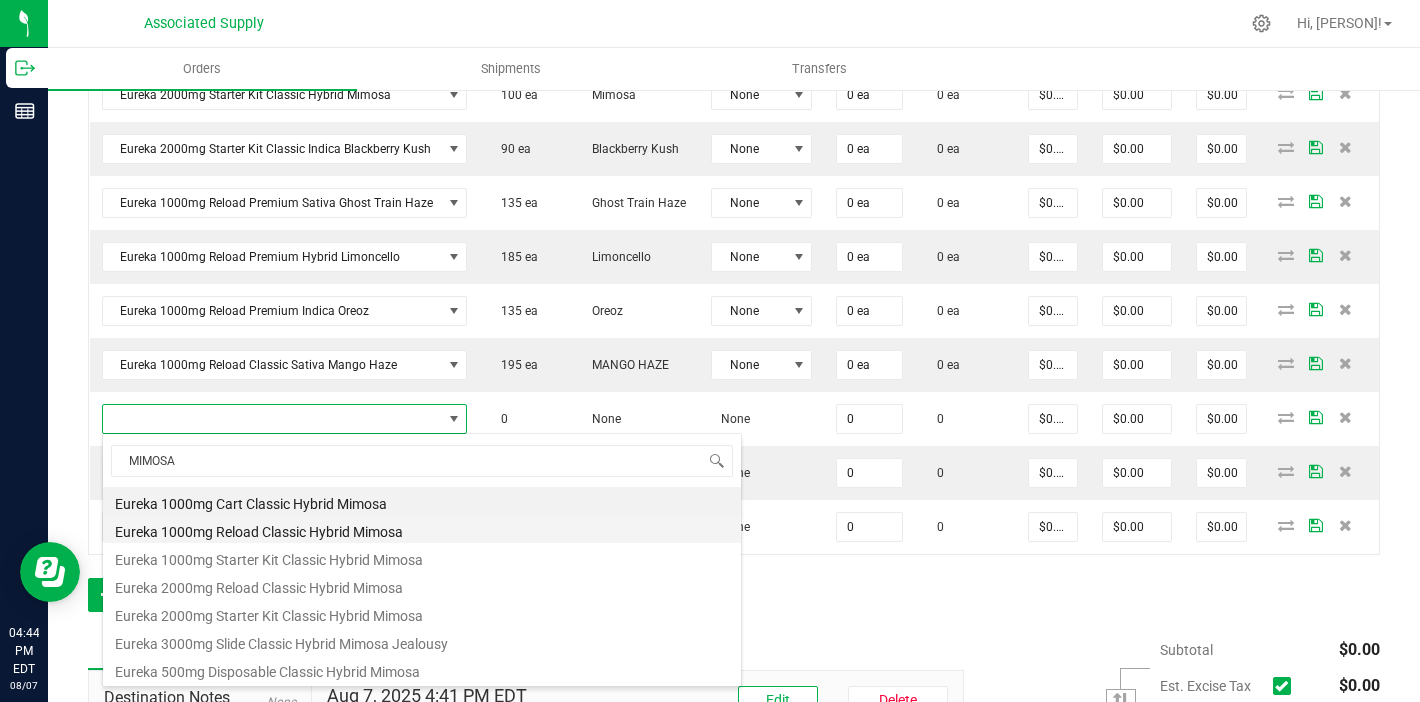 click on "Eureka 1000mg Reload Classic Hybrid Mimosa" at bounding box center (422, 529) 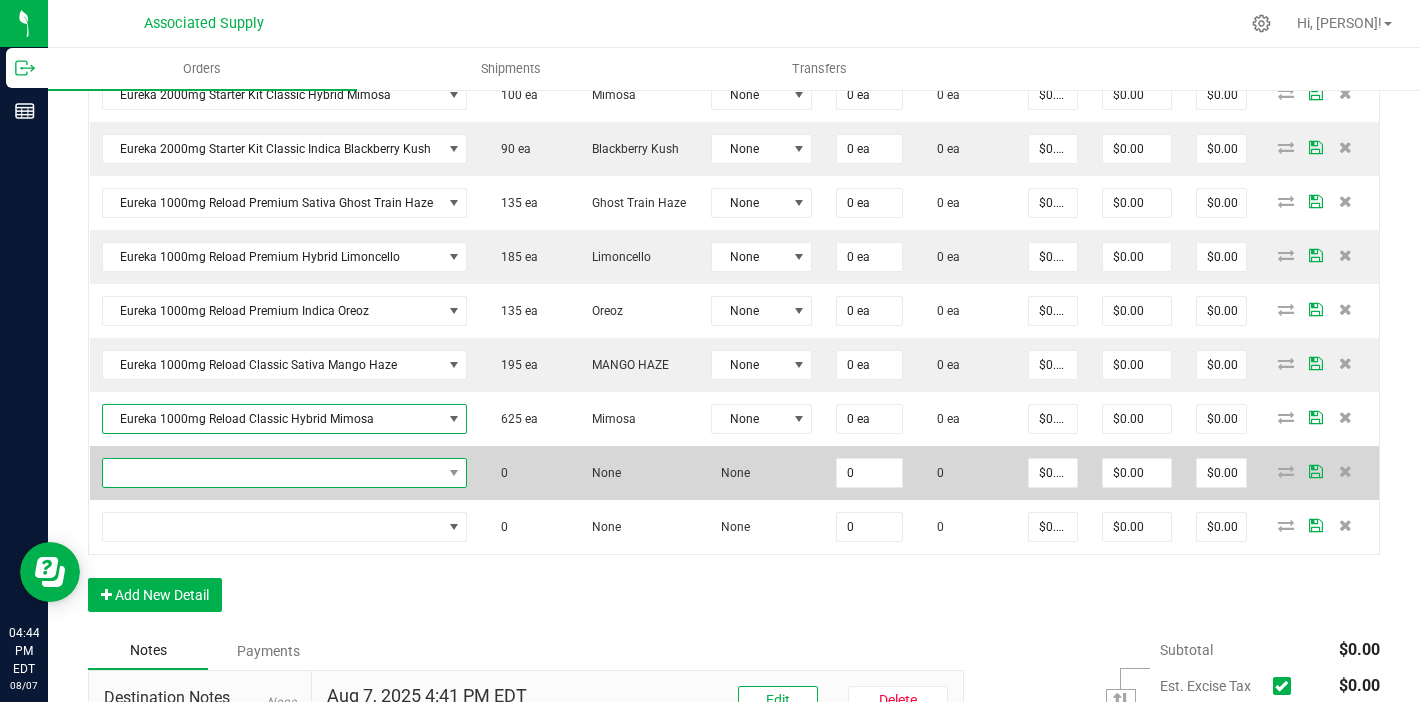 click at bounding box center (272, 473) 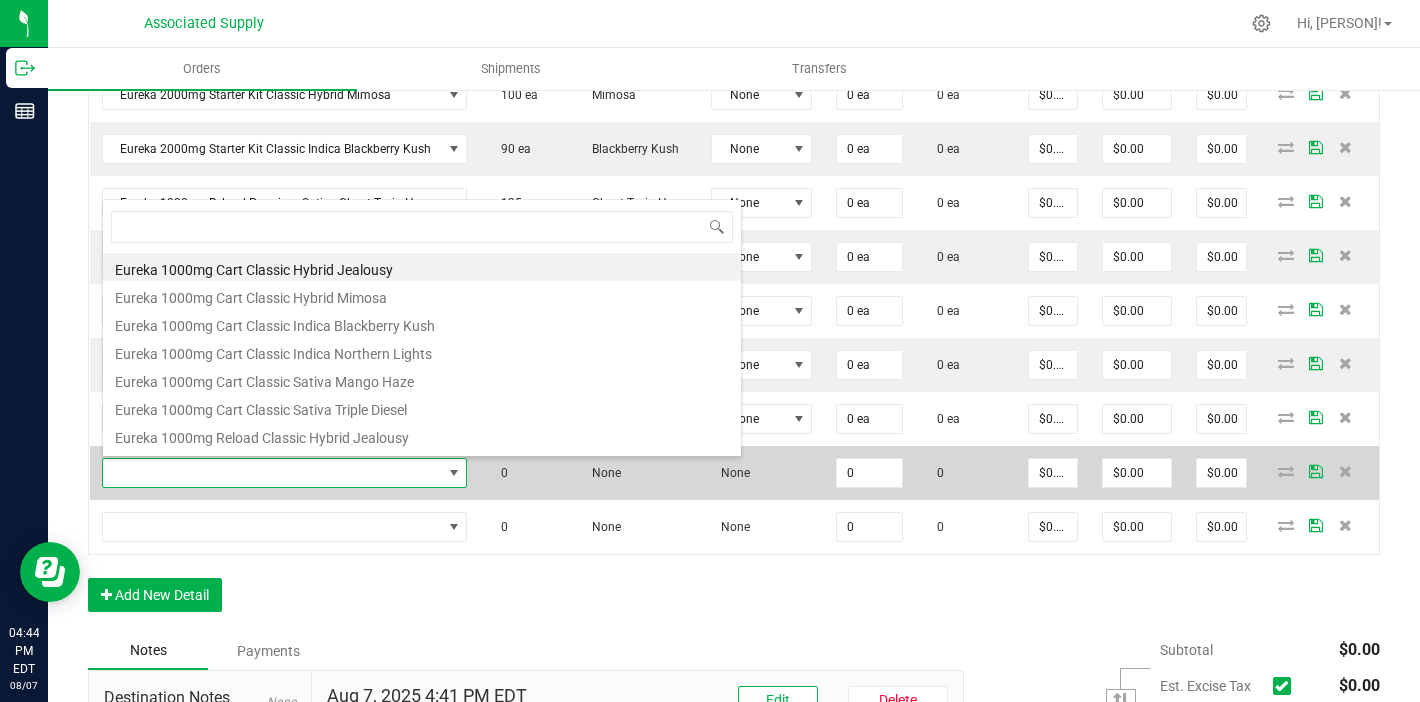 scroll, scrollTop: 99970, scrollLeft: 99641, axis: both 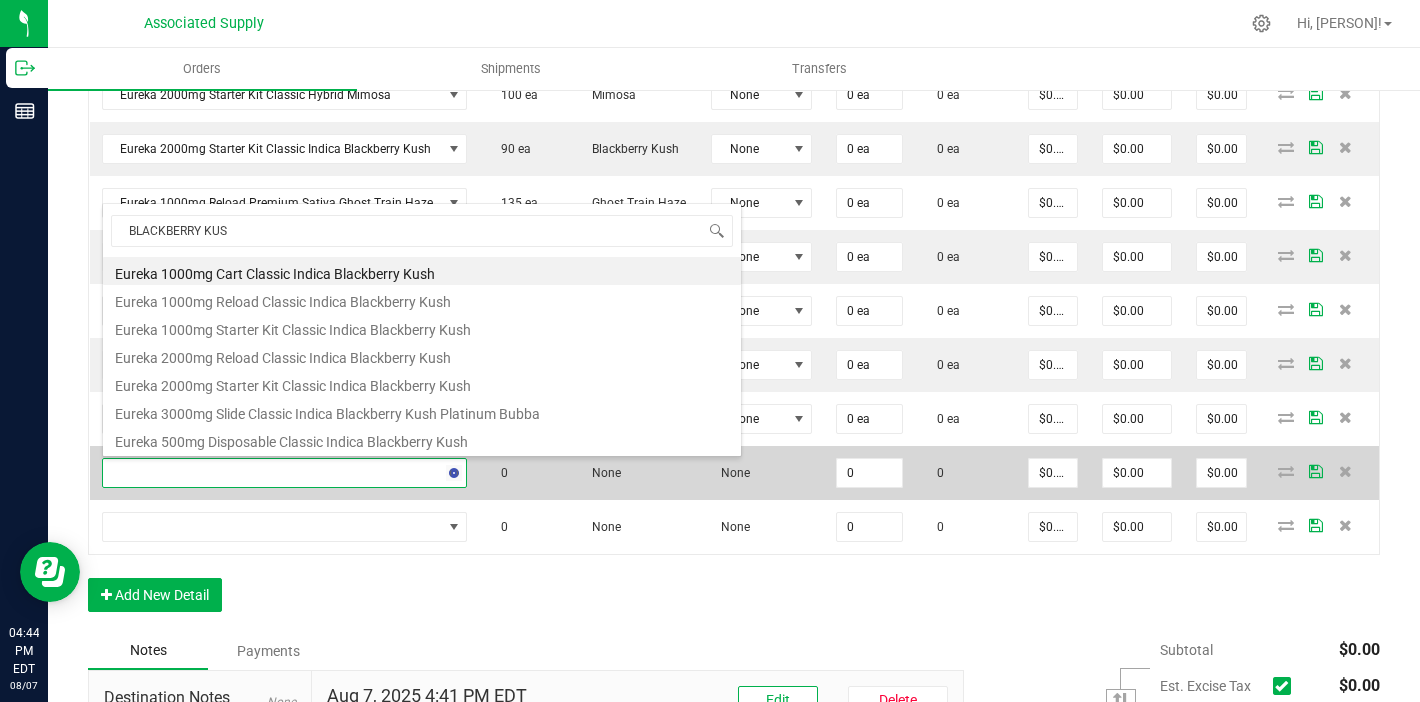 type on "BLACKBERRY KUSH" 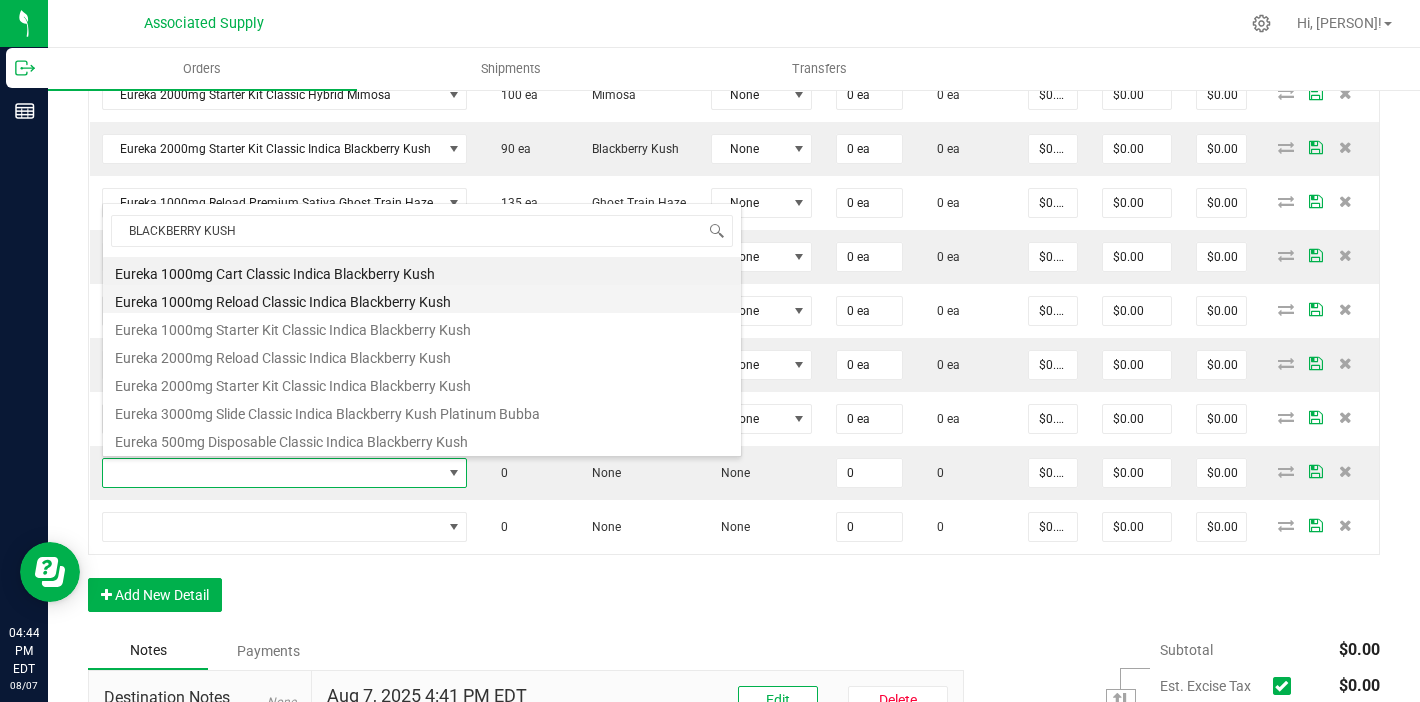 click on "Eureka 1000mg Reload Classic Indica Blackberry Kush" at bounding box center (422, 299) 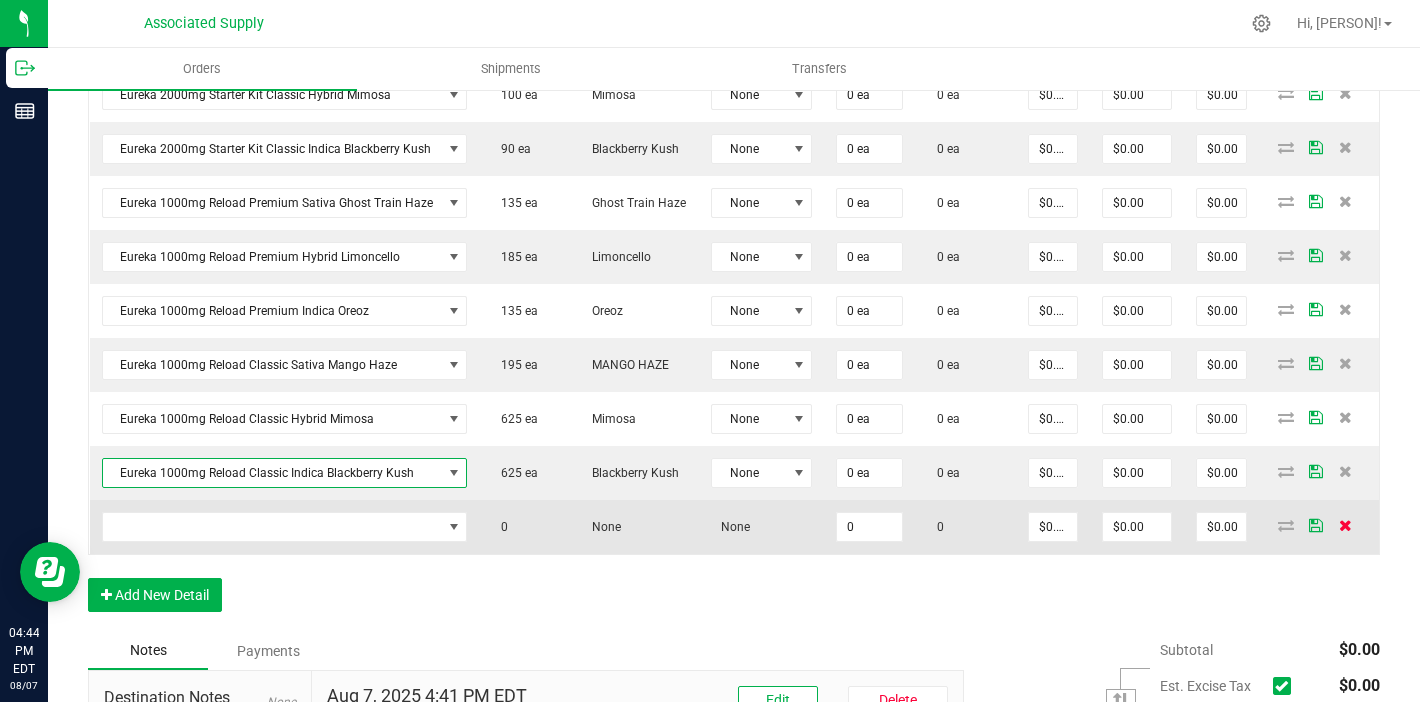 click at bounding box center [1345, 525] 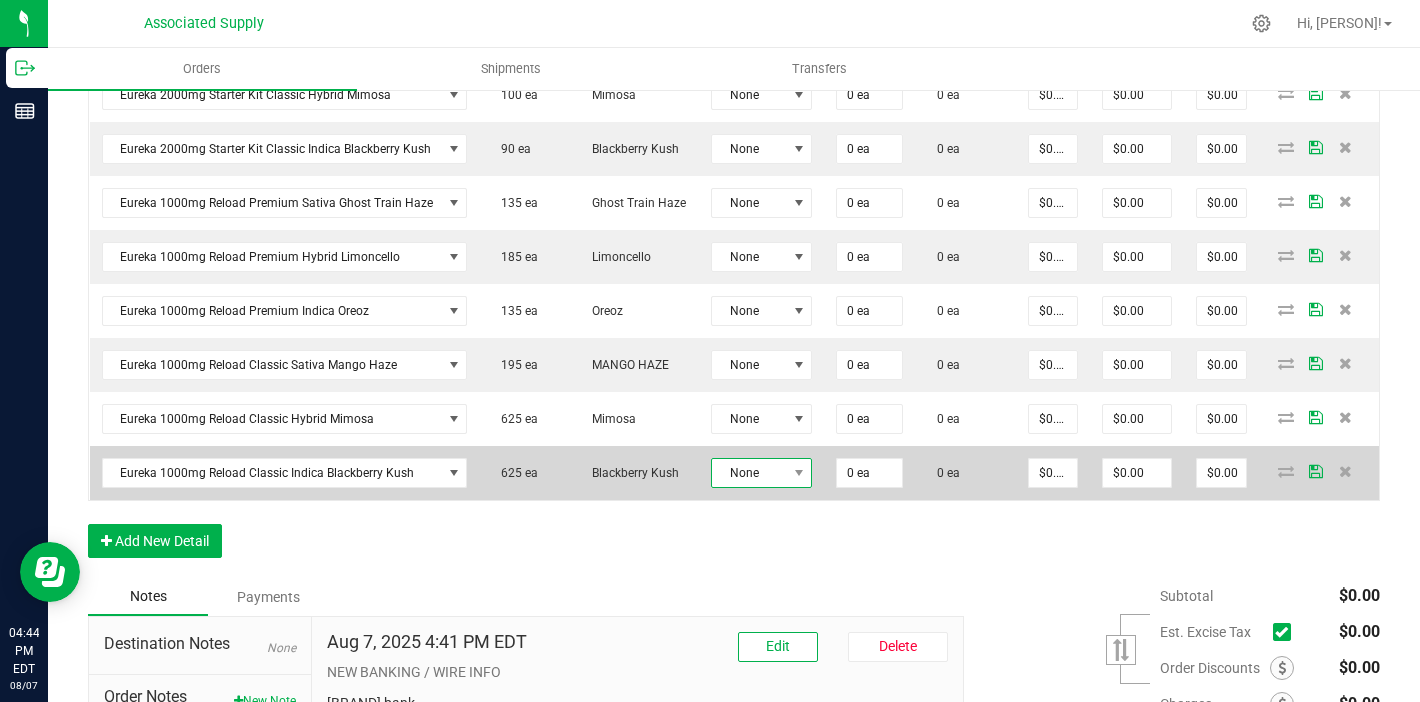 click on "None" at bounding box center (749, 473) 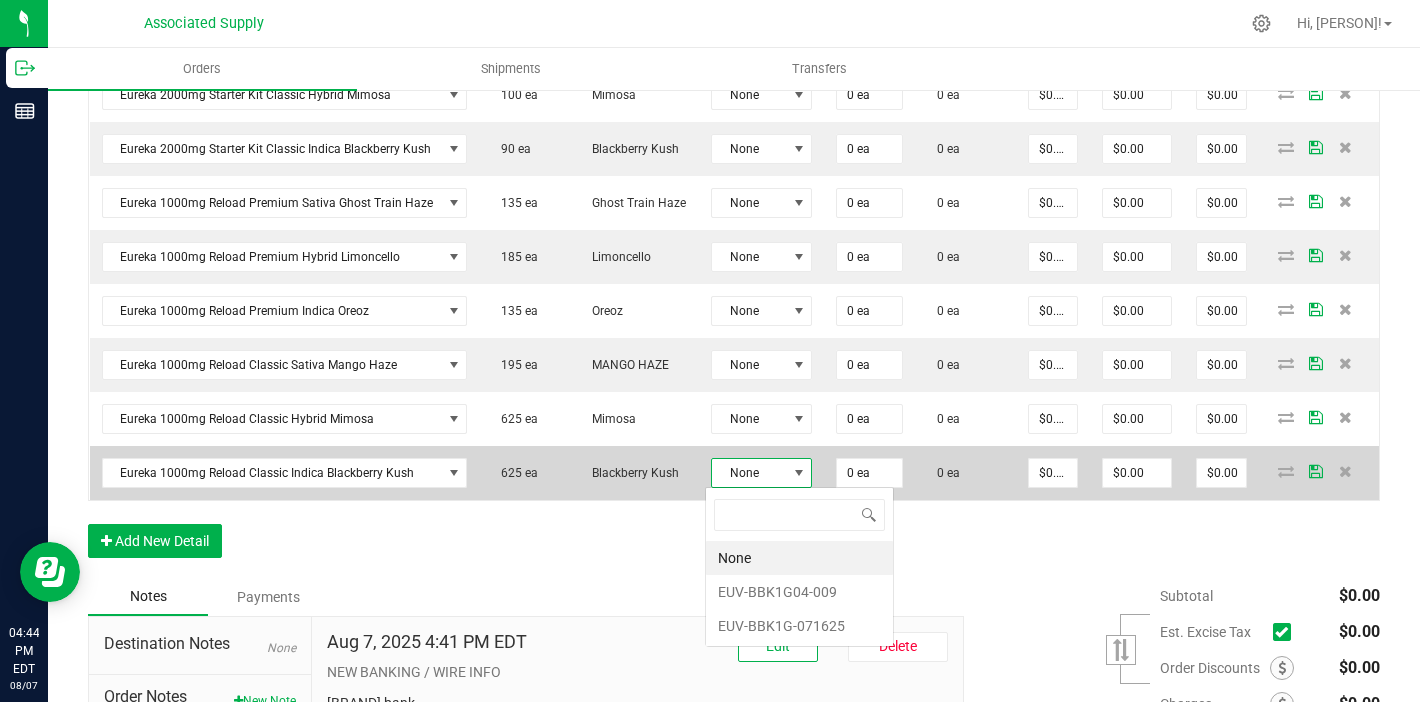 scroll, scrollTop: 99970, scrollLeft: 99899, axis: both 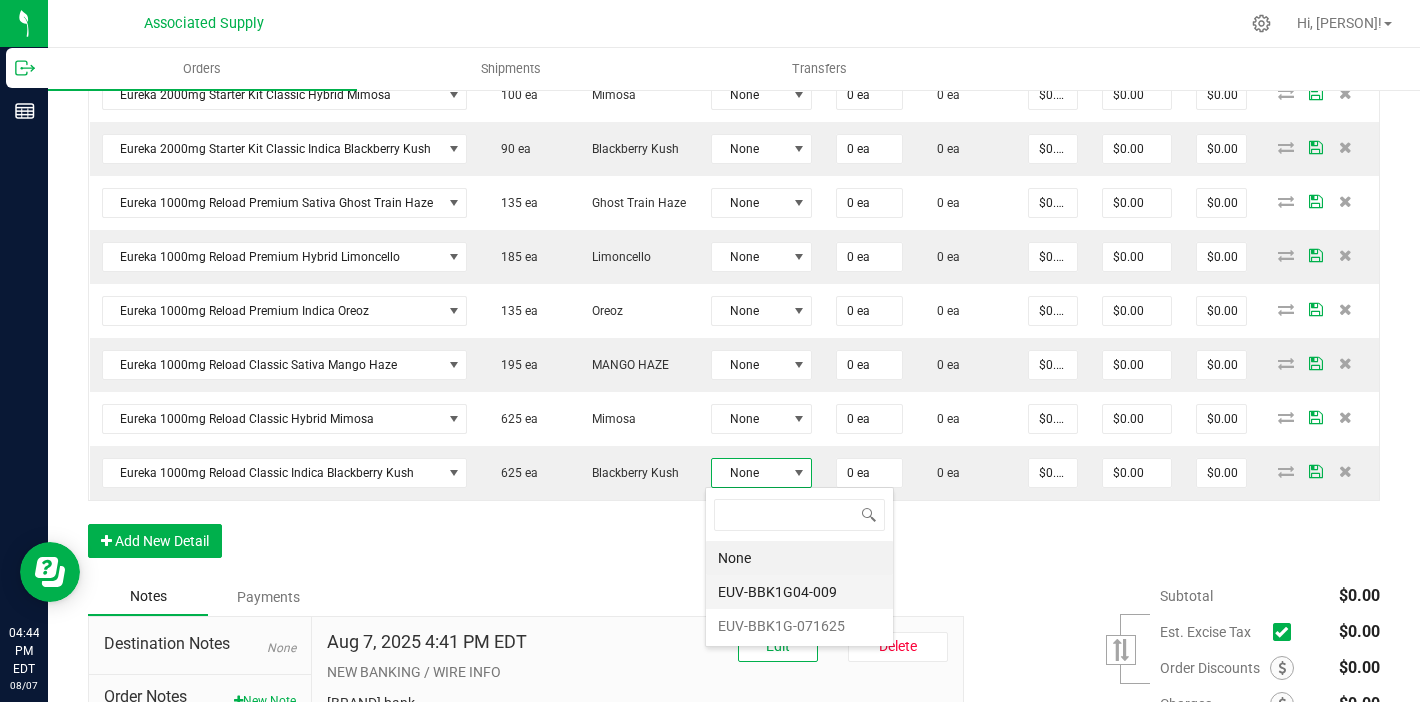 click on "EUV-BBK1G04-009" at bounding box center (799, 592) 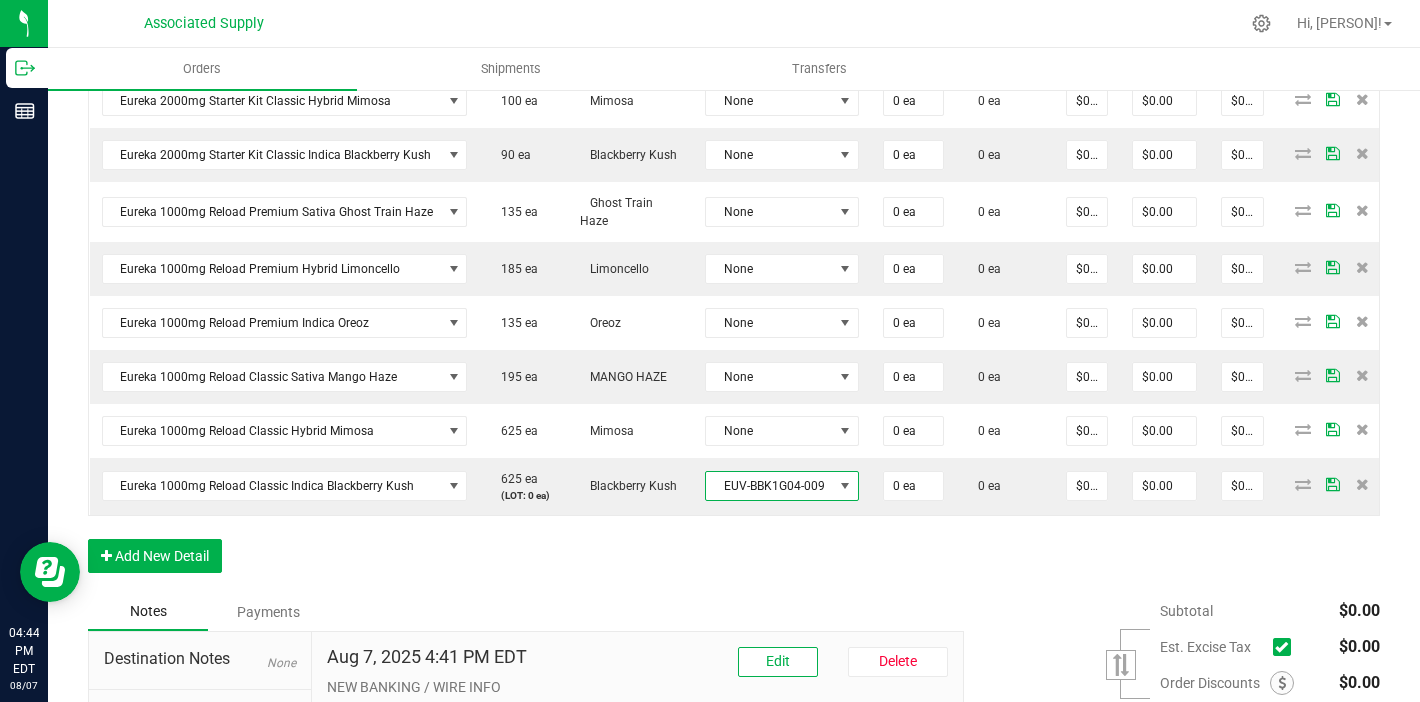 scroll, scrollTop: 1399, scrollLeft: 0, axis: vertical 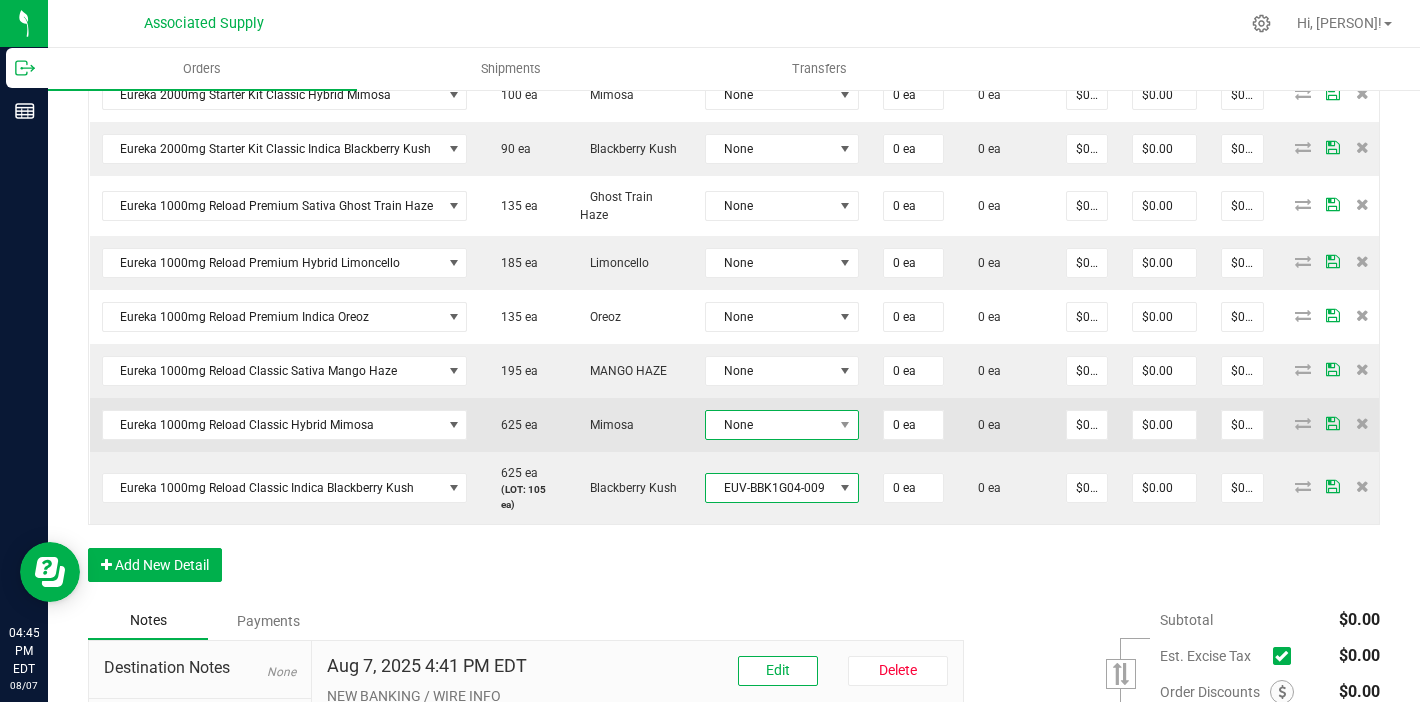 click on "None" at bounding box center [769, 425] 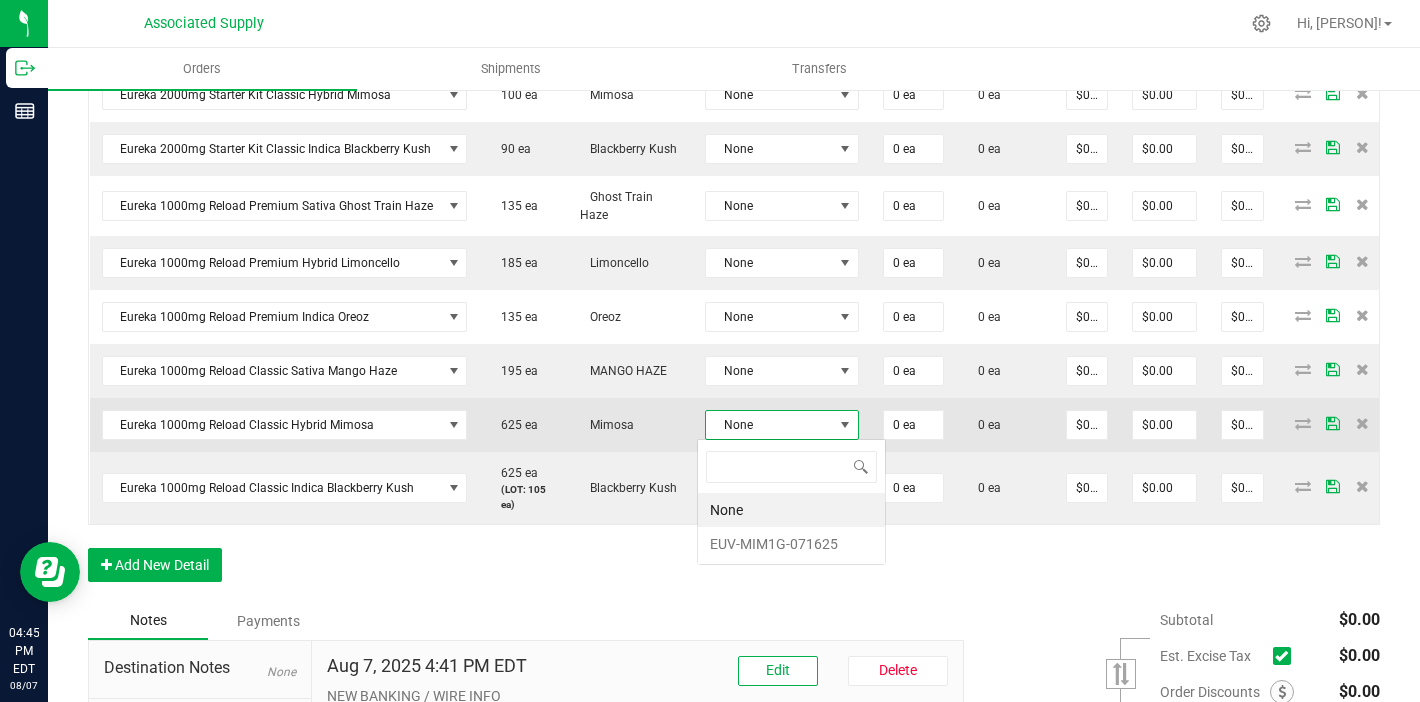 scroll, scrollTop: 99970, scrollLeft: 99847, axis: both 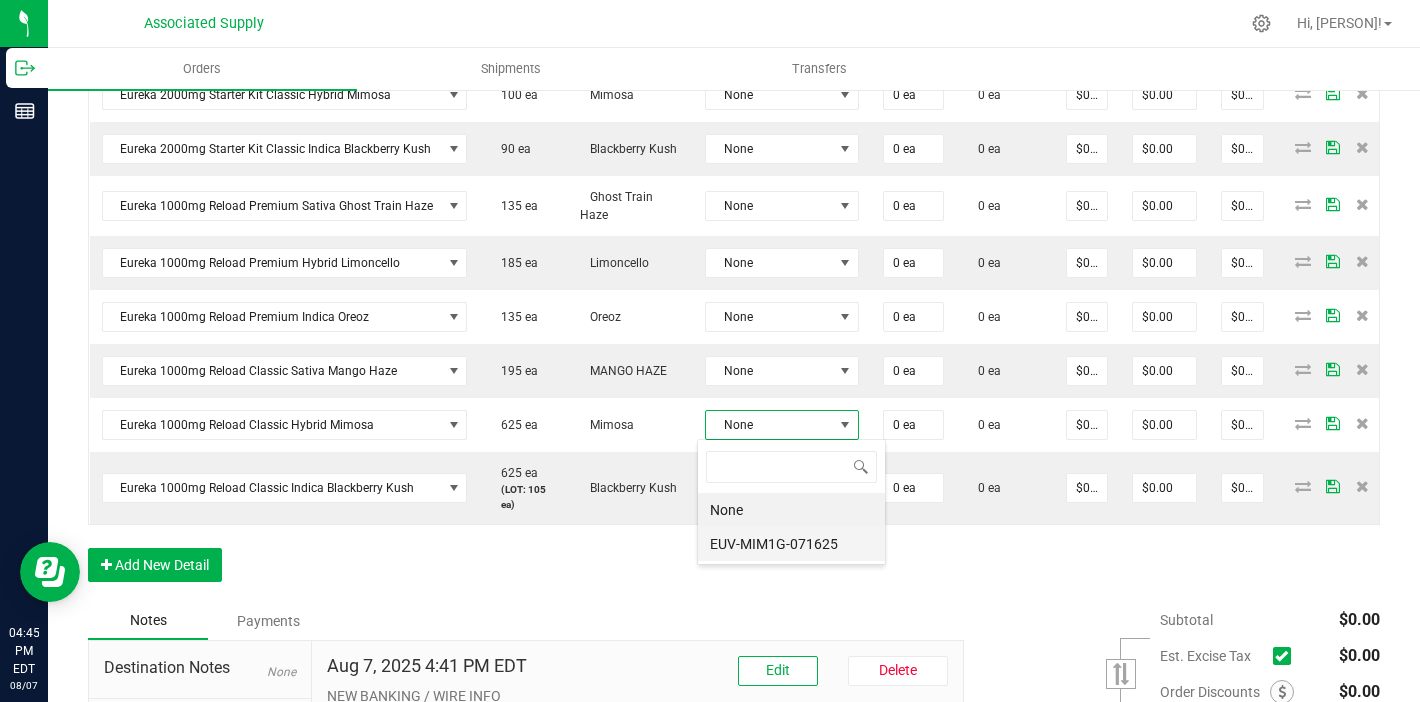 click on "EUV-MIM1G-071625" at bounding box center (791, 544) 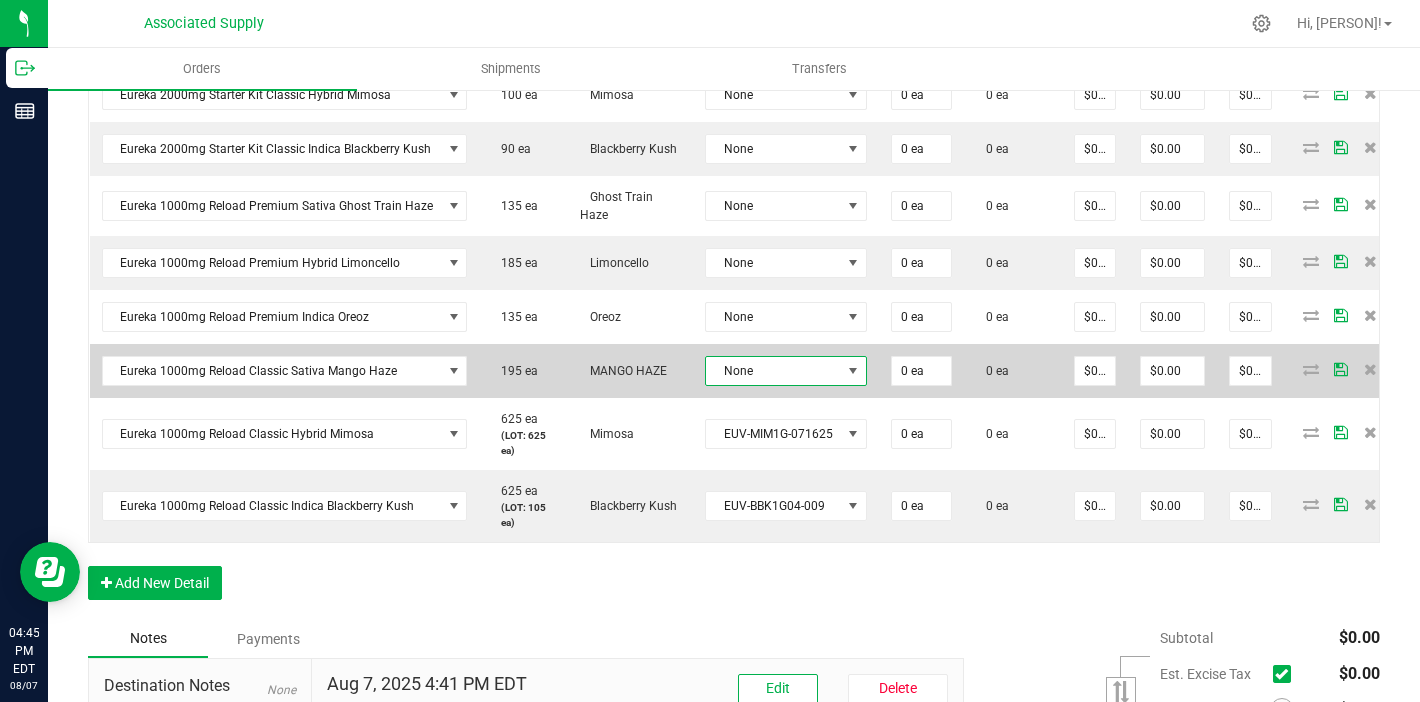 click on "None" at bounding box center (773, 371) 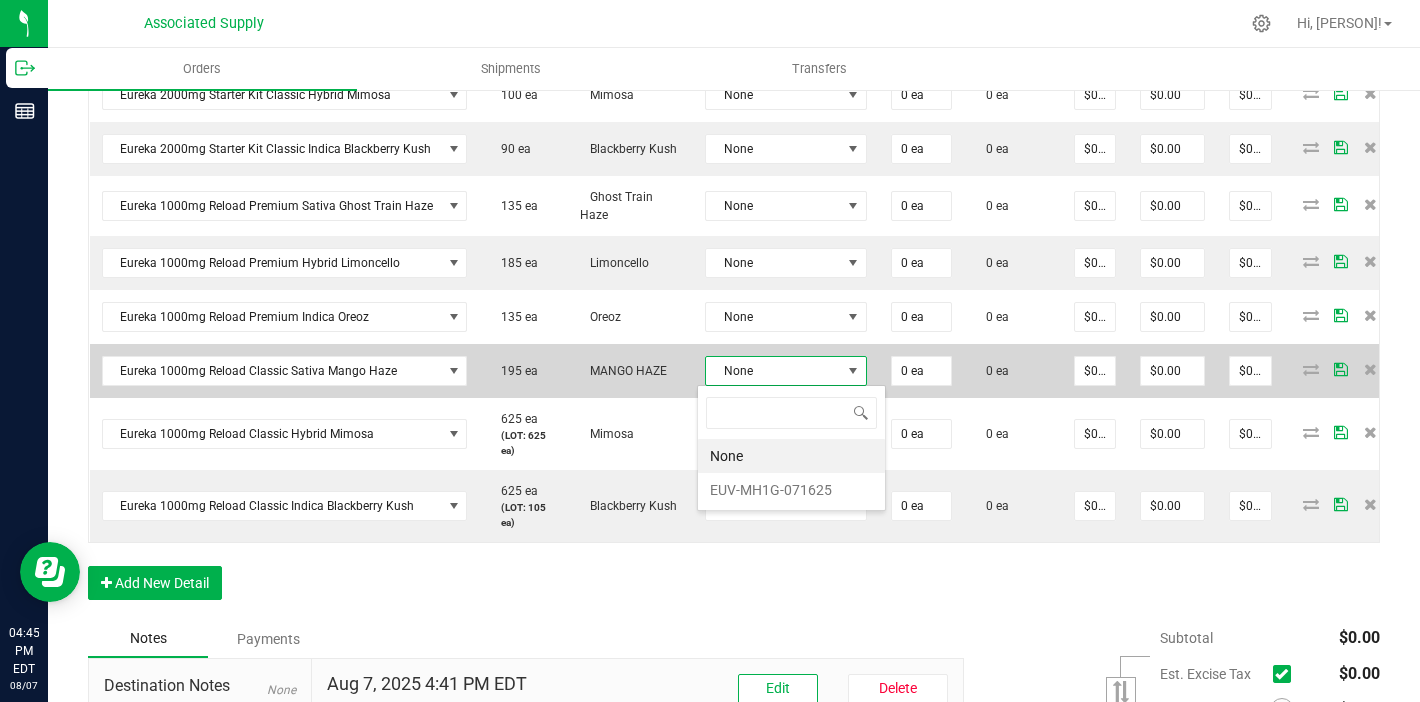 scroll, scrollTop: 99970, scrollLeft: 99839, axis: both 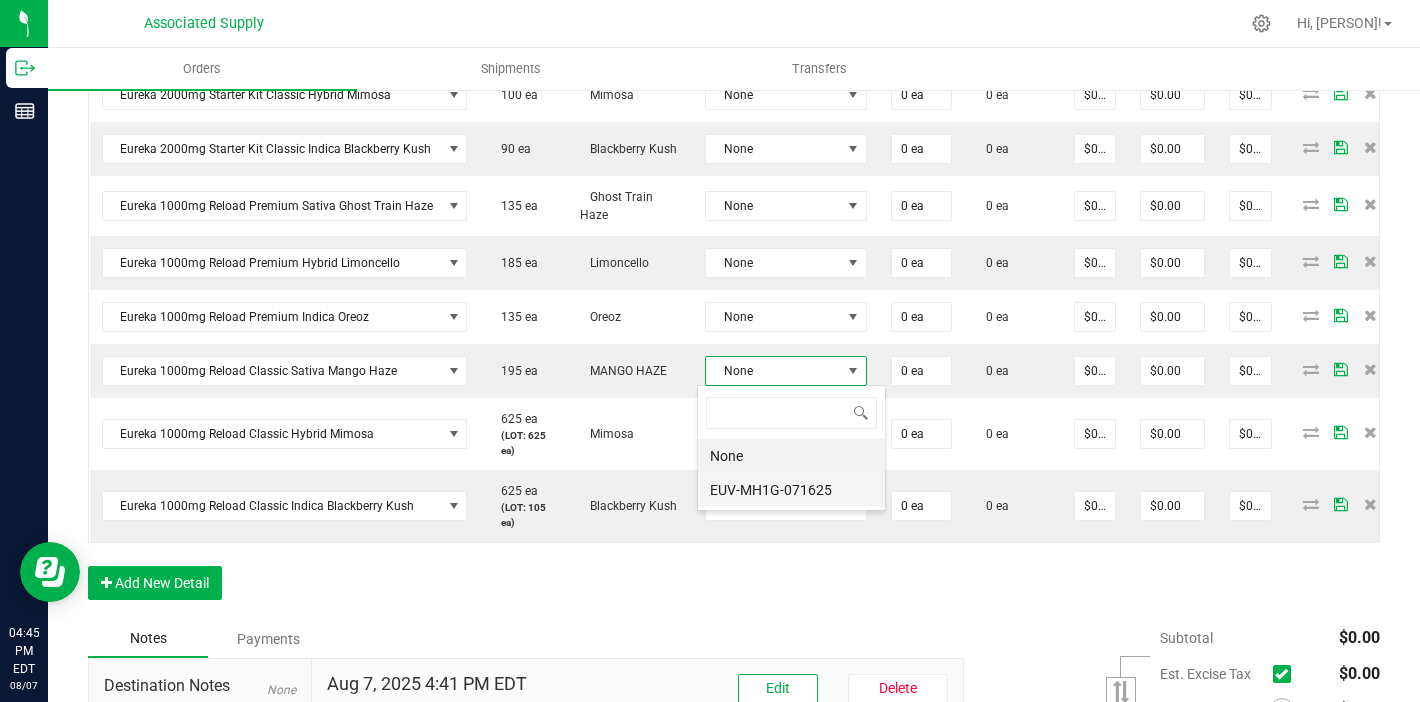 click on "EUV-MH1G-071625" at bounding box center [791, 490] 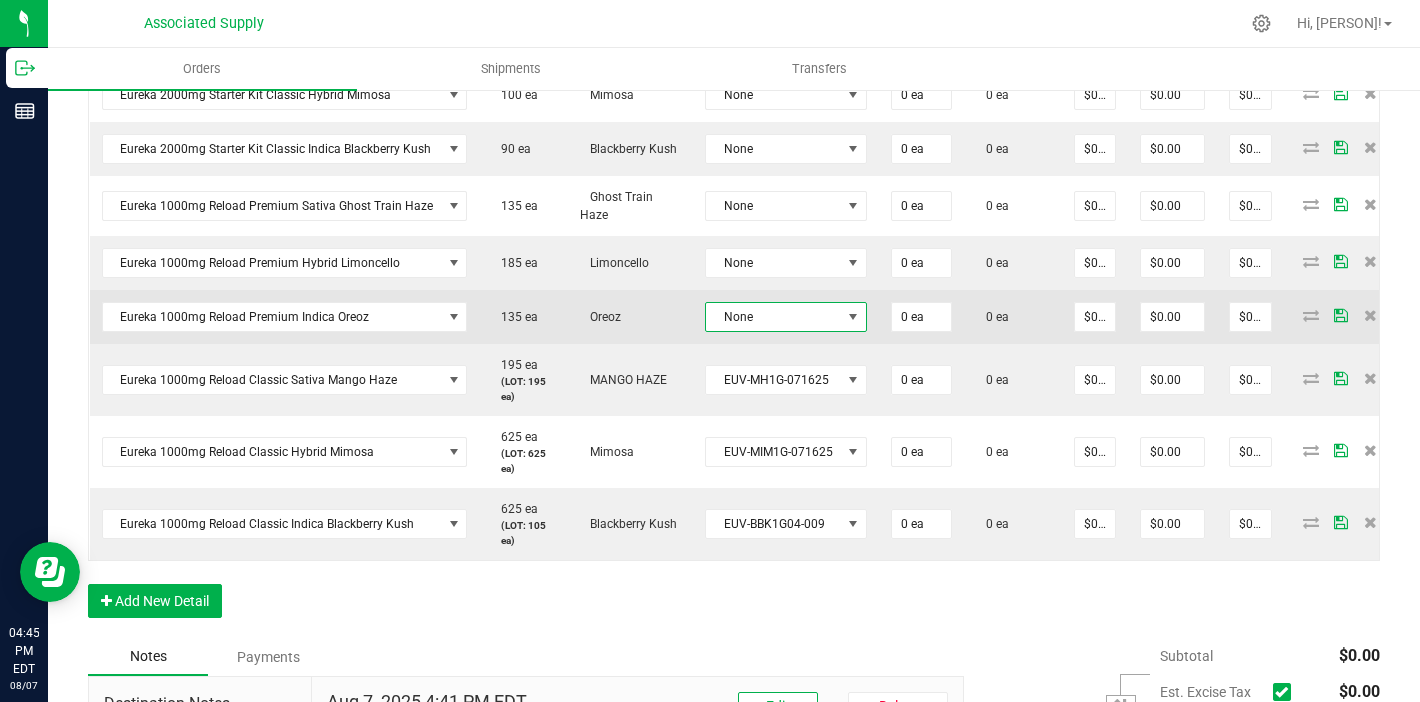 click on "None" at bounding box center (773, 317) 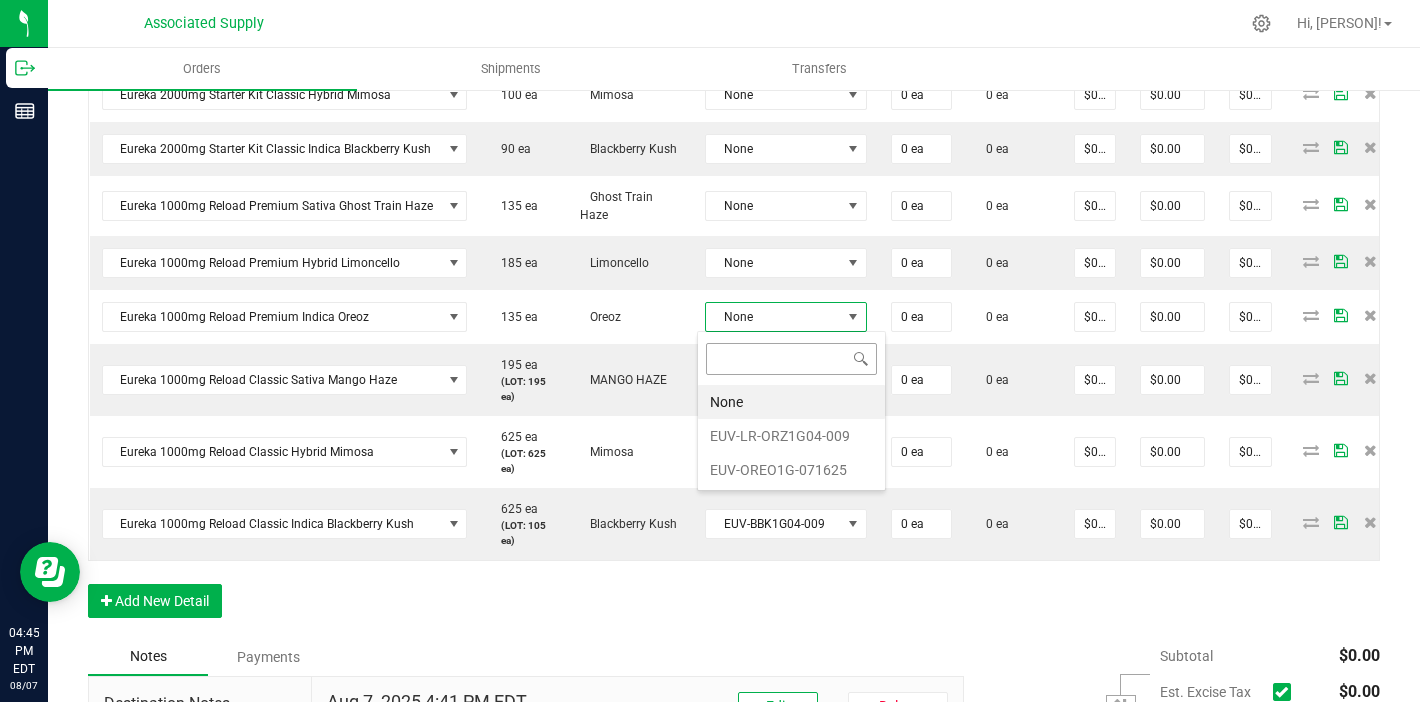 scroll, scrollTop: 99970, scrollLeft: 99839, axis: both 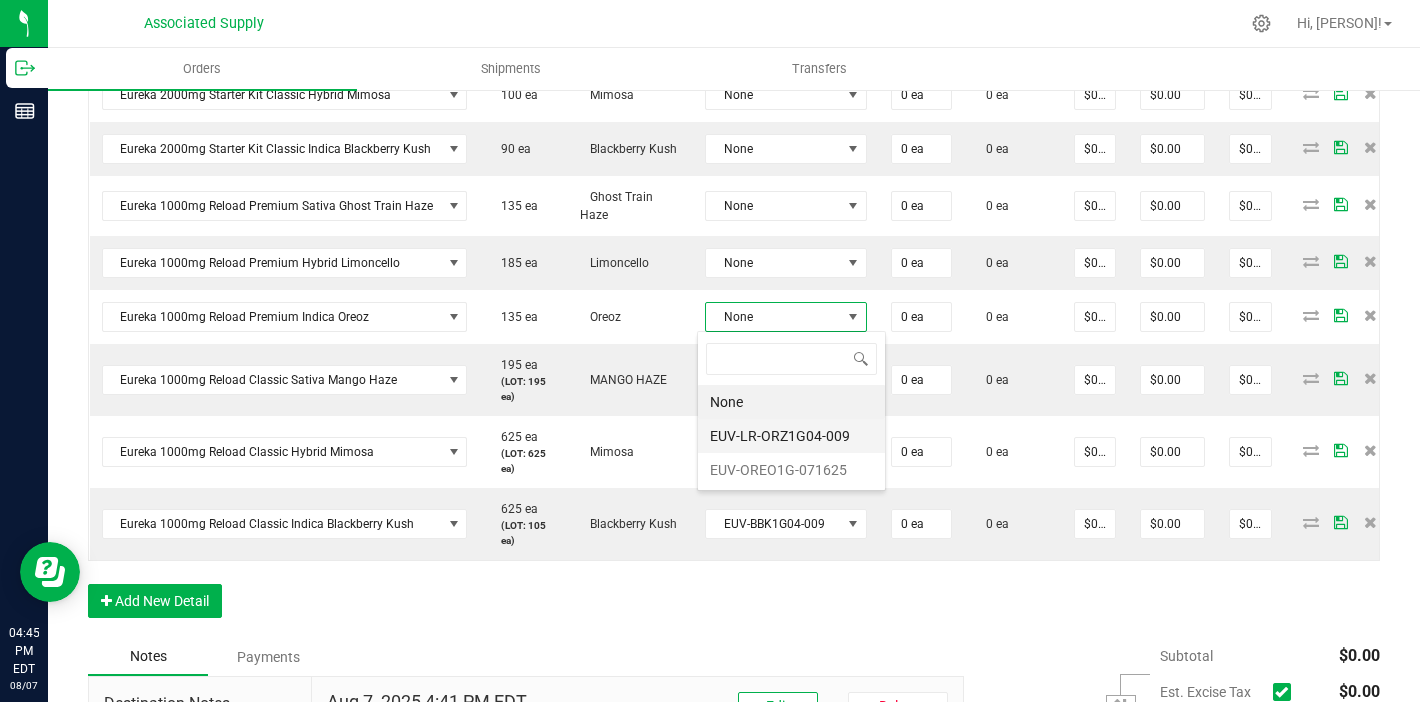 click on "EUV-LR-ORZ1G04-009" at bounding box center [791, 436] 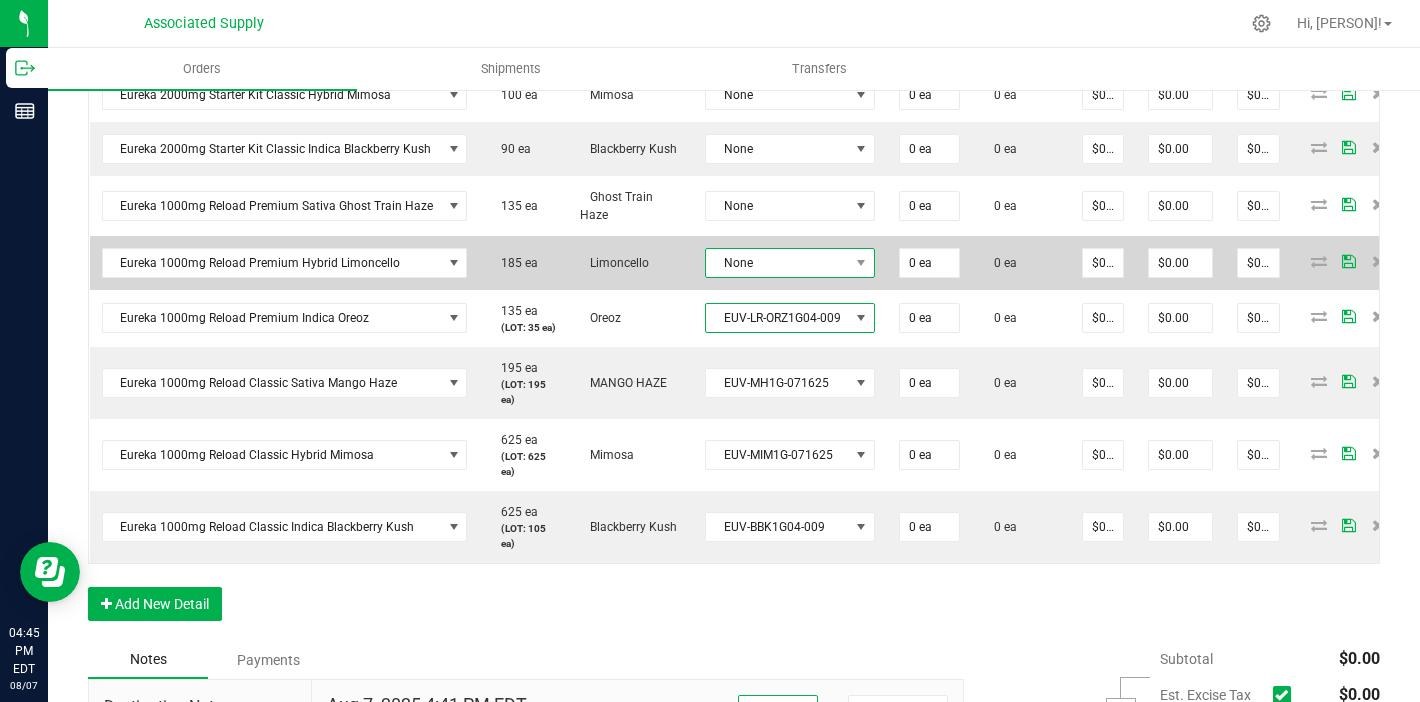 click on "None" at bounding box center (777, 263) 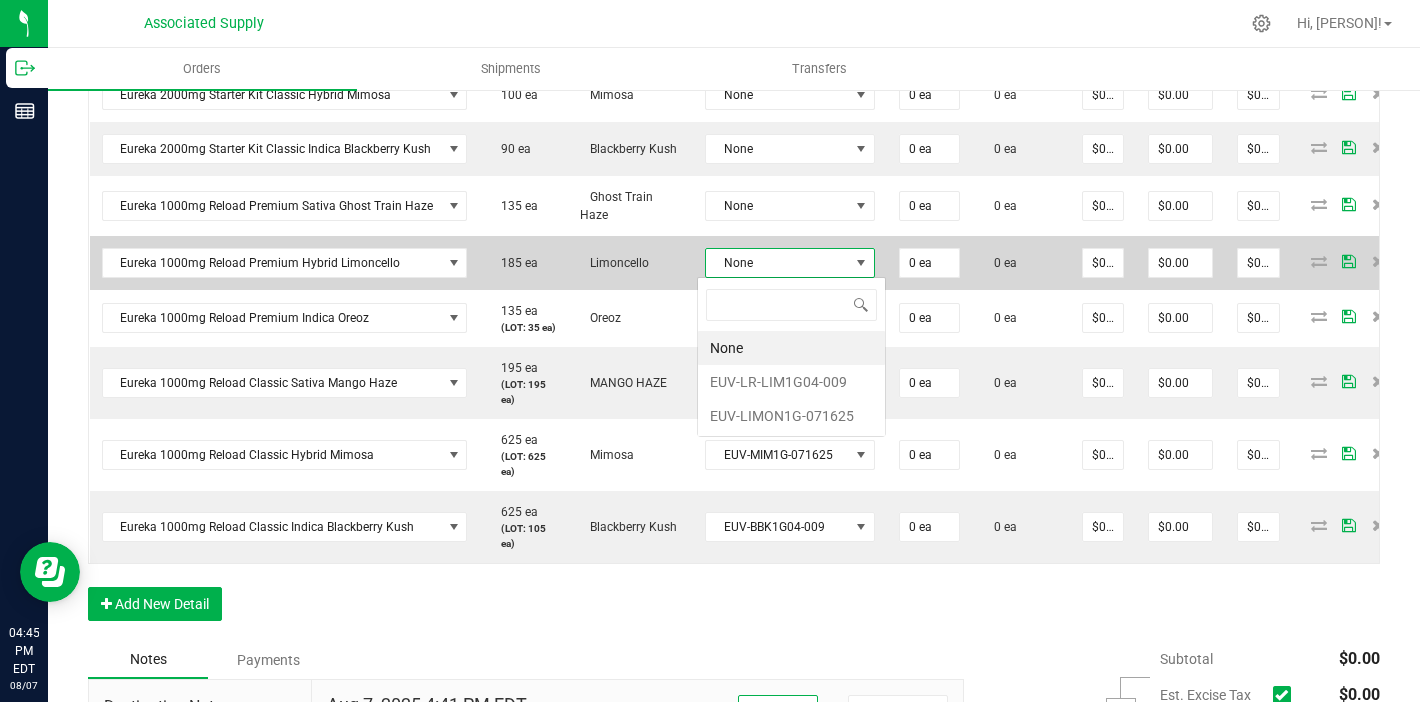 scroll, scrollTop: 99970, scrollLeft: 99830, axis: both 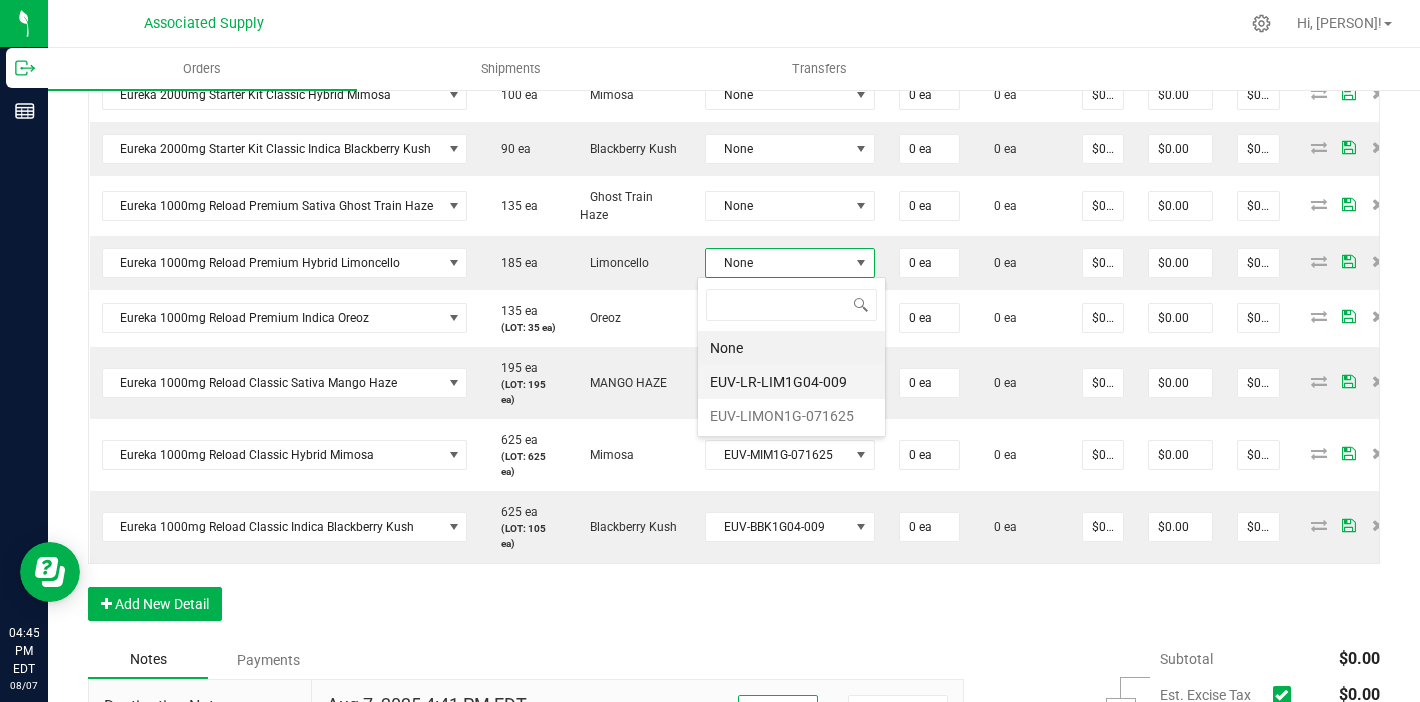 click on "EUV-LR-LIM1G04-009" at bounding box center (791, 382) 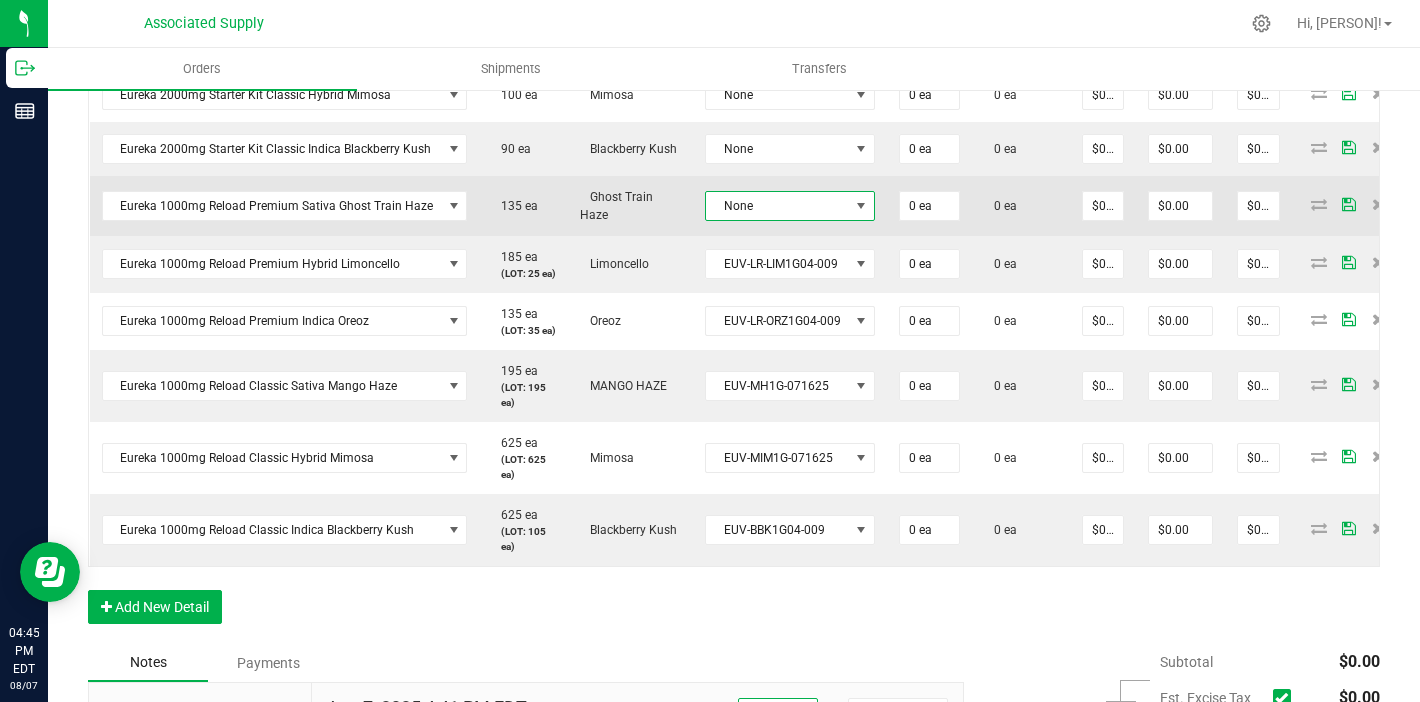 click on "None" at bounding box center [777, 206] 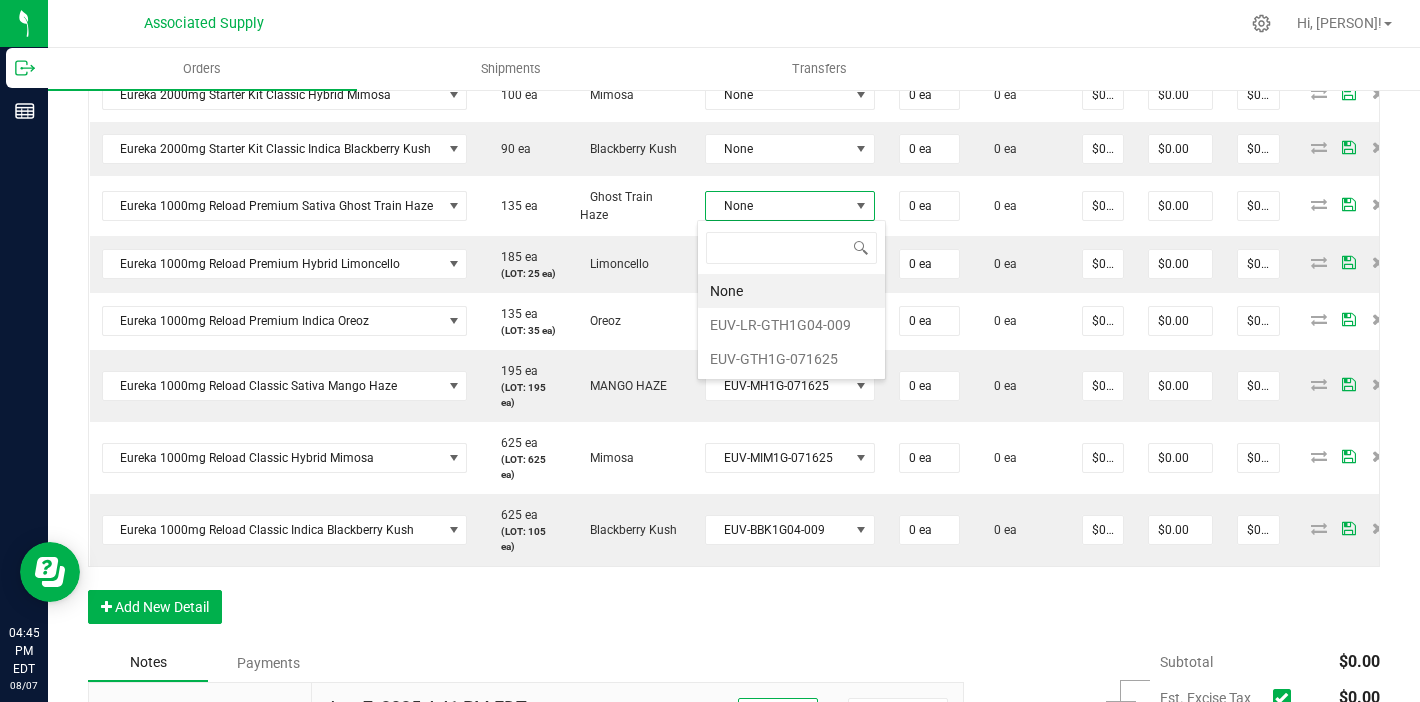 scroll, scrollTop: 99970, scrollLeft: 99830, axis: both 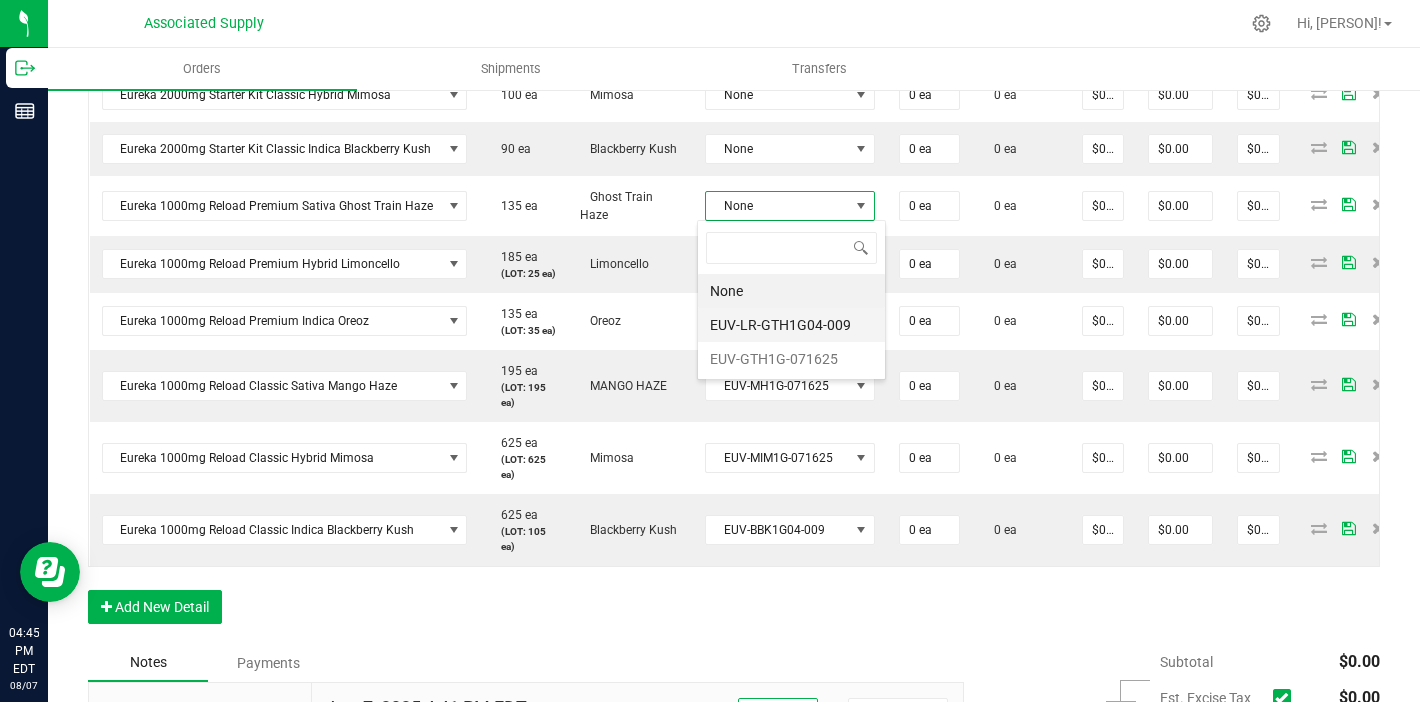 click on "EUV-LR-GTH1G04-009" at bounding box center (791, 325) 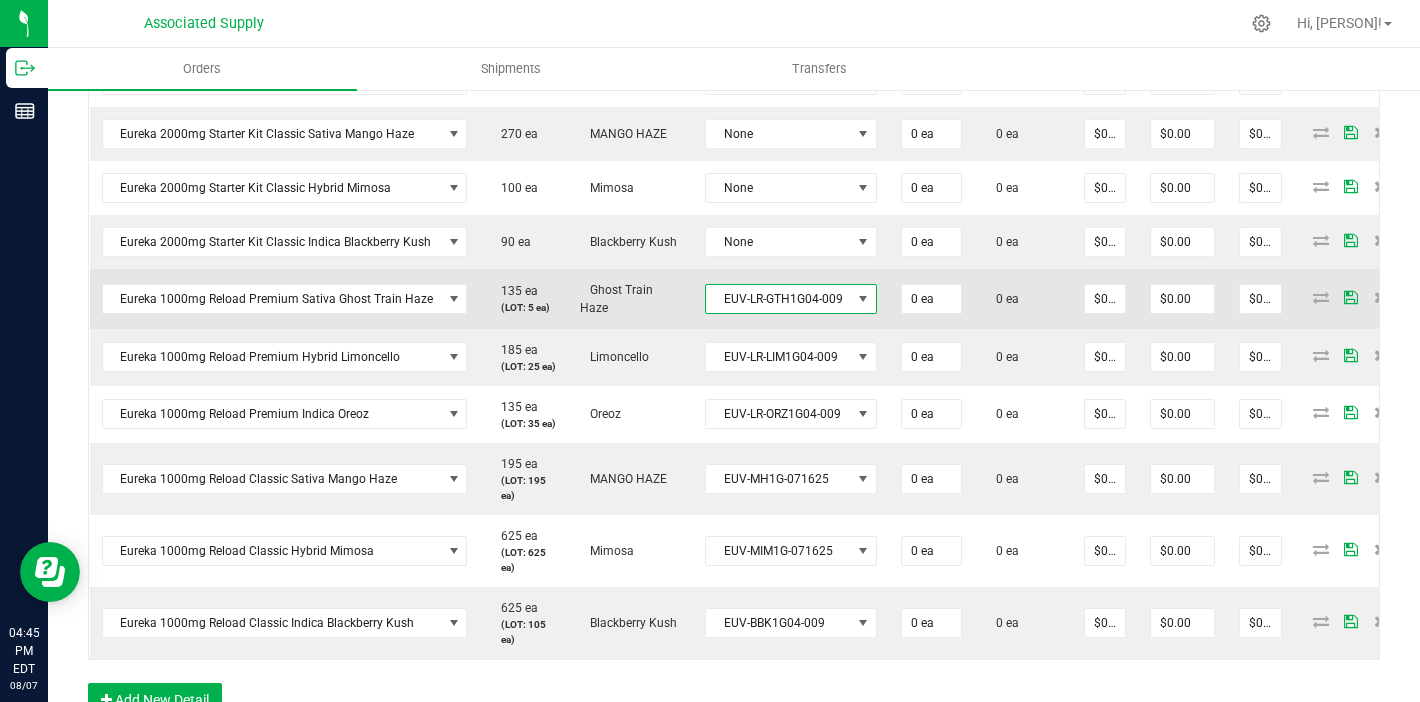 scroll, scrollTop: 1294, scrollLeft: 0, axis: vertical 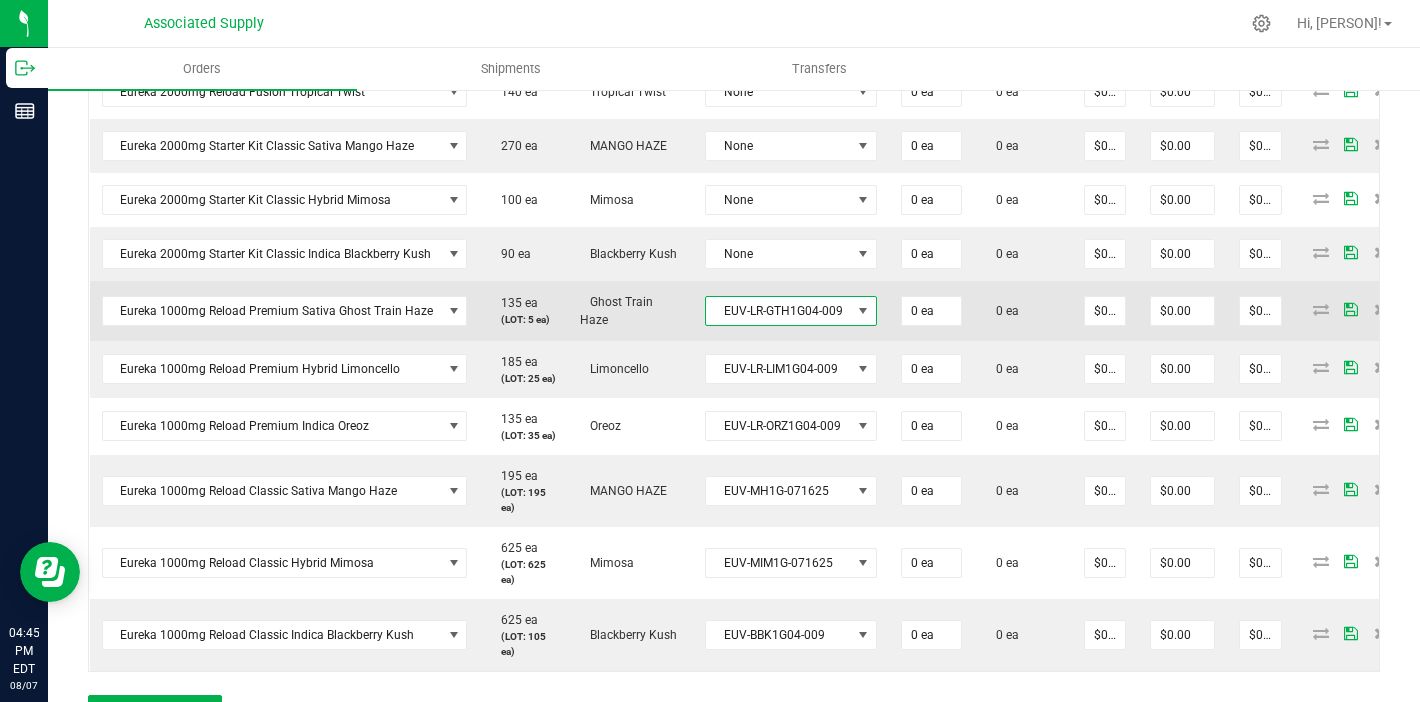 click on "EUV-LR-GTH1G04-009" at bounding box center [778, 311] 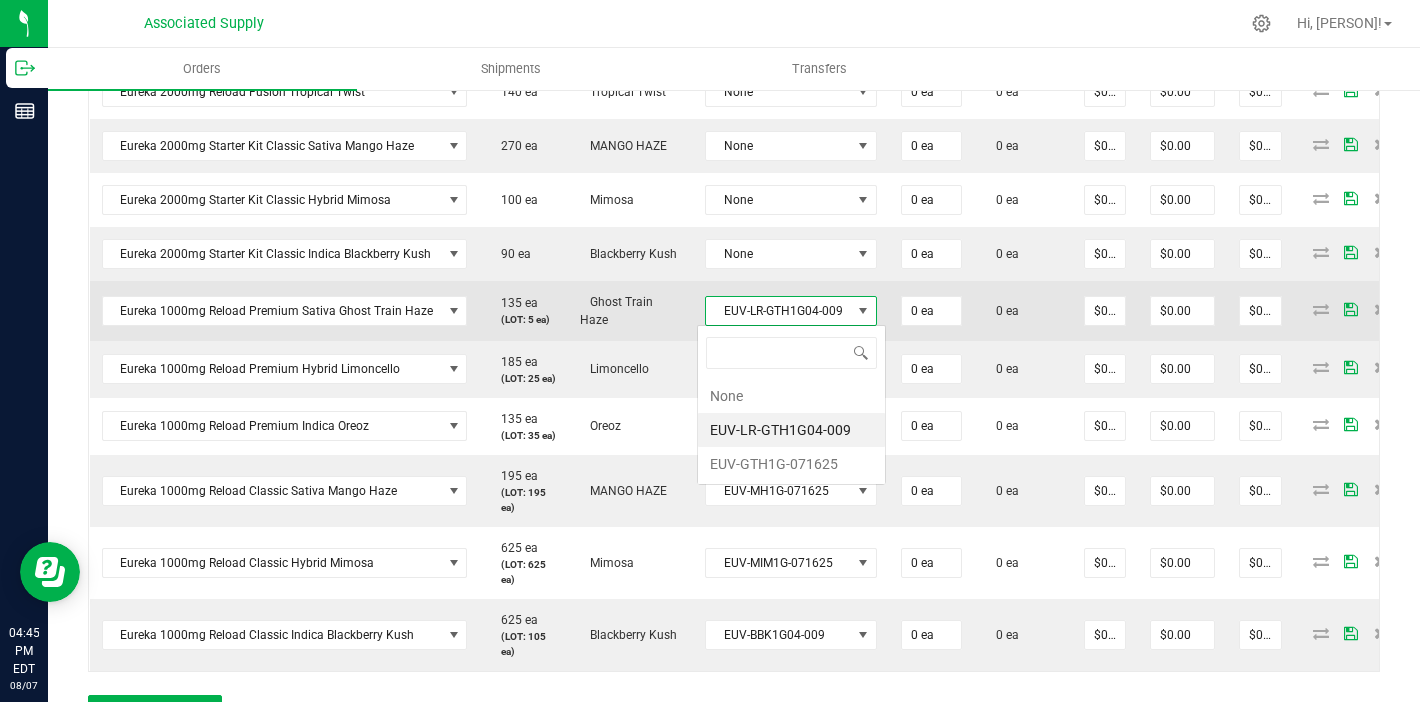 scroll, scrollTop: 99970, scrollLeft: 99829, axis: both 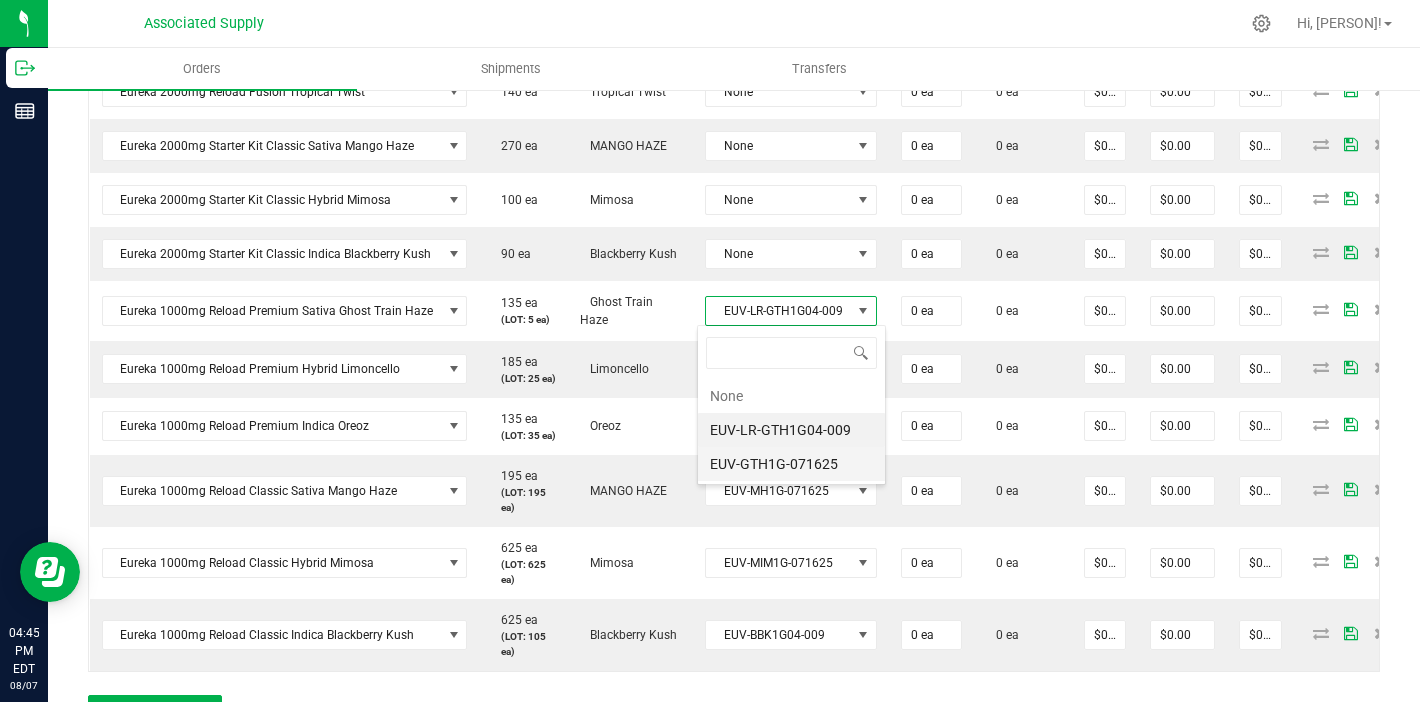 click on "EUV-GTH1G-071625" at bounding box center (791, 464) 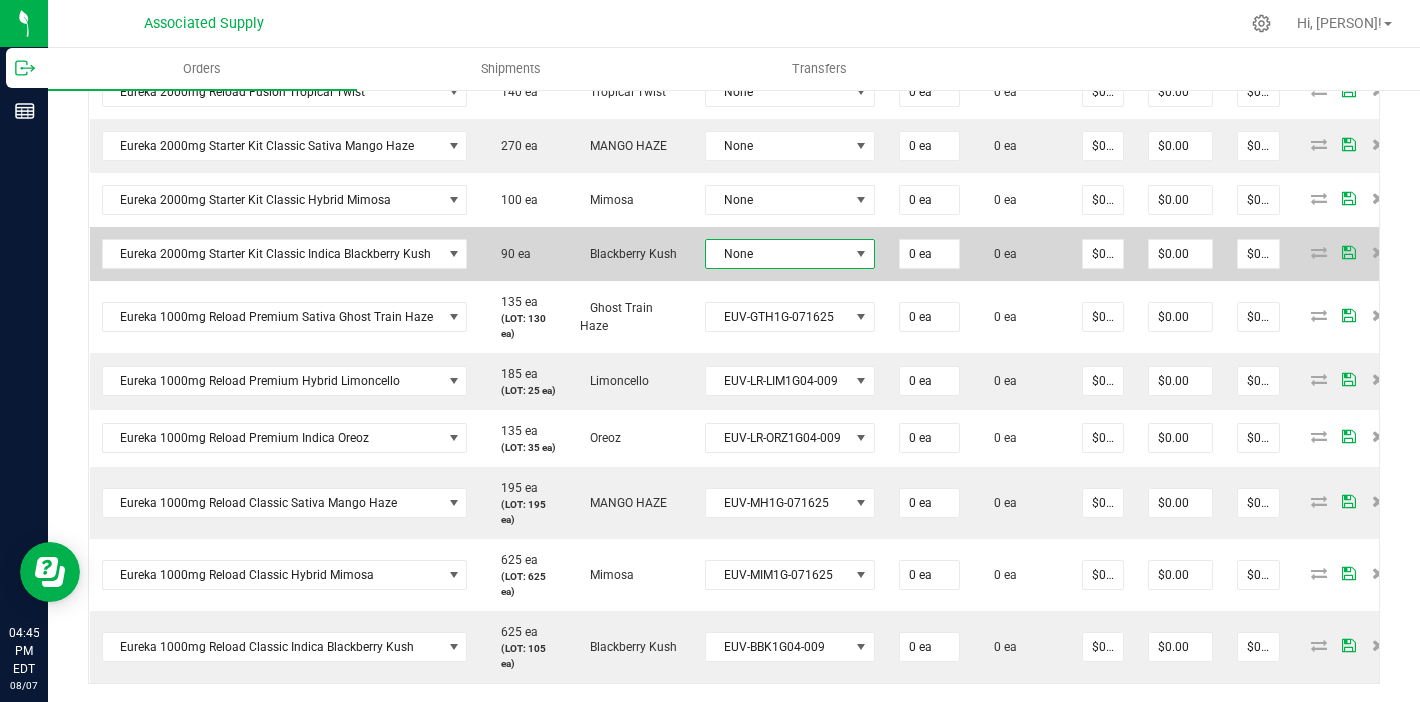 click on "None" at bounding box center [777, 254] 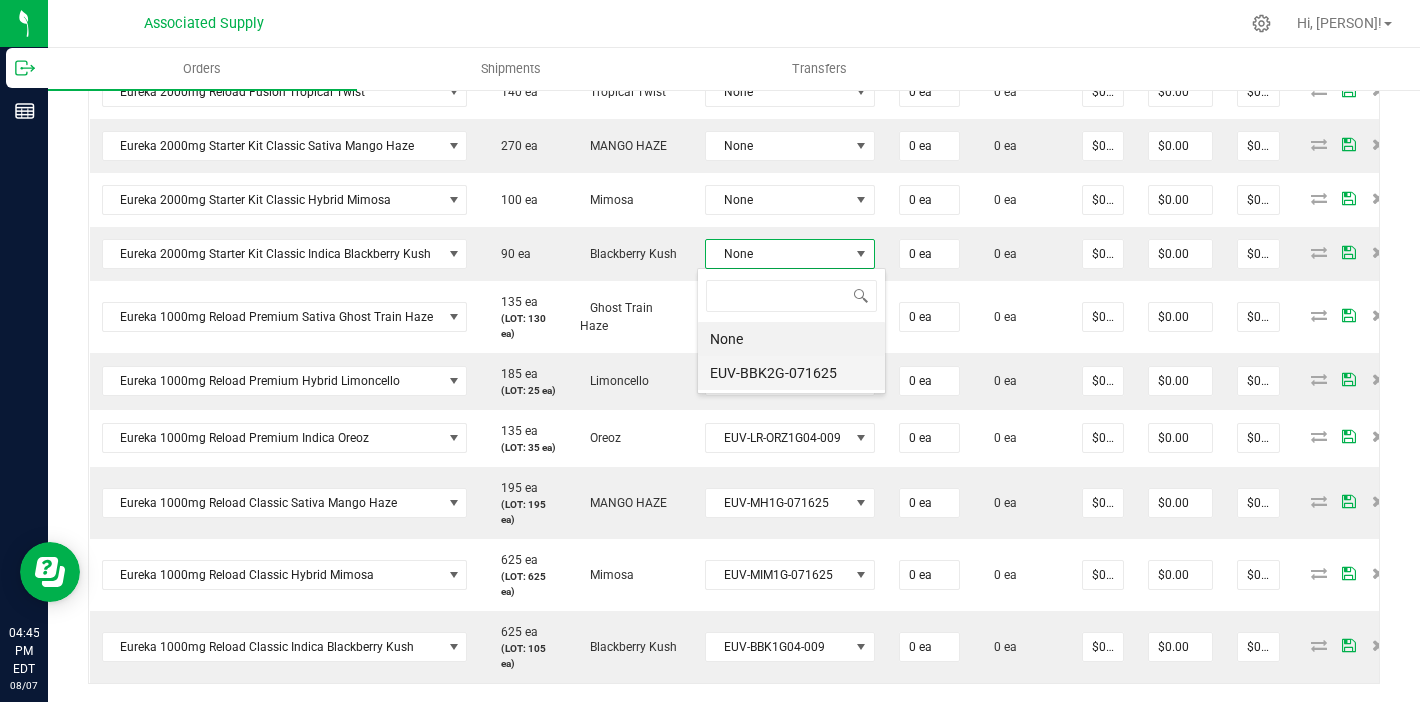 click on "EUV-BBK2G-071625" at bounding box center (791, 373) 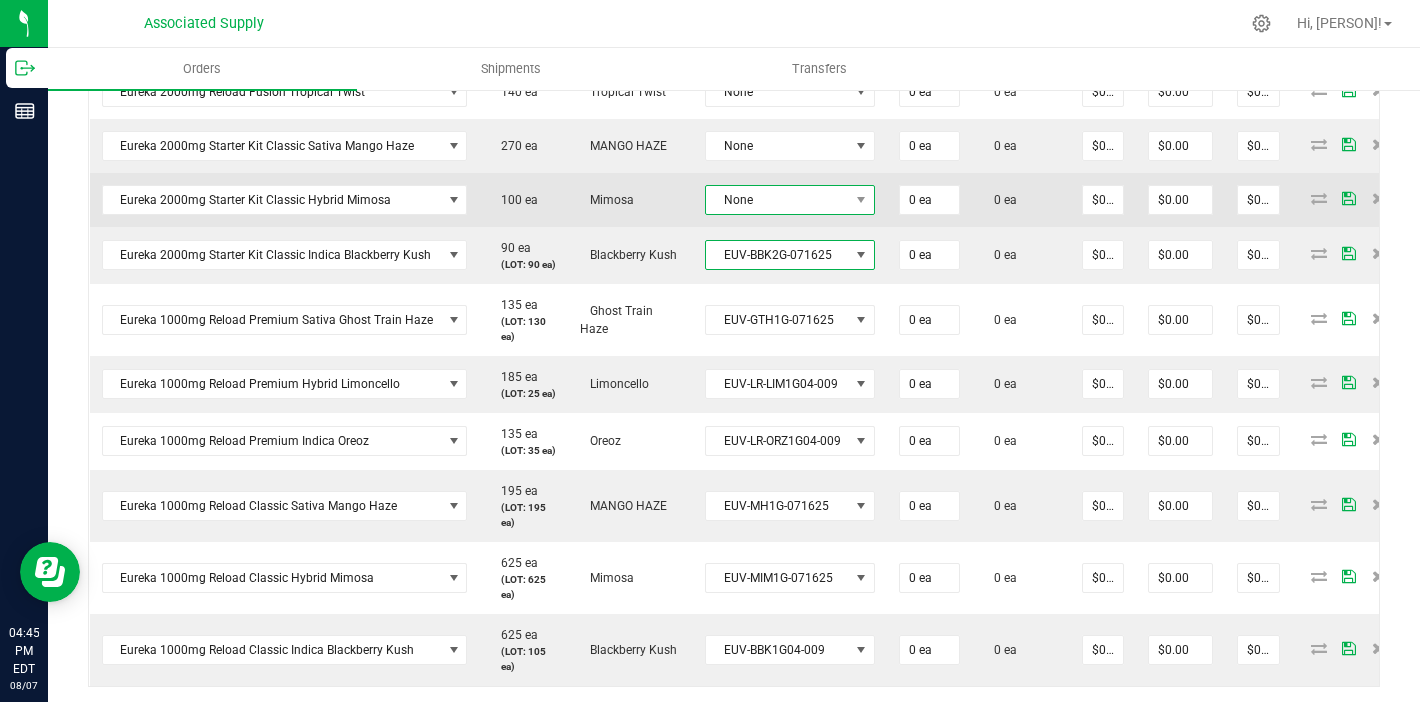 click on "None" at bounding box center [777, 200] 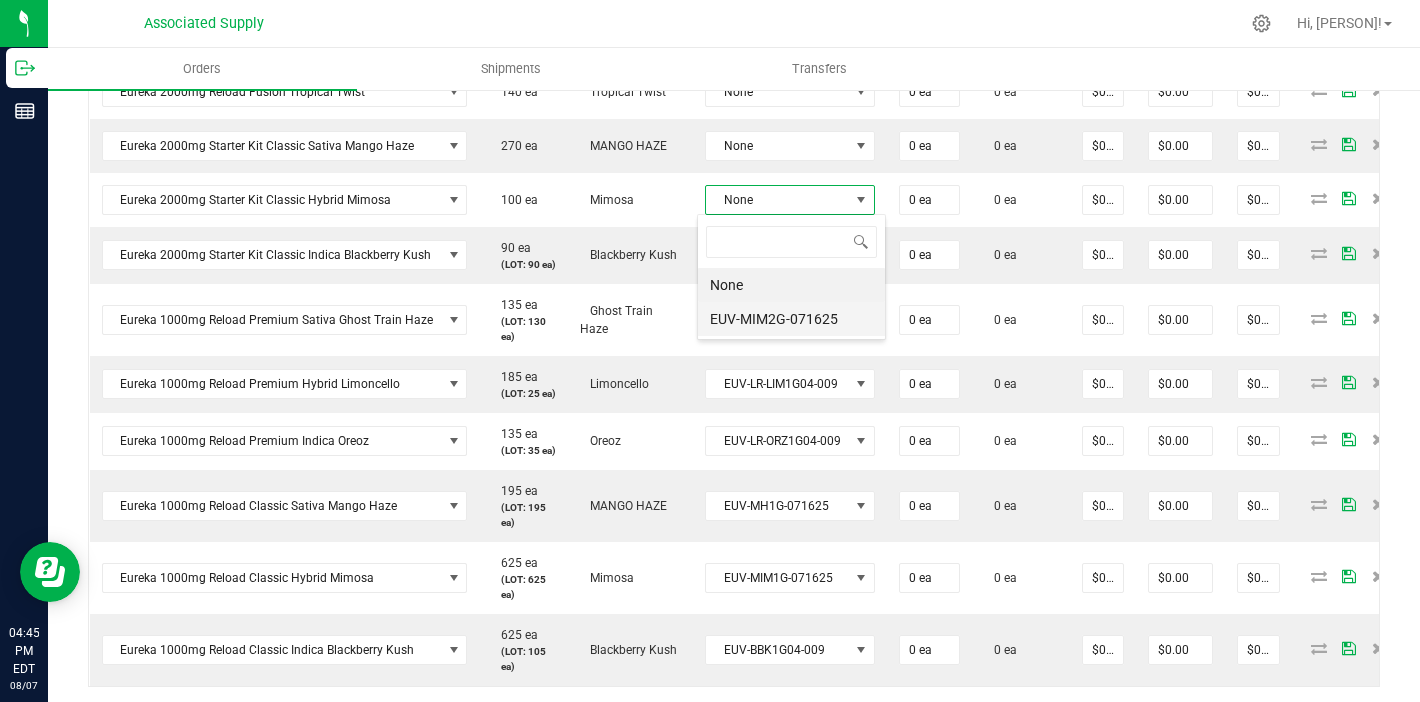 click on "EUV-MIM2G-071625" at bounding box center (791, 319) 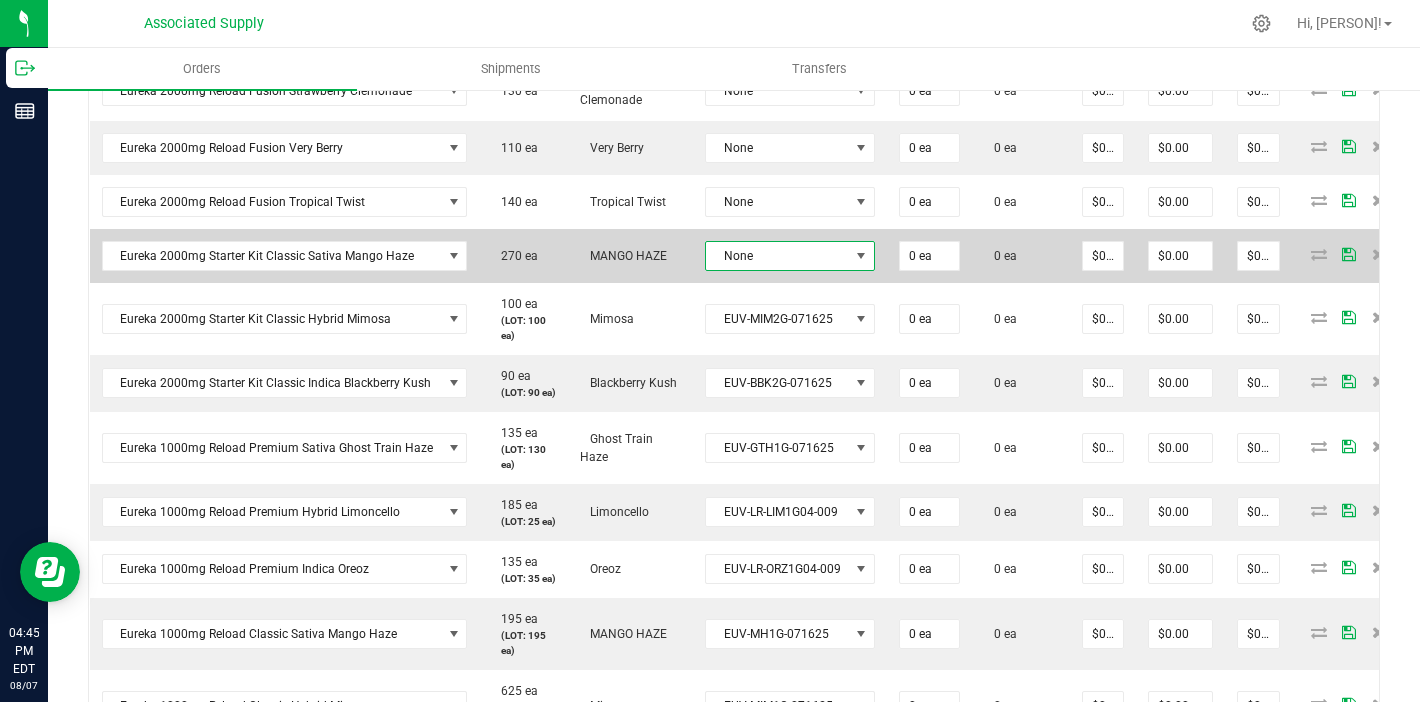 click on "None" at bounding box center (777, 256) 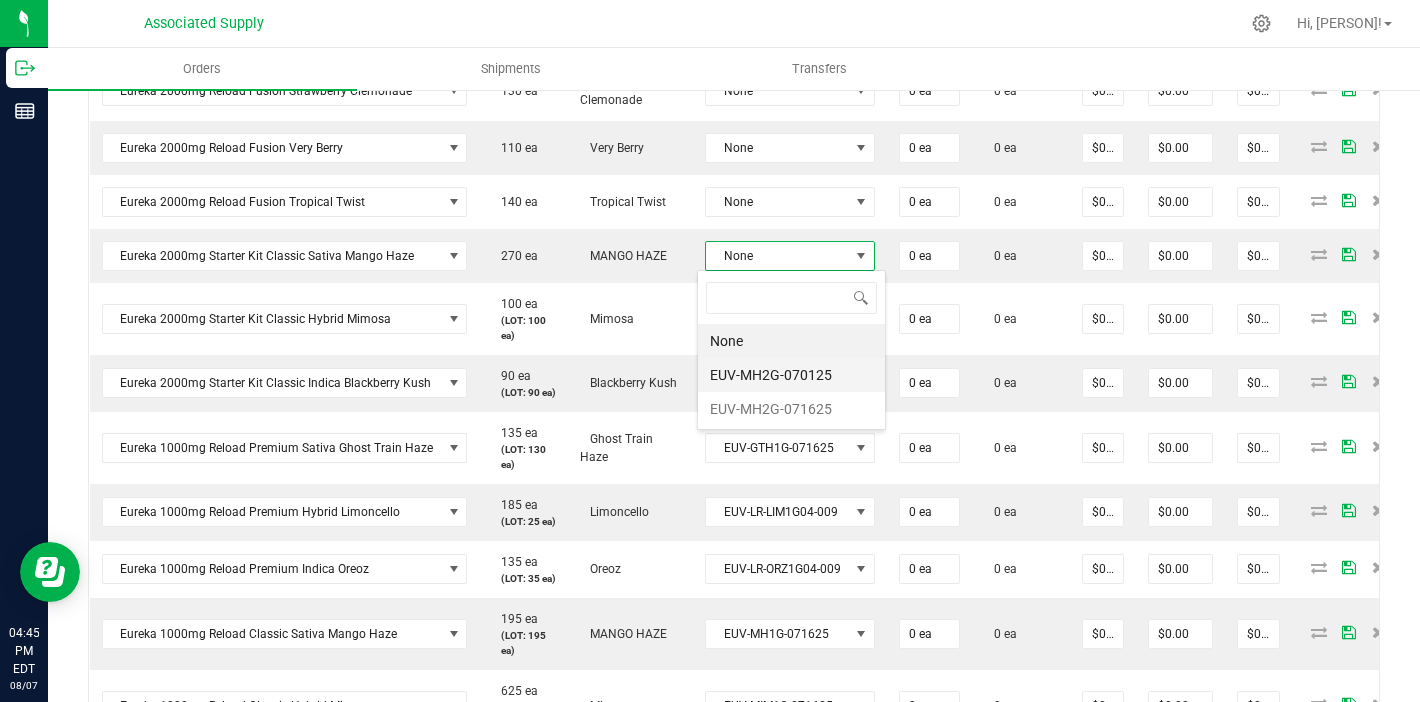 click on "EUV-MH2G-070125" at bounding box center [791, 375] 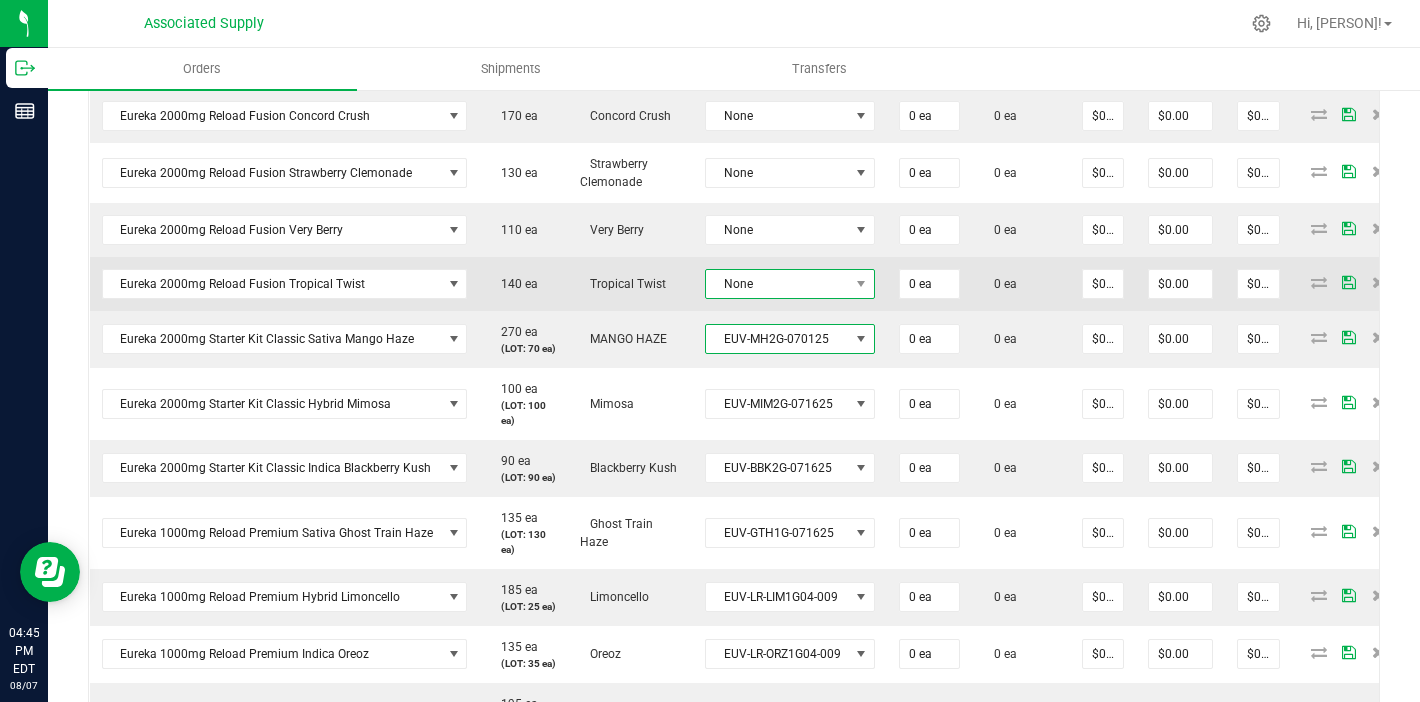 click on "None" at bounding box center (777, 284) 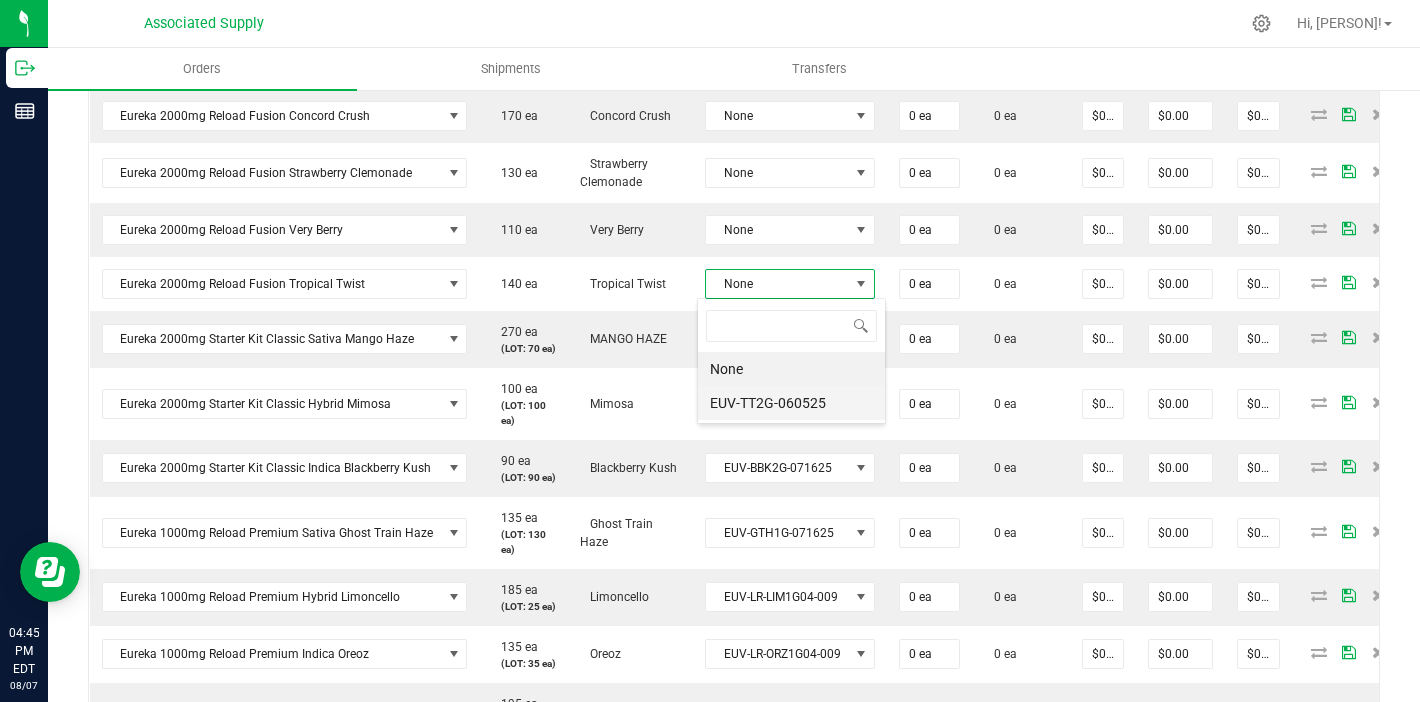 click on "EUV-TT2G-060525" at bounding box center [791, 403] 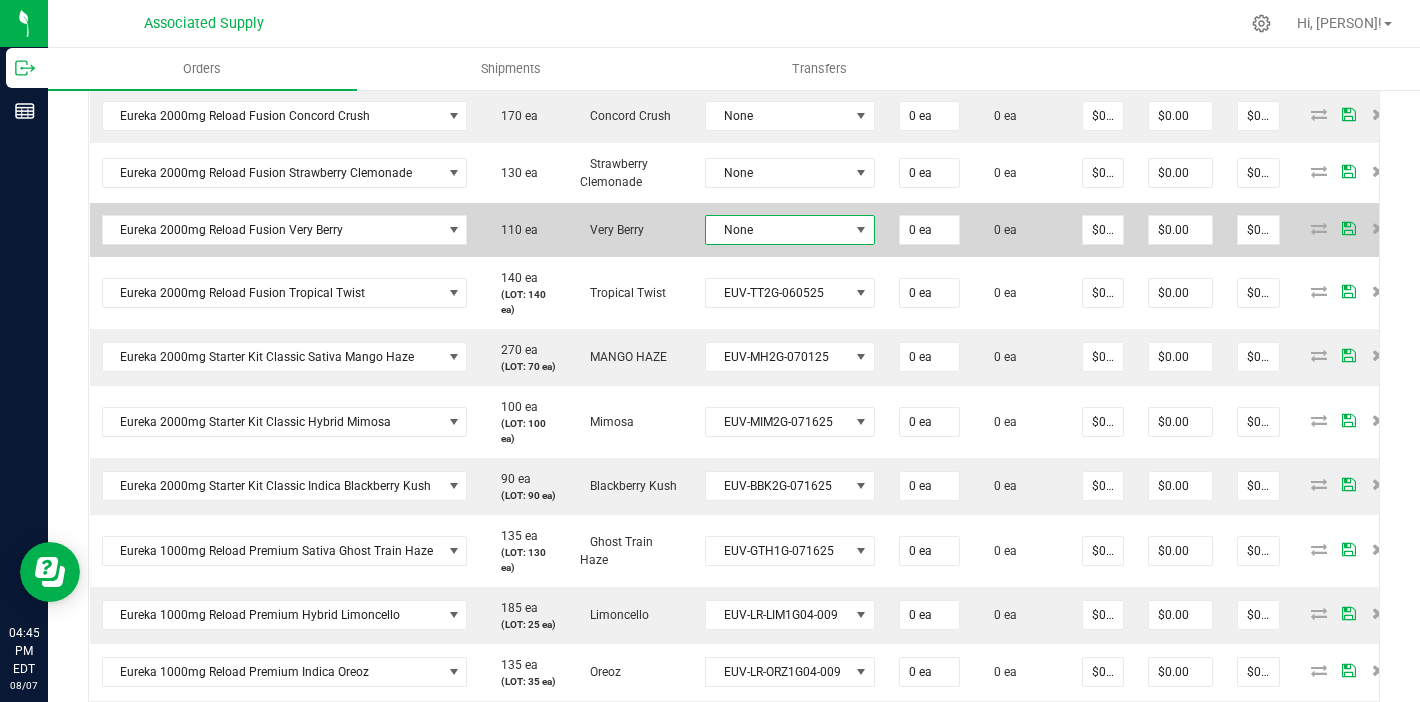 click on "None" at bounding box center (777, 230) 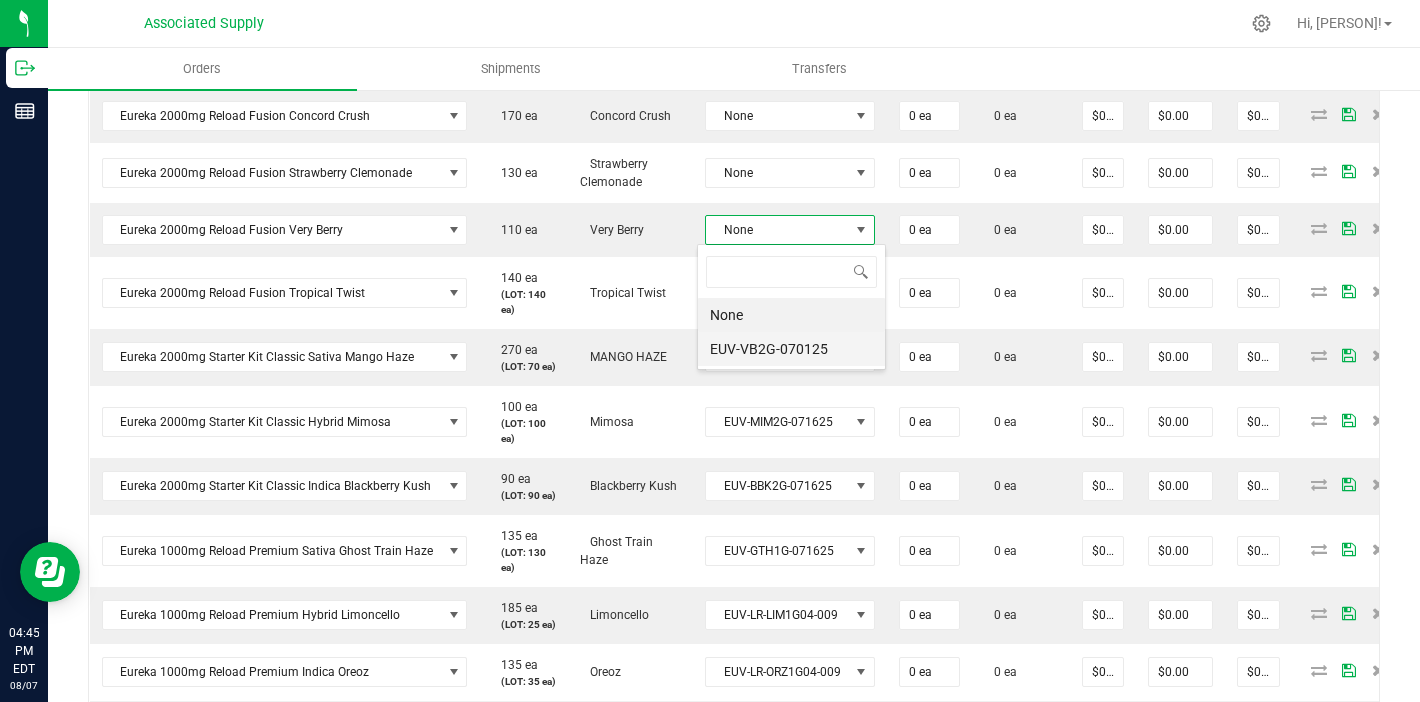 click on "EUV-VB2G-070125" at bounding box center (791, 349) 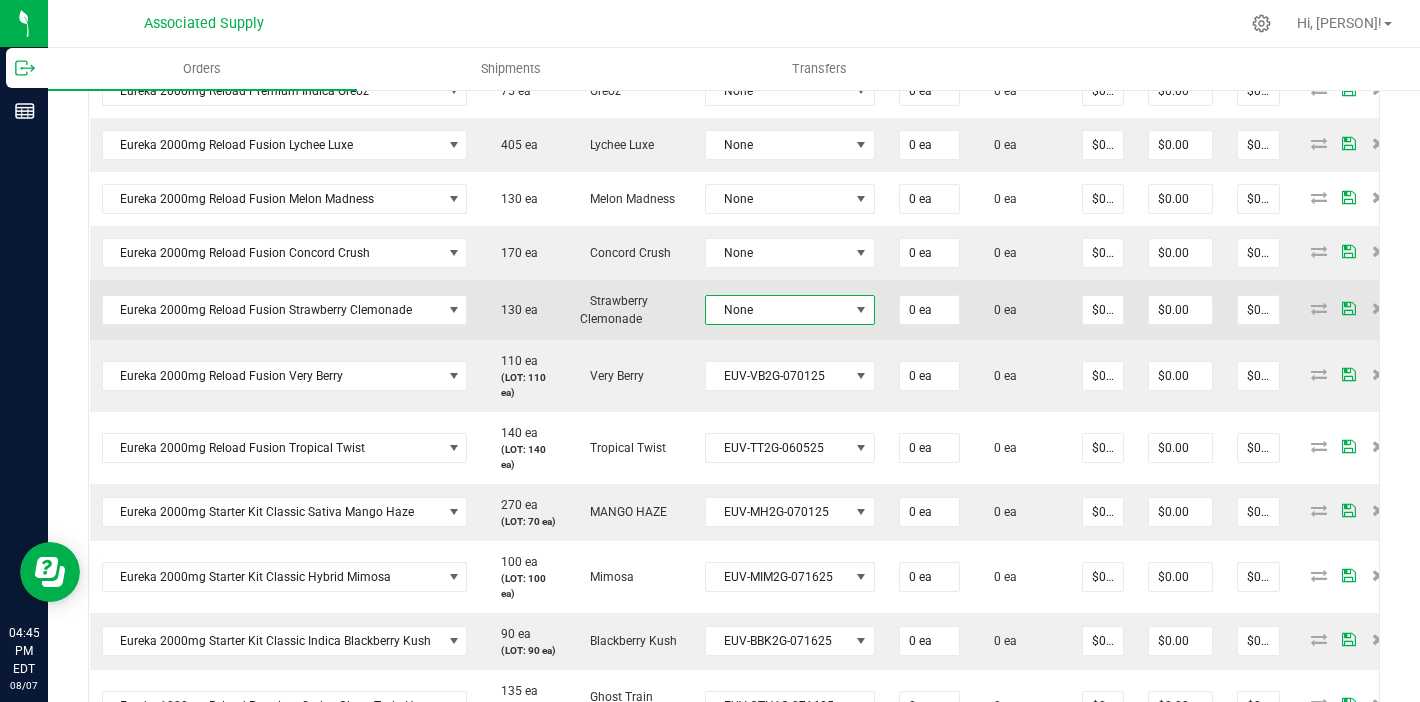 click on "None" at bounding box center [777, 310] 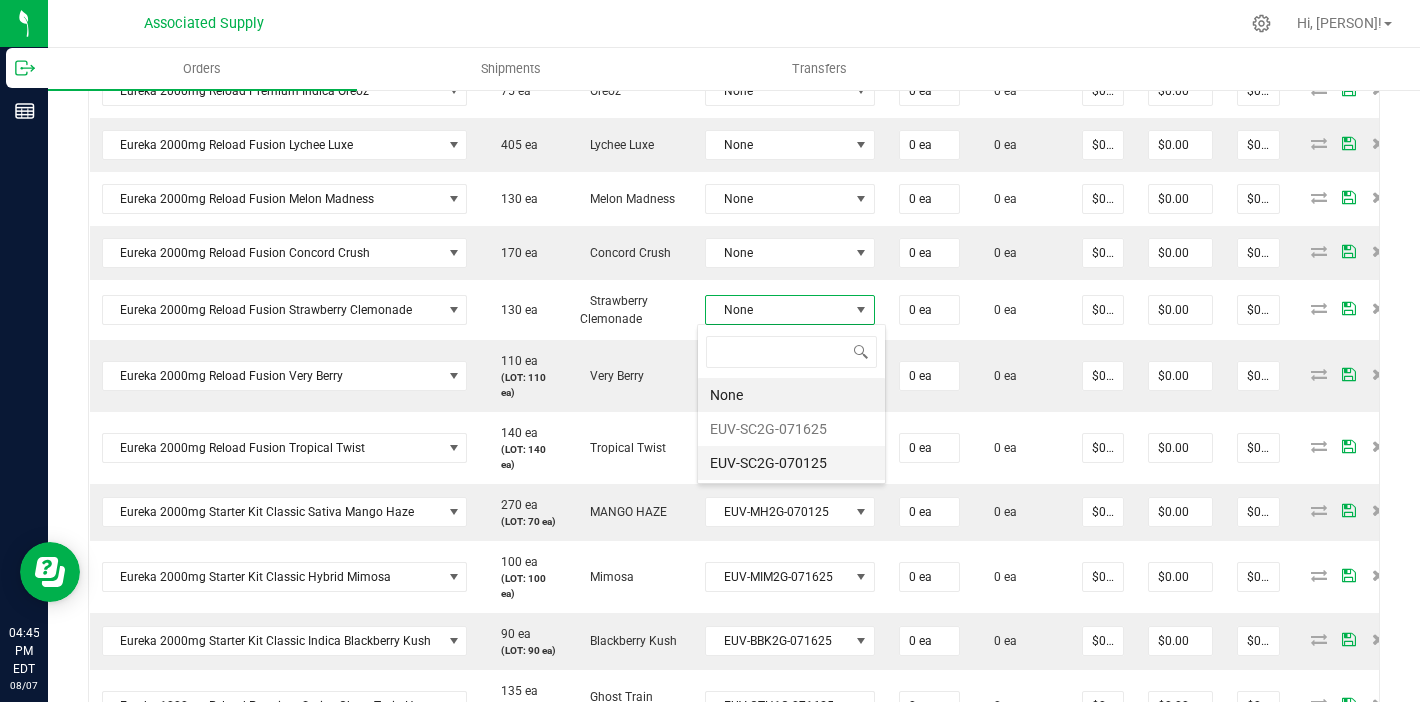 click on "EUV-SC2G-070125" at bounding box center [791, 463] 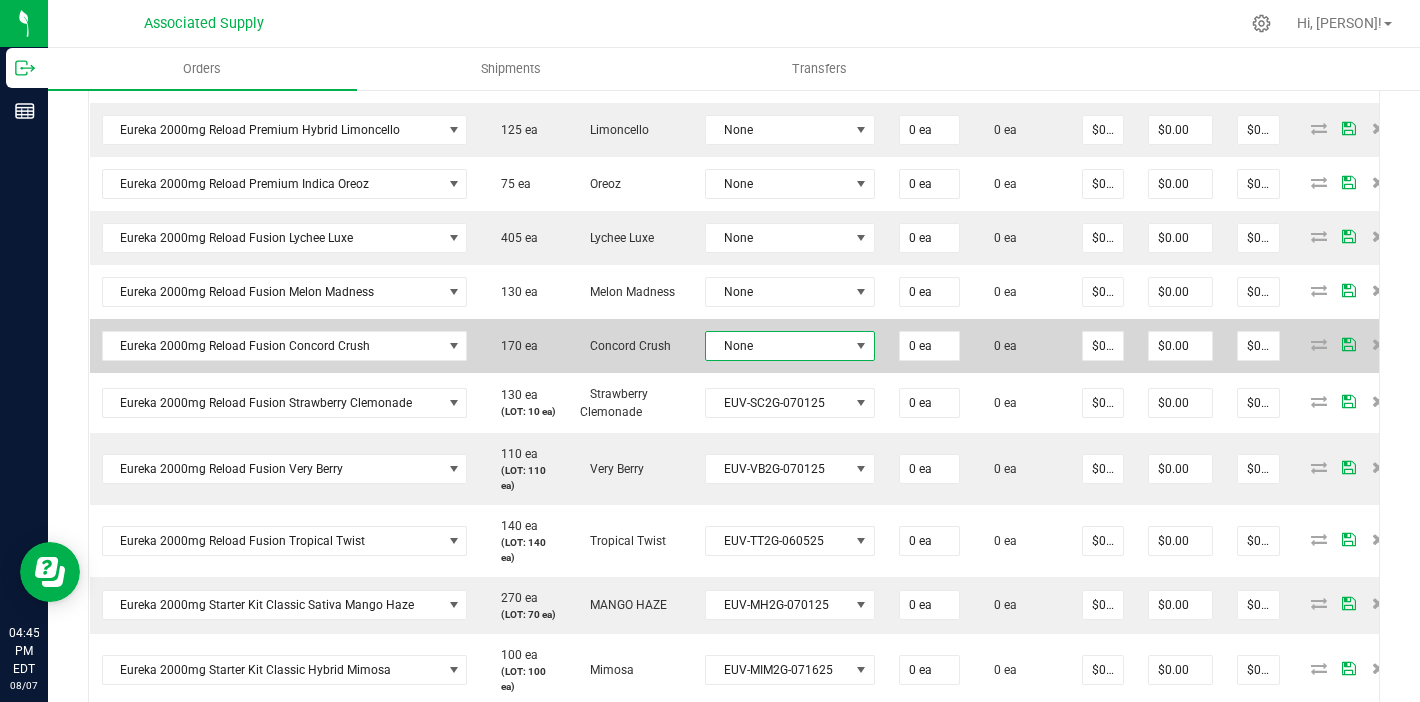 click on "None" at bounding box center [777, 346] 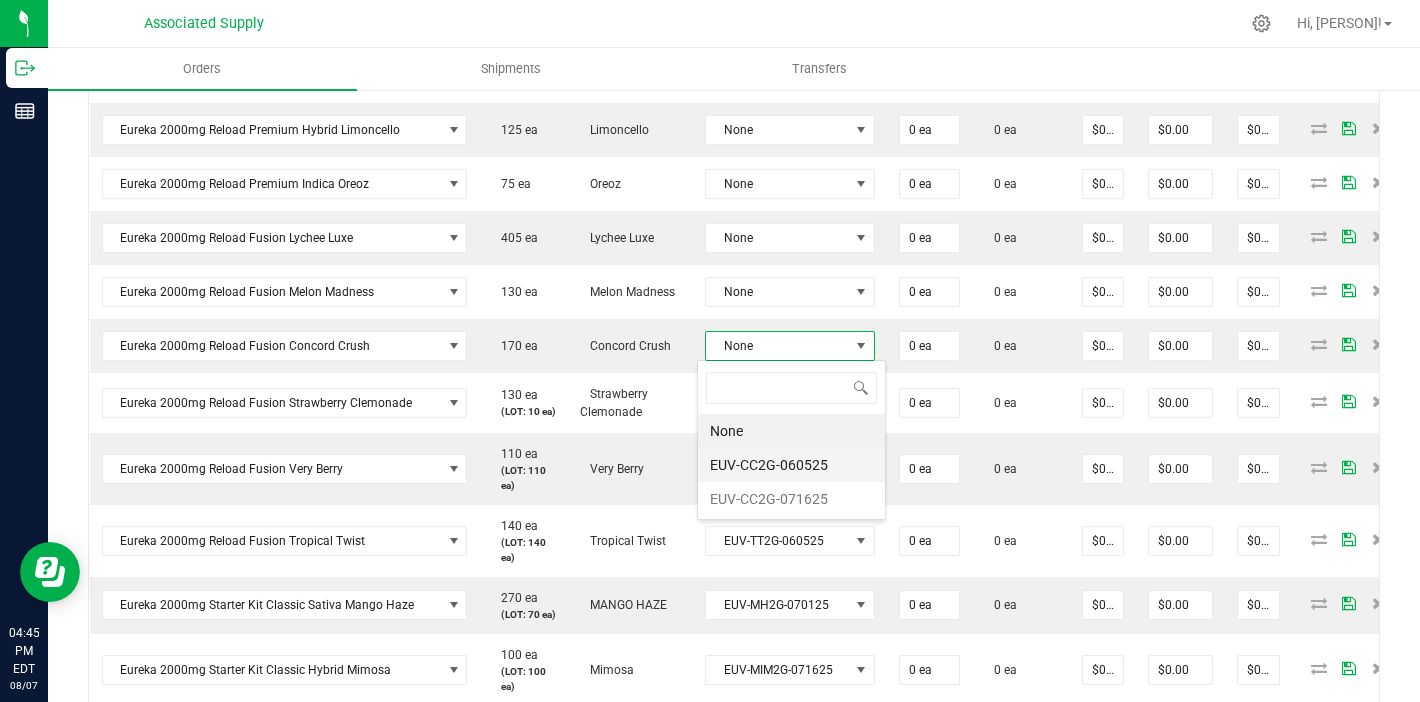 click on "EUV-CC2G-060525" at bounding box center [791, 465] 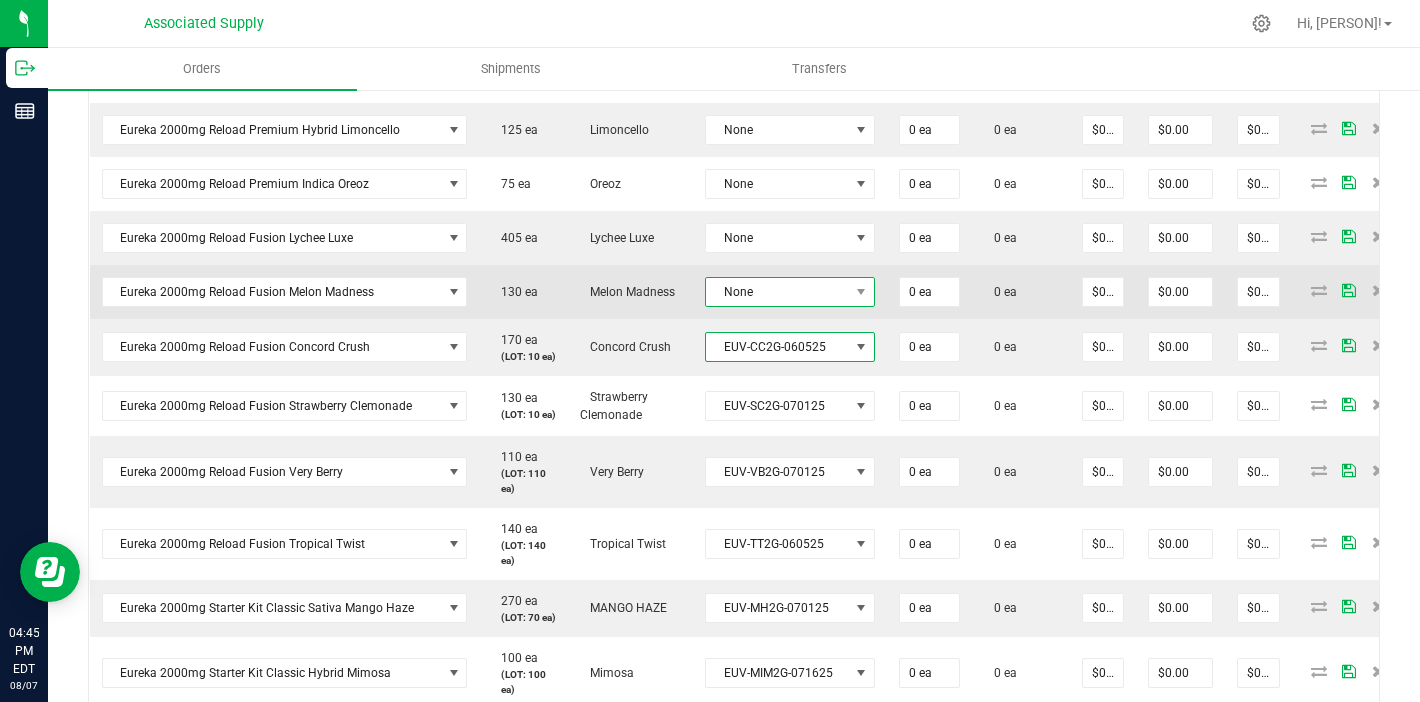 click on "None" at bounding box center (777, 292) 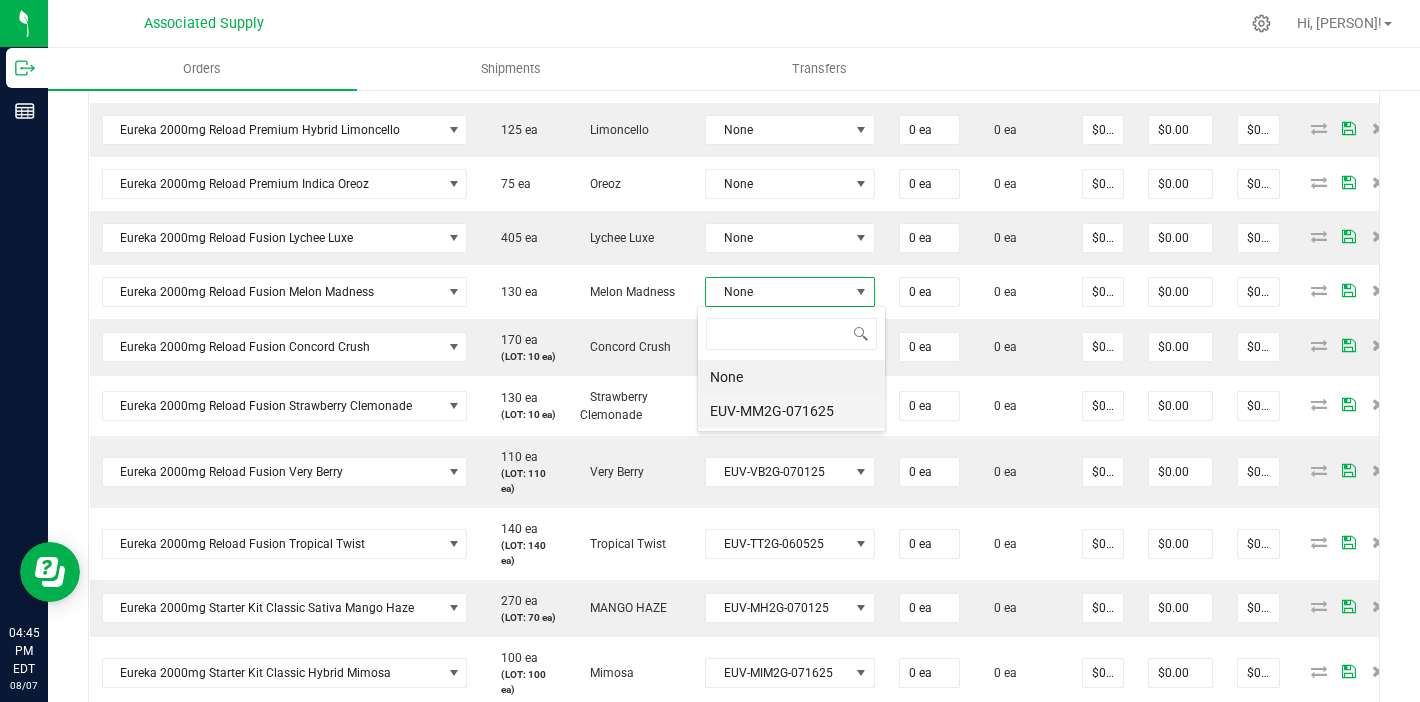 click on "EUV-MM2G-071625" at bounding box center [791, 411] 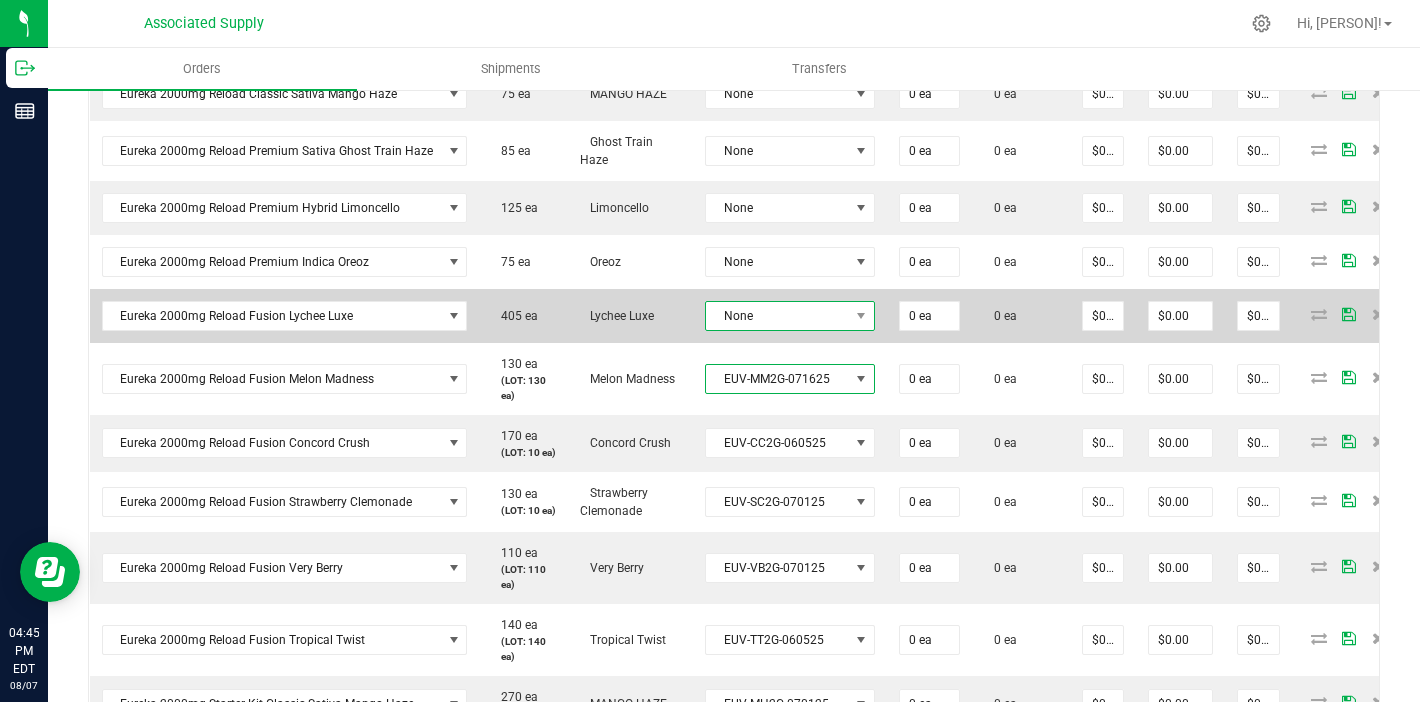 click on "None" at bounding box center [777, 316] 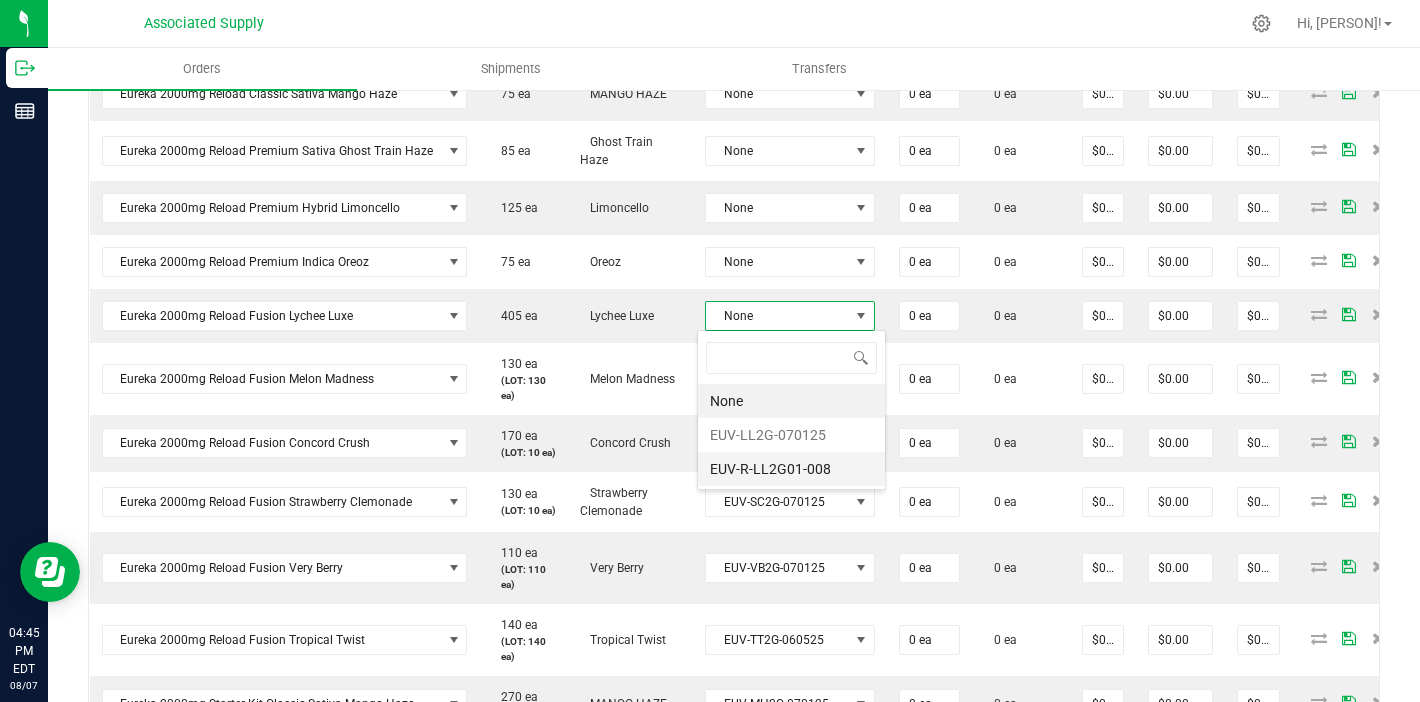 click on "EUV-R-LL2G01-008" at bounding box center (791, 469) 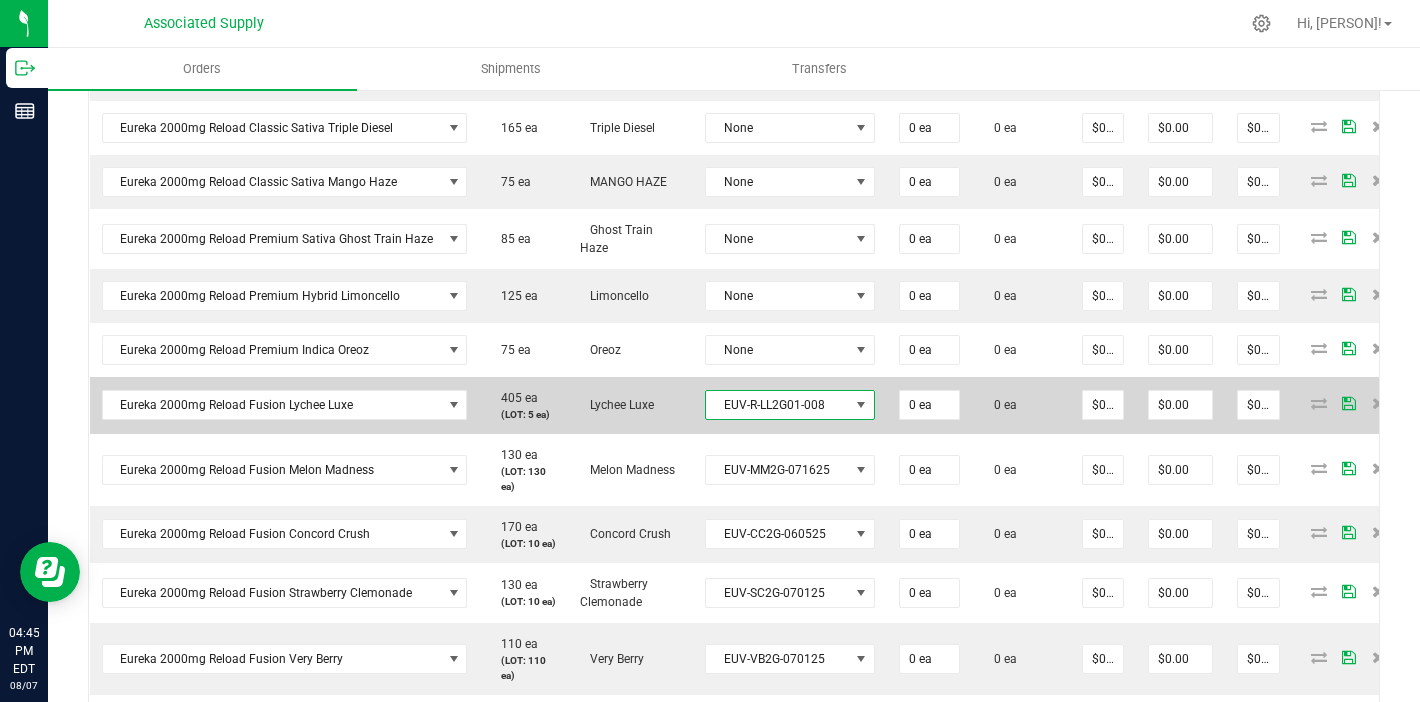 click on "EUV-R-LL2G01-008" at bounding box center [777, 405] 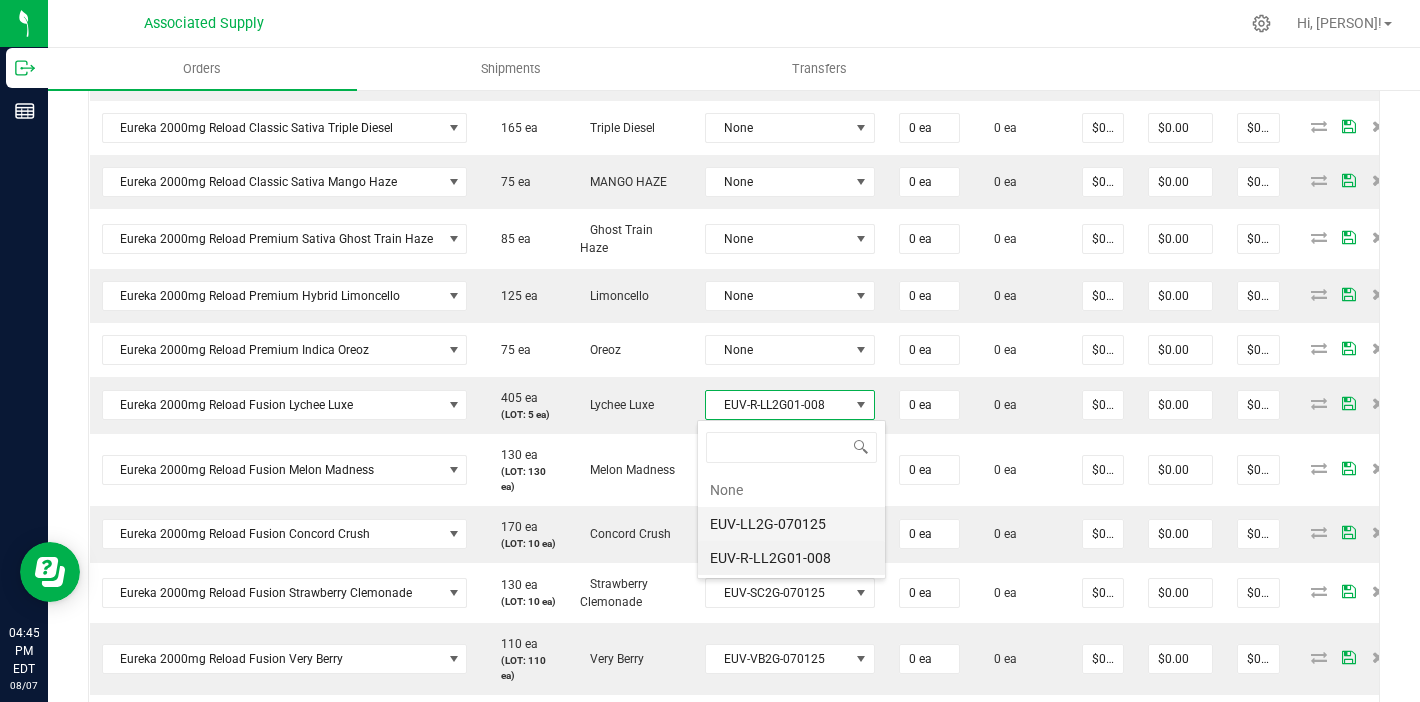click on "EUV-LL2G-070125" at bounding box center (791, 524) 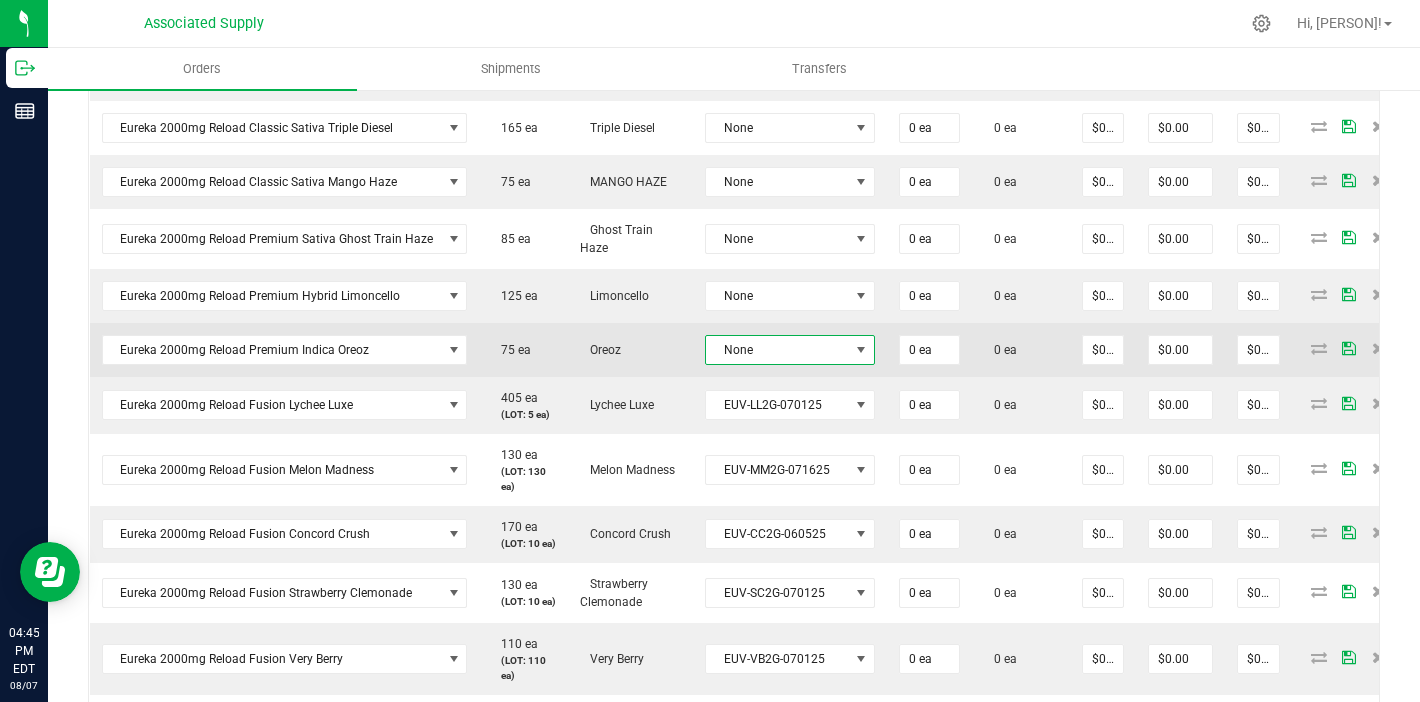click on "None" at bounding box center [777, 350] 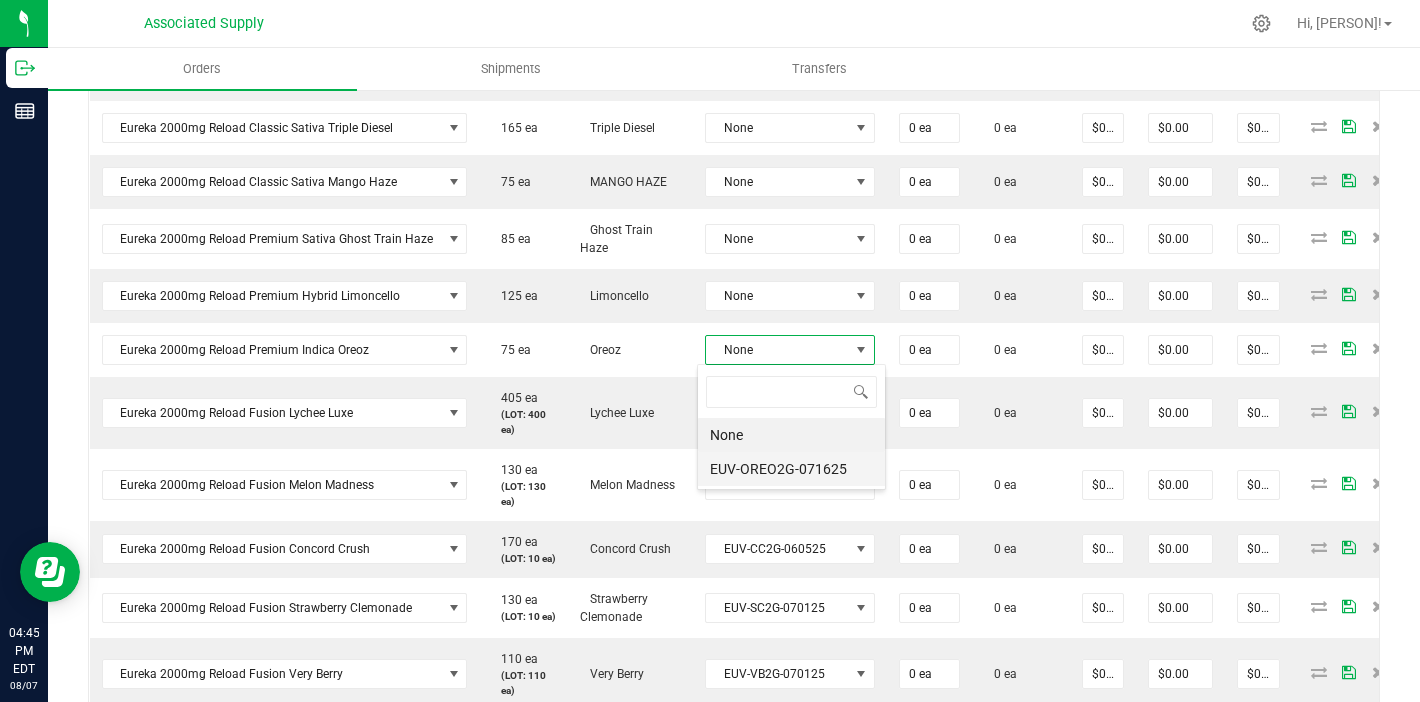 click on "EUV-OREO2G-071625" at bounding box center [791, 469] 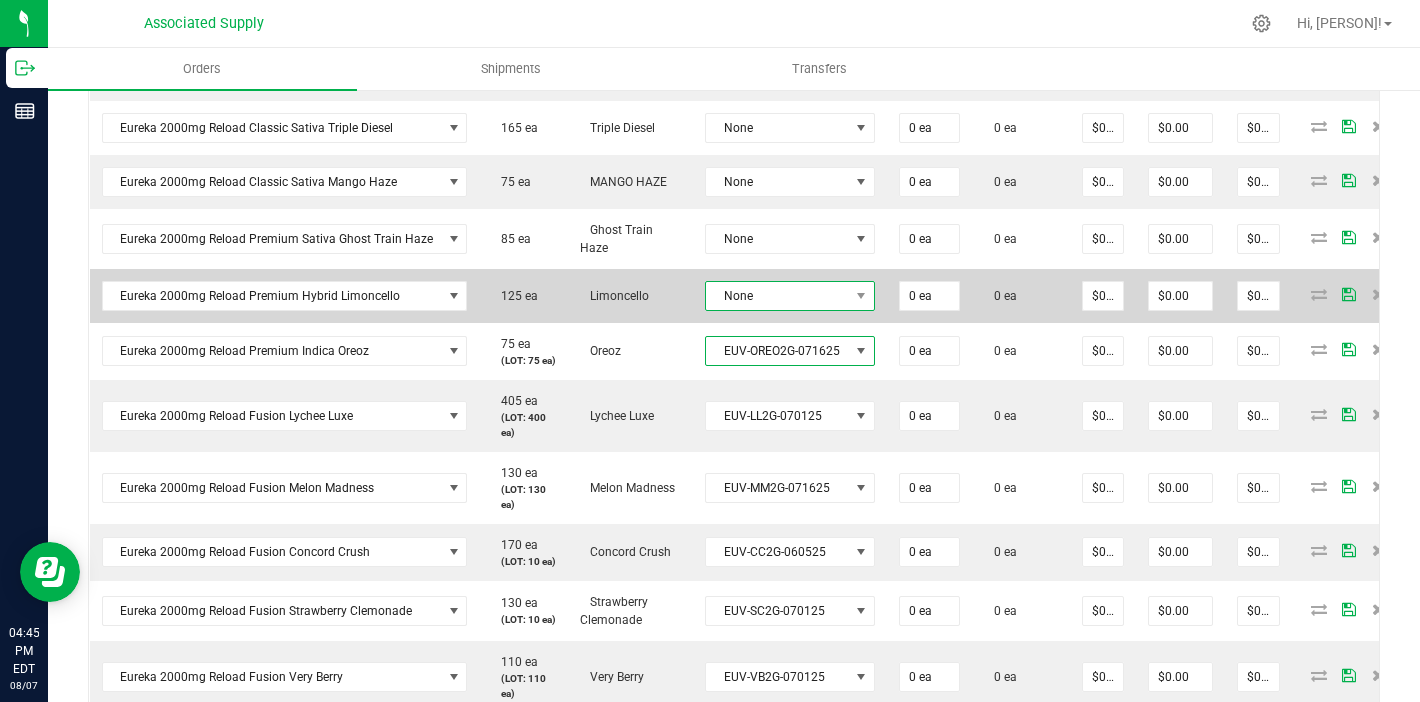 click on "None" at bounding box center (777, 296) 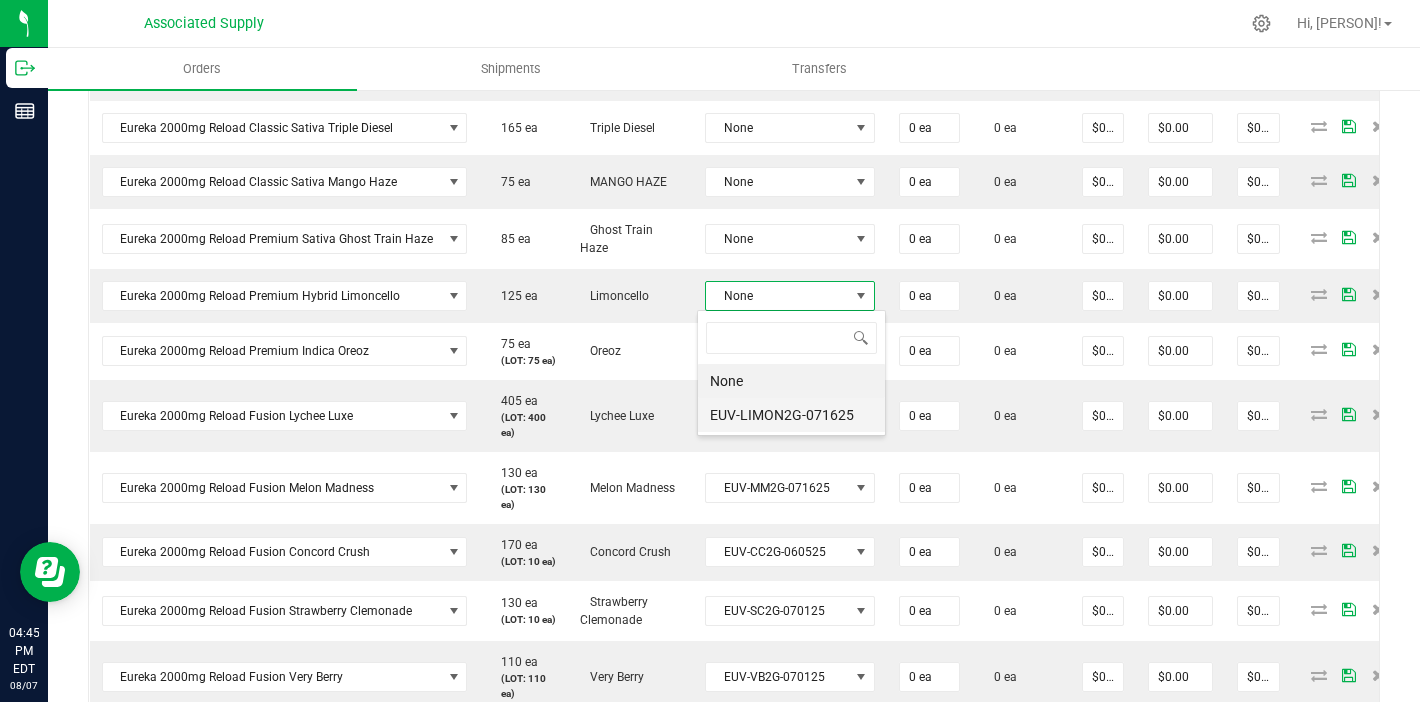 click on "EUV-LIMON2G-071625" at bounding box center [791, 415] 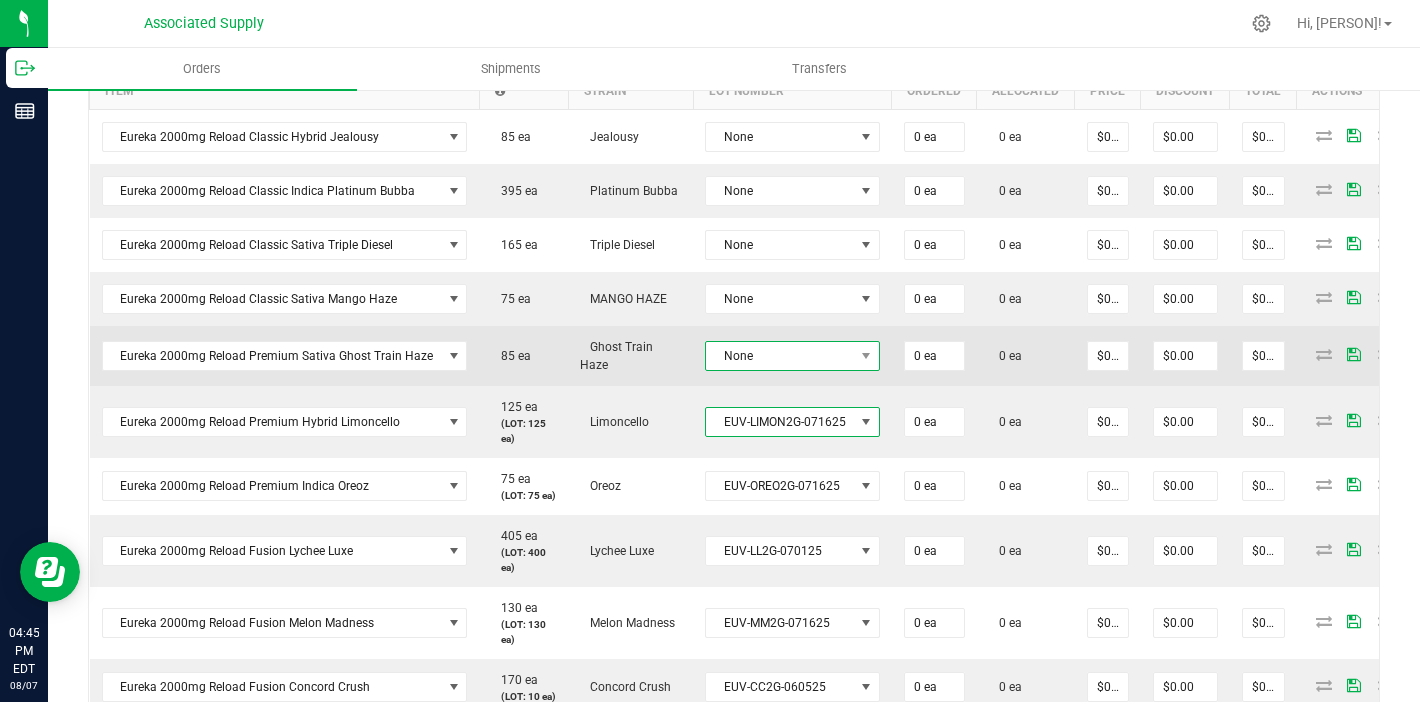 click on "None" at bounding box center [780, 356] 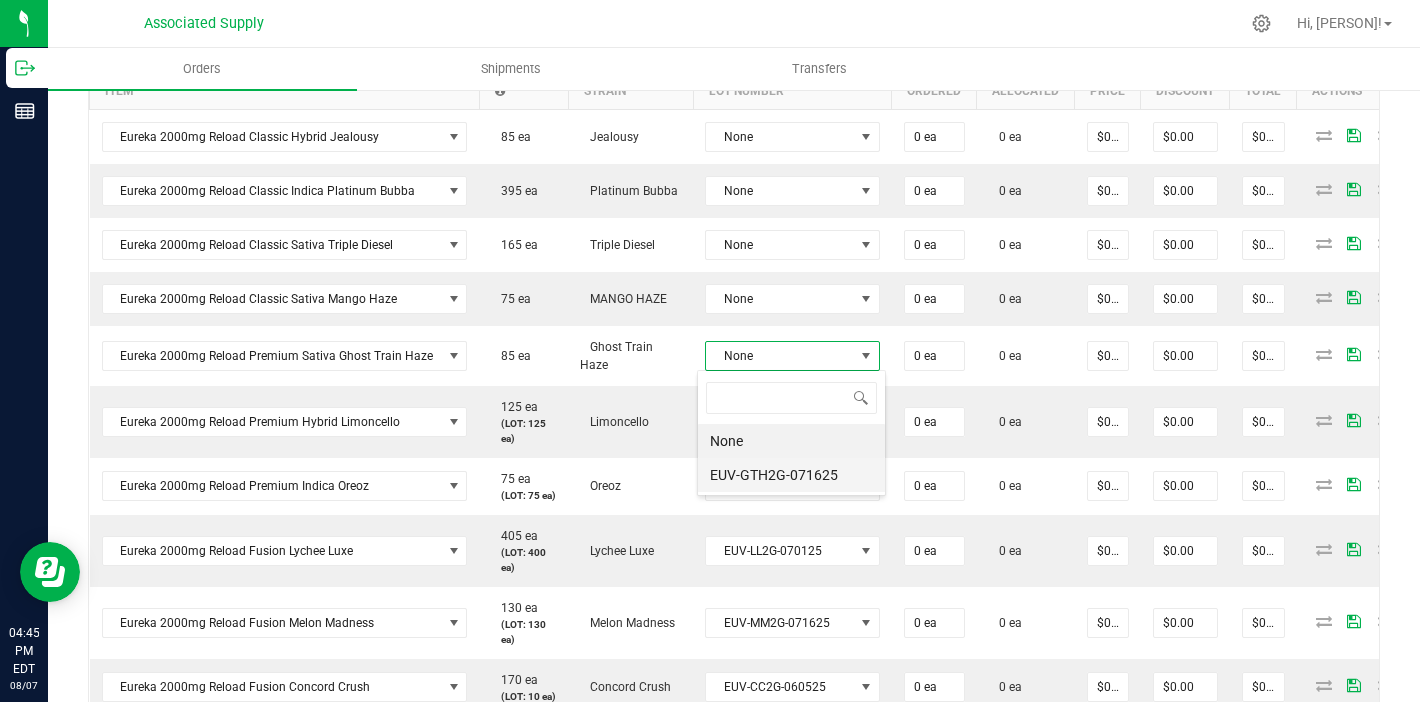 click on "EUV-GTH2G-071625" at bounding box center (791, 475) 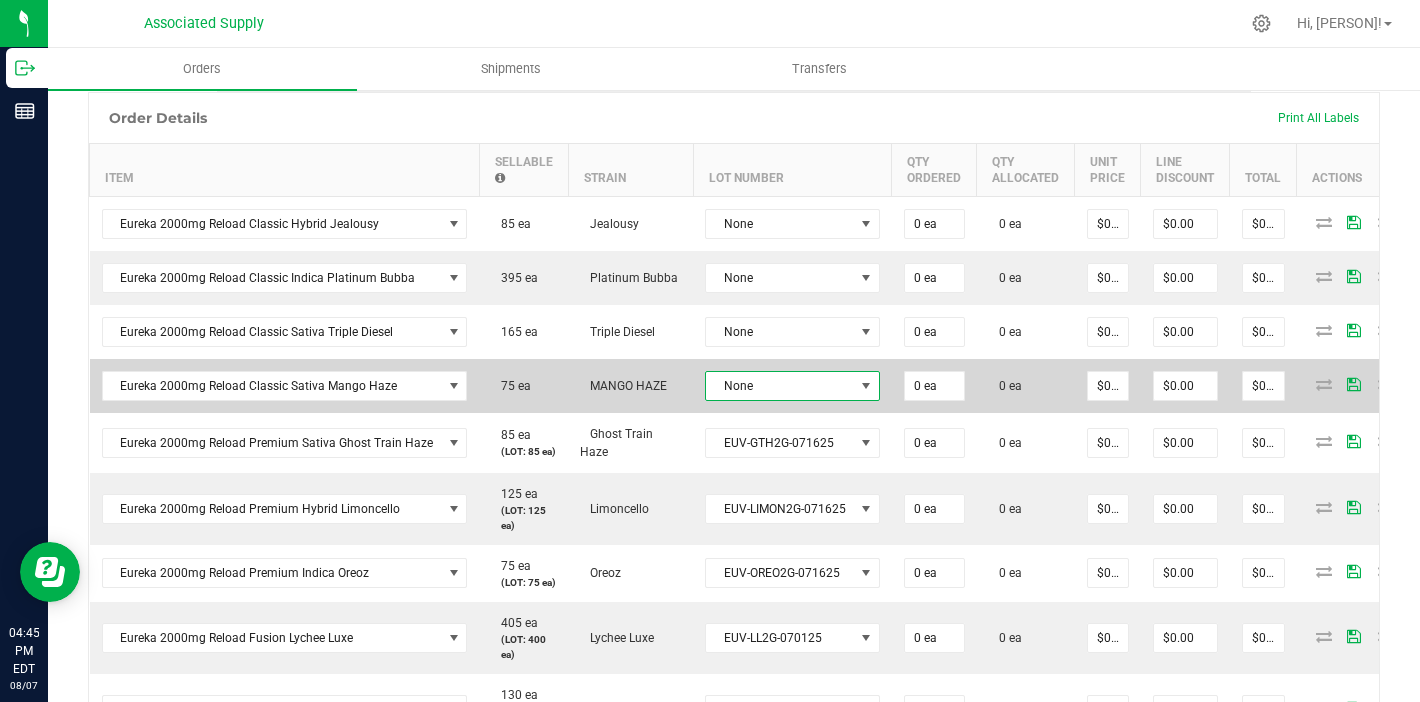 click at bounding box center [866, 386] 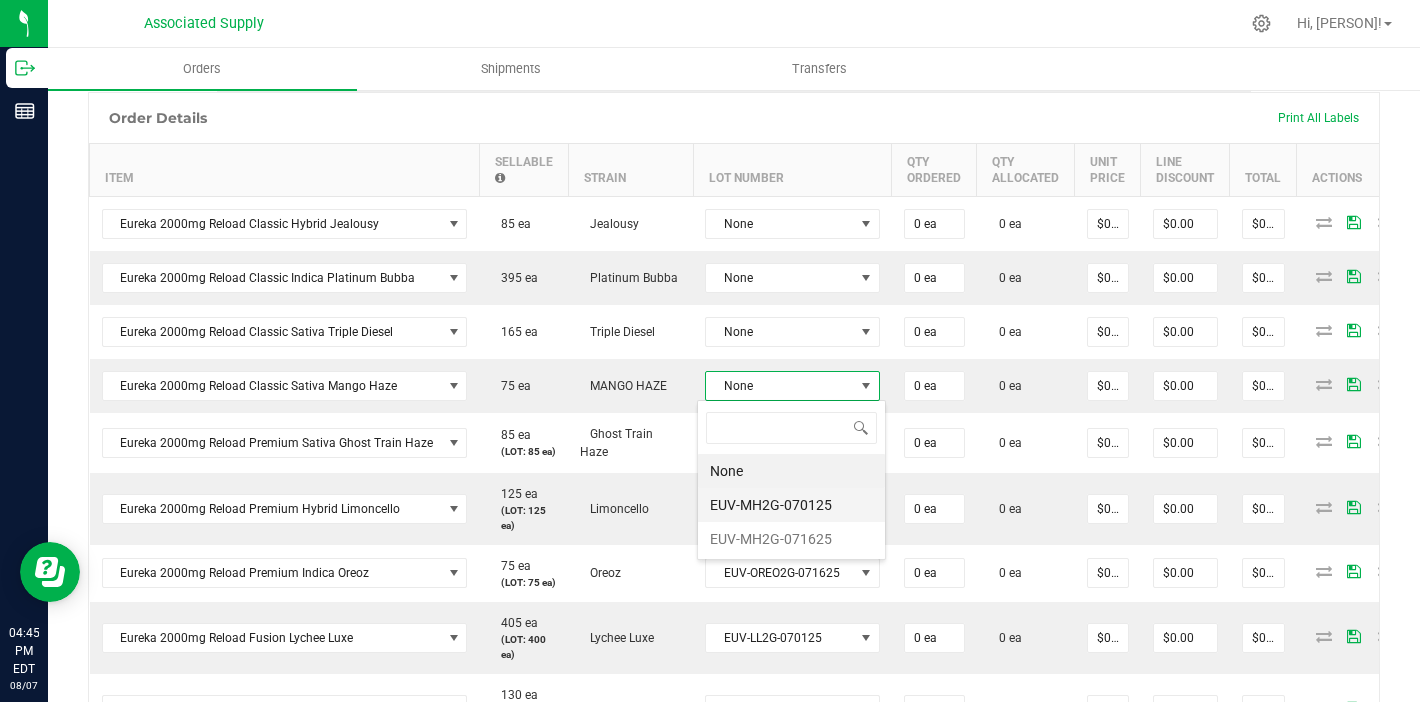 click on "EUV-MH2G-070125" at bounding box center (791, 505) 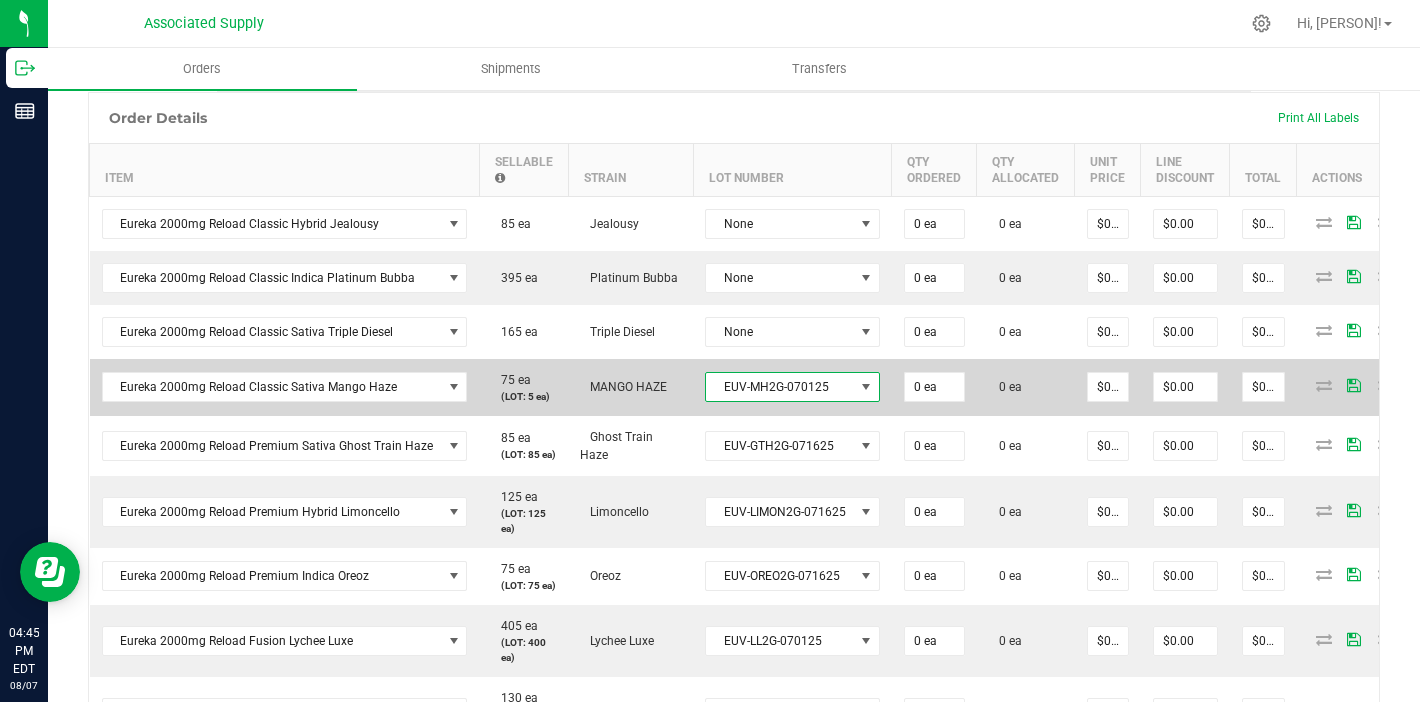 click on "EUV-MH2G-070125" at bounding box center (780, 387) 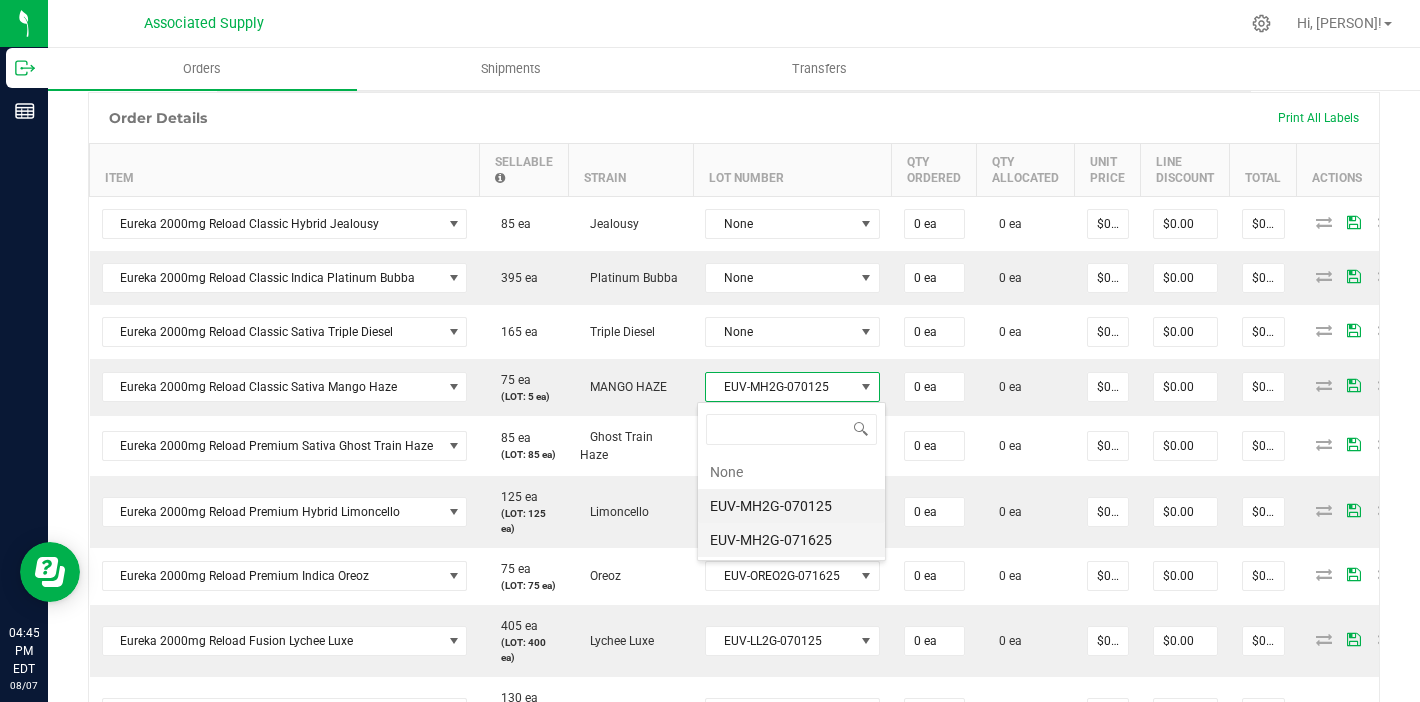 click on "EUV-MH2G-071625" at bounding box center (791, 540) 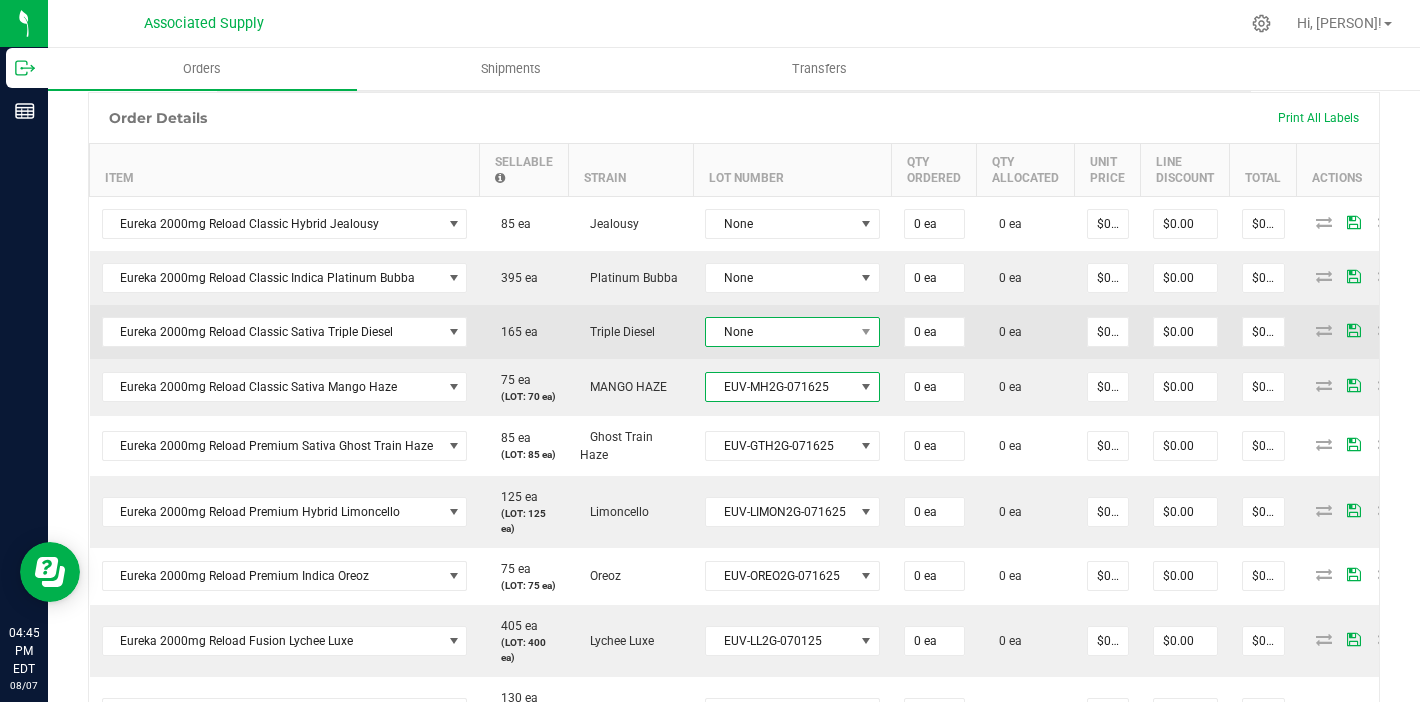 click on "None" at bounding box center (780, 332) 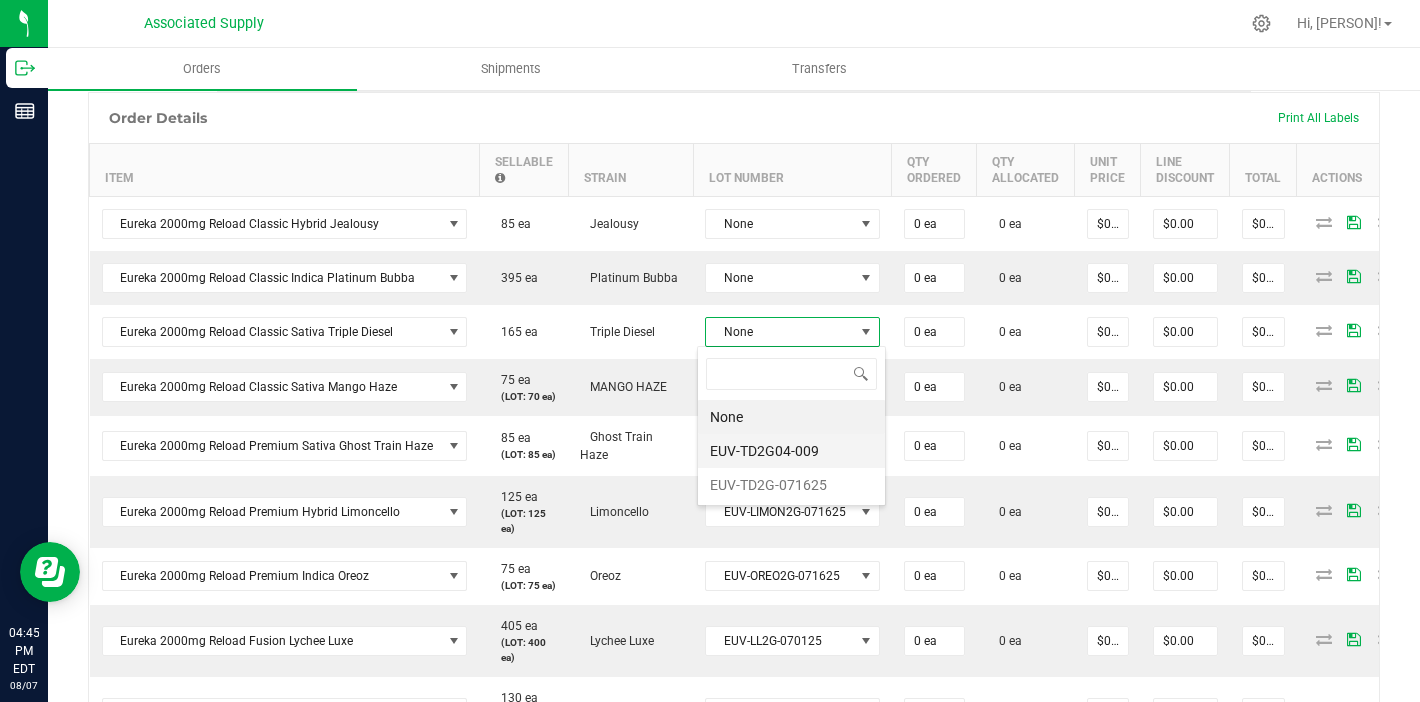 click on "EUV-TD2G04-009" at bounding box center [791, 451] 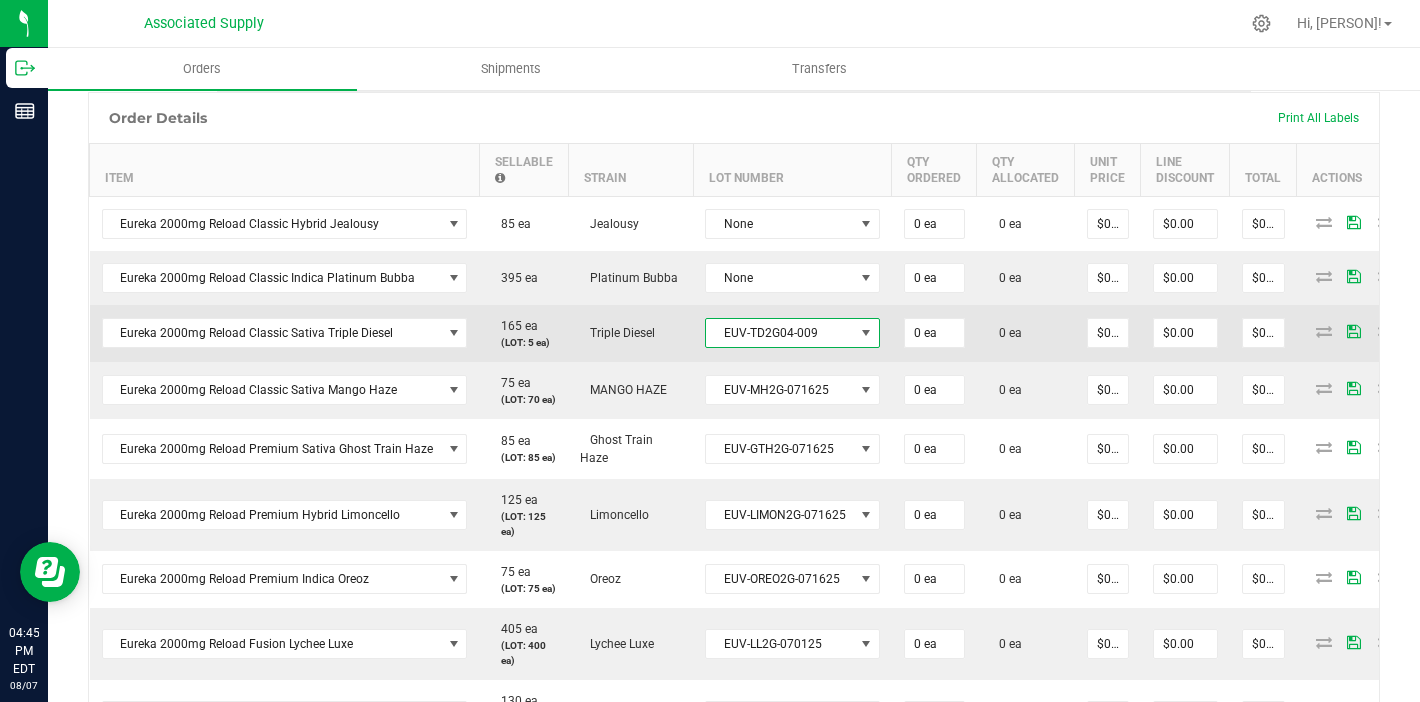 click on "EUV-TD2G04-009" at bounding box center [780, 333] 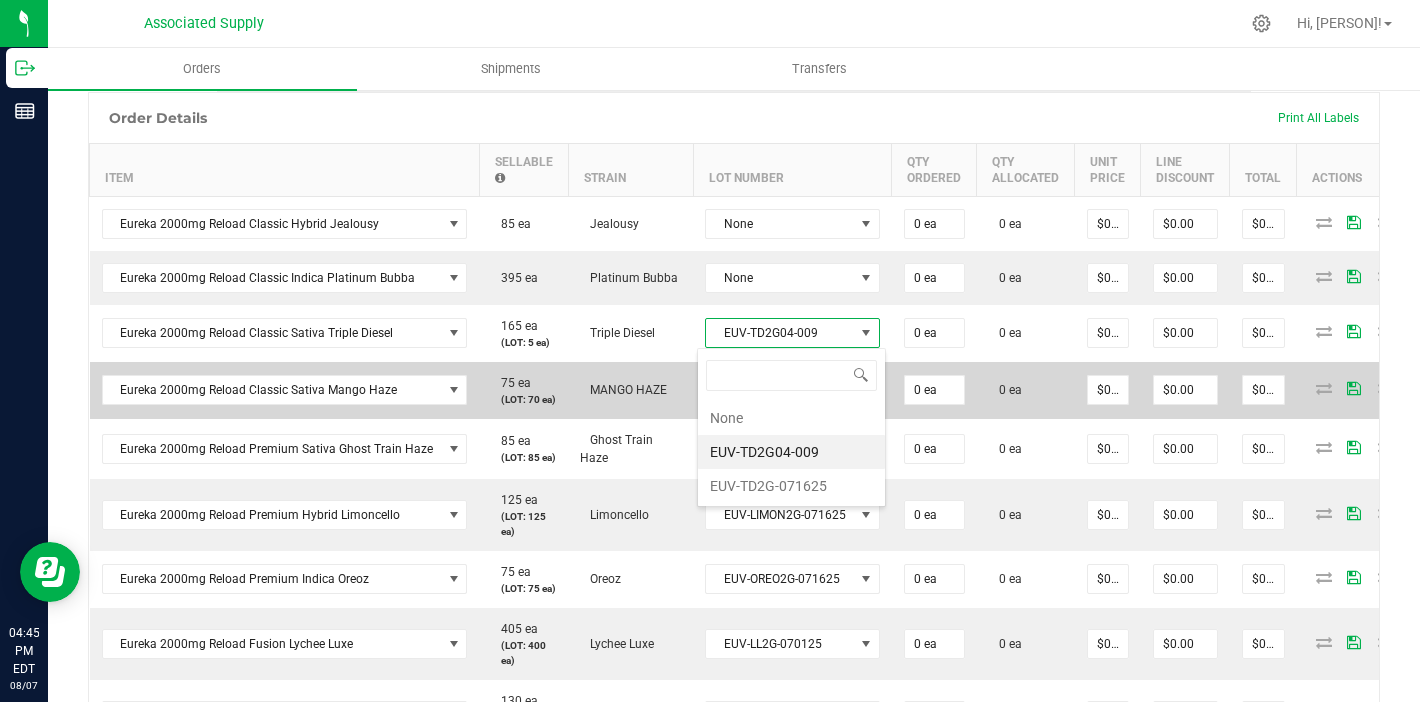 drag, startPoint x: 826, startPoint y: 475, endPoint x: 838, endPoint y: 431, distance: 45.607018 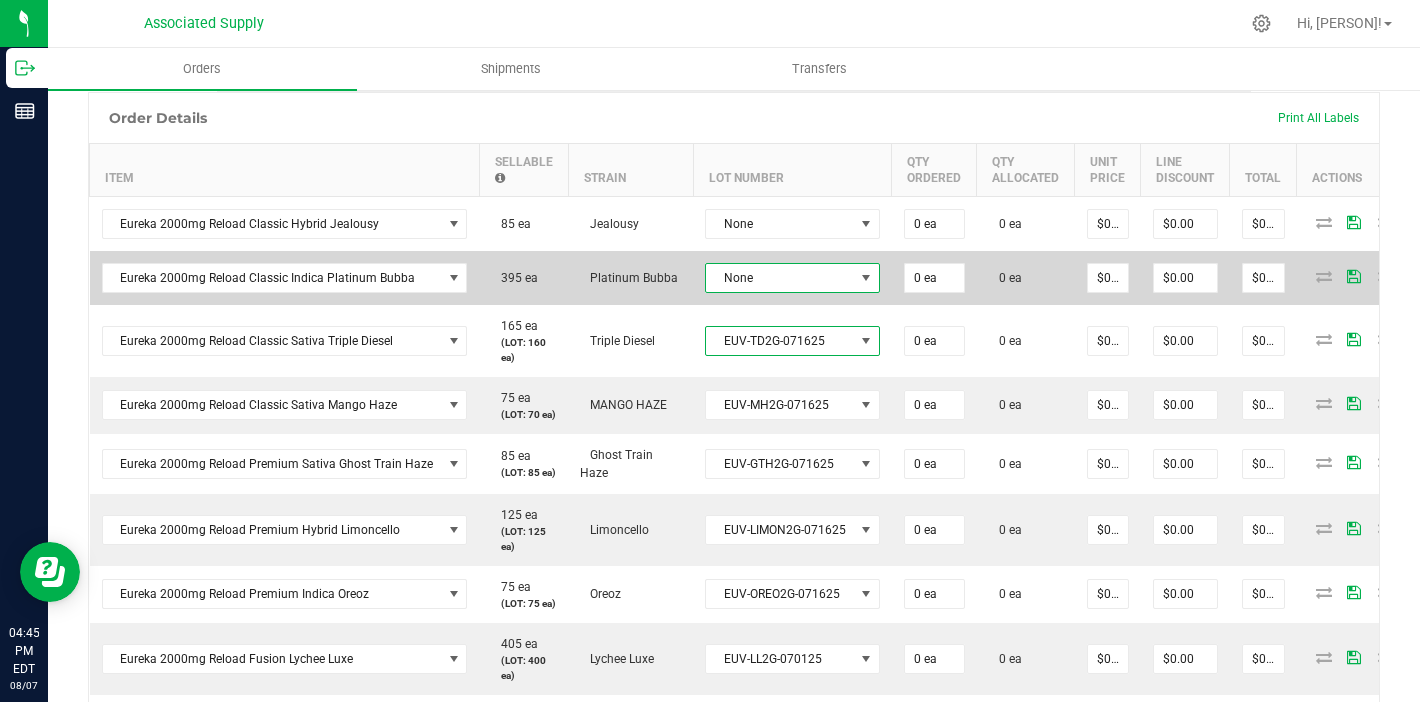 click at bounding box center [866, 278] 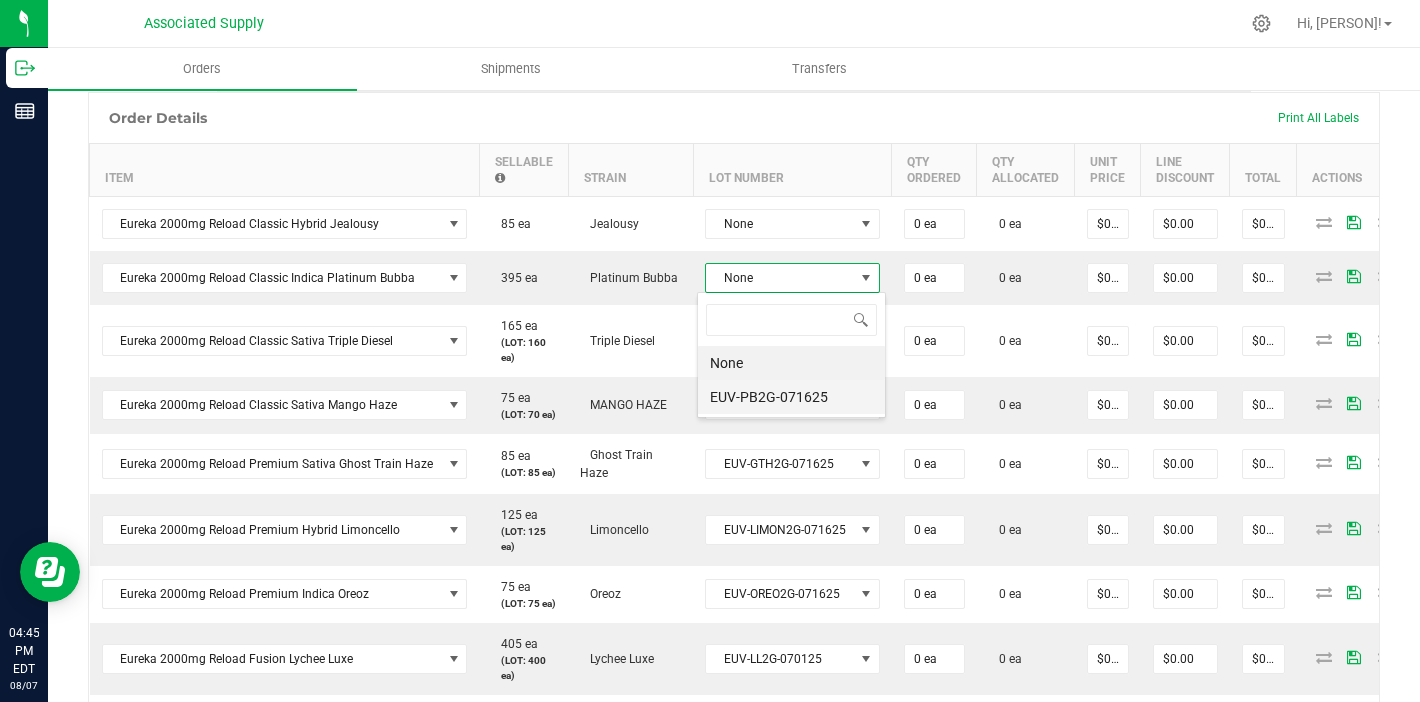 click on "EUV-PB2G-071625" at bounding box center (791, 397) 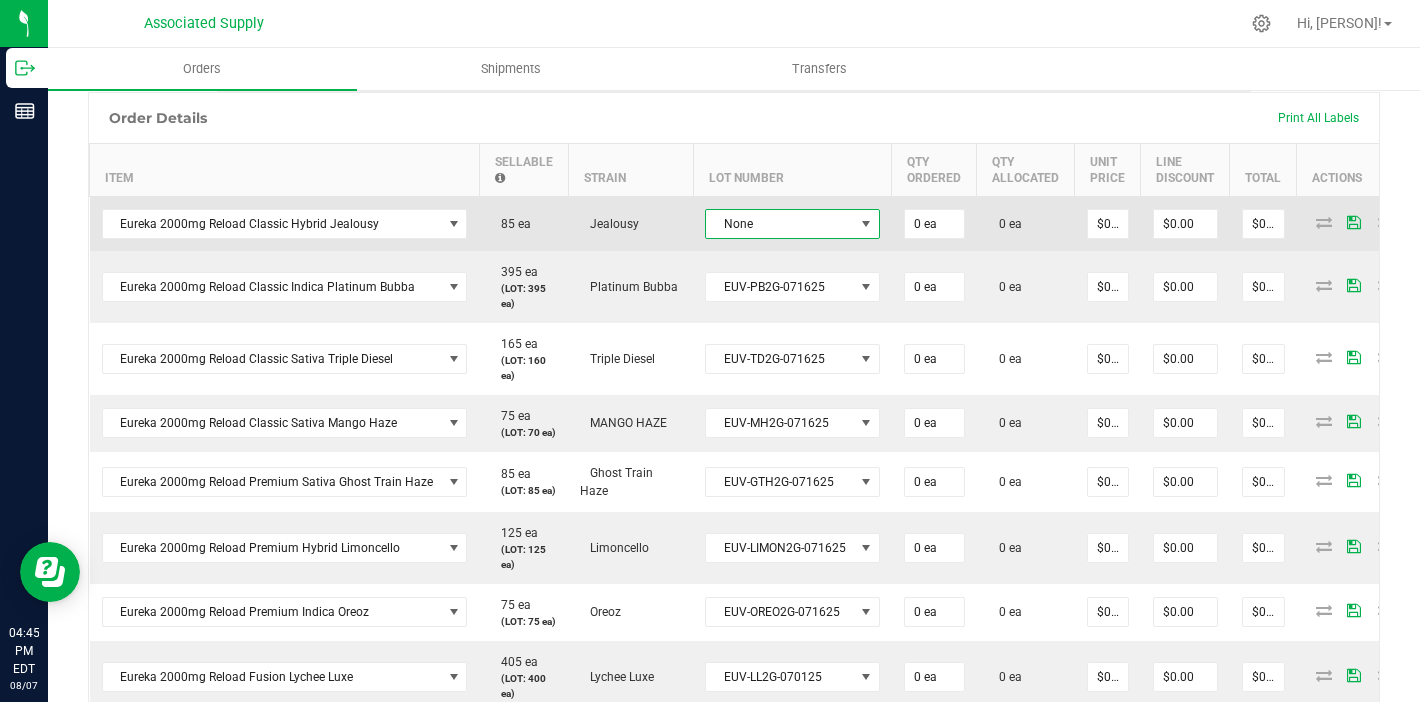 click on "None" at bounding box center (780, 224) 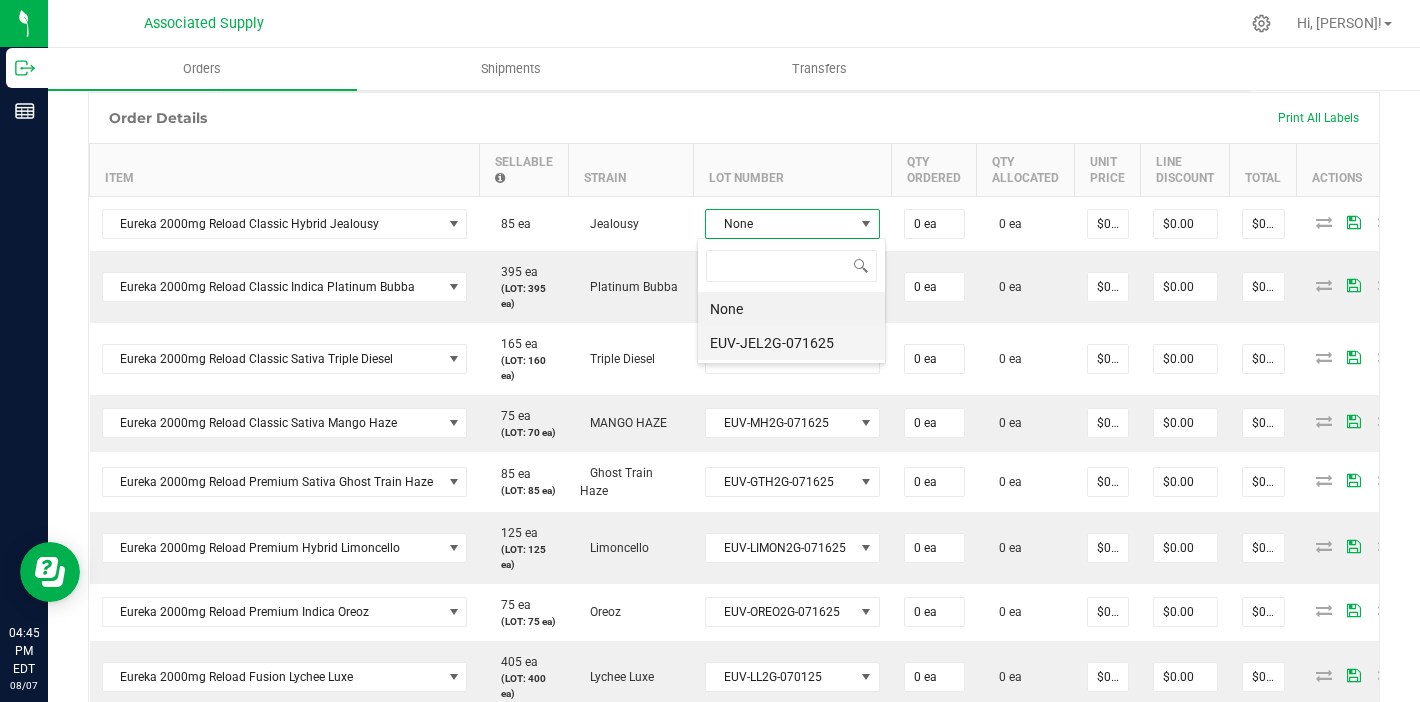 click on "EUV-JEL2G-071625" at bounding box center [791, 343] 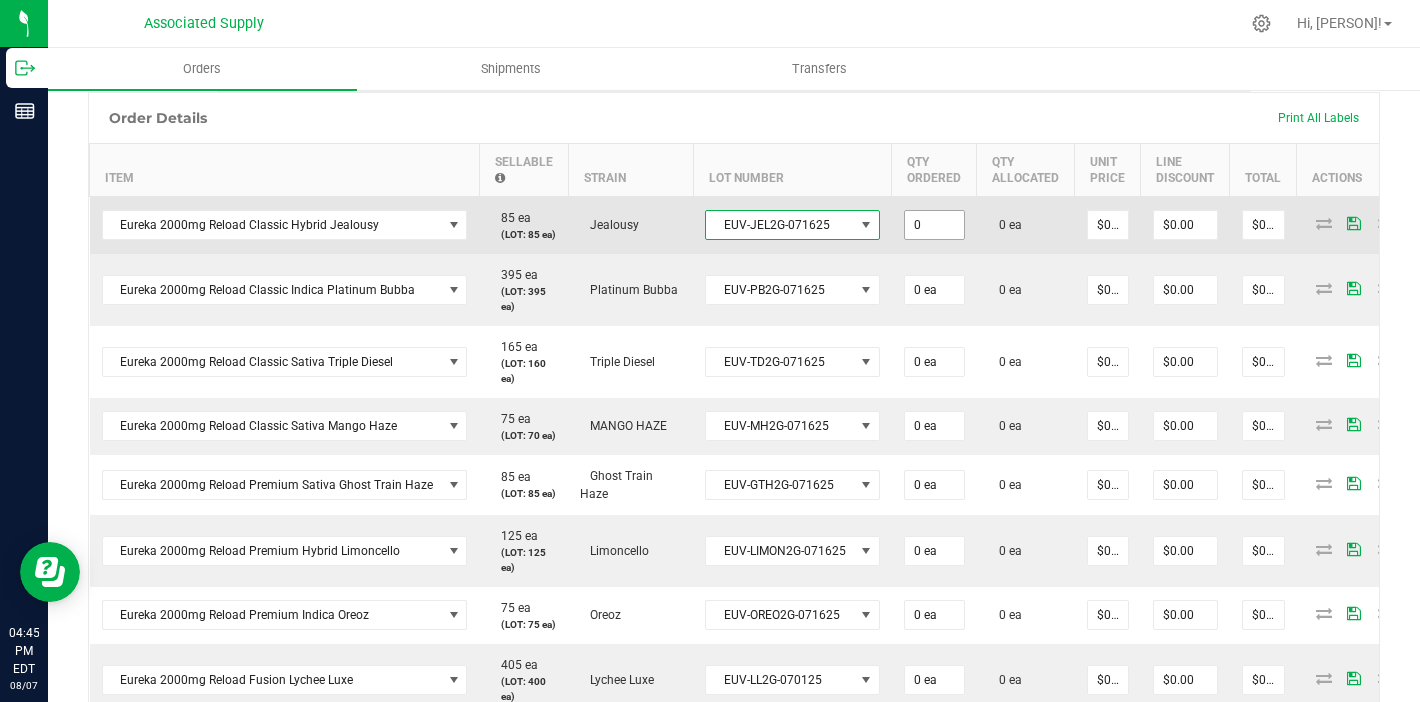 click on "0" at bounding box center [934, 225] 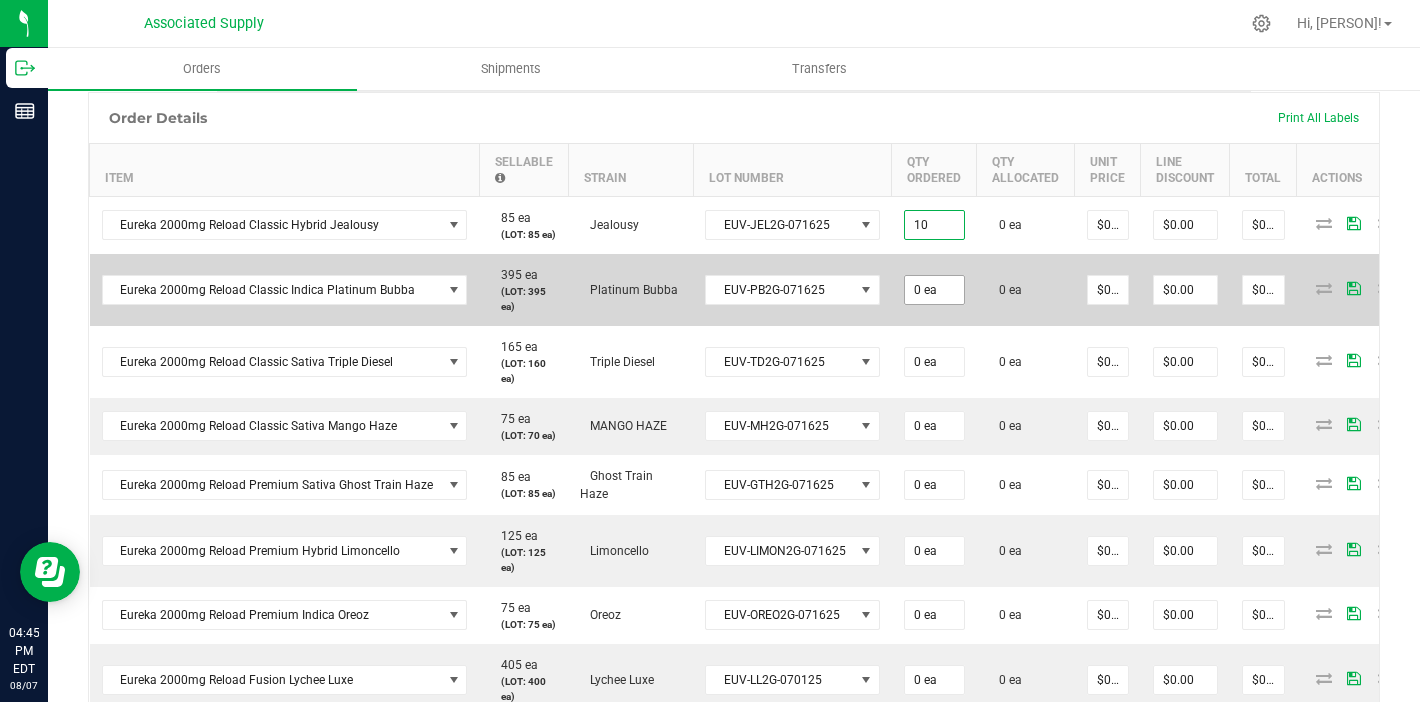 type on "10 ea" 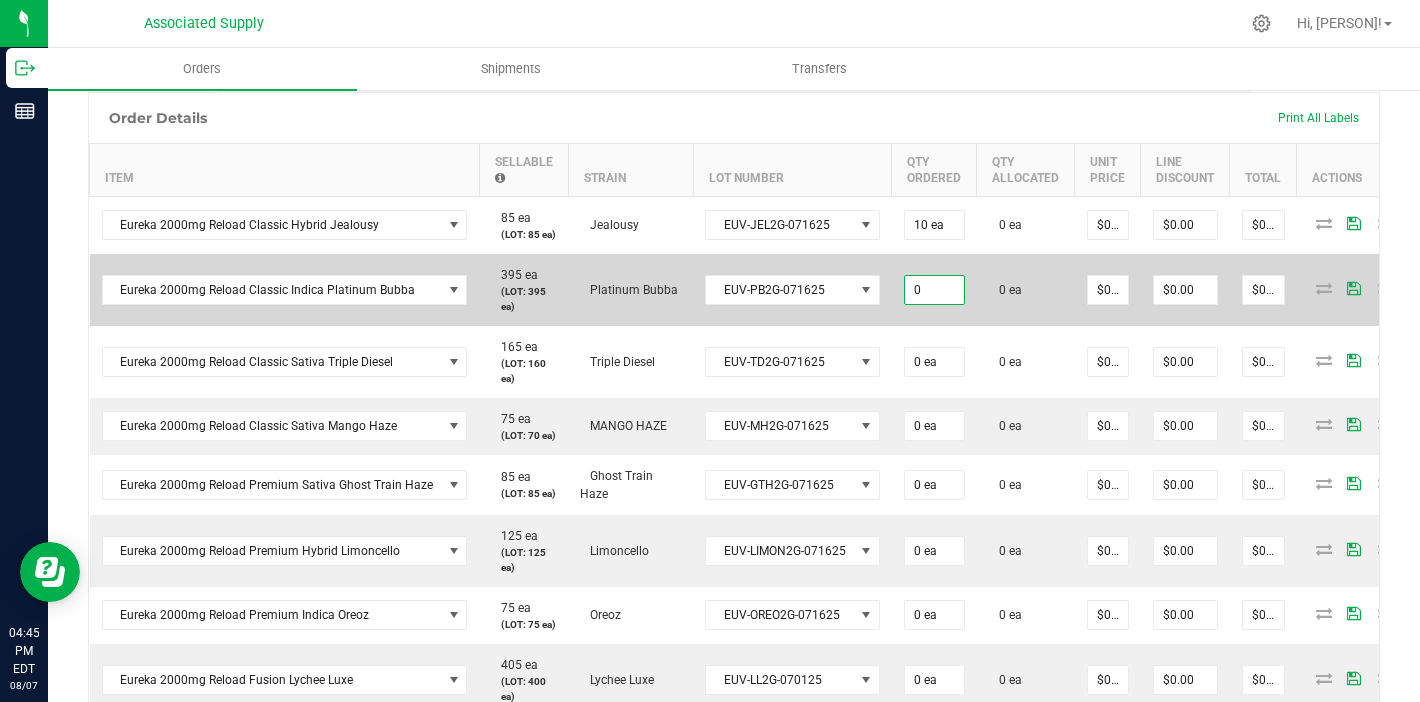 click on "0" at bounding box center (934, 290) 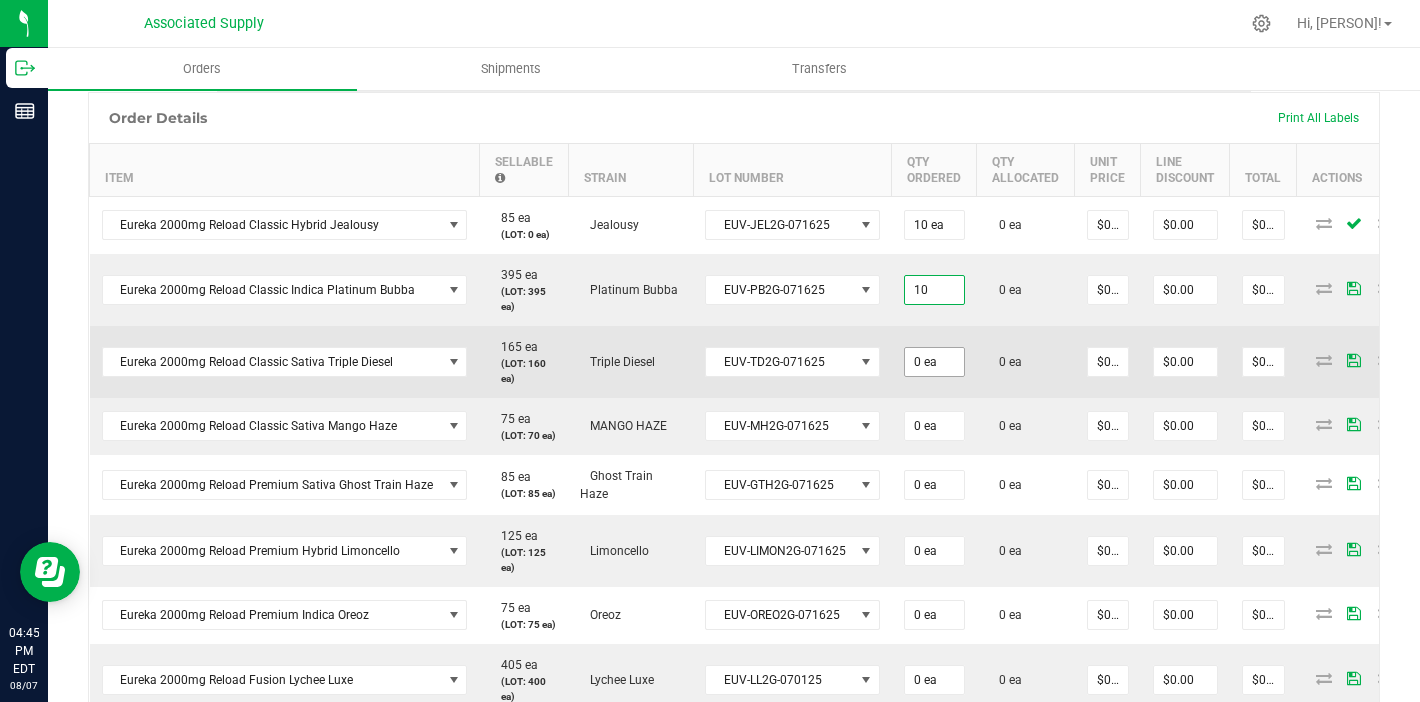 type on "10" 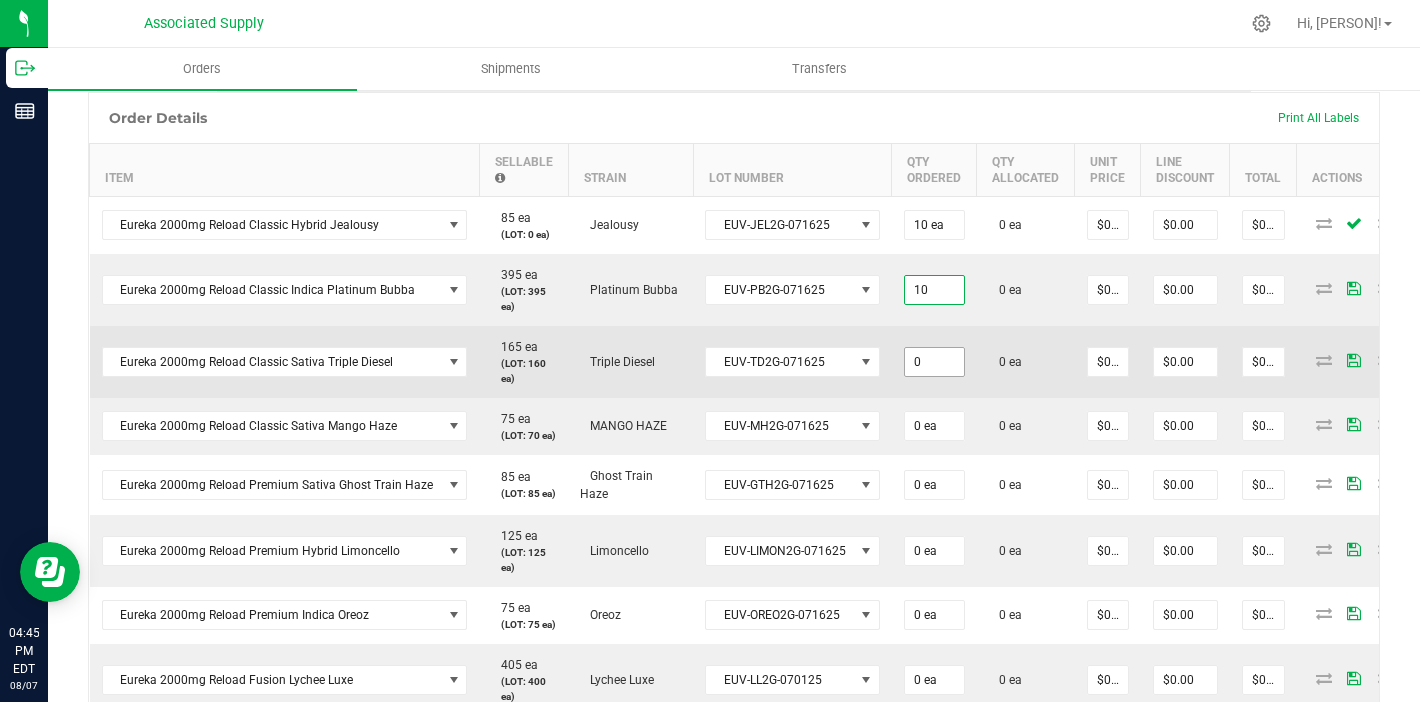 type on "10 ea" 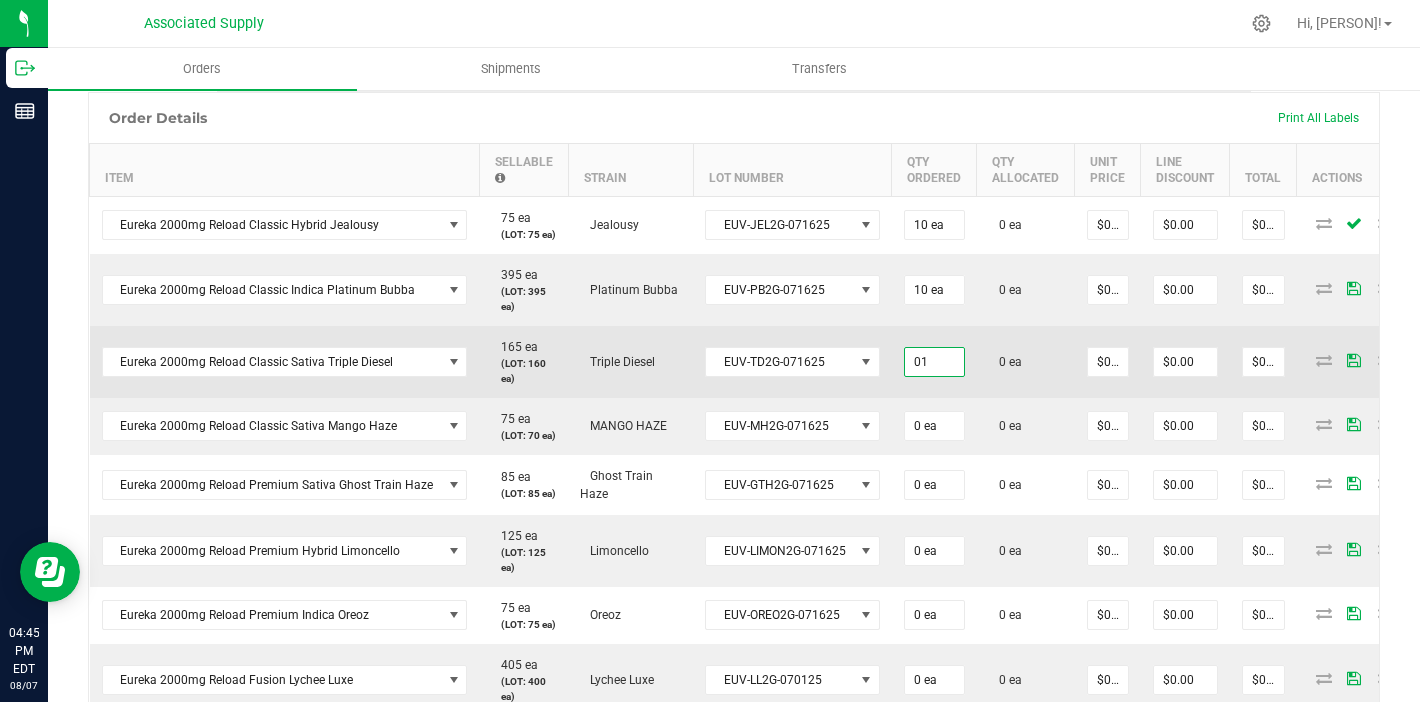 type on "0" 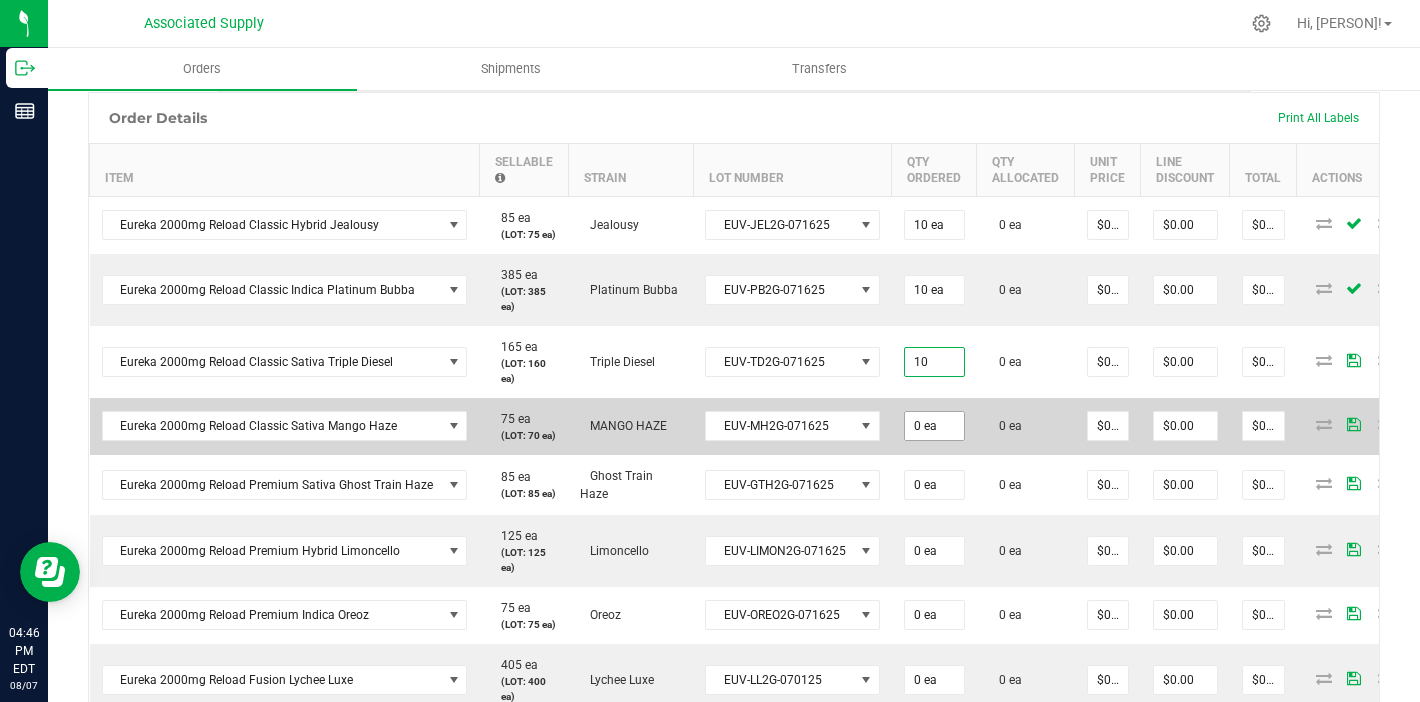 click on "0 ea" at bounding box center [934, 426] 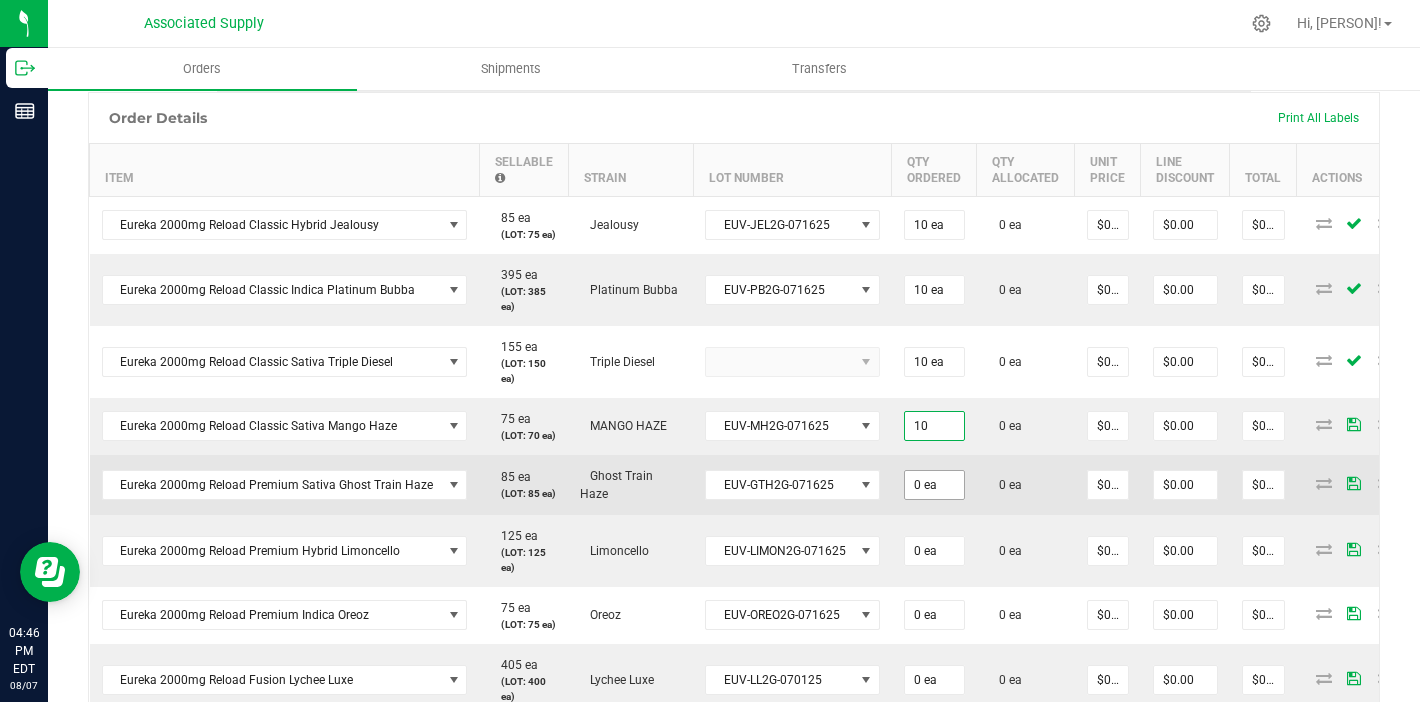 click on "0 ea" at bounding box center [934, 485] 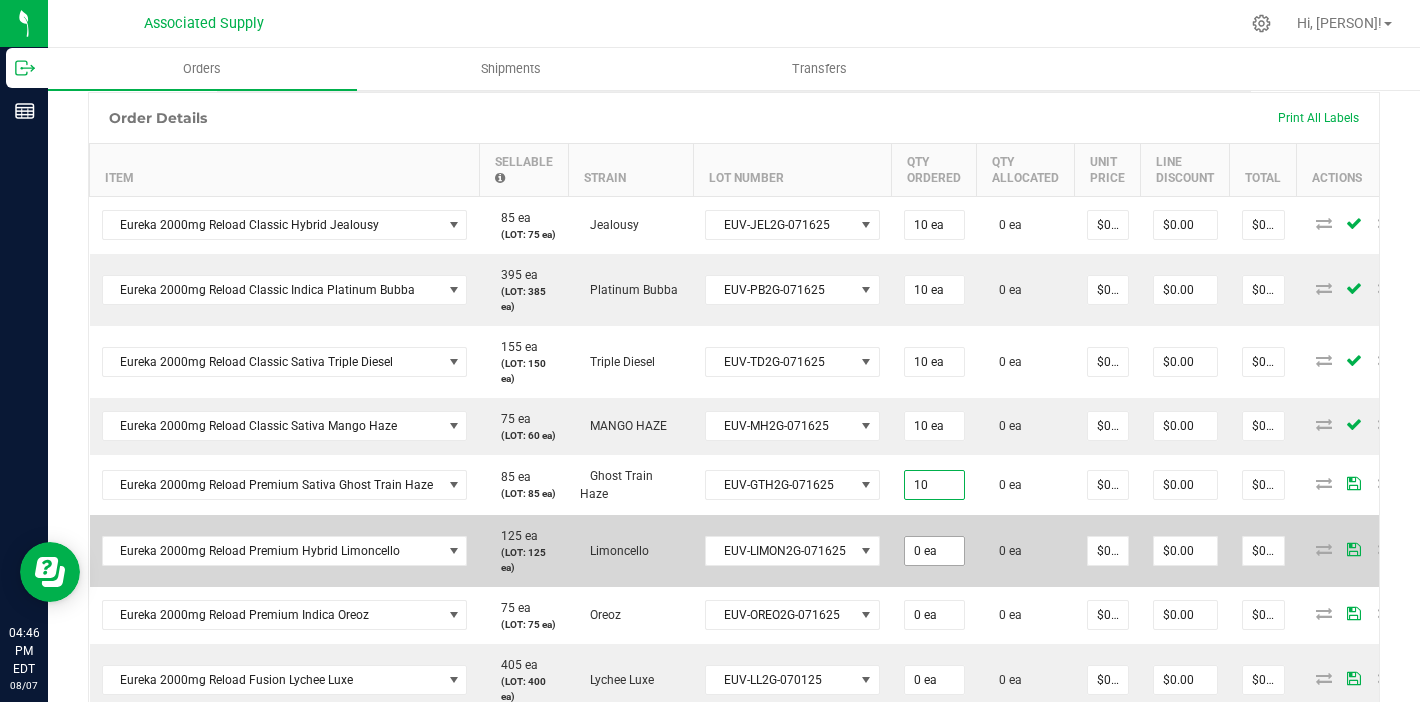 click on "0 ea" at bounding box center (934, 551) 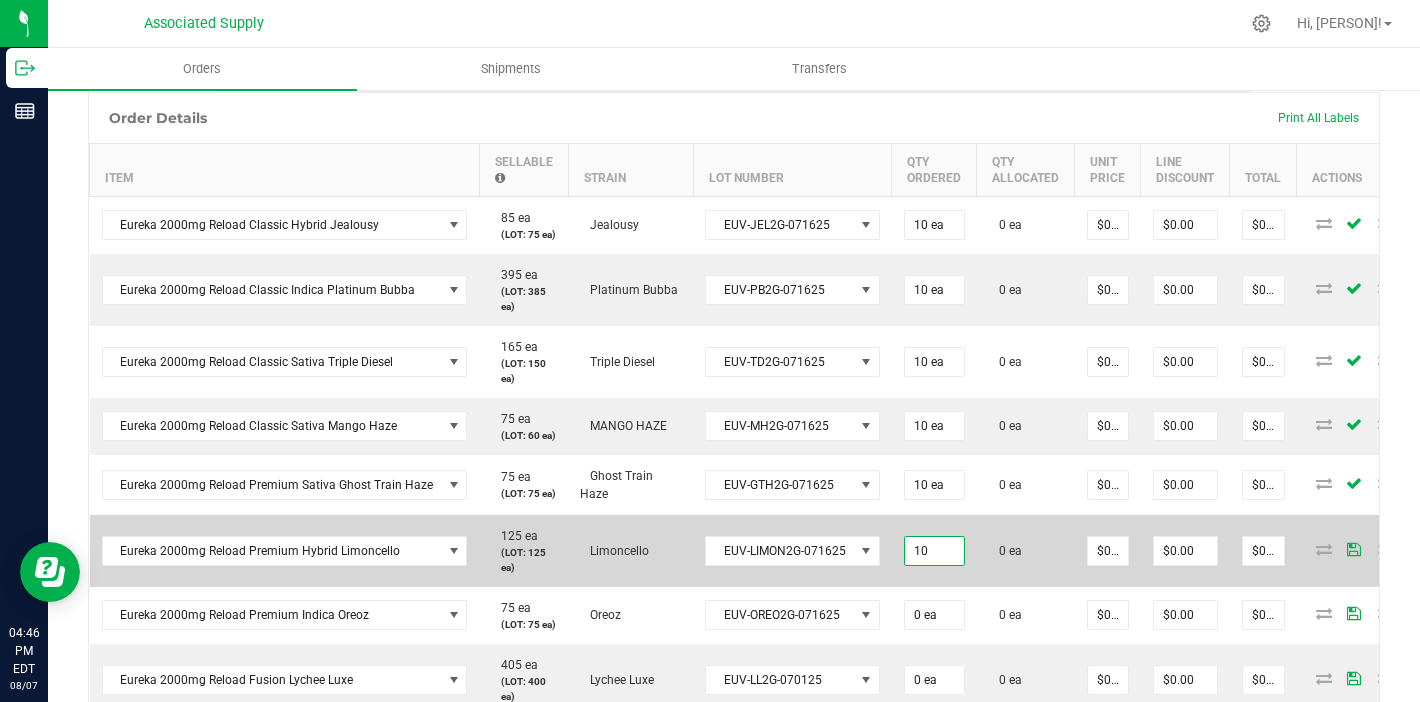 click on "10" at bounding box center [934, 551] 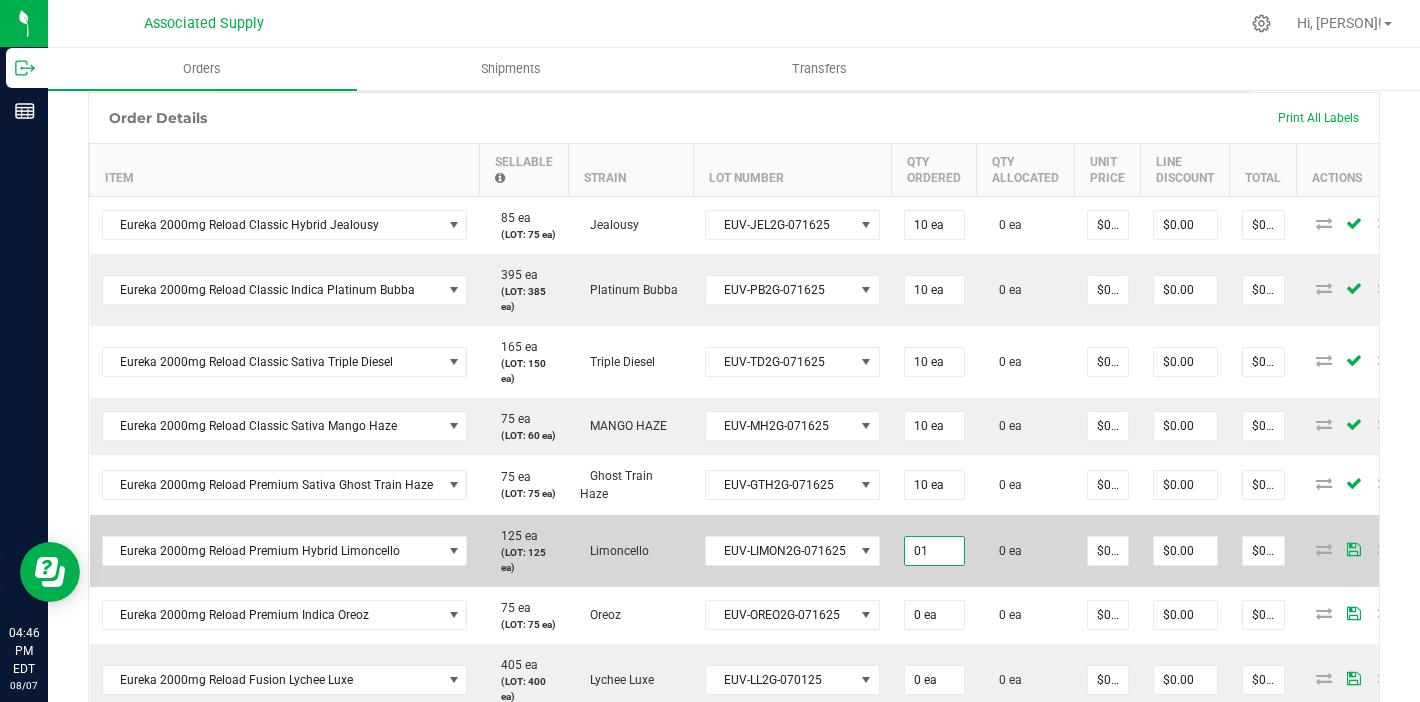 type on "0" 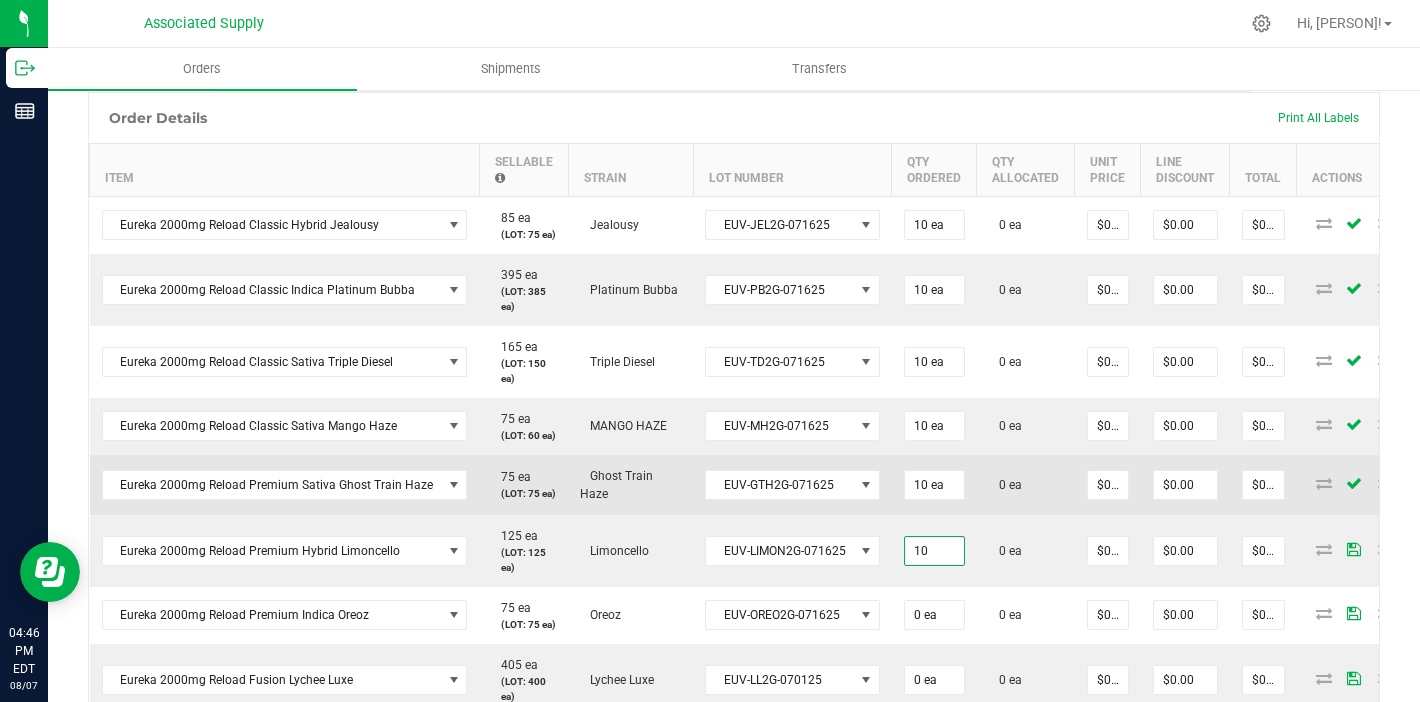 click on "0 ea" at bounding box center (1026, 485) 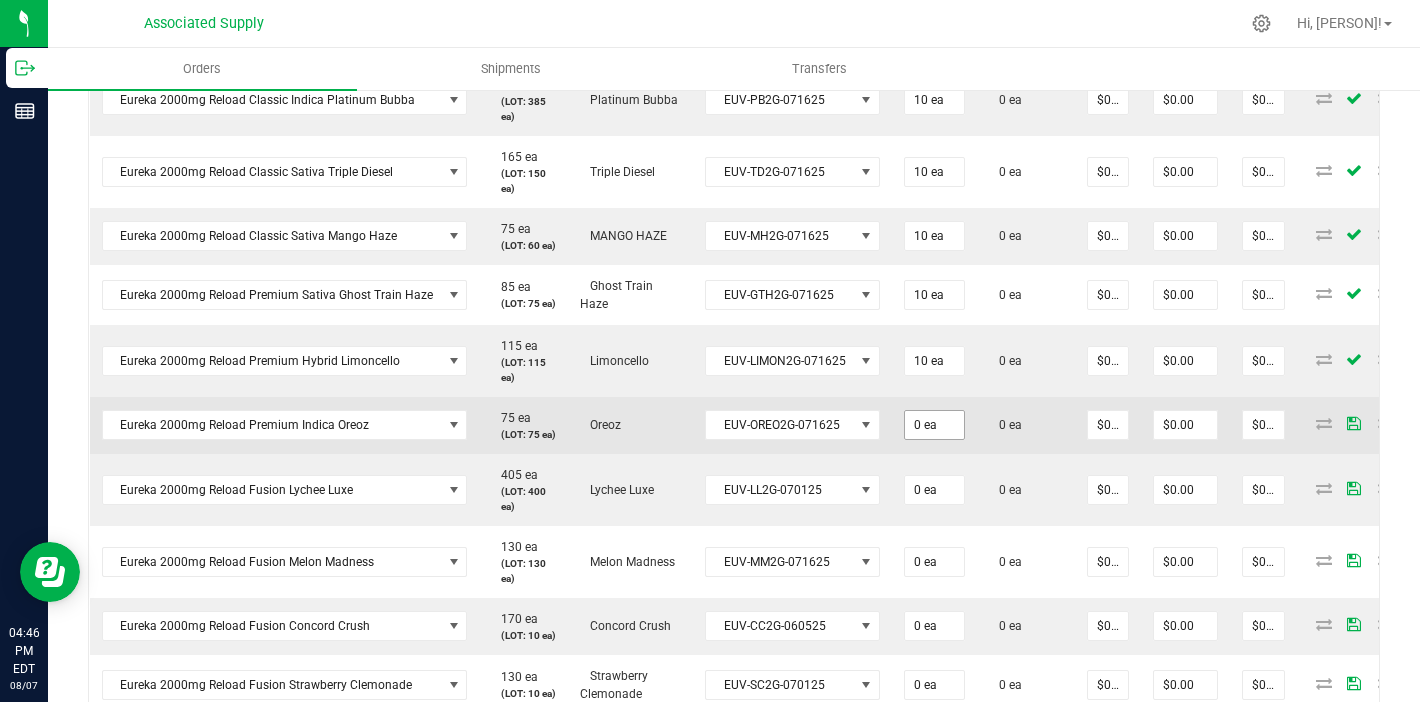 type on "0" 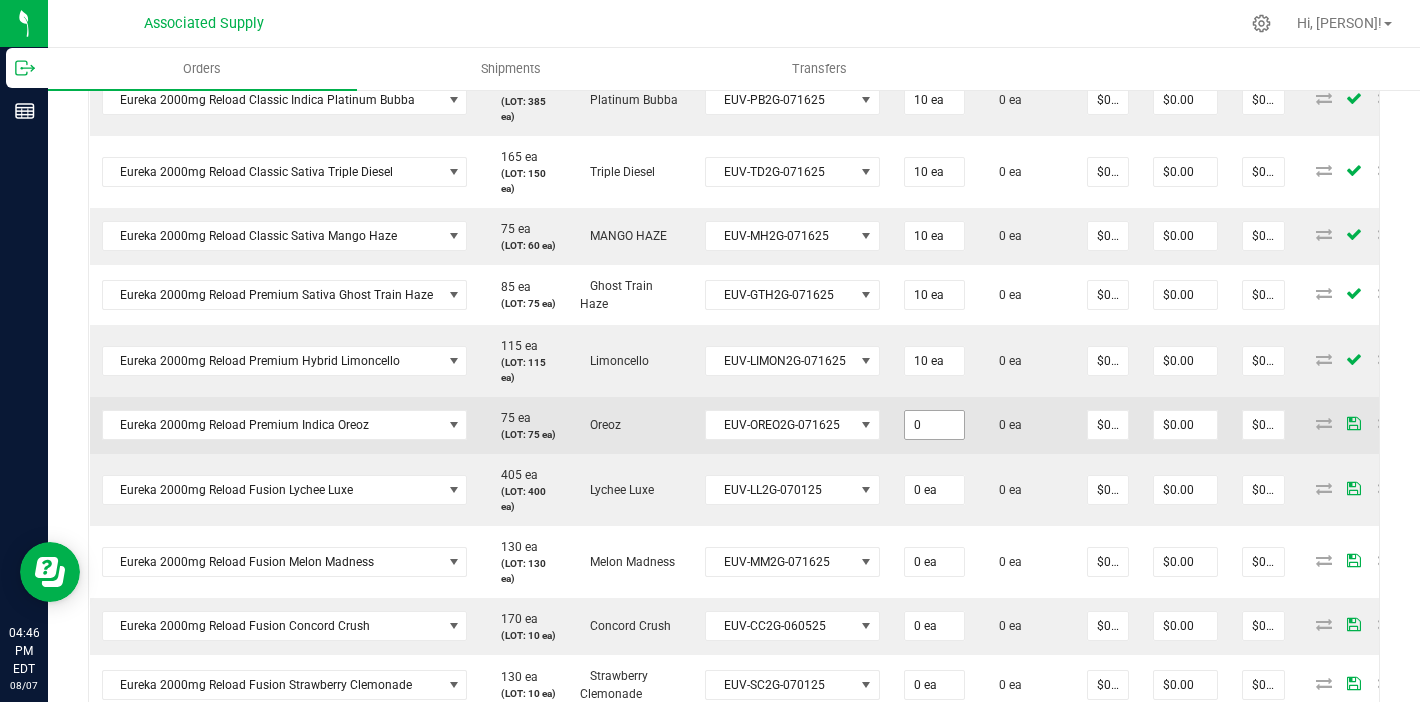 click on "0" at bounding box center (934, 425) 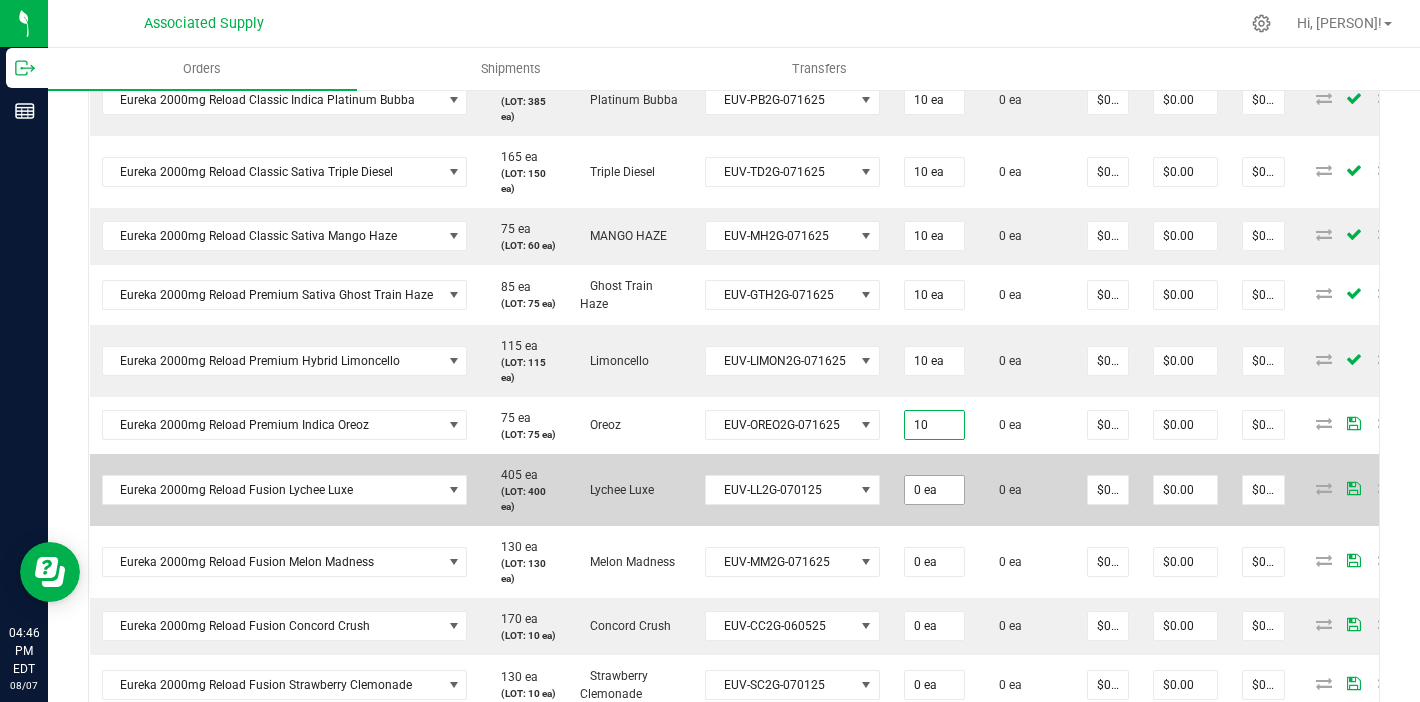 type on "10 ea" 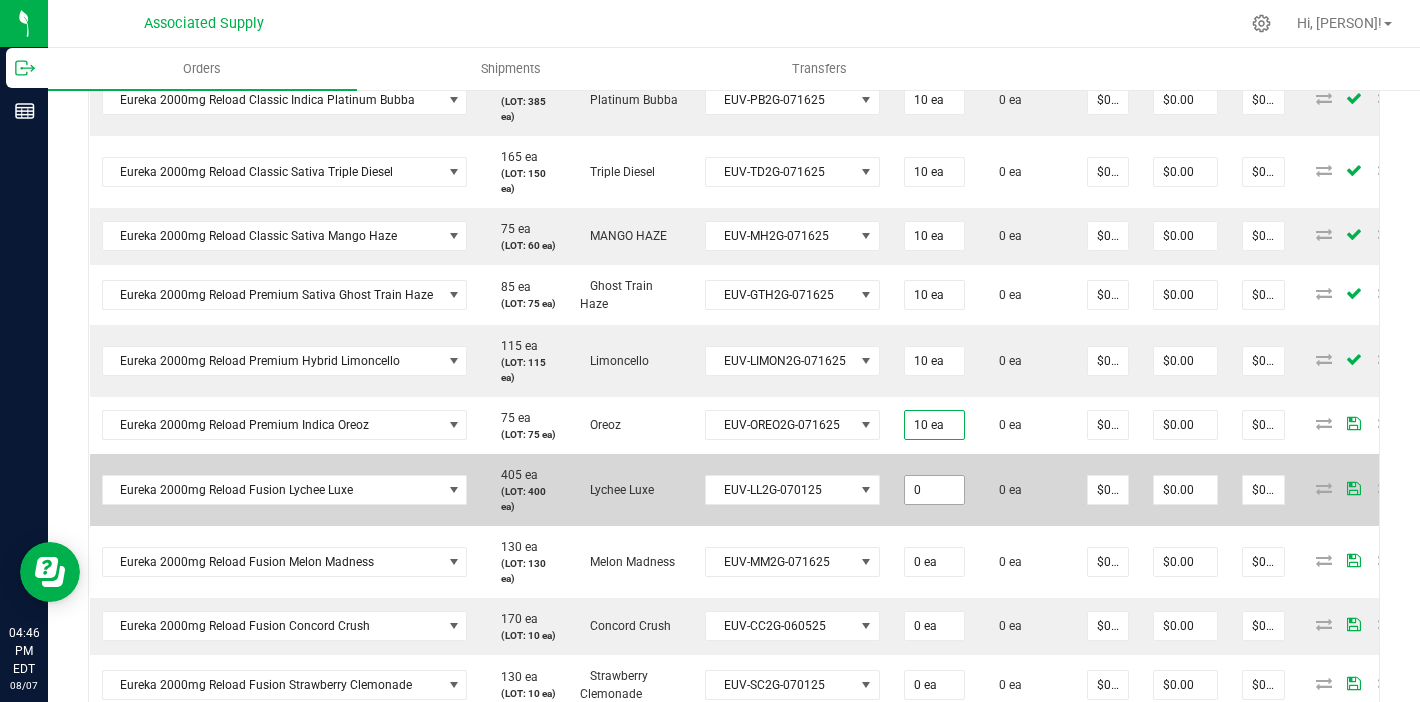 click on "0" at bounding box center (934, 490) 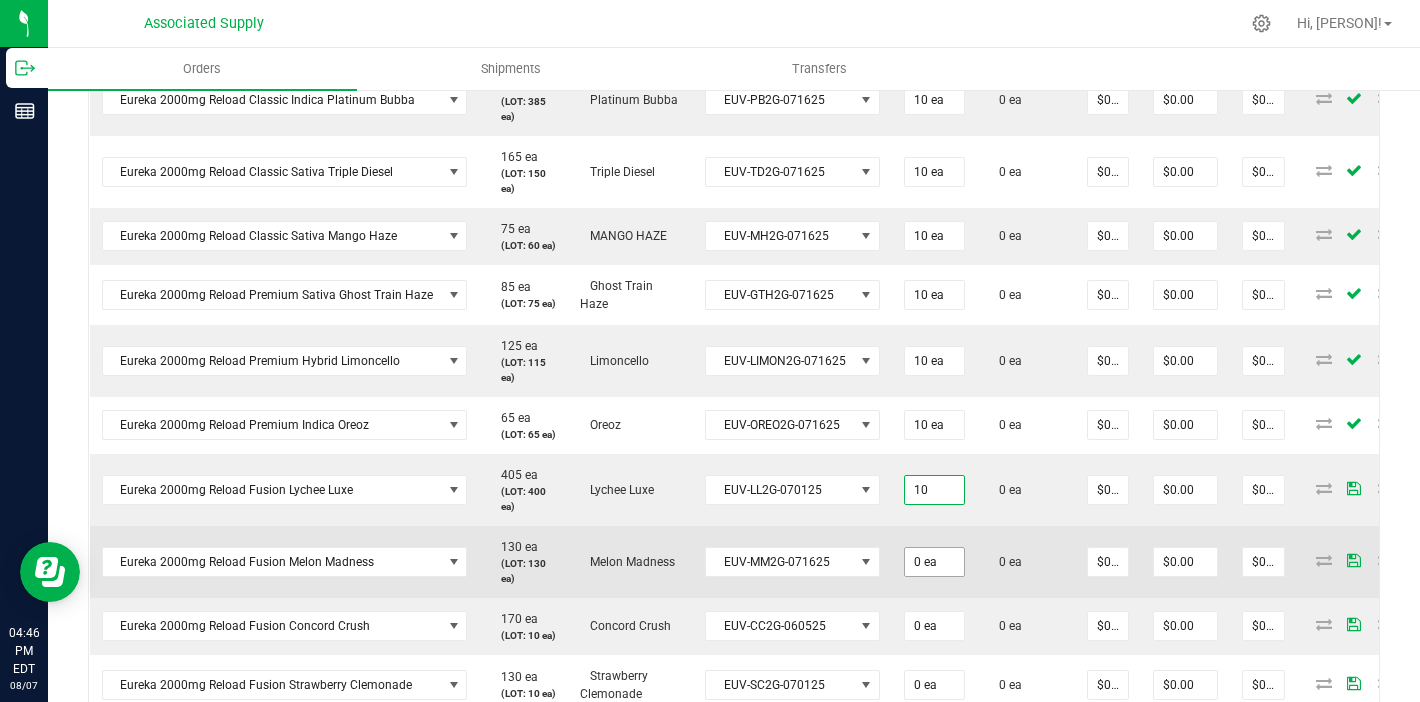 click on "0 ea" at bounding box center (934, 562) 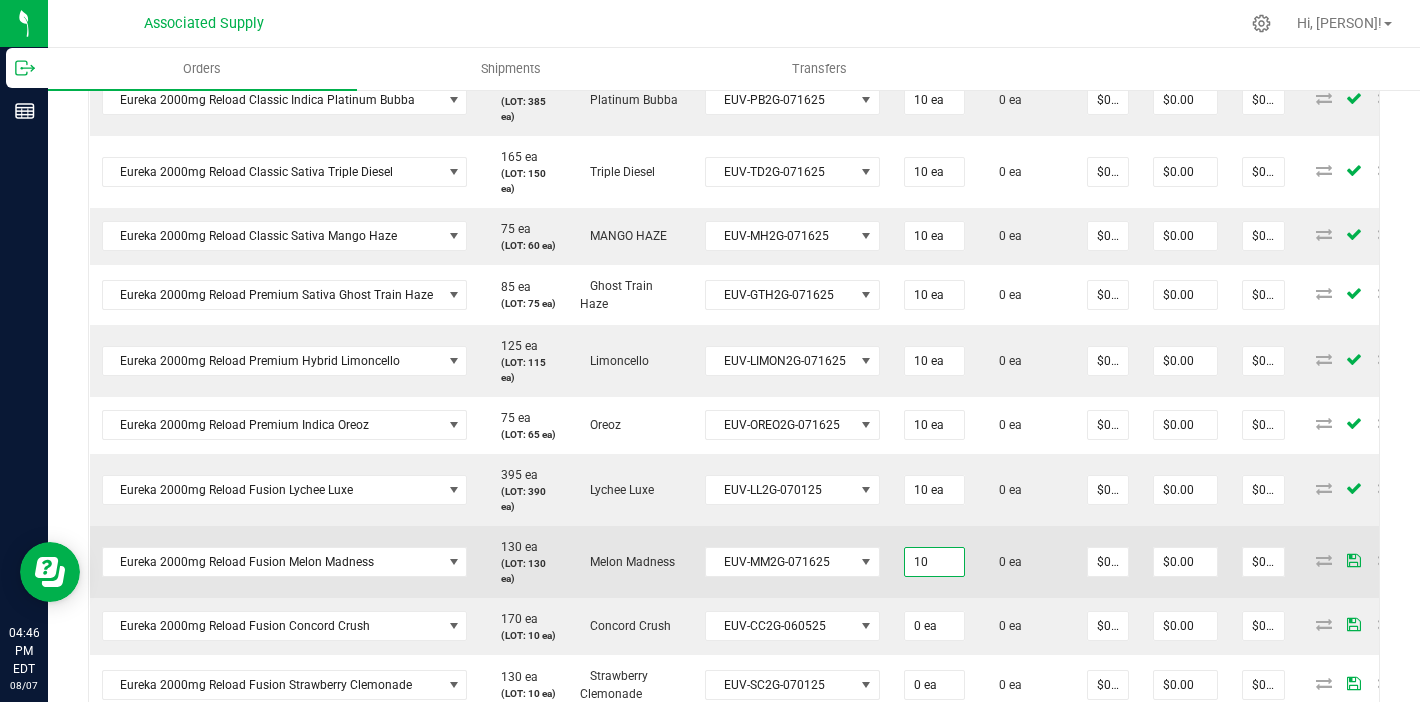 click on "0 ea" at bounding box center (1026, 562) 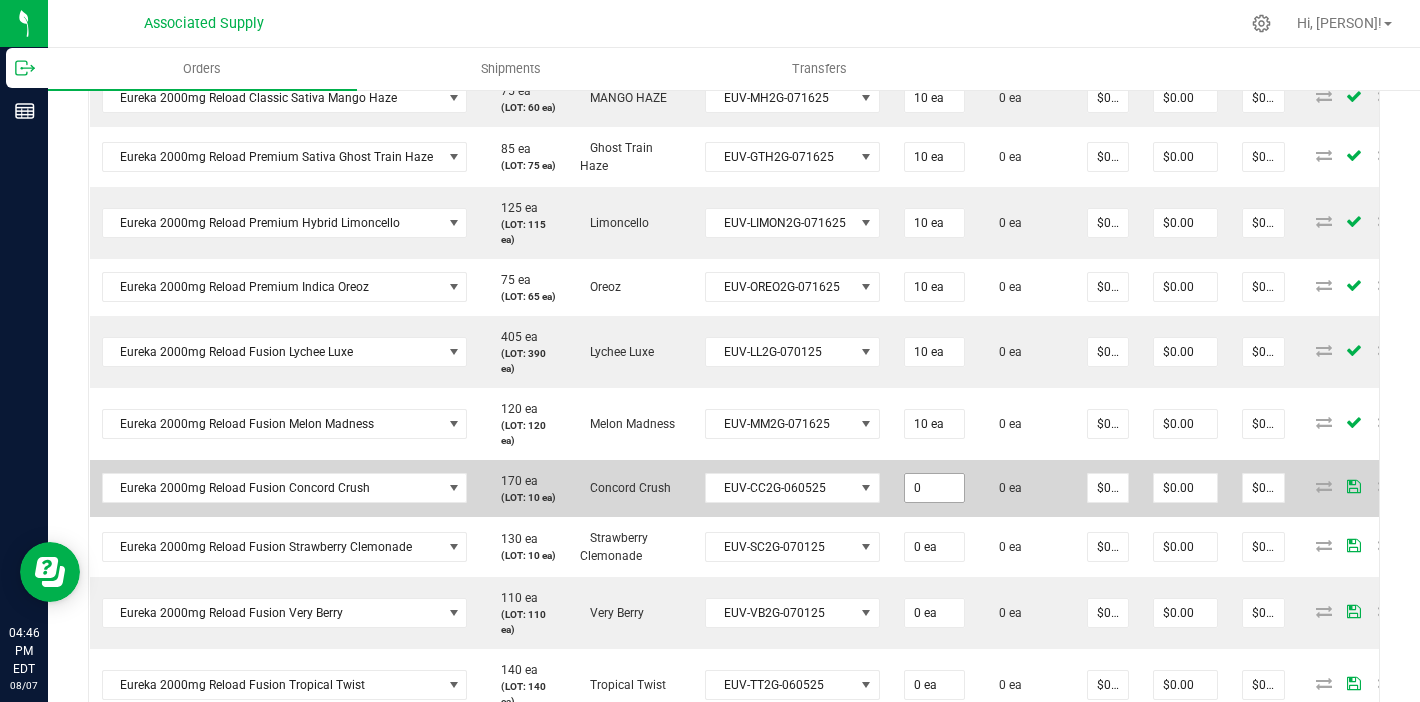 click on "0" at bounding box center (934, 488) 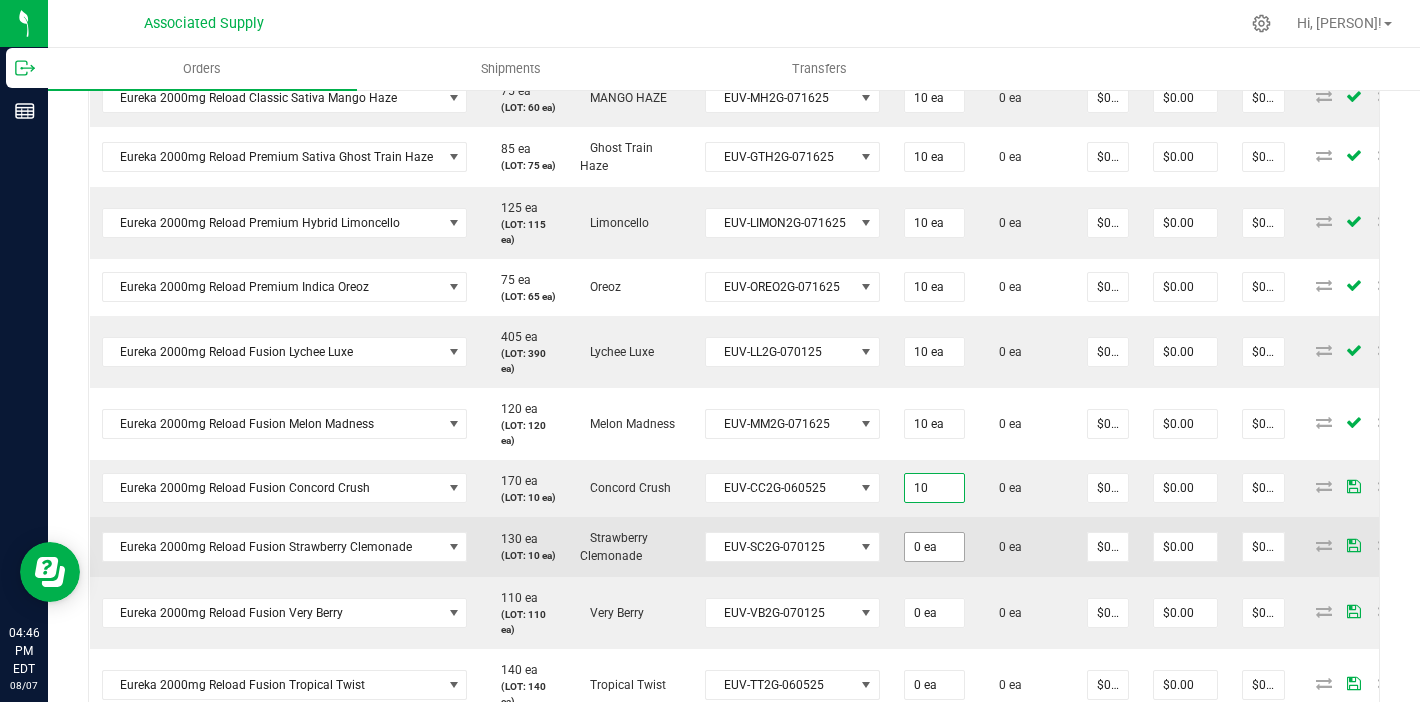 type on "10 ea" 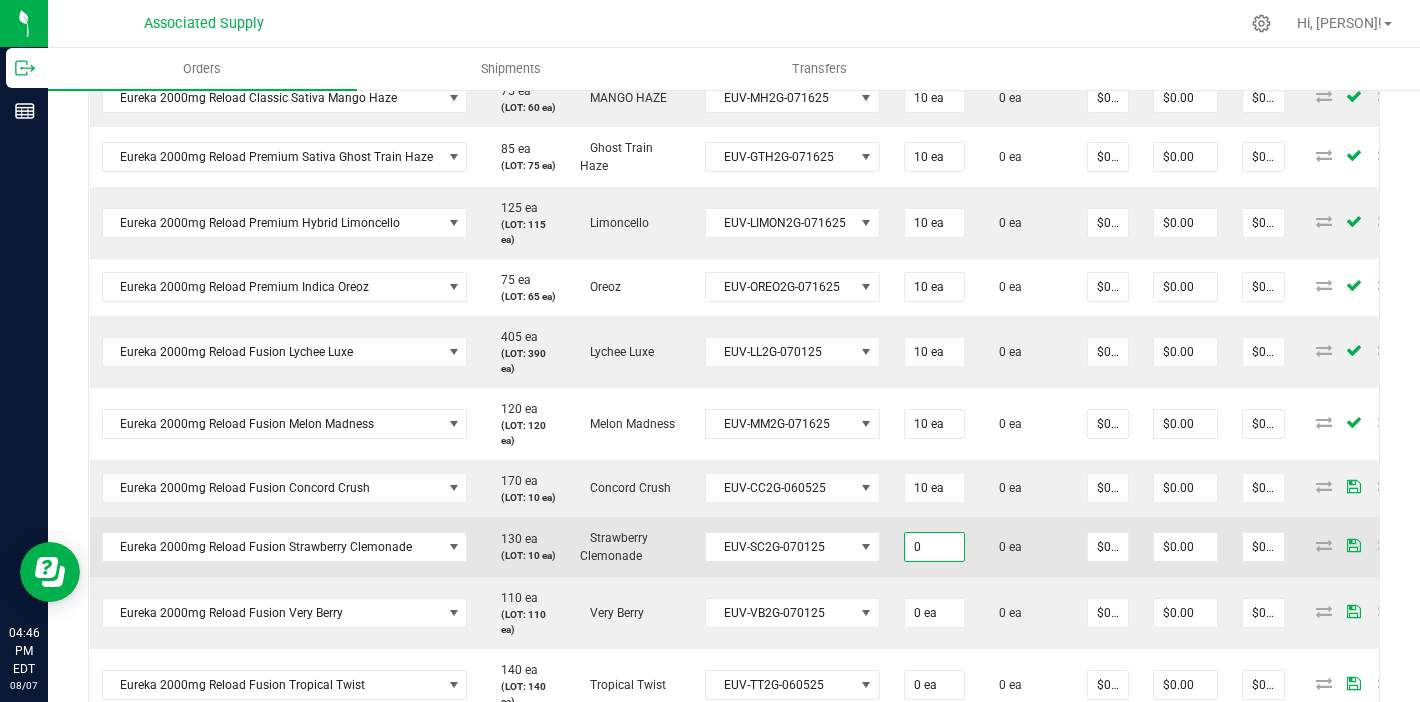 click on "0" at bounding box center (934, 547) 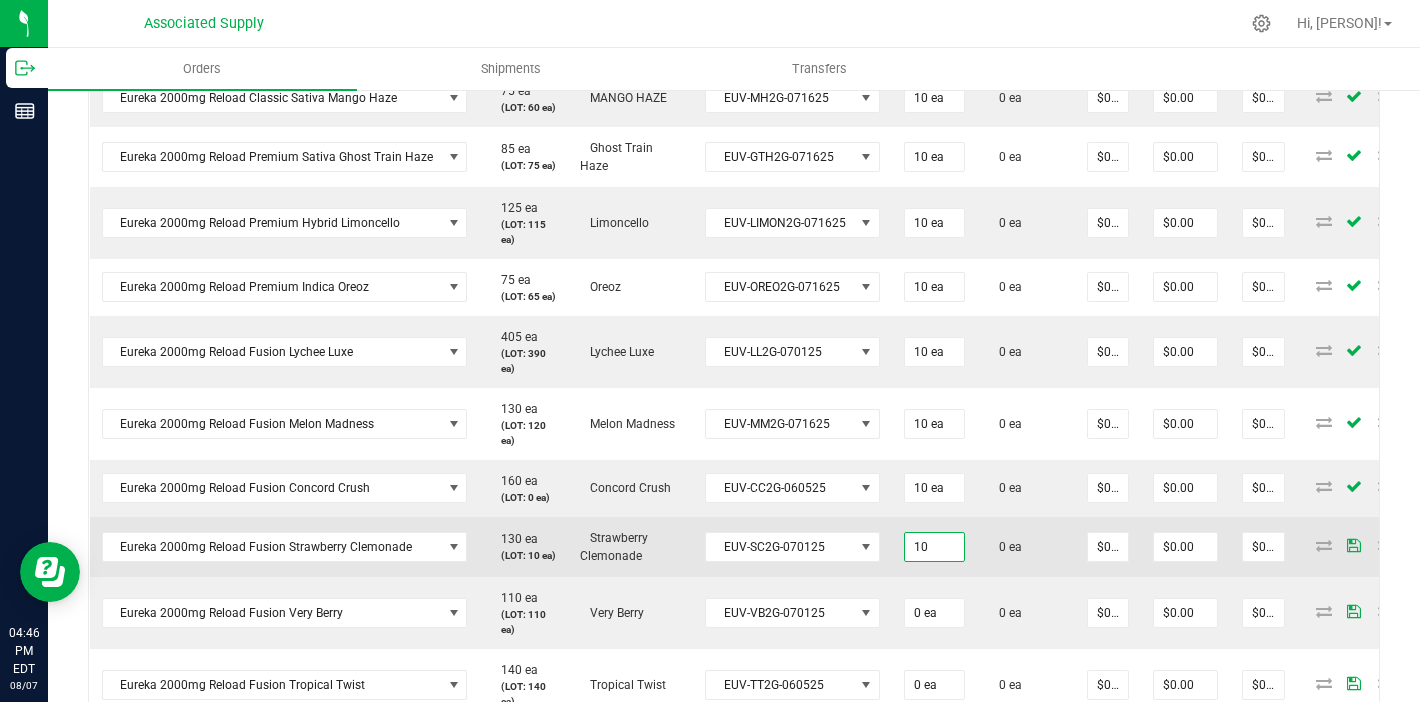 click on "0 ea" at bounding box center [1005, 547] 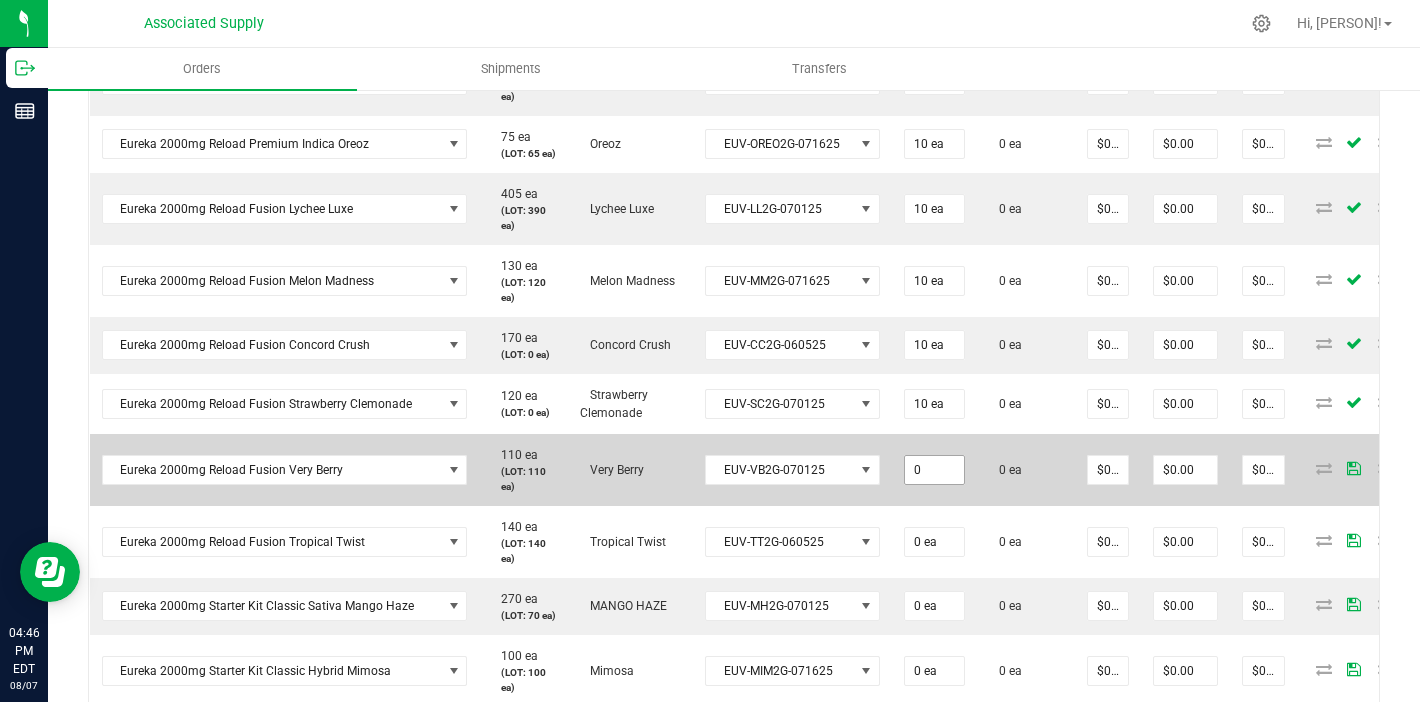 click on "0" at bounding box center [934, 470] 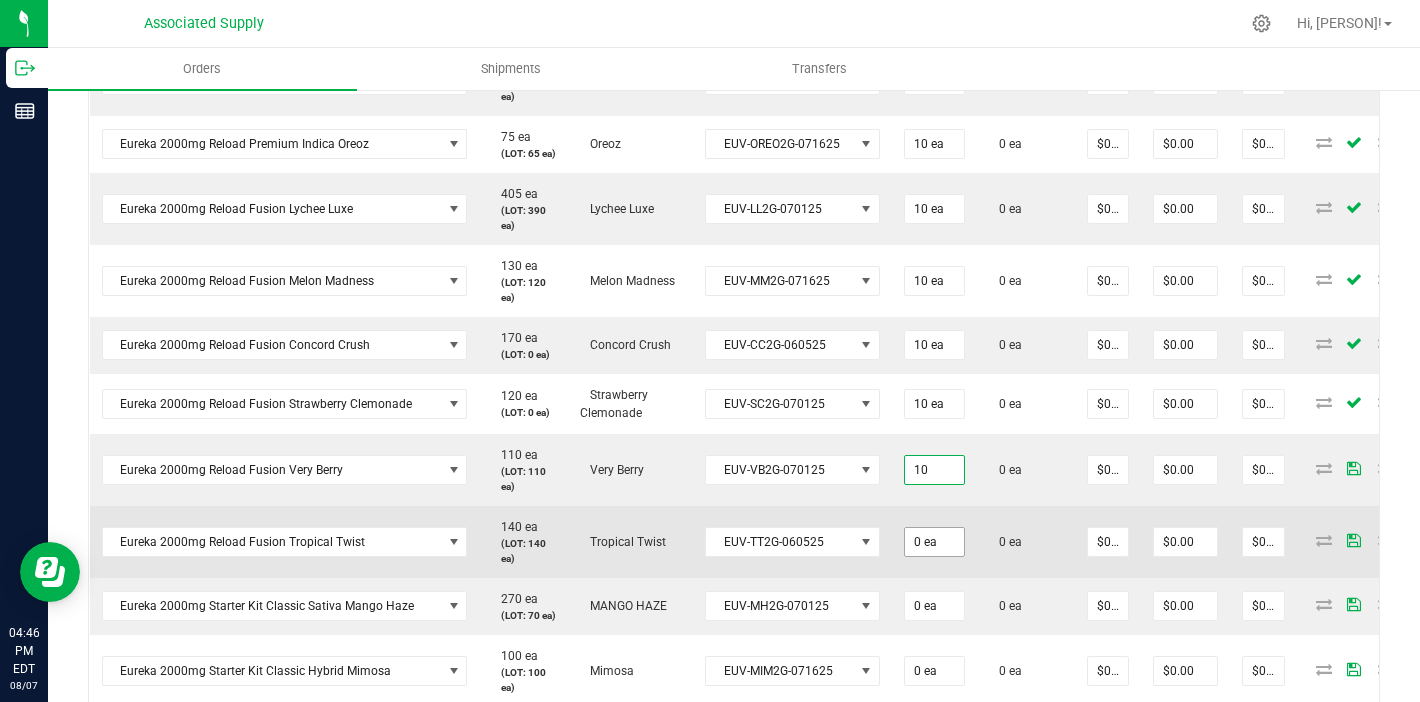 type on "10 ea" 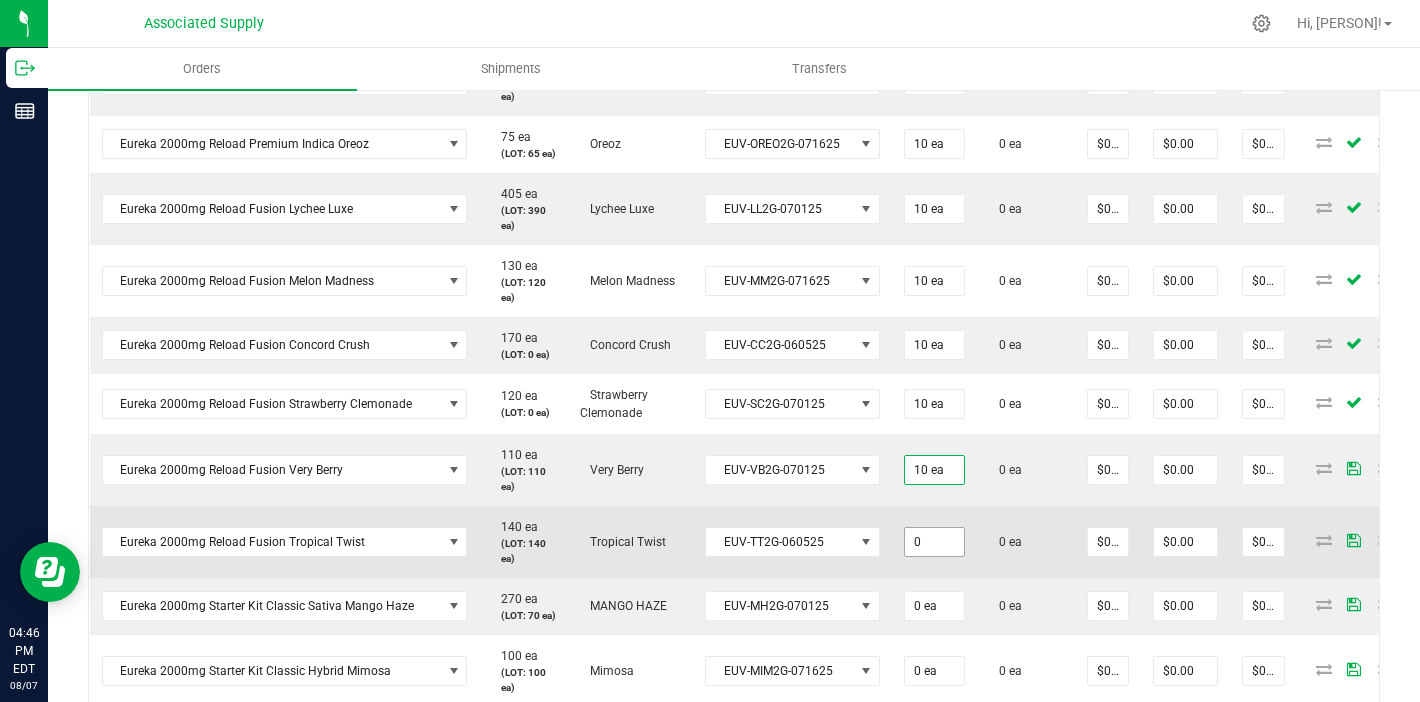click on "0" at bounding box center (934, 542) 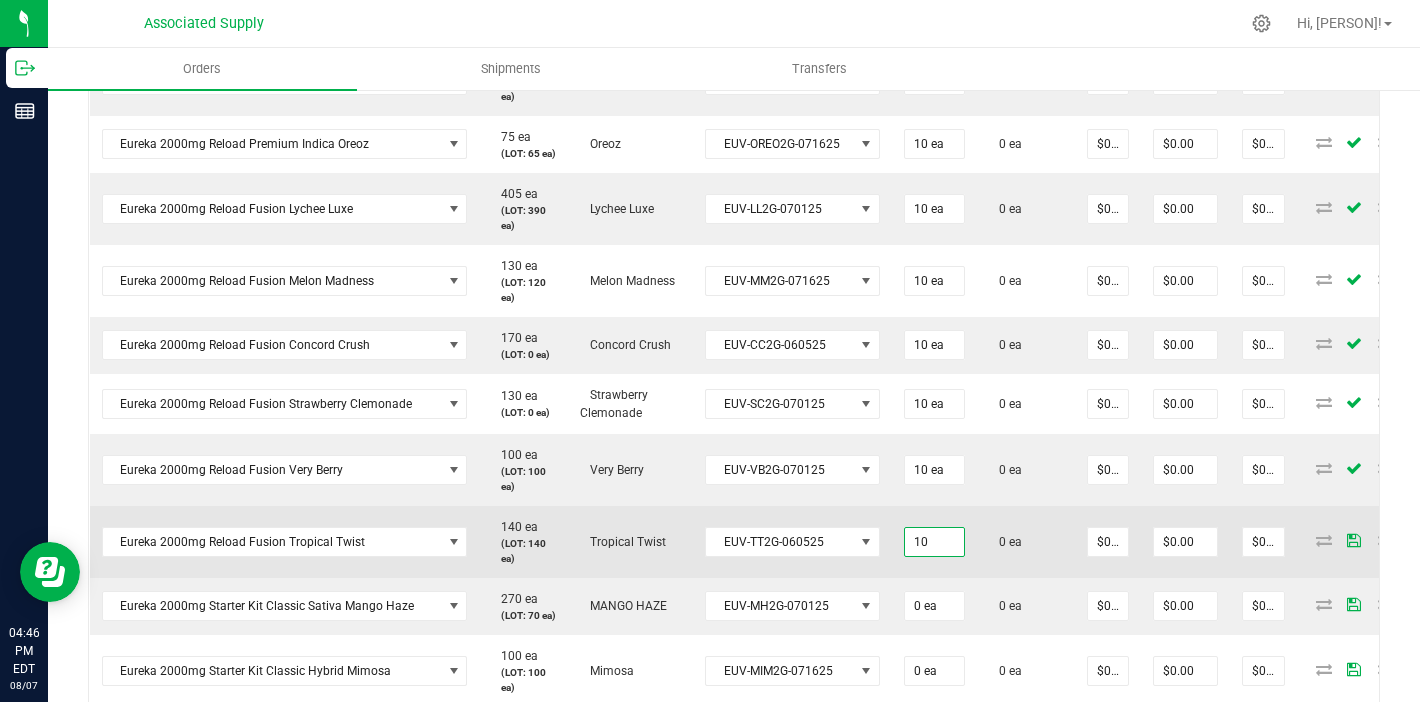 click on "0 ea" at bounding box center (1026, 542) 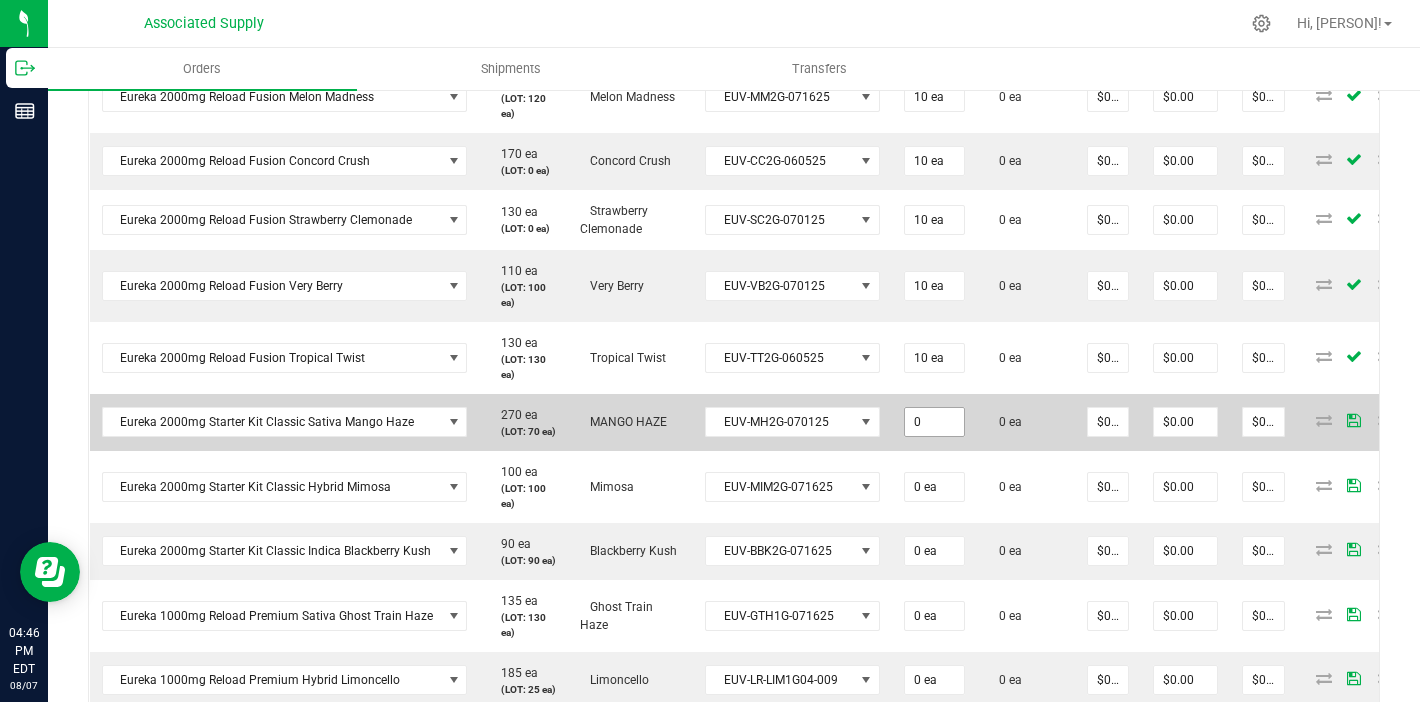 click on "0" at bounding box center (934, 422) 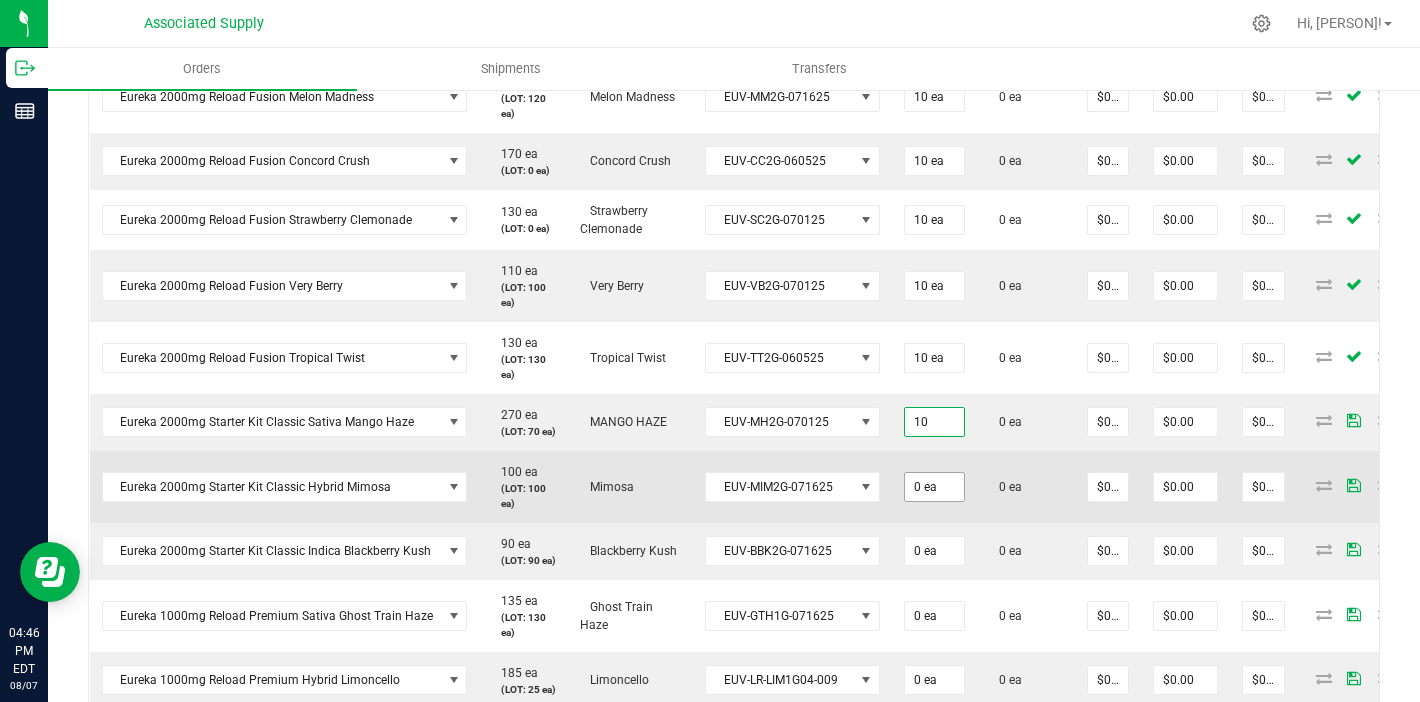 type on "10 ea" 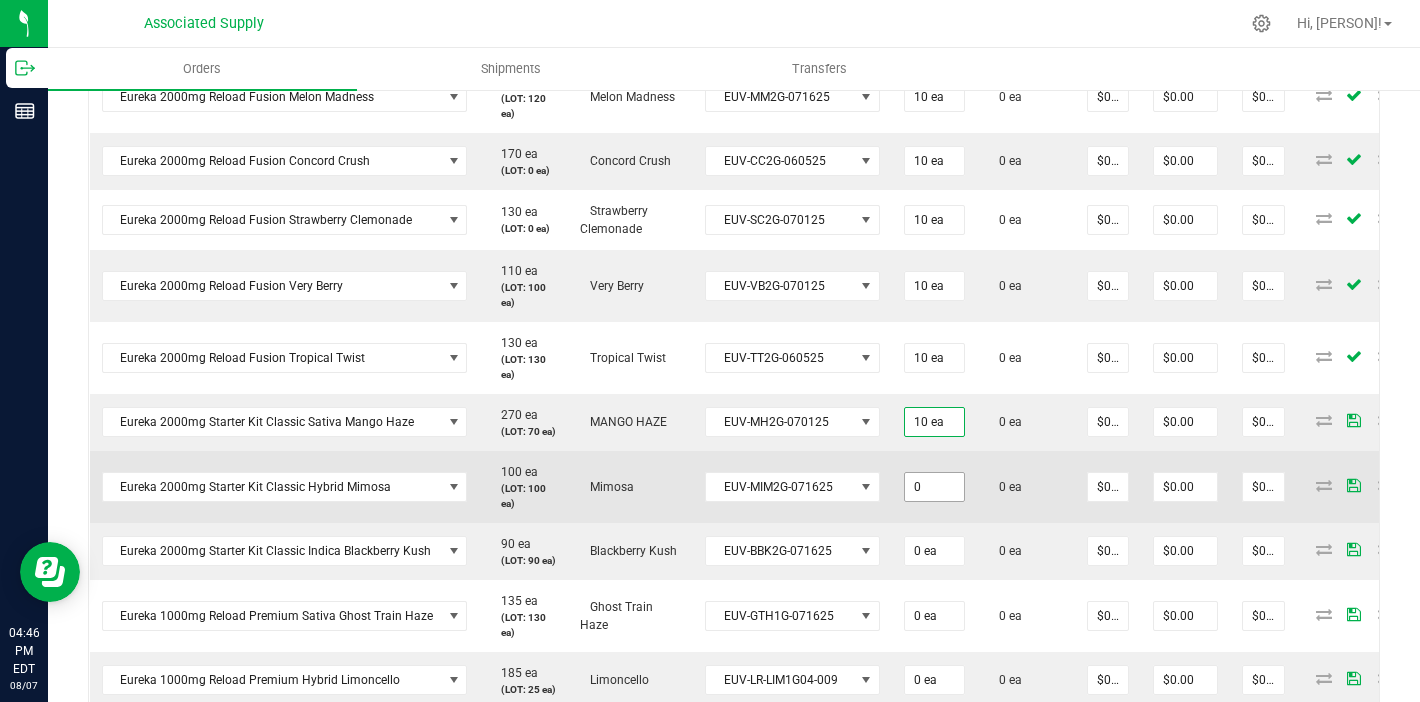 click on "0" at bounding box center (934, 487) 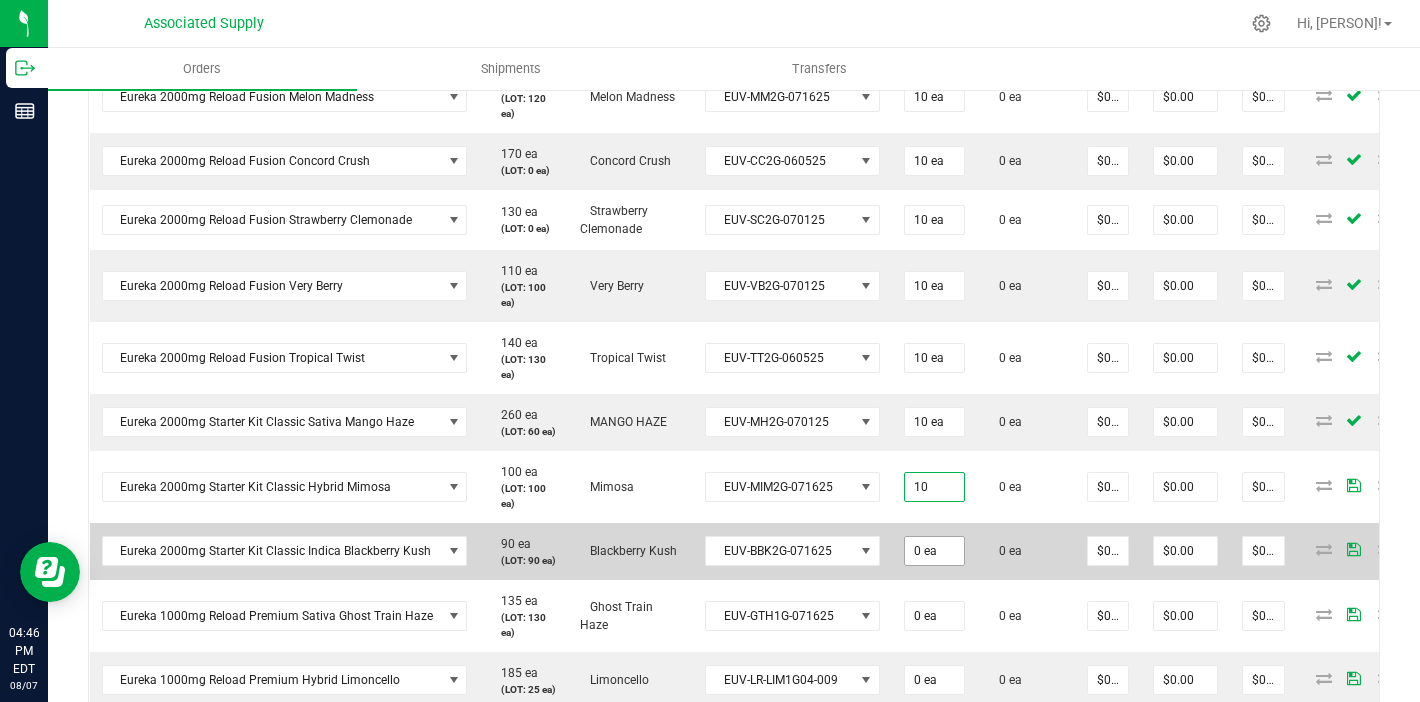 click on "0 ea" at bounding box center (934, 551) 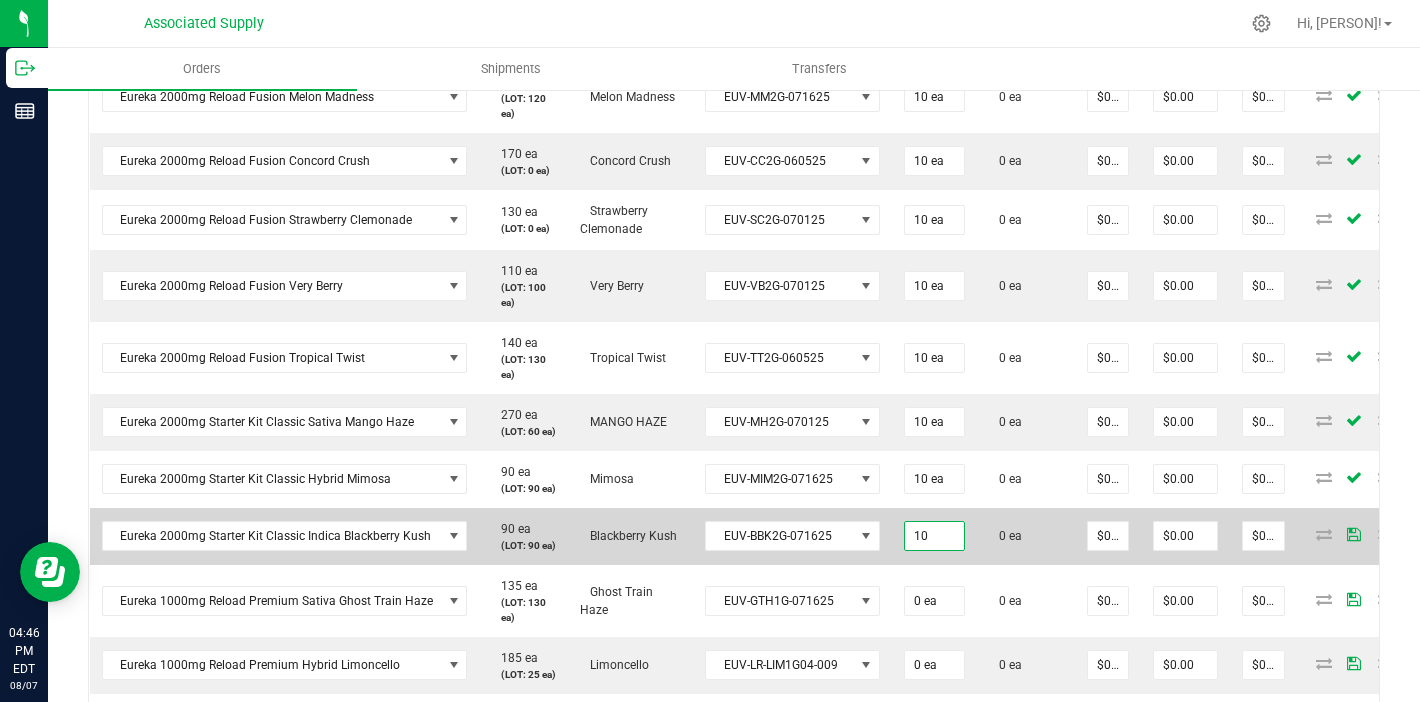 click on "0 ea" at bounding box center [1026, 536] 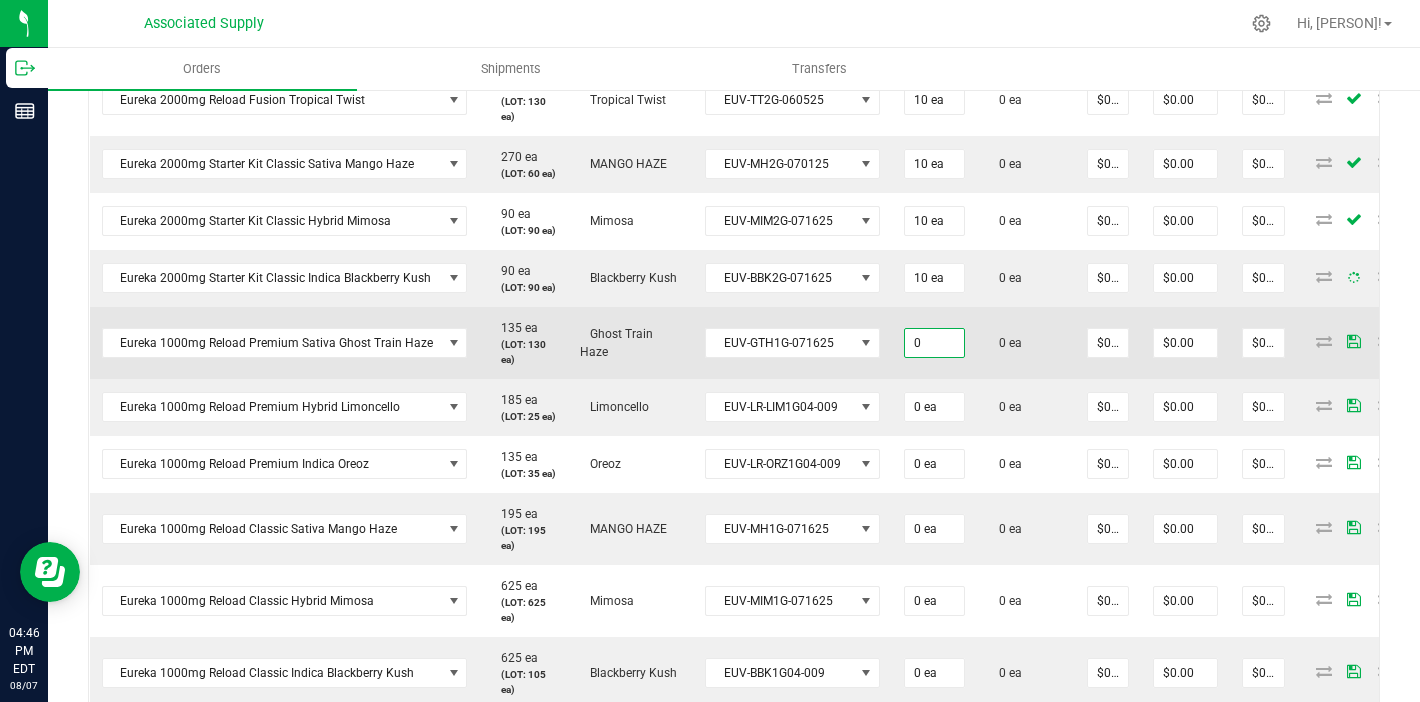 click on "0" at bounding box center [934, 343] 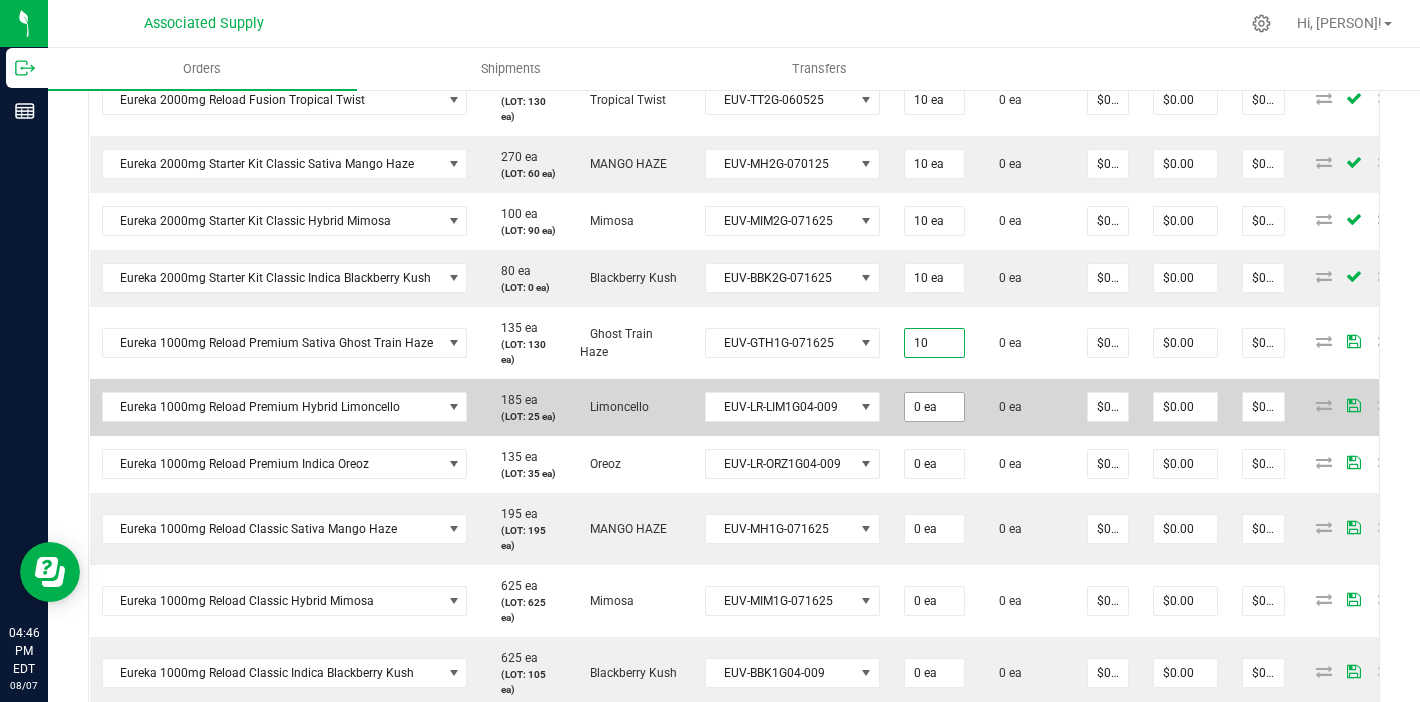click on "0 ea" at bounding box center (934, 407) 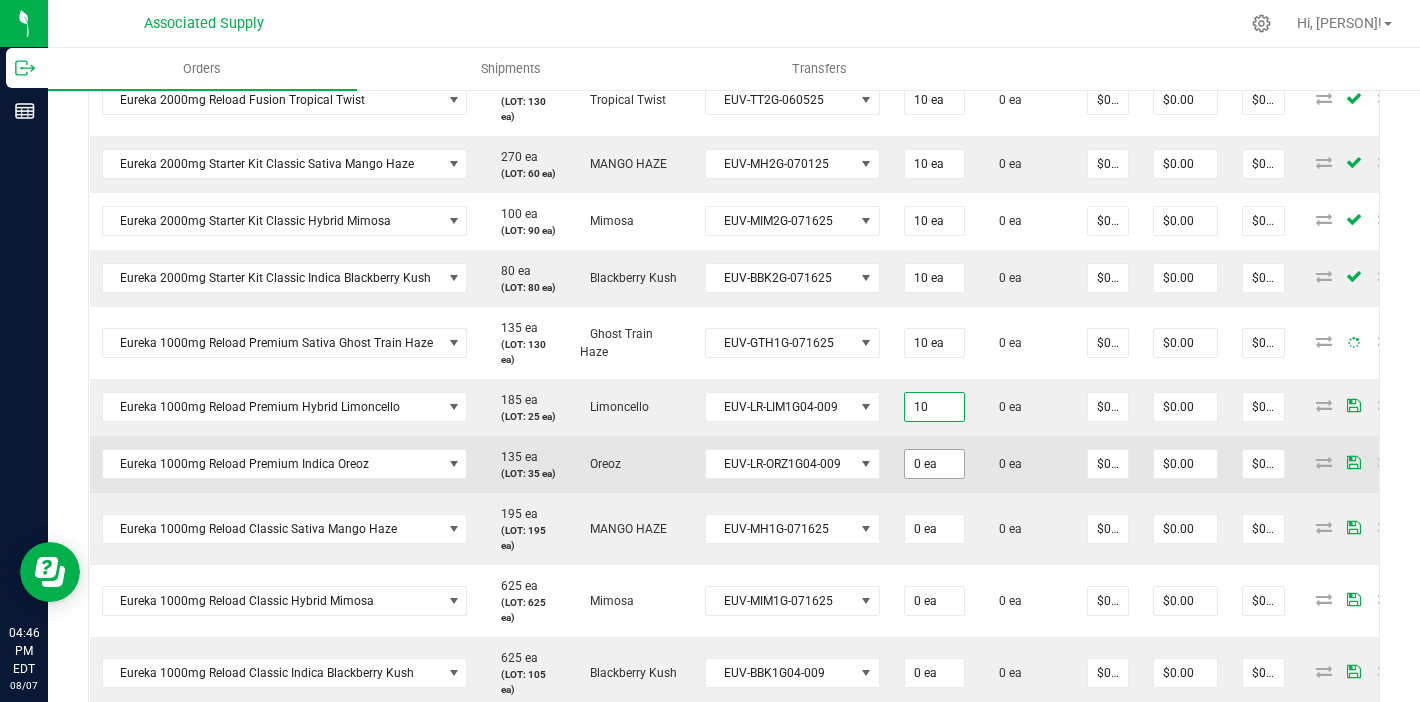 type on "10 ea" 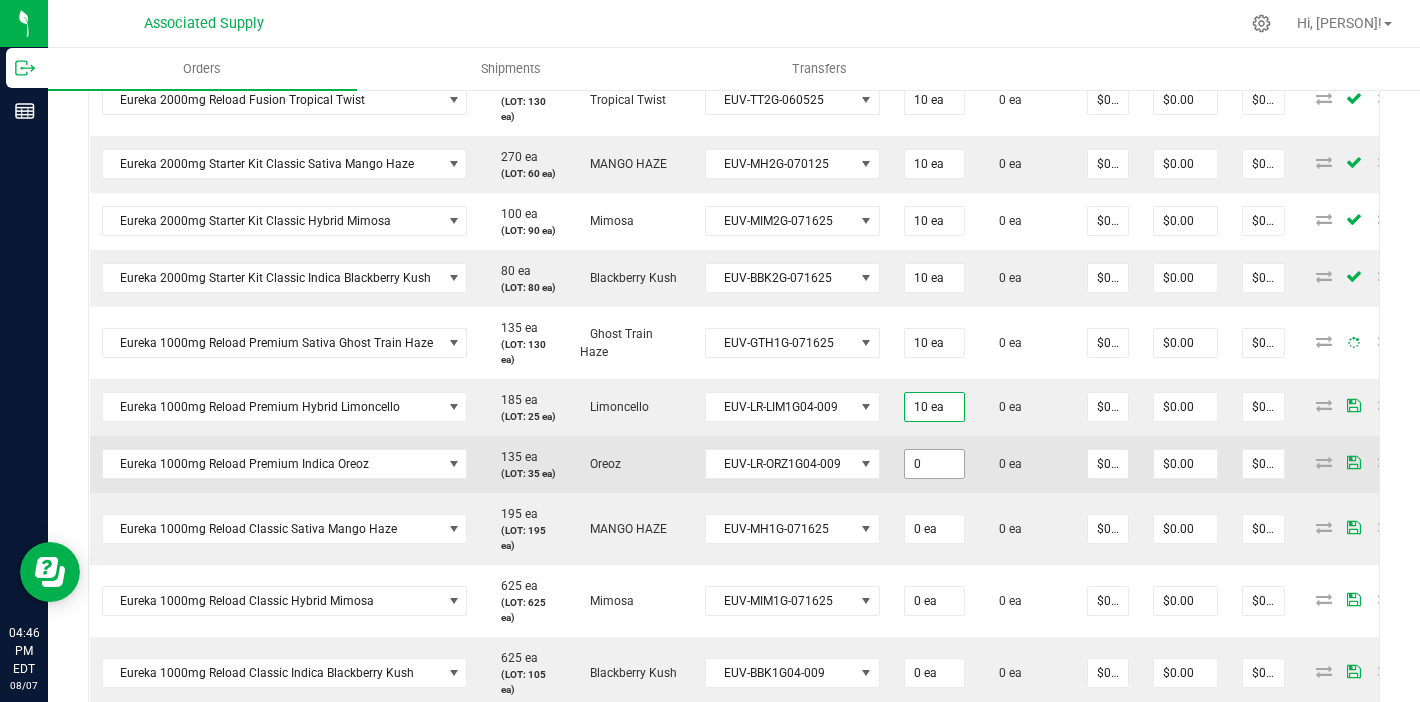 click on "0" at bounding box center [934, 464] 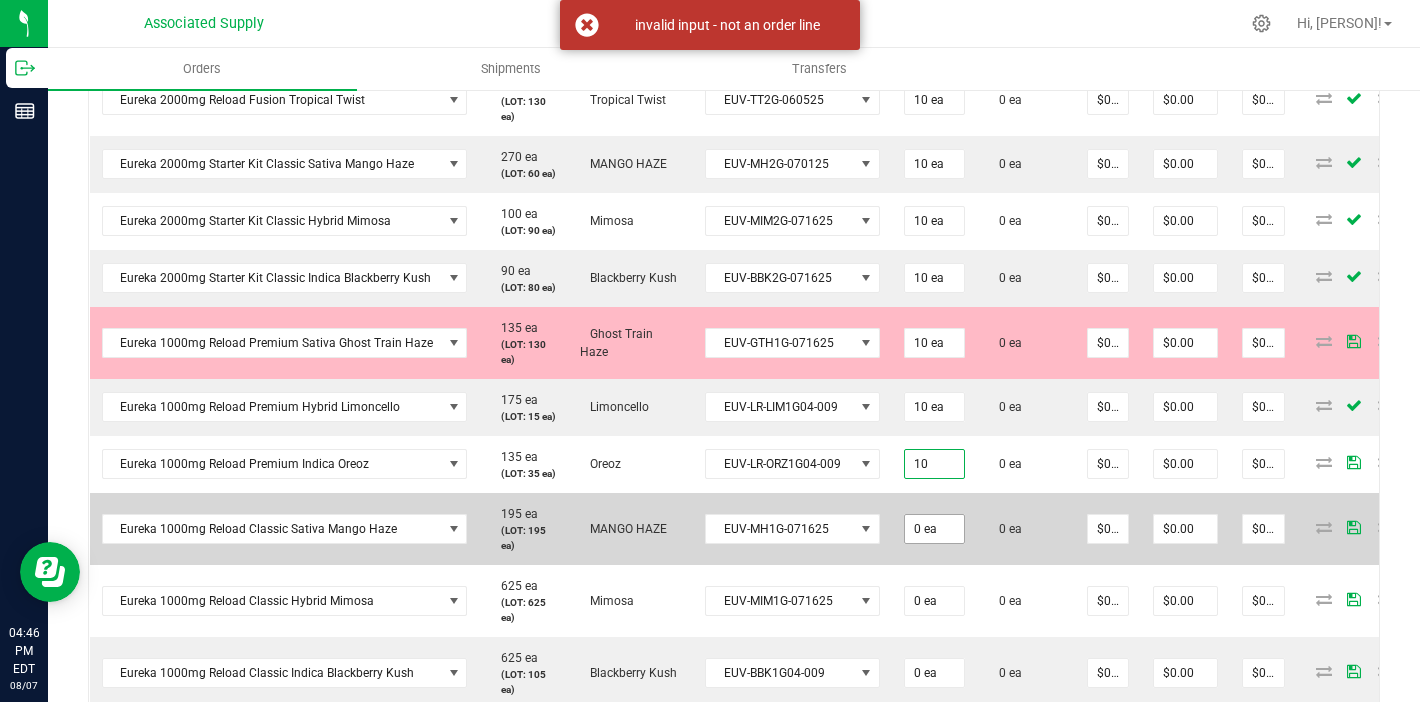 click on "0 ea" at bounding box center (934, 529) 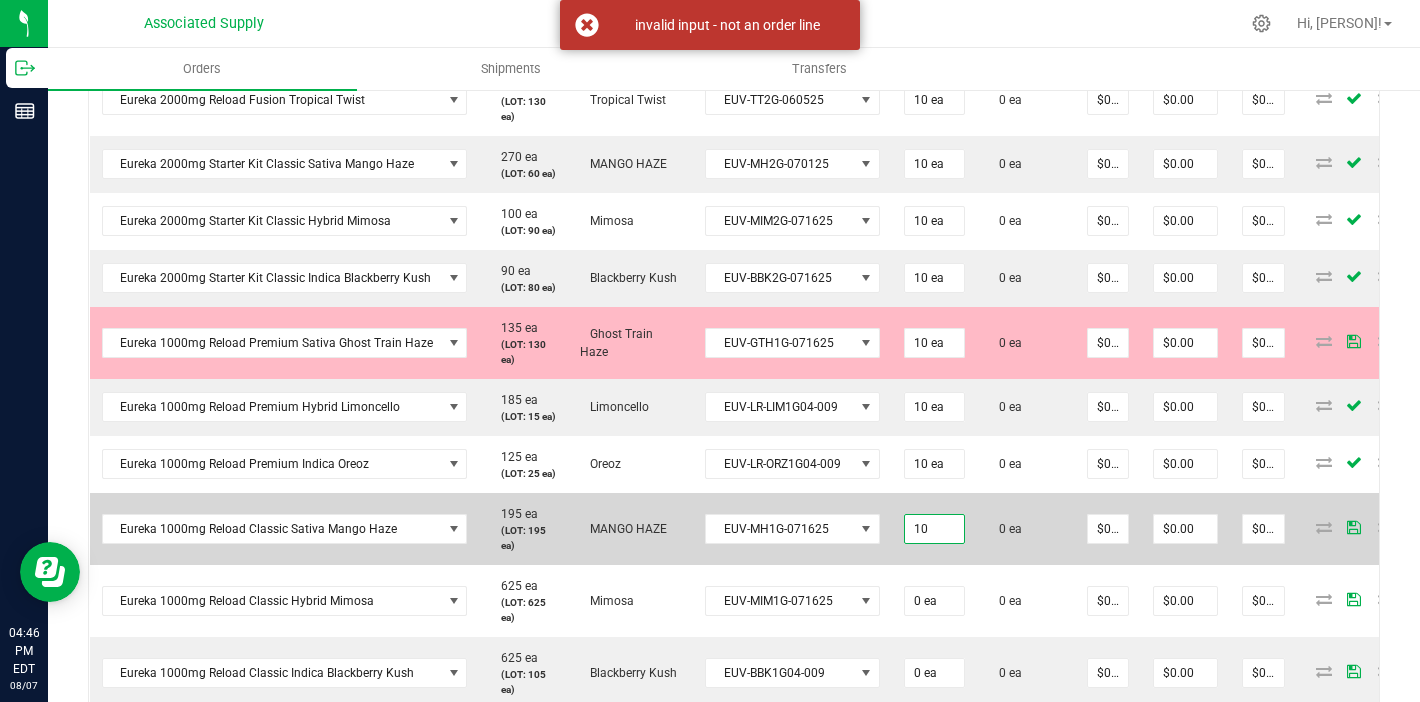 type on "10 ea" 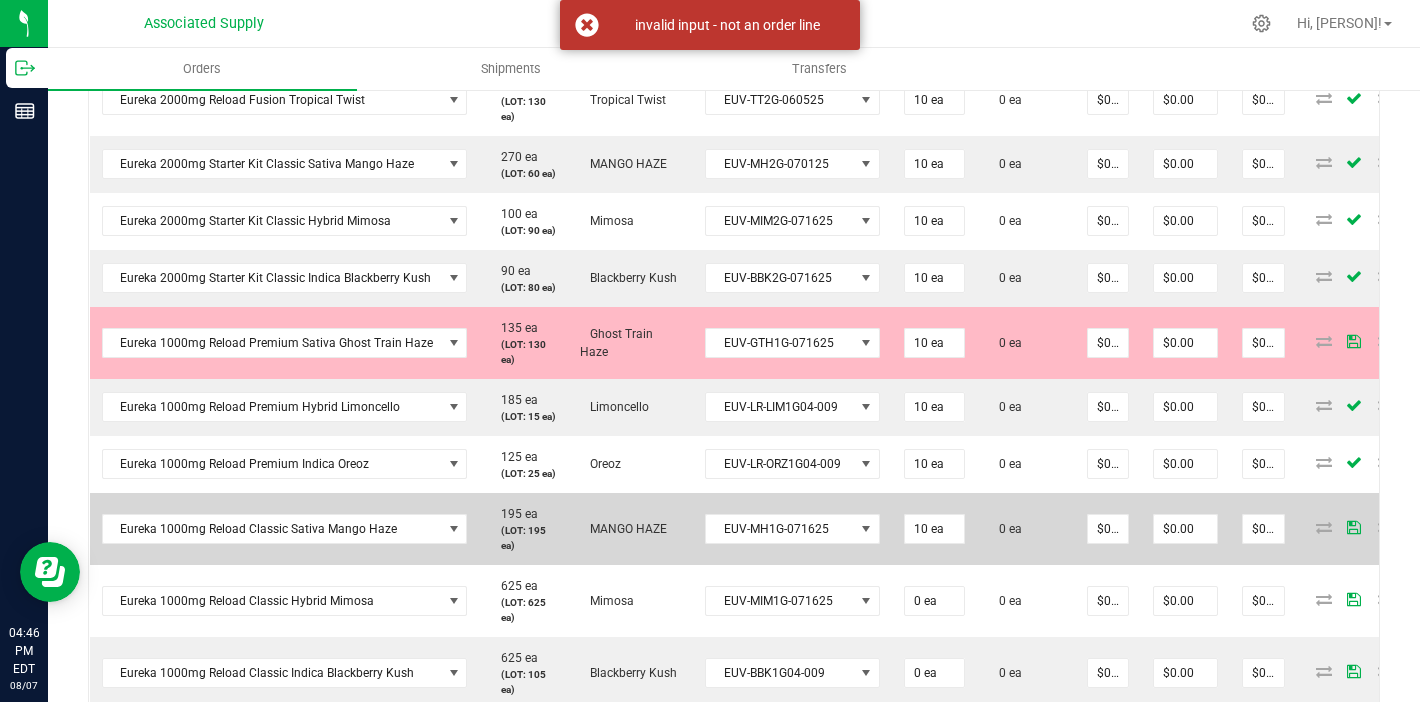 click on "0 ea" at bounding box center [1026, 529] 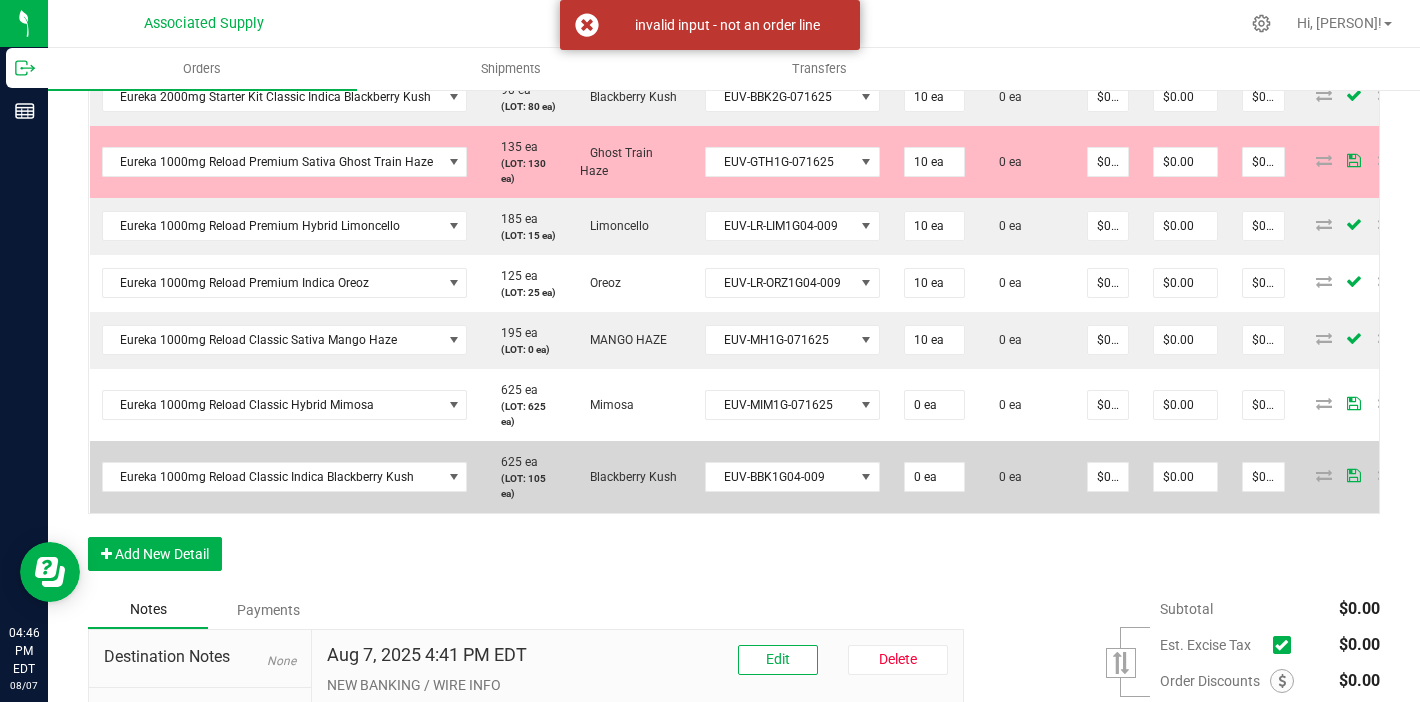 scroll, scrollTop: 1600, scrollLeft: 0, axis: vertical 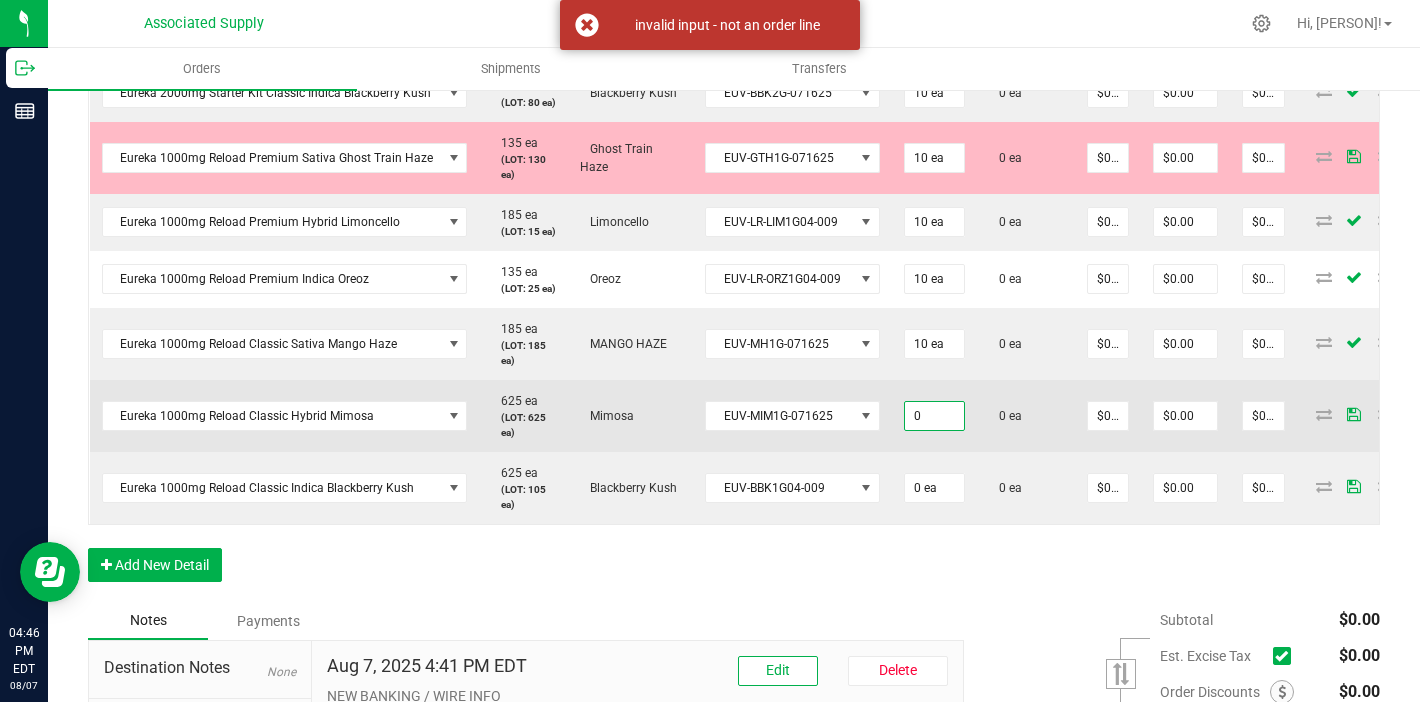 click on "0" at bounding box center [934, 416] 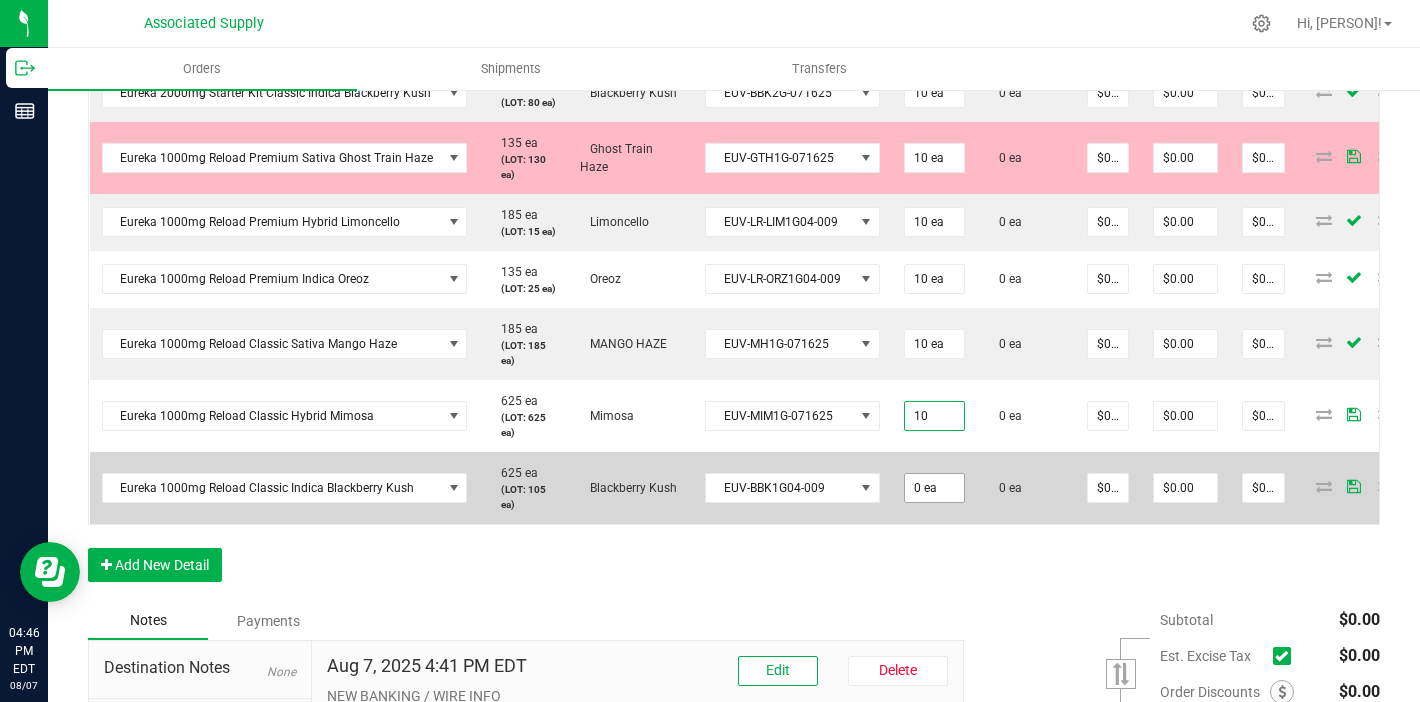 click on "0 ea" at bounding box center [934, 488] 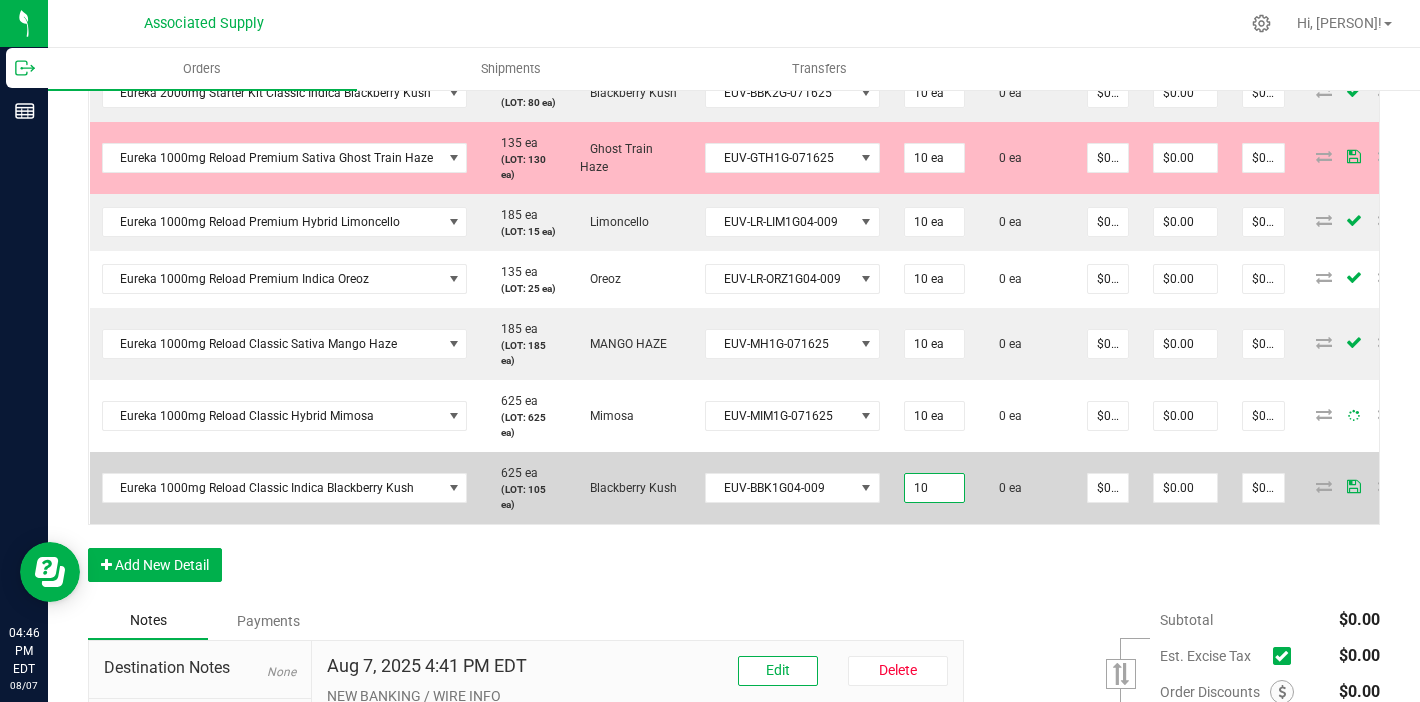 type on "10 ea" 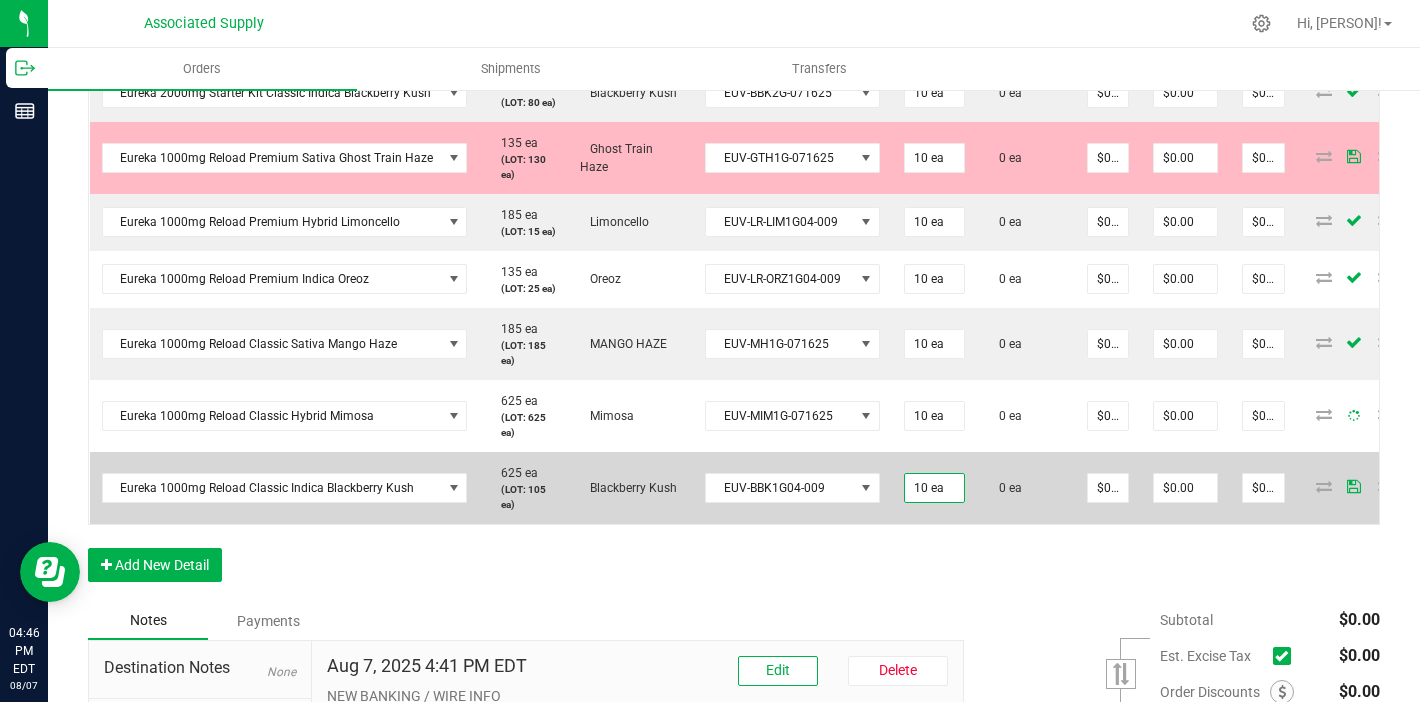 click on "0 ea" at bounding box center (1026, 488) 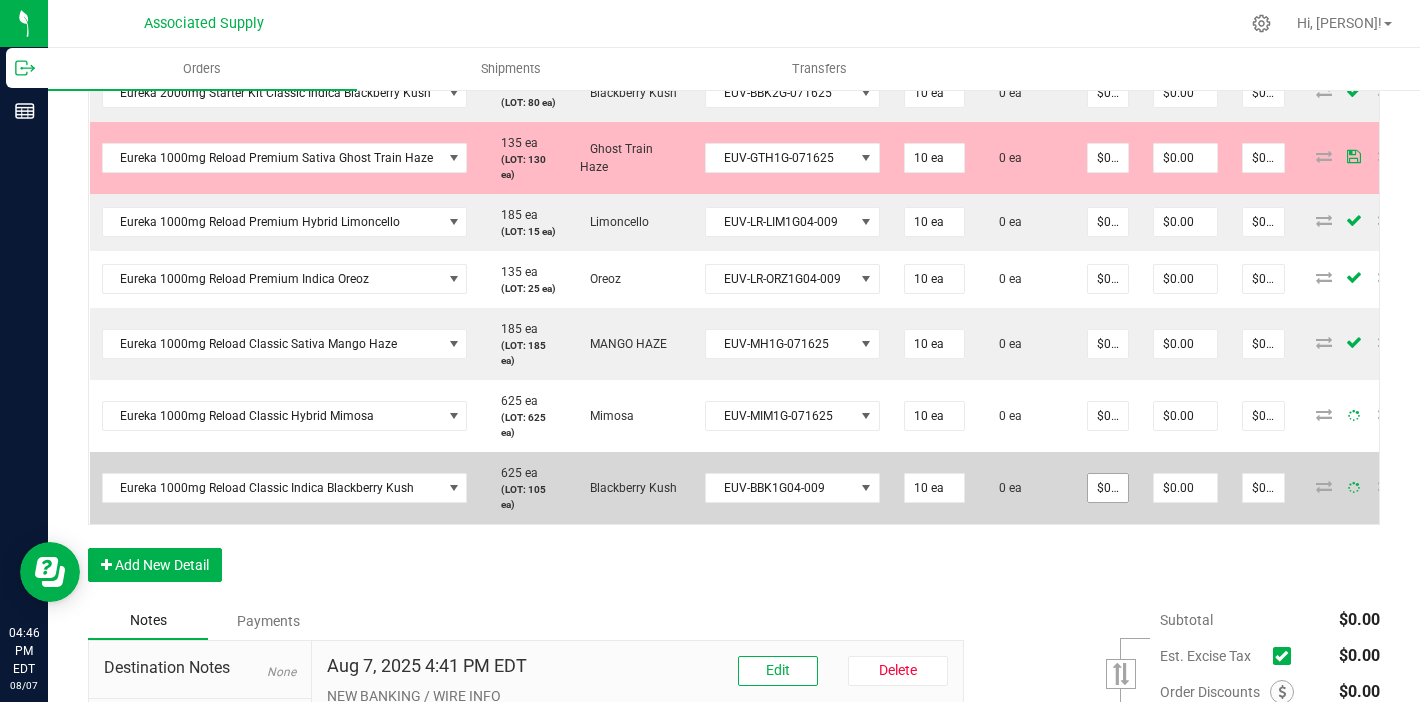 type on "0" 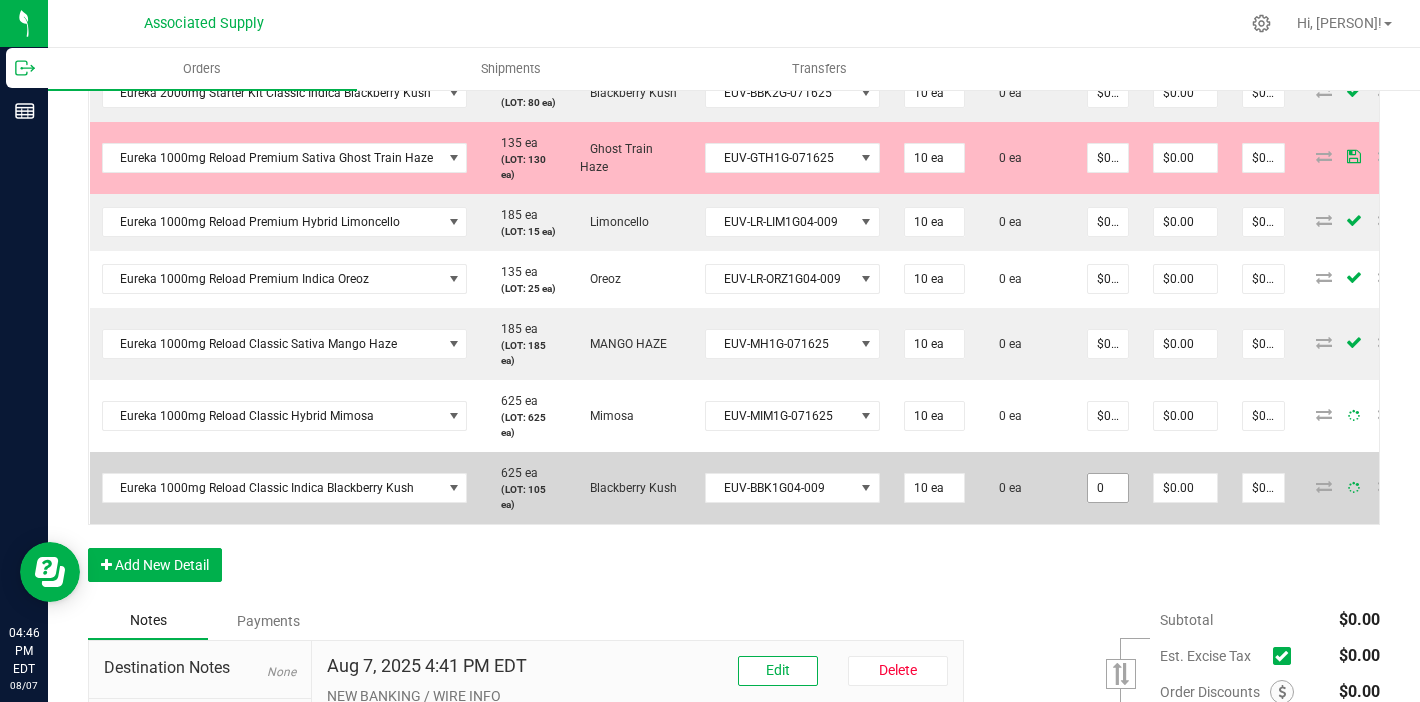click on "0" at bounding box center (1108, 488) 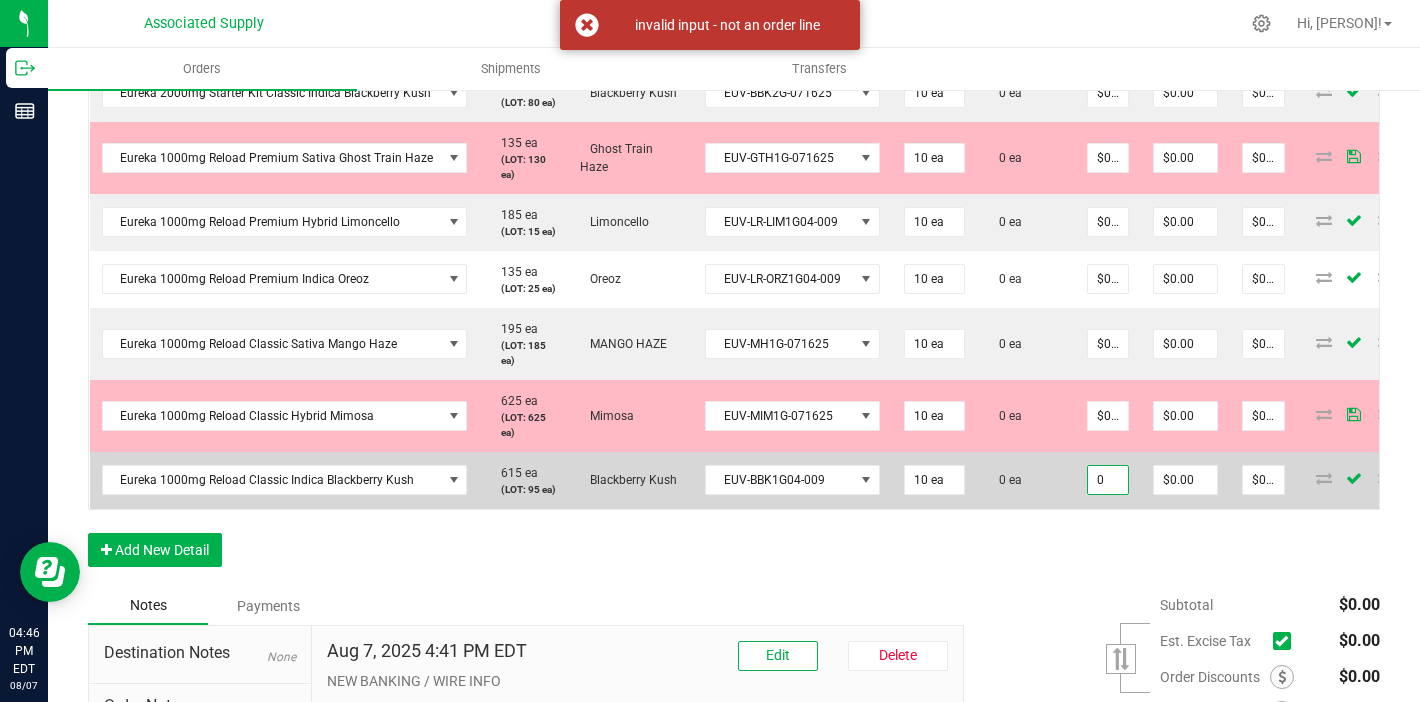 click on "0" at bounding box center (1108, 480) 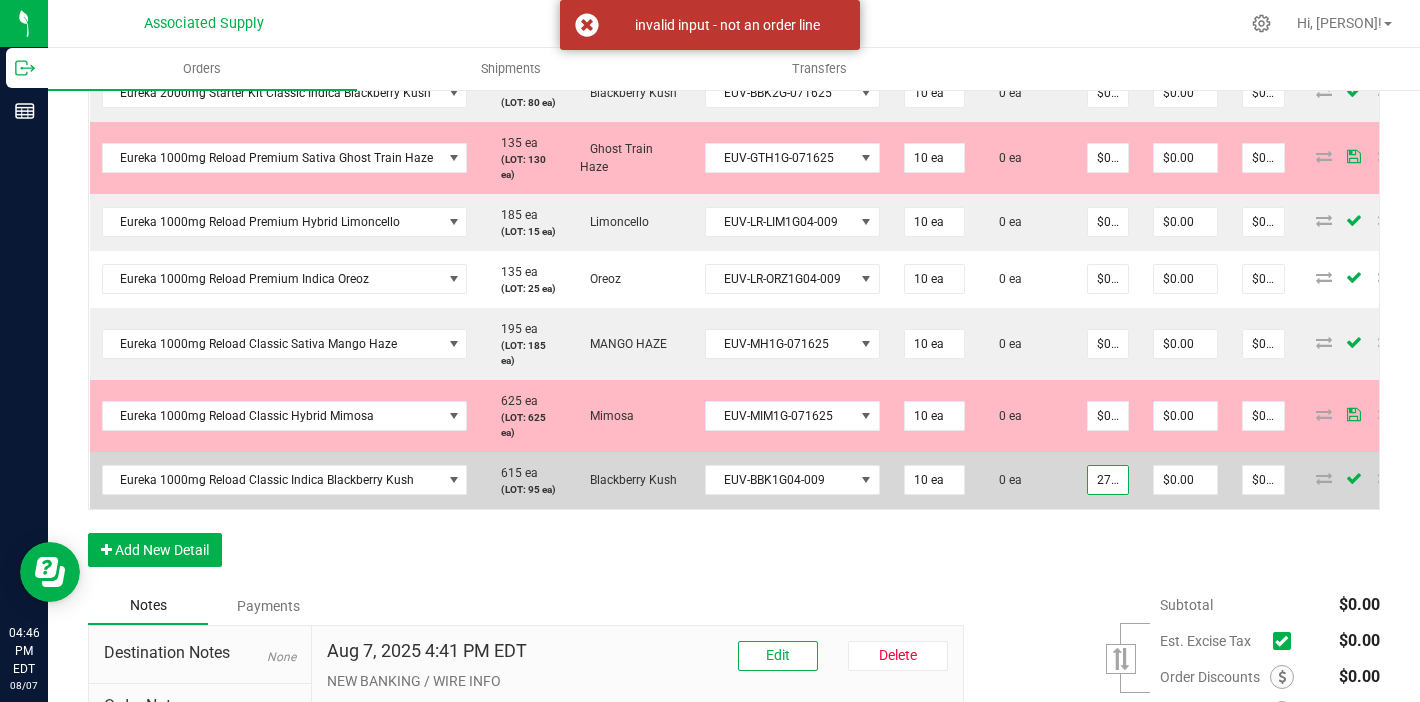scroll, scrollTop: 0, scrollLeft: 2, axis: horizontal 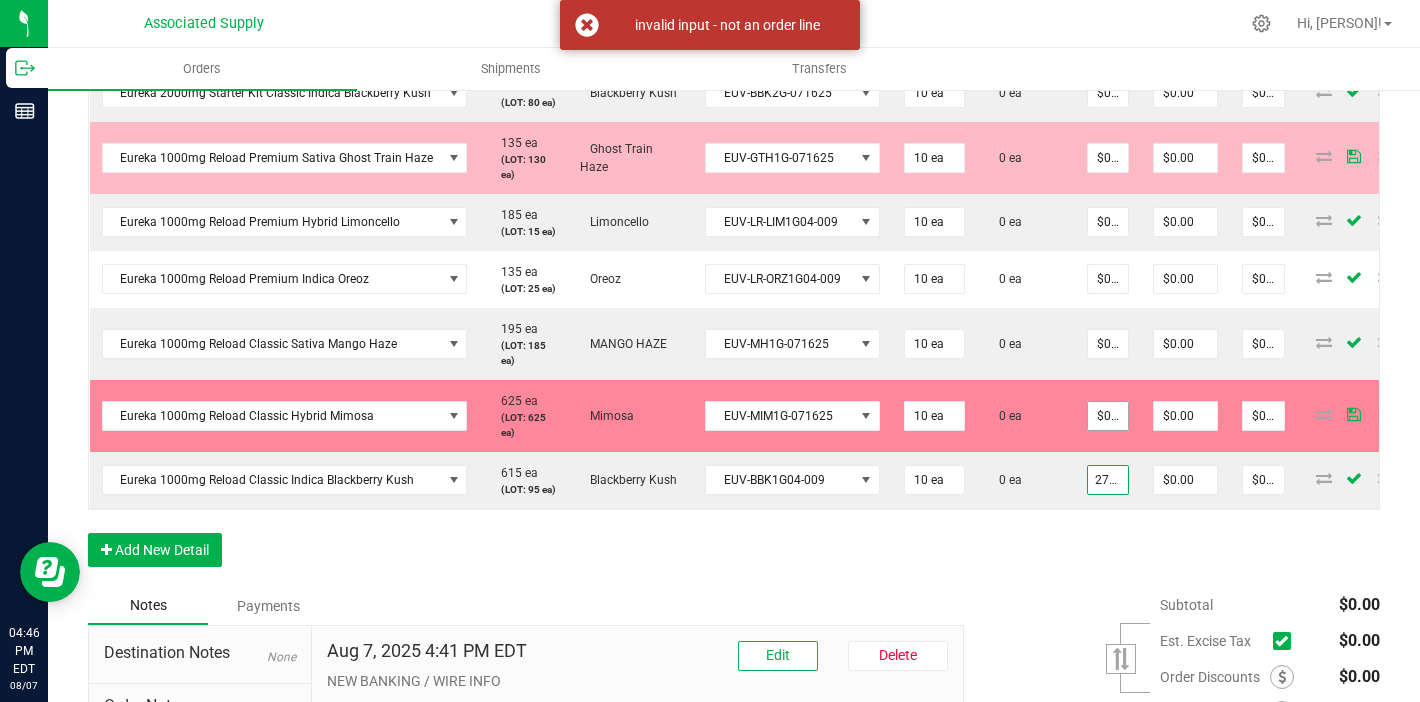 type on "27.5" 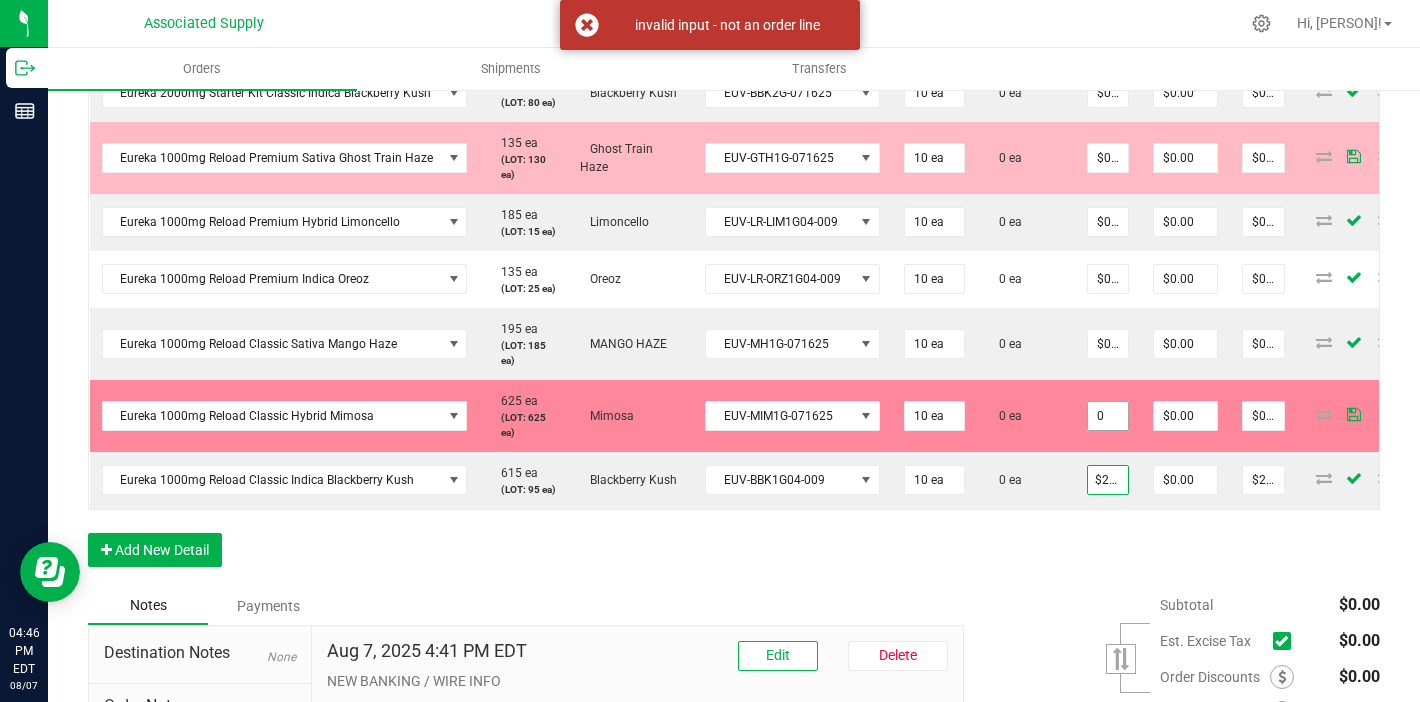 click on "0" at bounding box center (1108, 416) 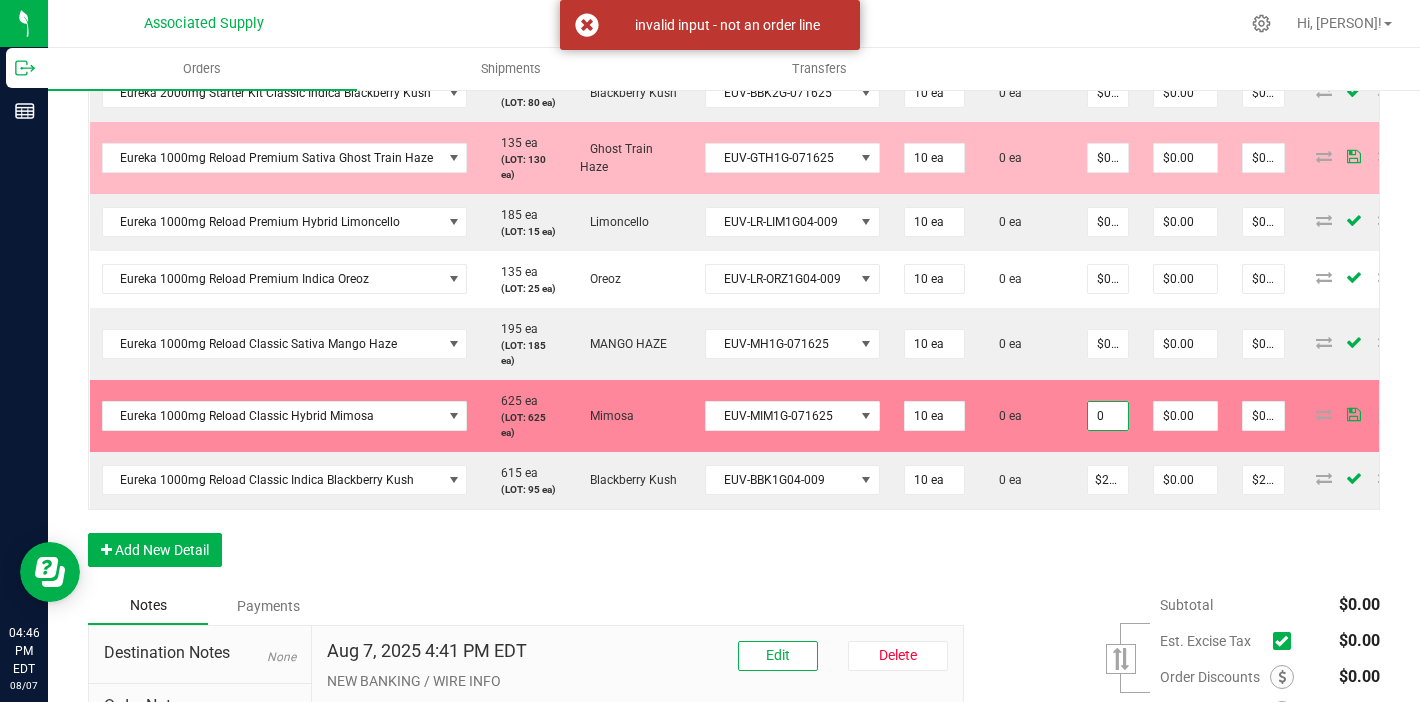 scroll, scrollTop: 0, scrollLeft: 0, axis: both 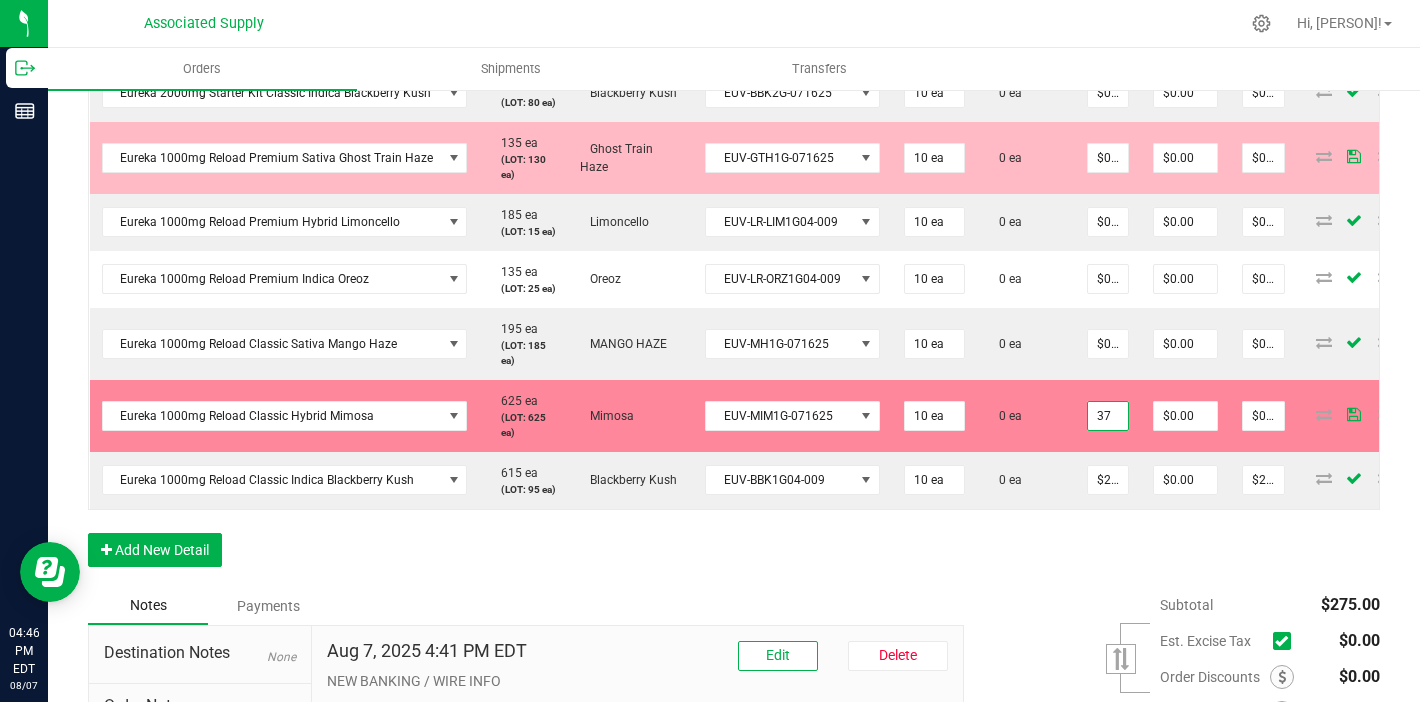 type on "3" 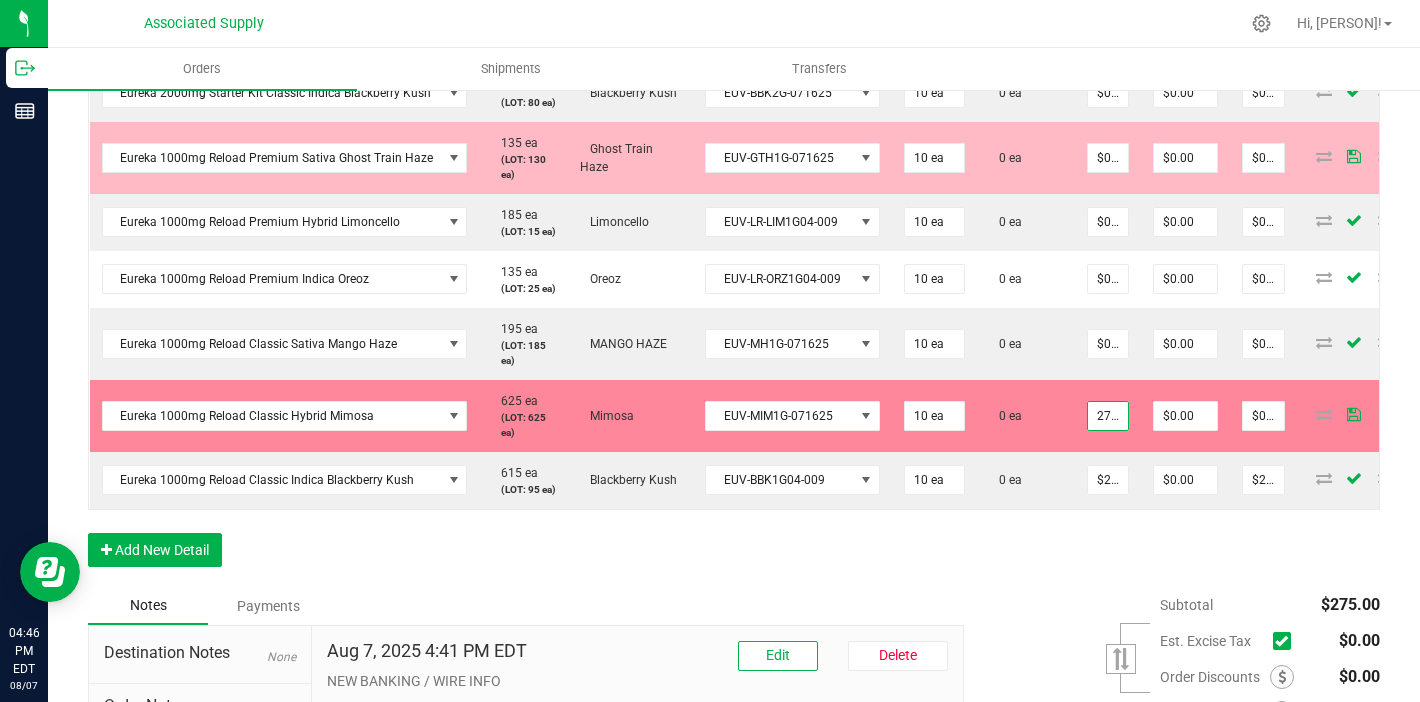 scroll, scrollTop: 0, scrollLeft: 2, axis: horizontal 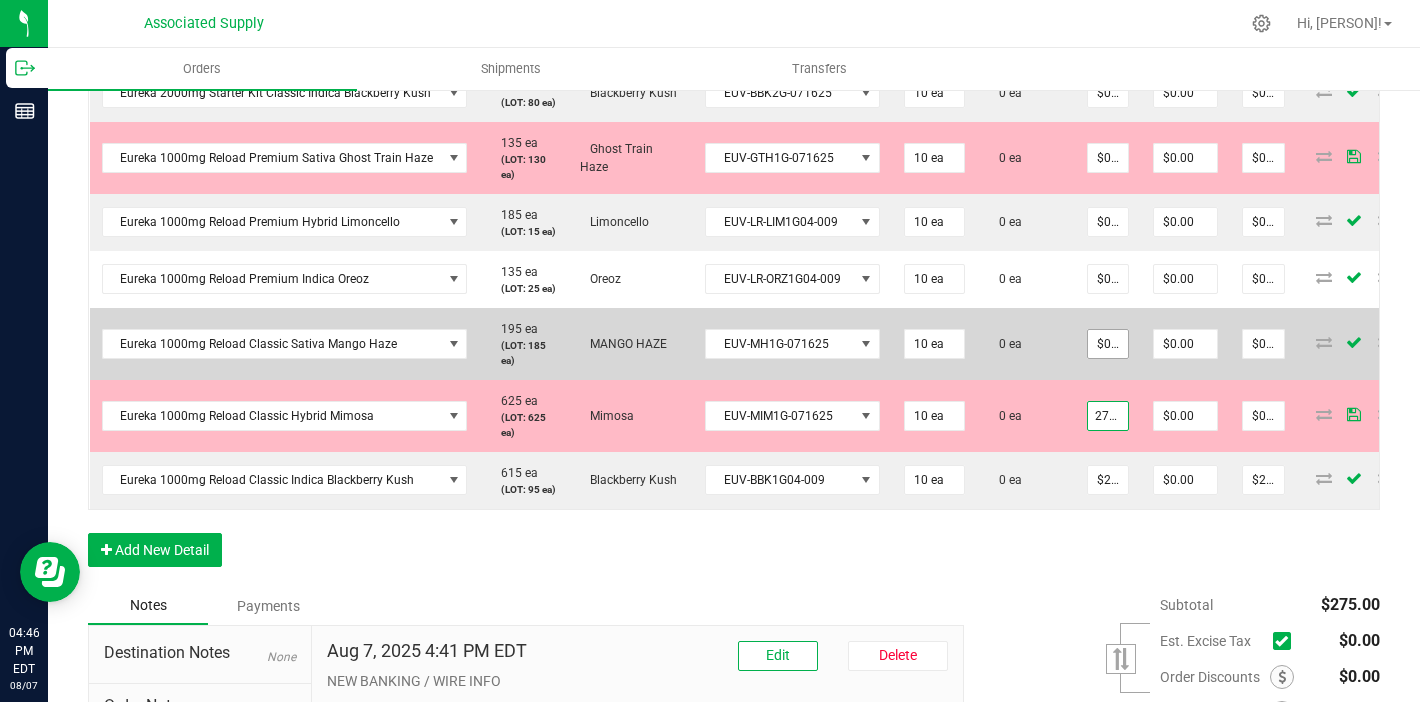 click on "$0.00000" at bounding box center (1108, 344) 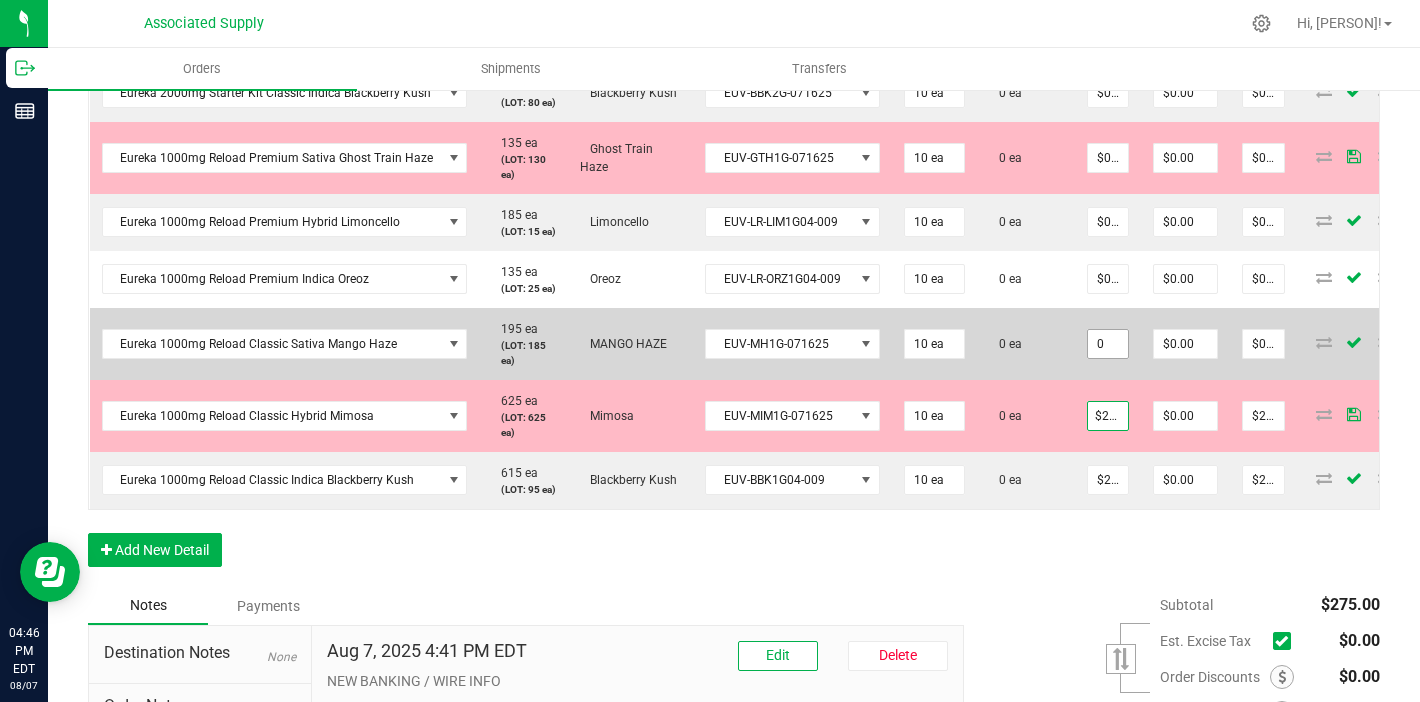 scroll, scrollTop: 0, scrollLeft: 0, axis: both 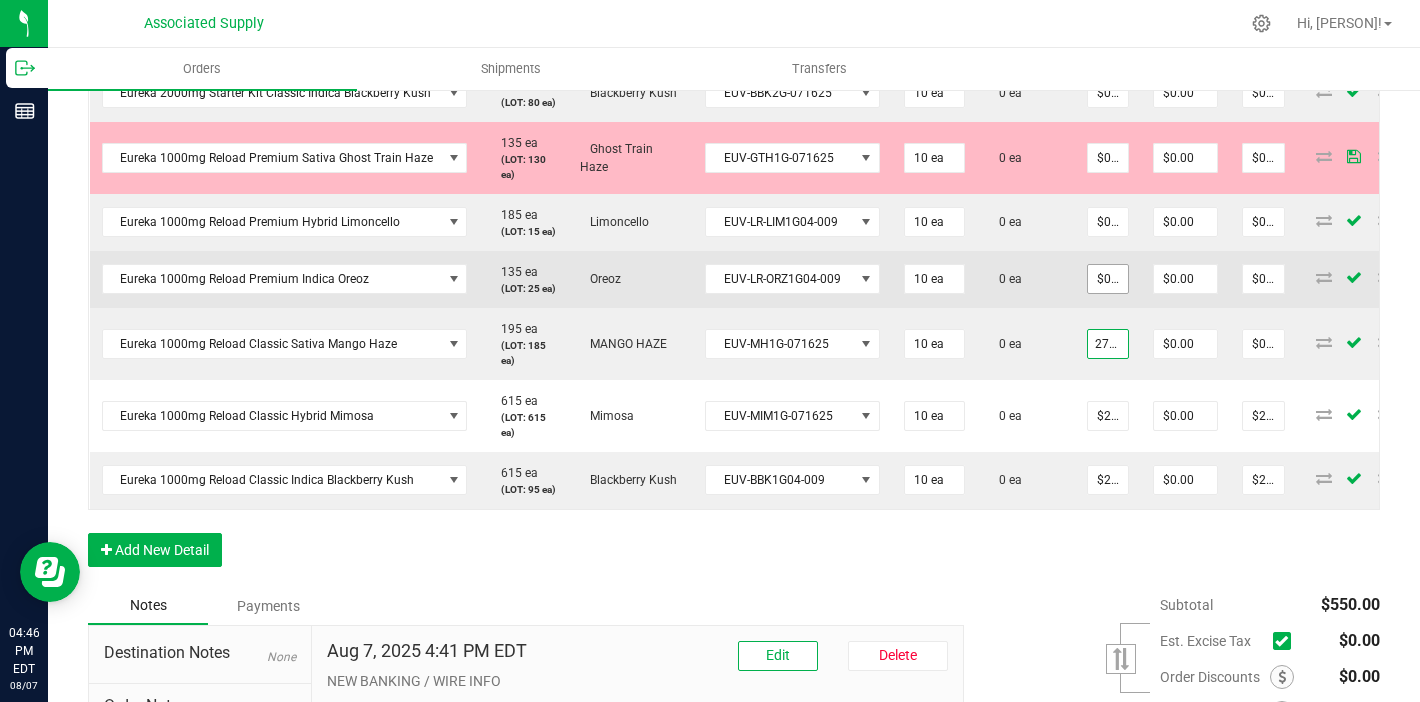 type on "27.5" 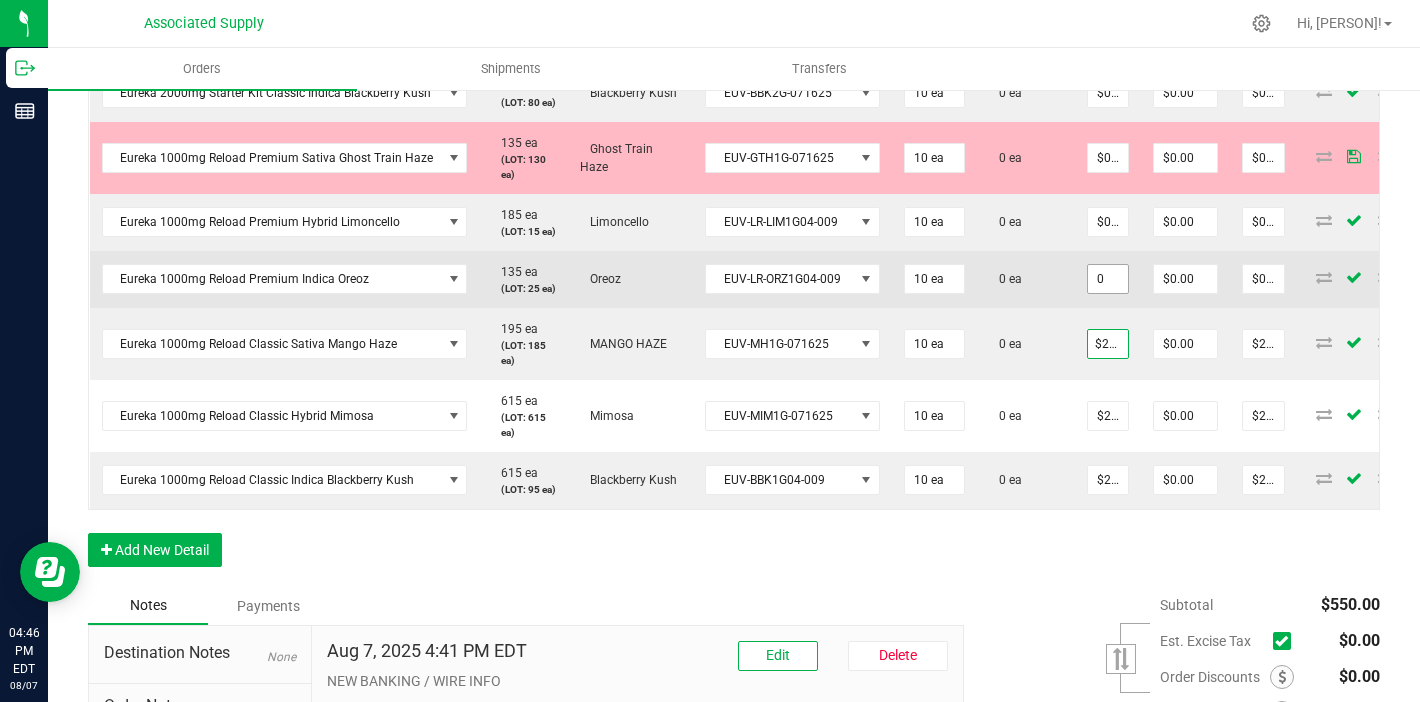 click on "0" at bounding box center (1108, 279) 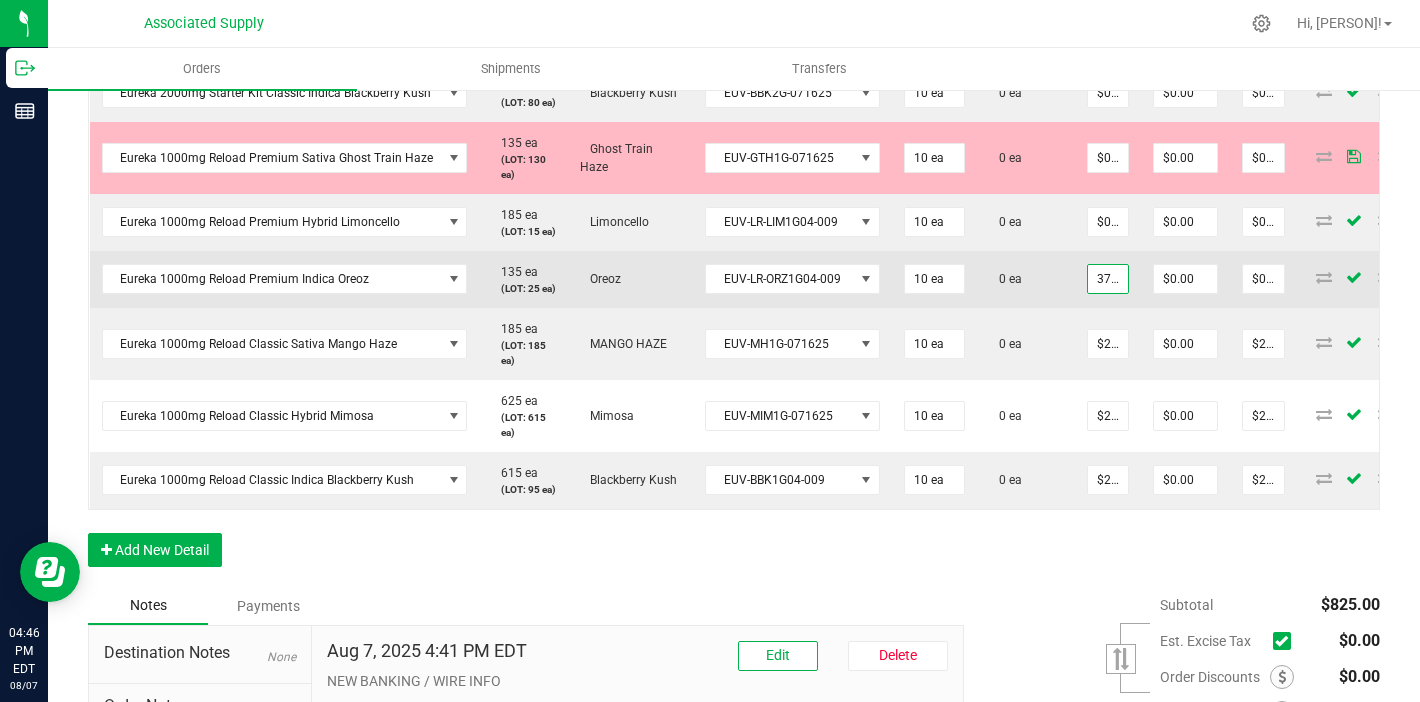 scroll, scrollTop: 0, scrollLeft: 2, axis: horizontal 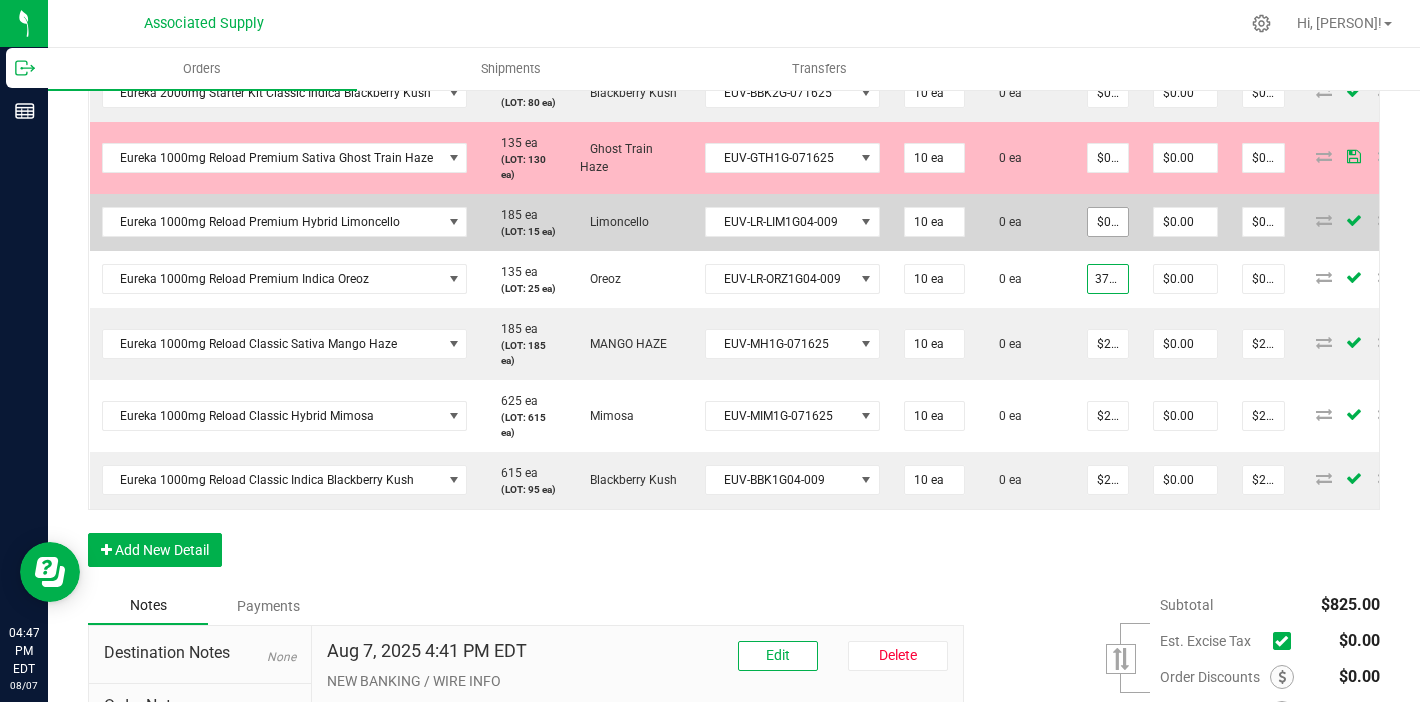 type on "37.5" 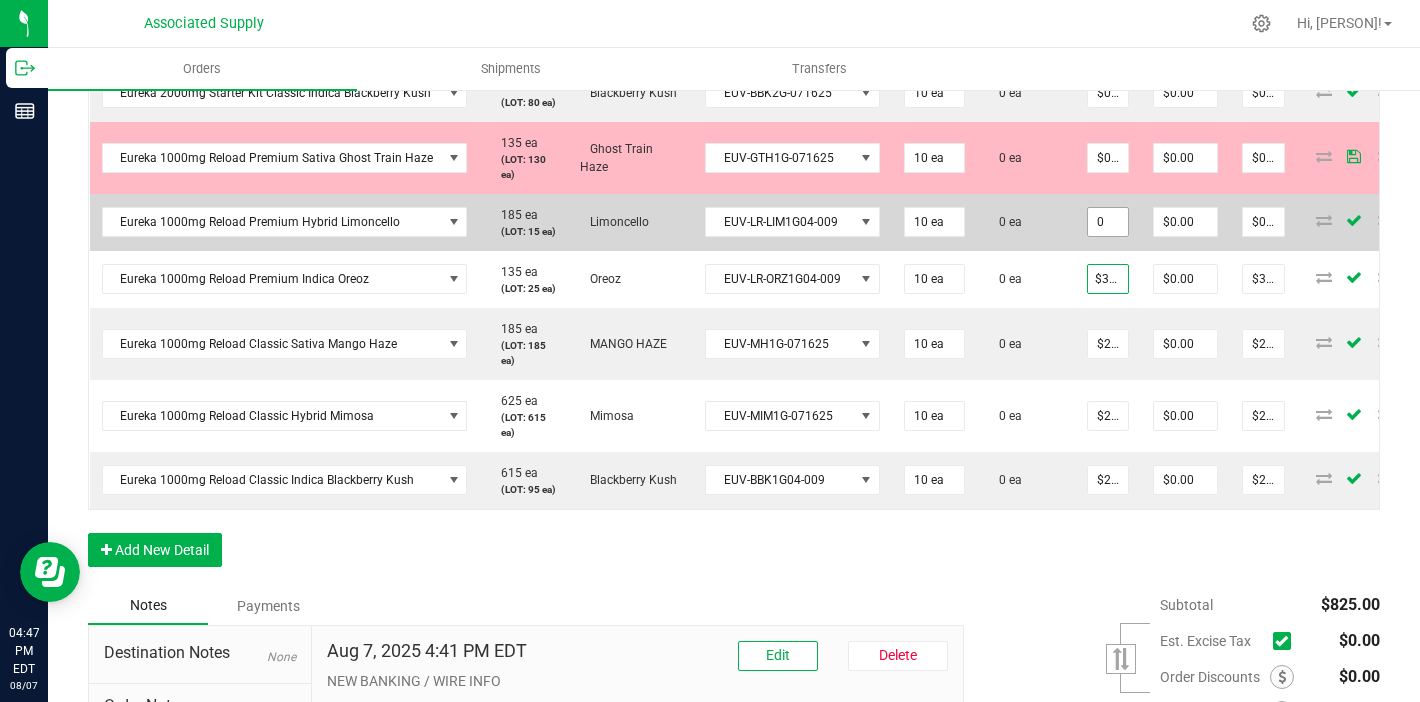 scroll, scrollTop: 0, scrollLeft: 0, axis: both 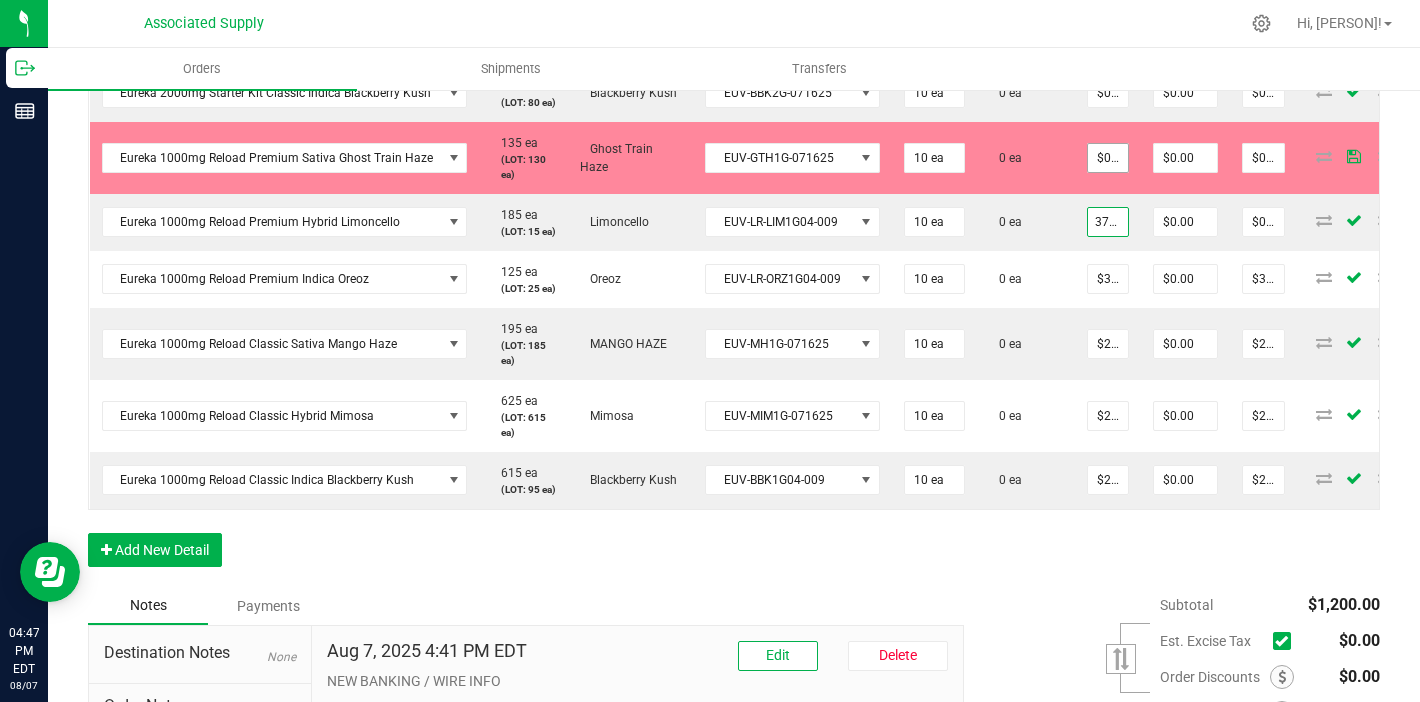 type on "37.5" 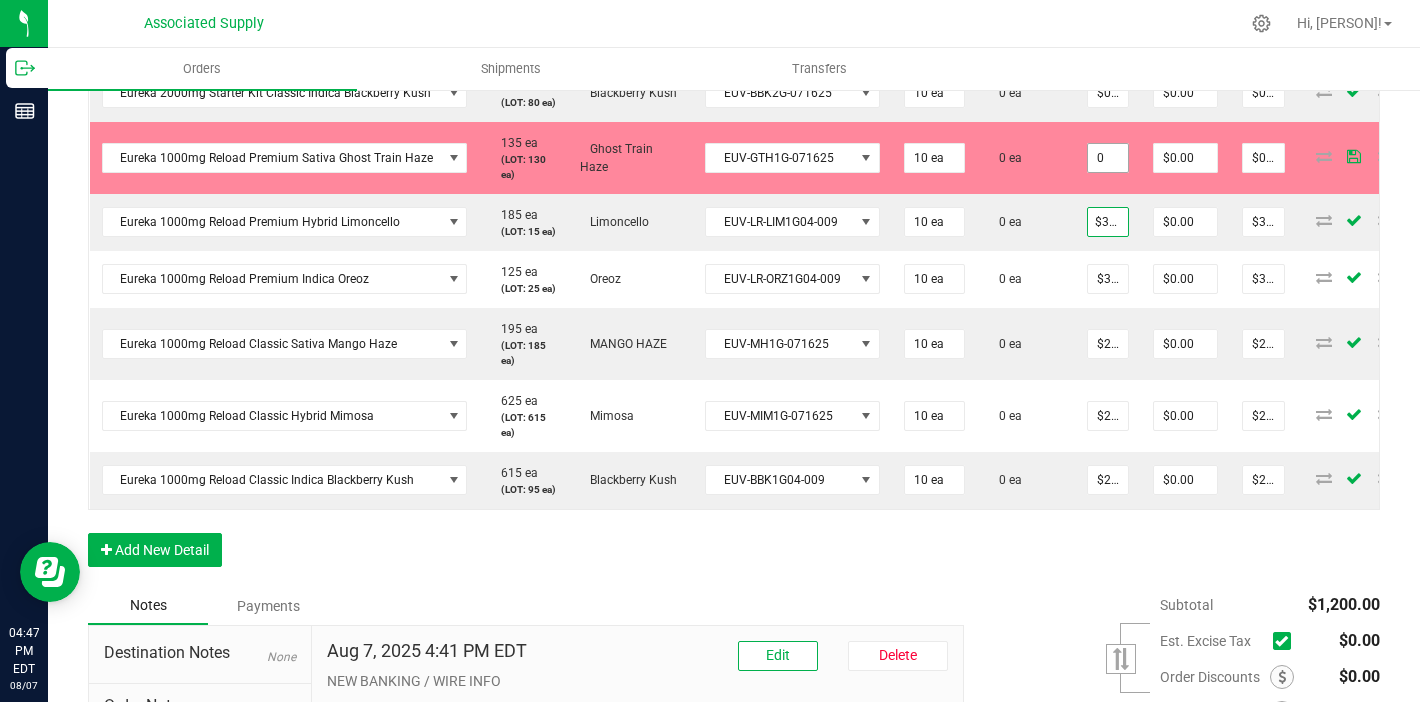 scroll, scrollTop: 0, scrollLeft: 0, axis: both 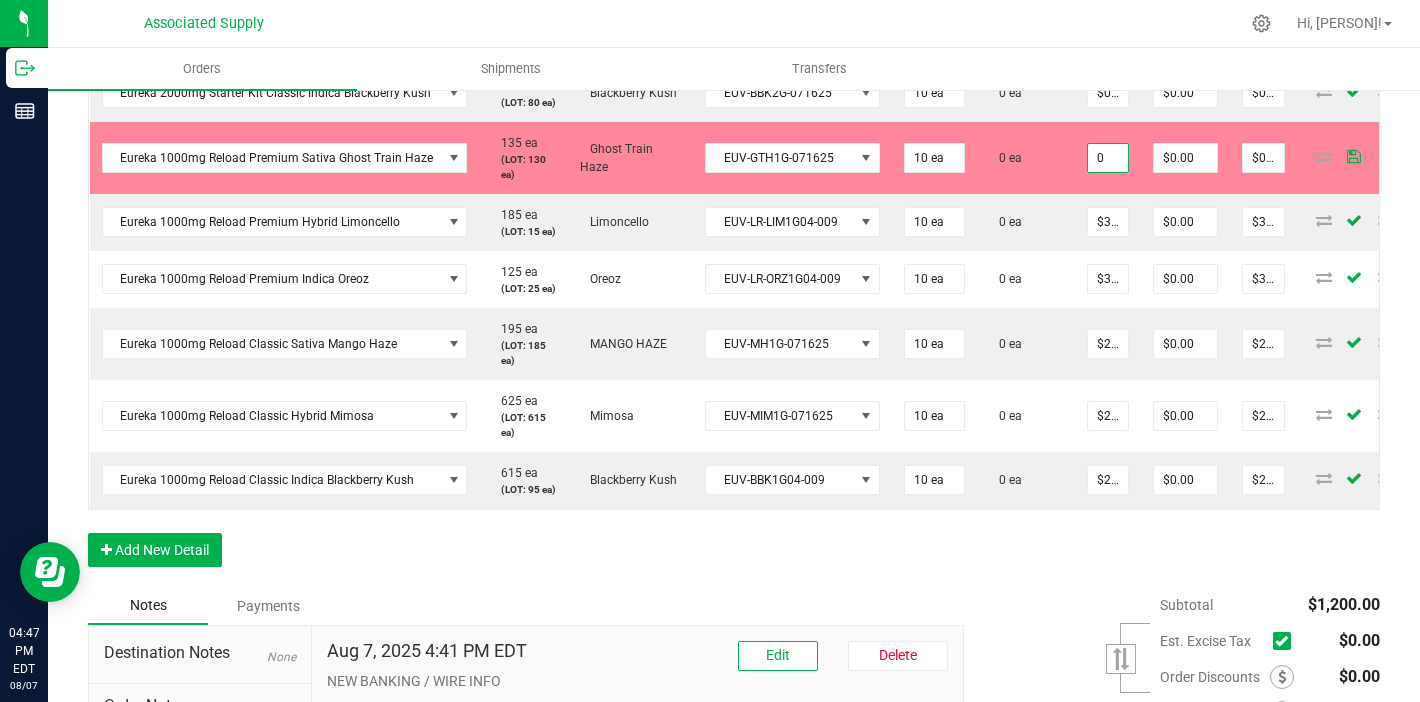 click on "0" at bounding box center [1108, 158] 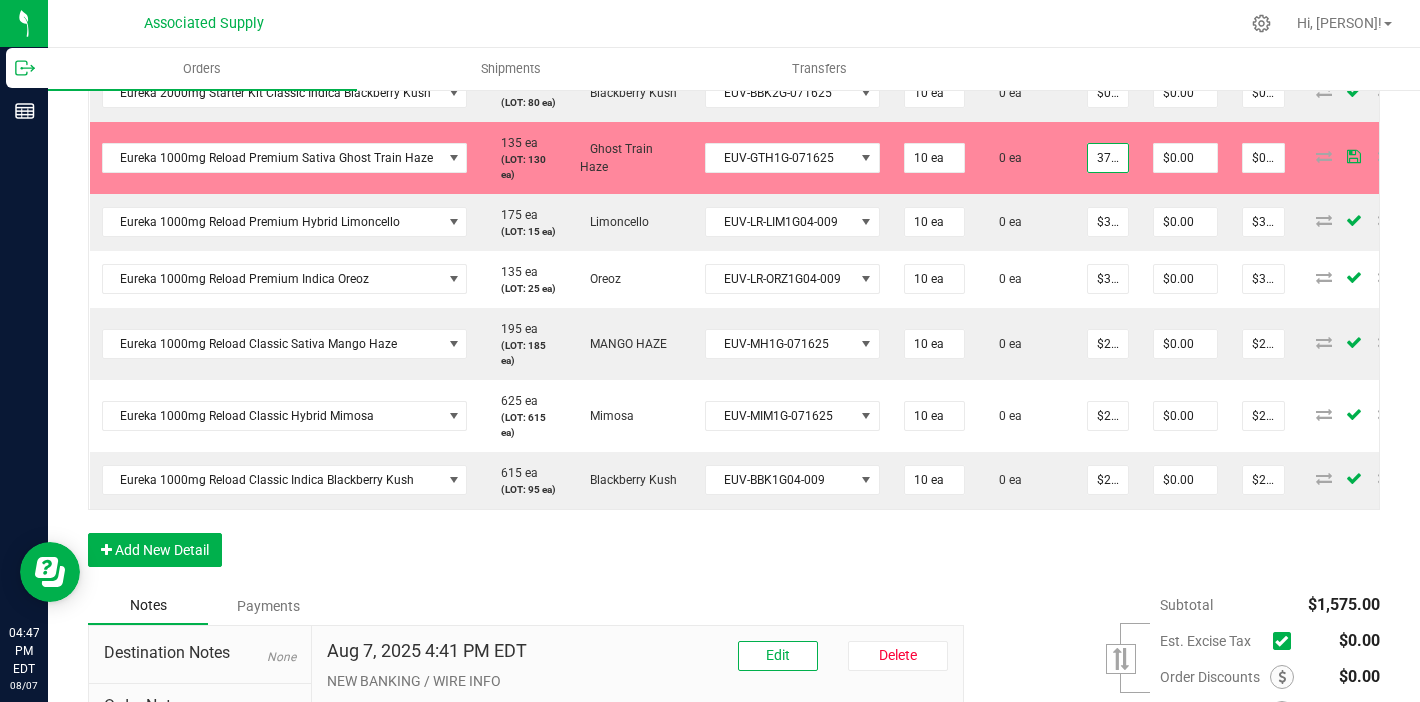 scroll, scrollTop: 0, scrollLeft: 2, axis: horizontal 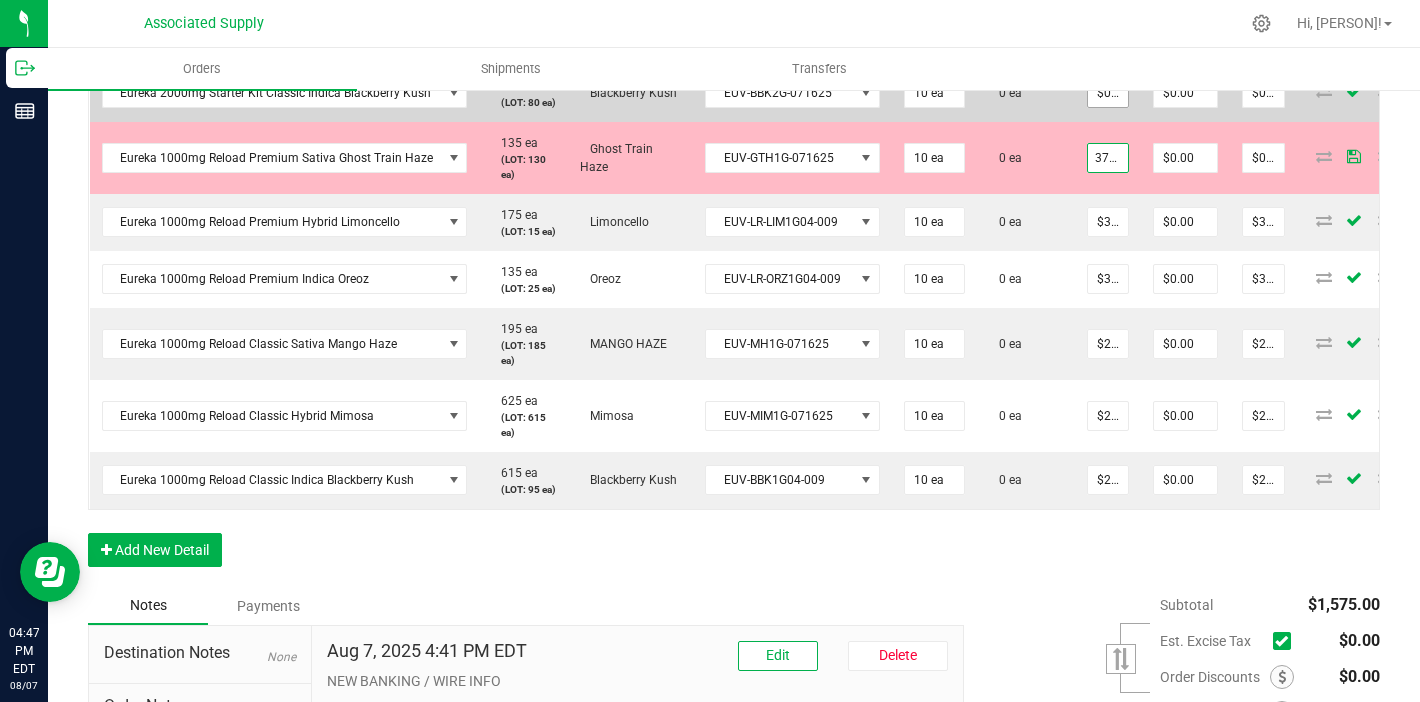 type on "$37.50000" 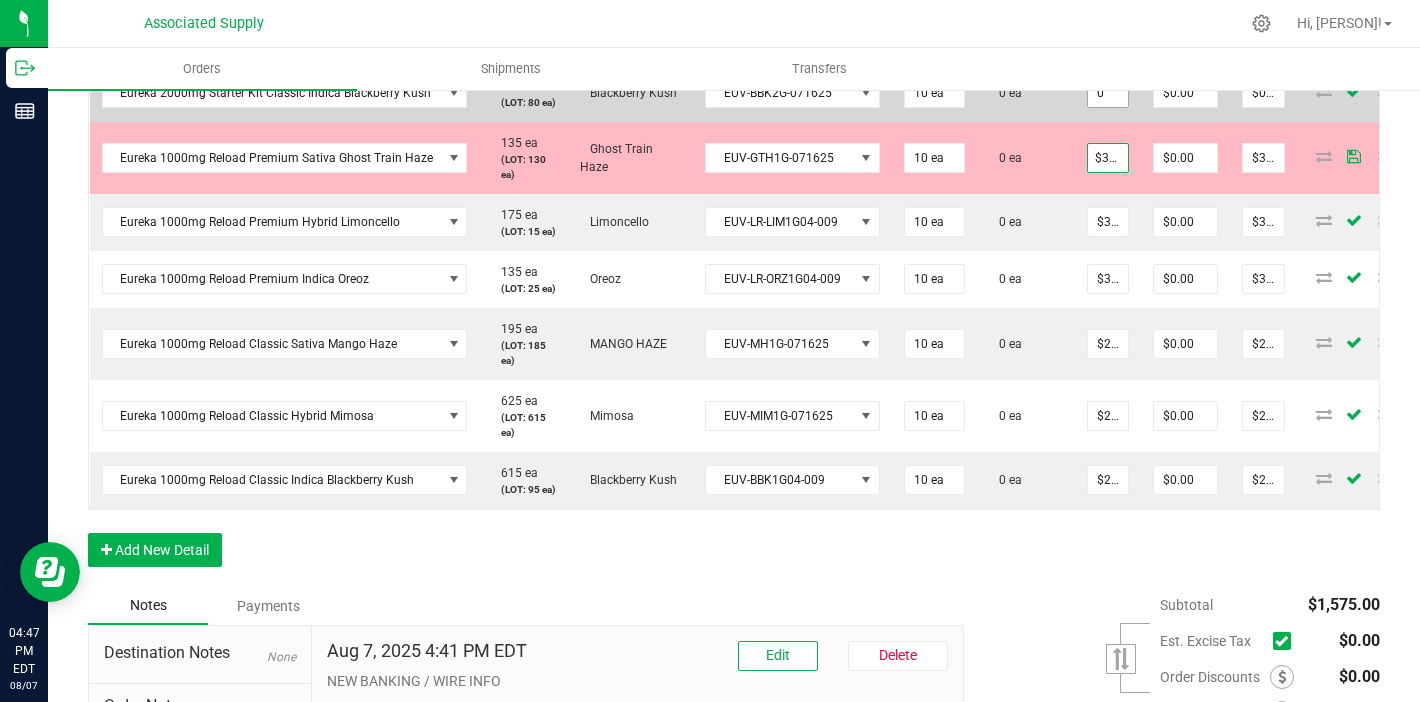 click on "0" at bounding box center [1108, 93] 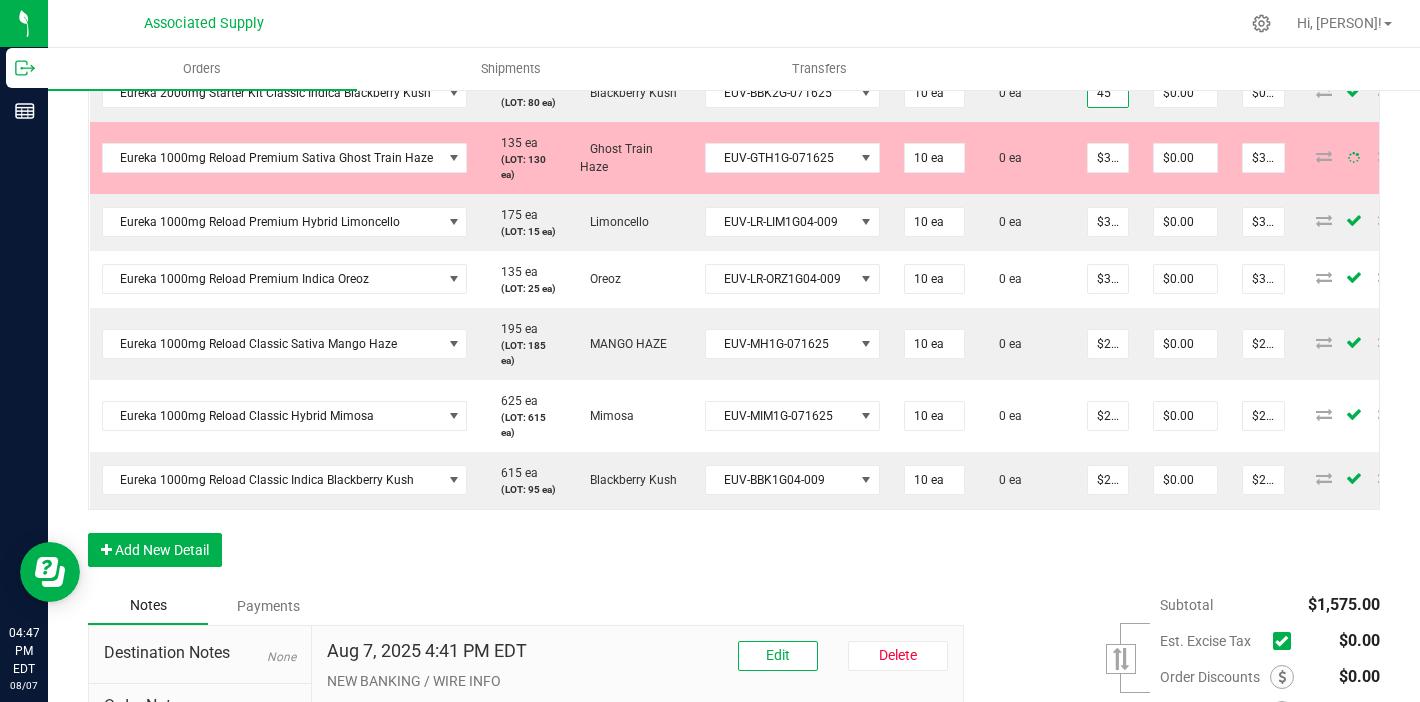 type on "45" 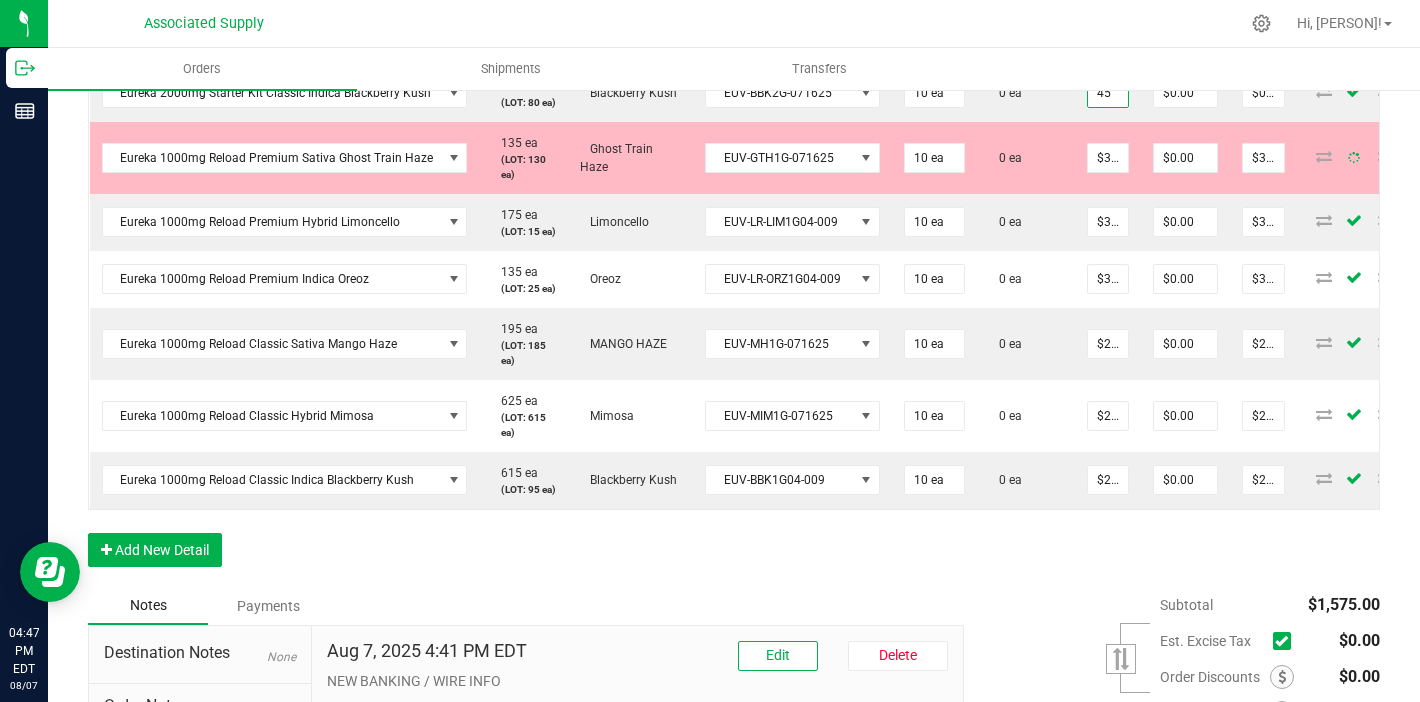 type on "0" 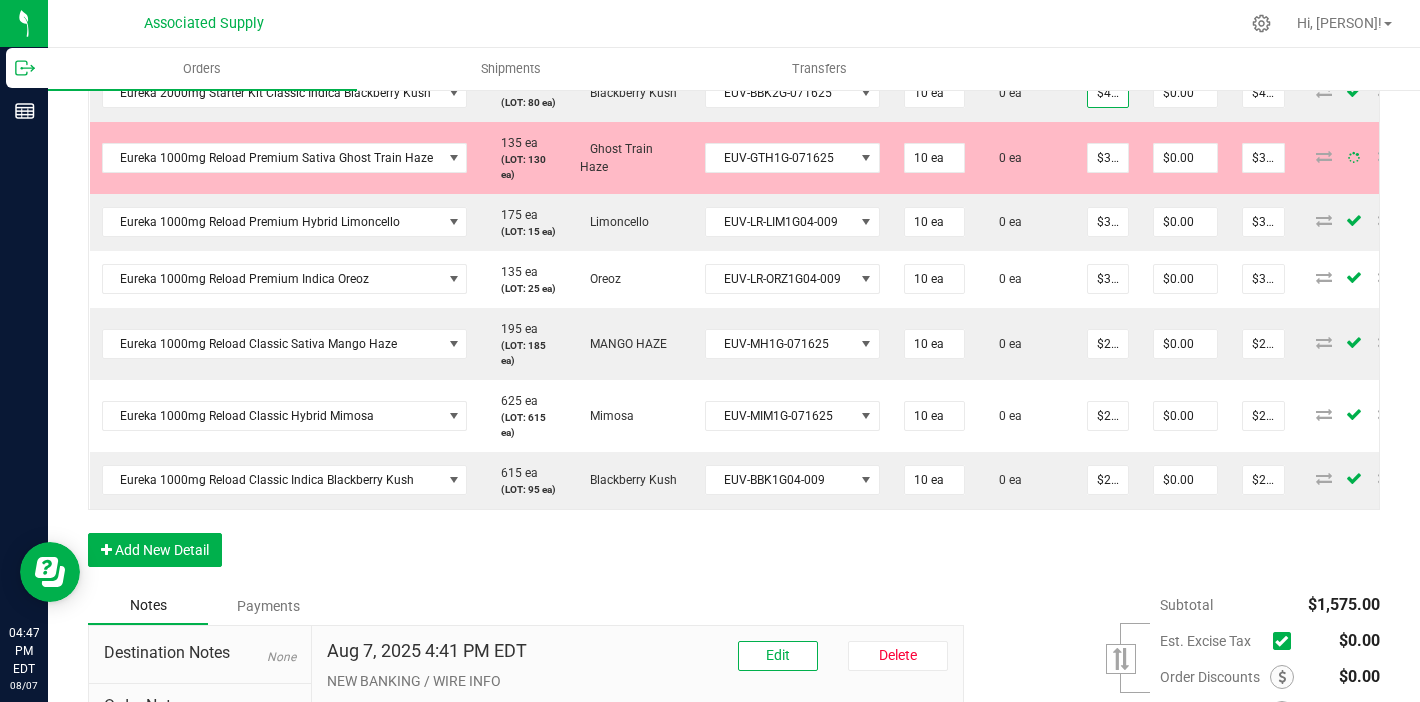 click on "0" at bounding box center (1108, 36) 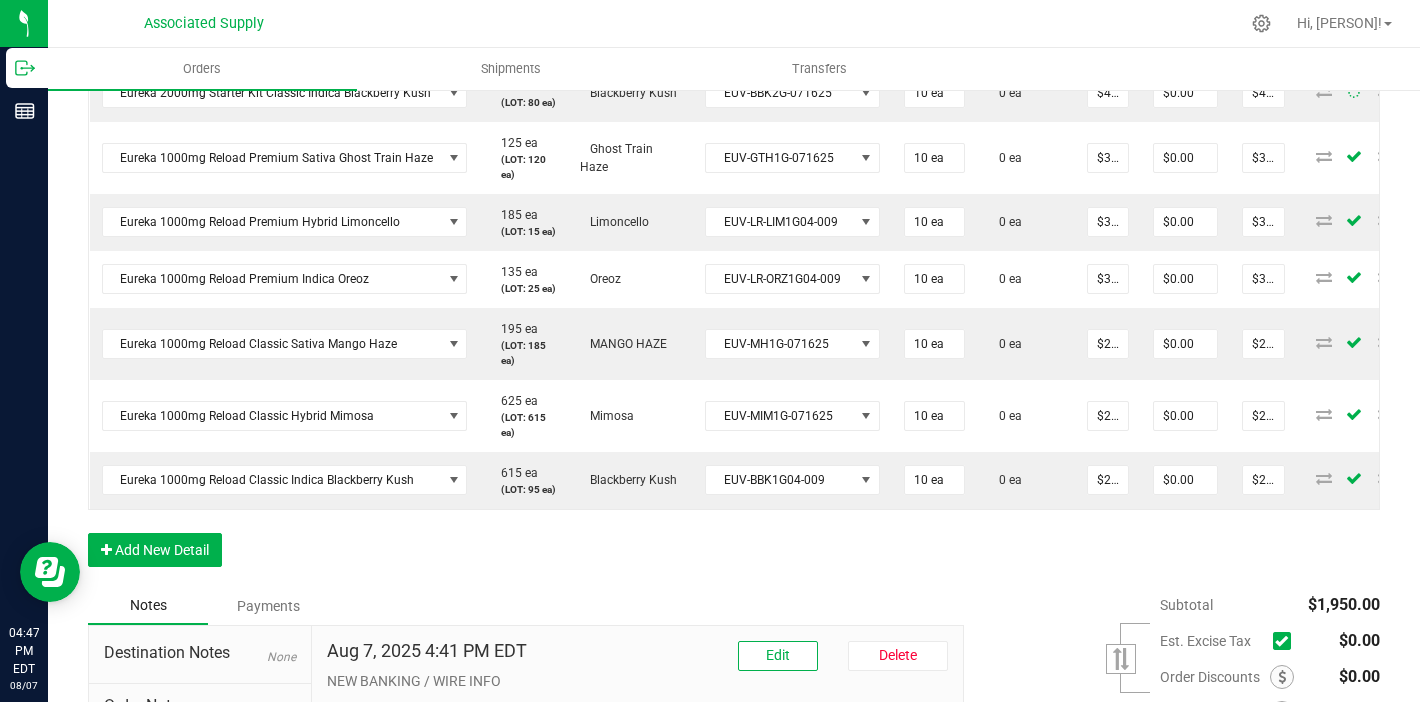 click on "0 ea" at bounding box center [1026, 36] 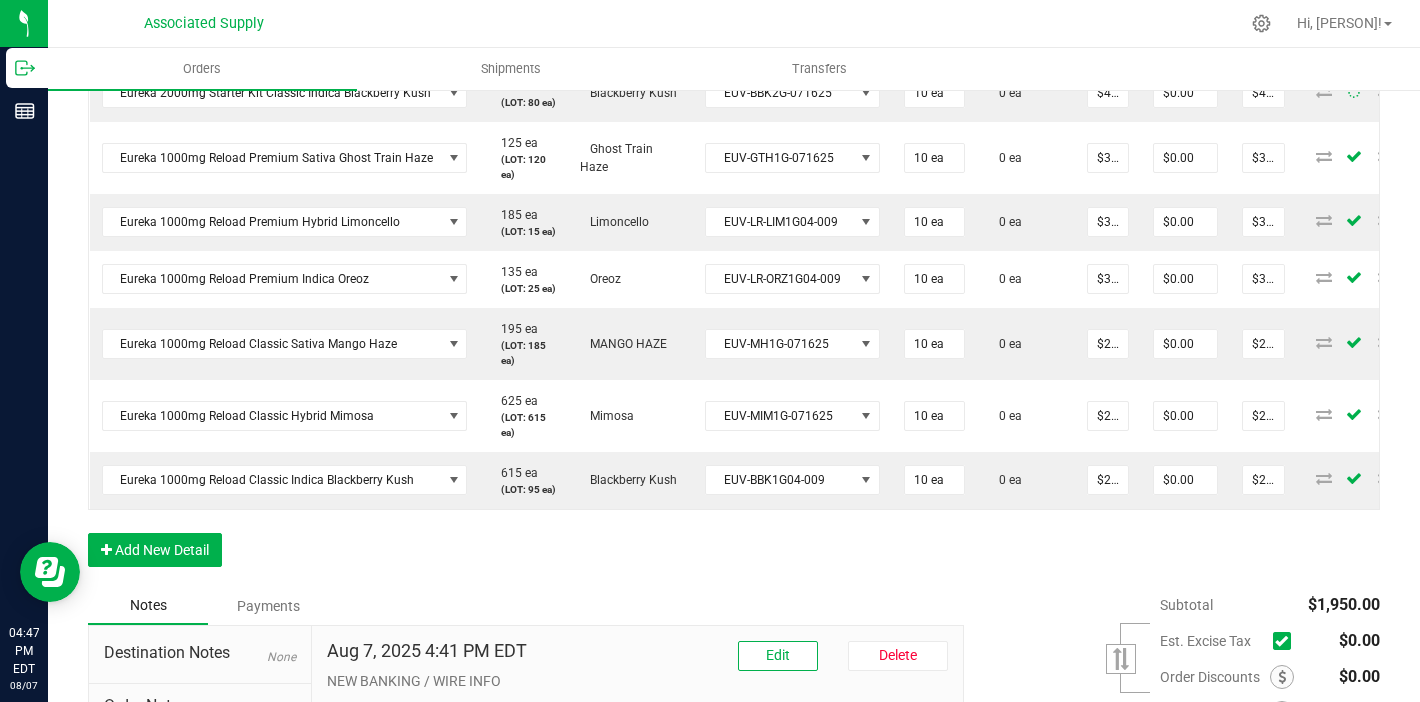 type on "$45.00000" 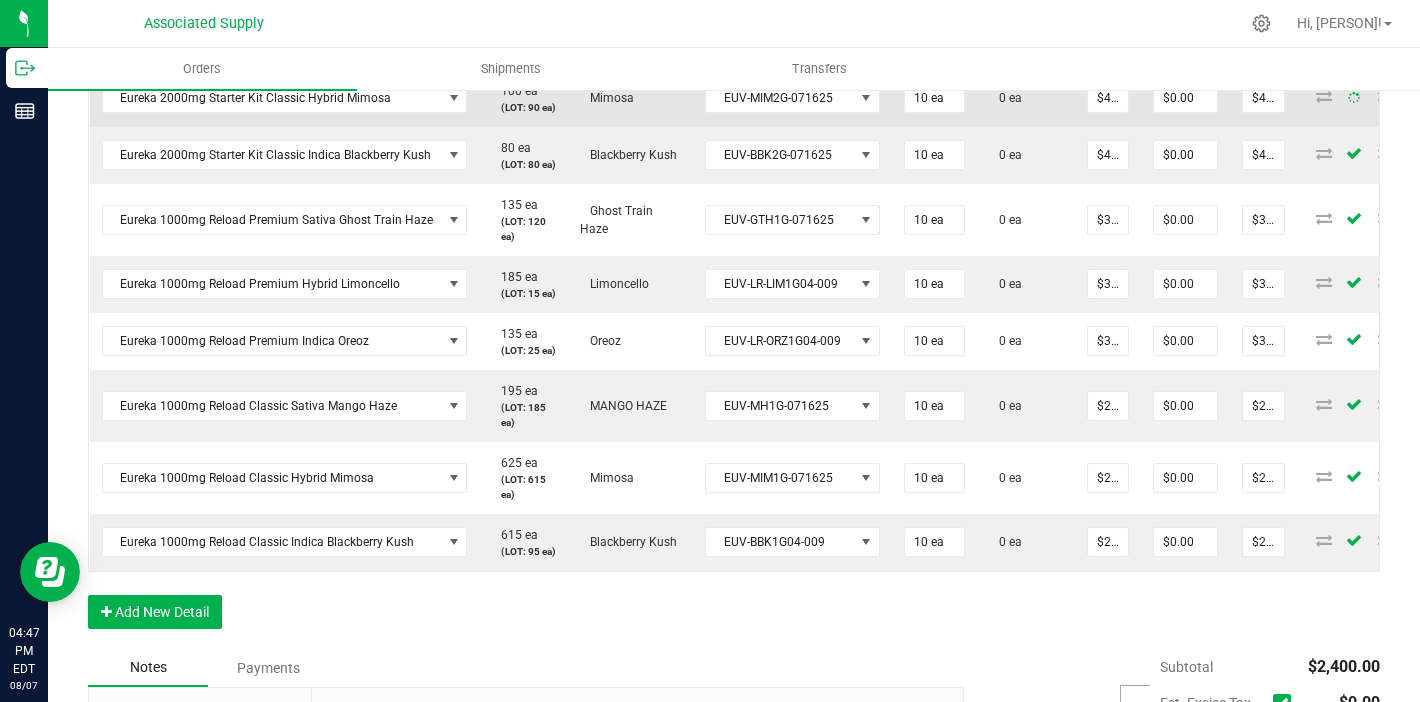 scroll, scrollTop: 1523, scrollLeft: 0, axis: vertical 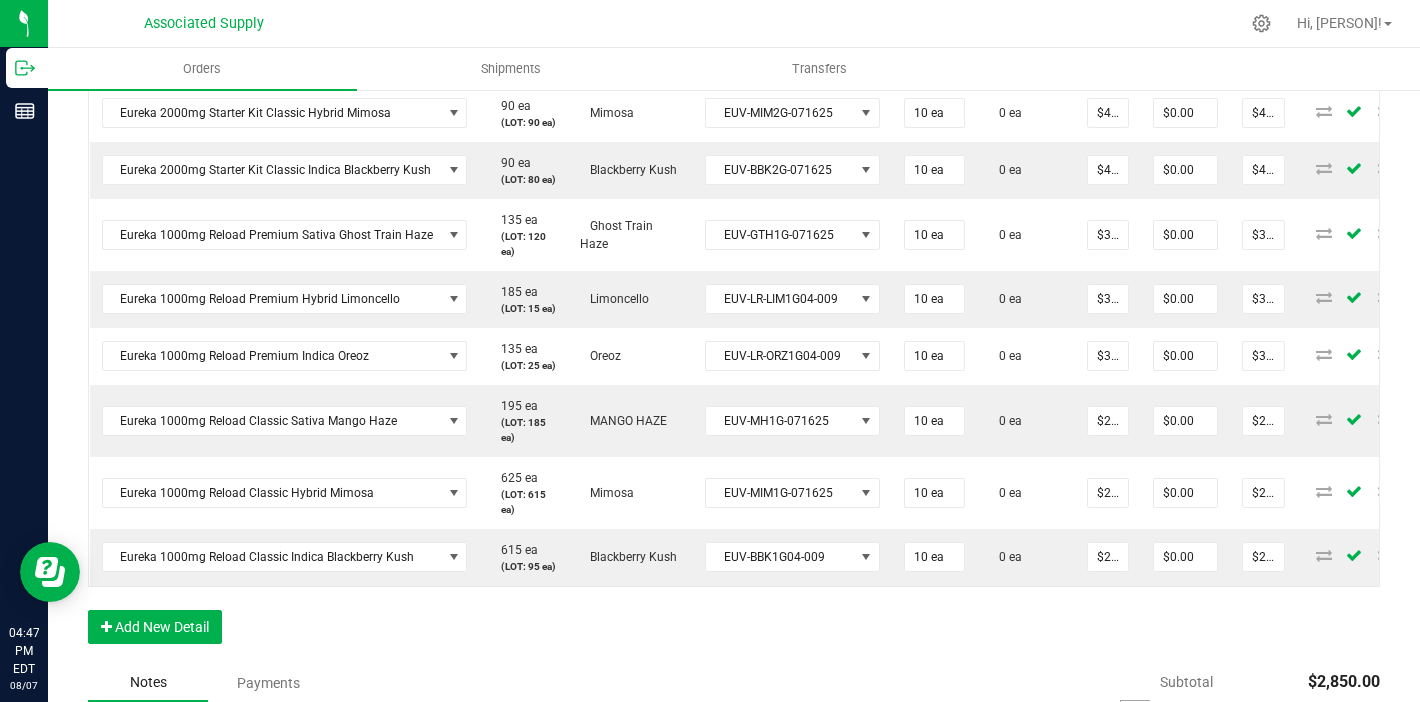 click on "0" at bounding box center [1108, 56] 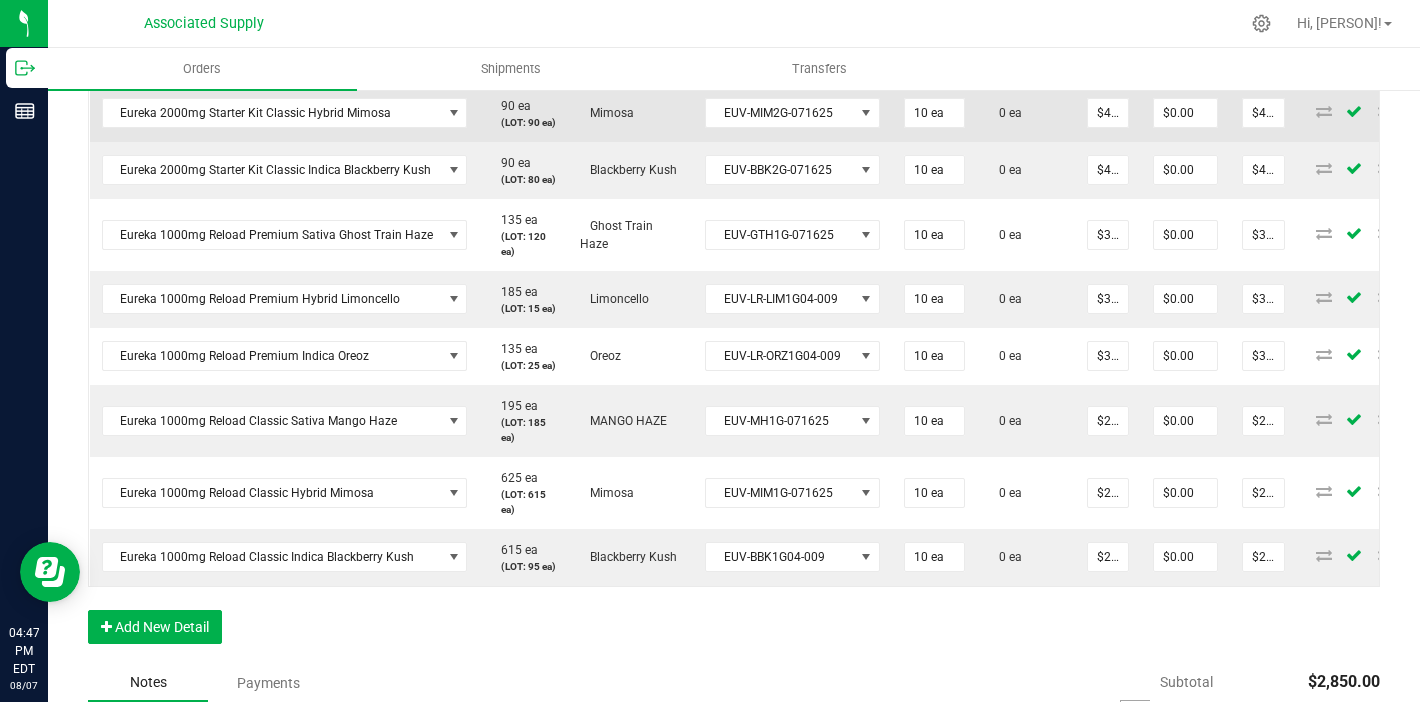 type on "$45.00000" 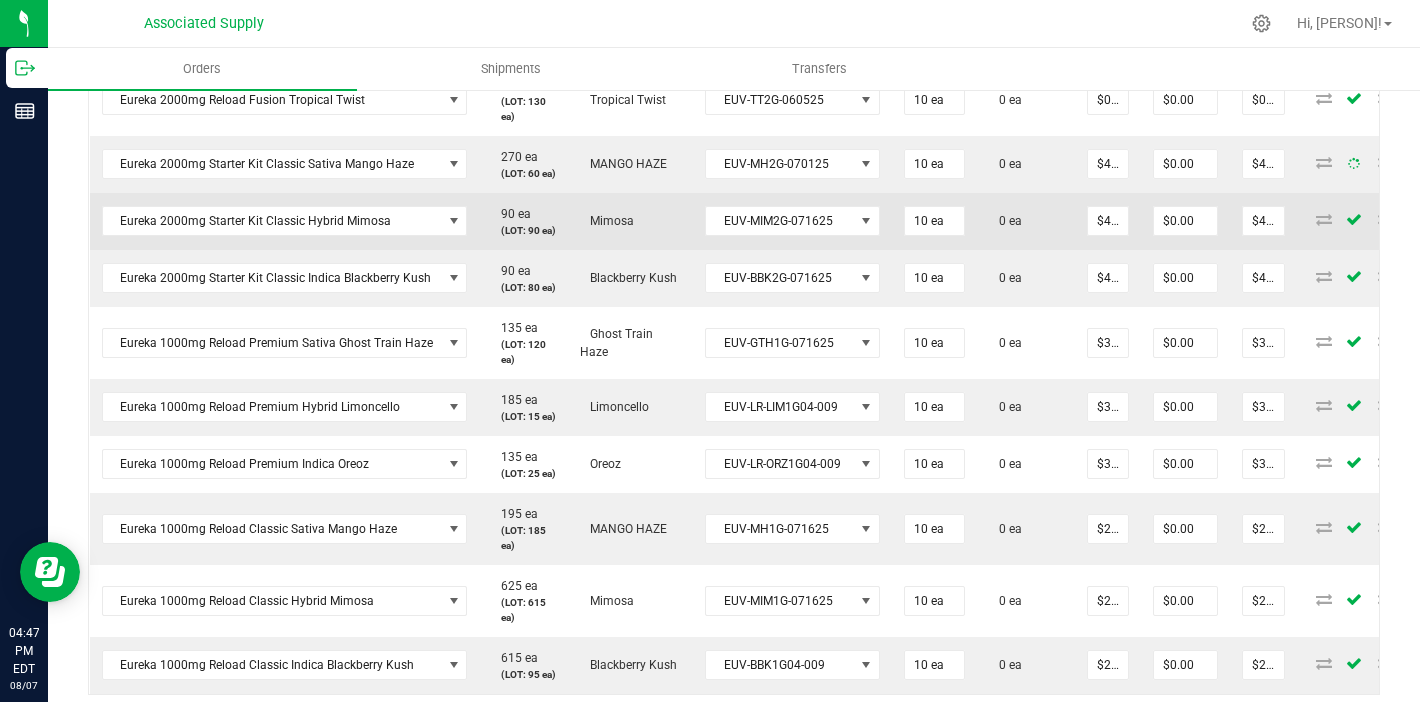 scroll, scrollTop: 1407, scrollLeft: 0, axis: vertical 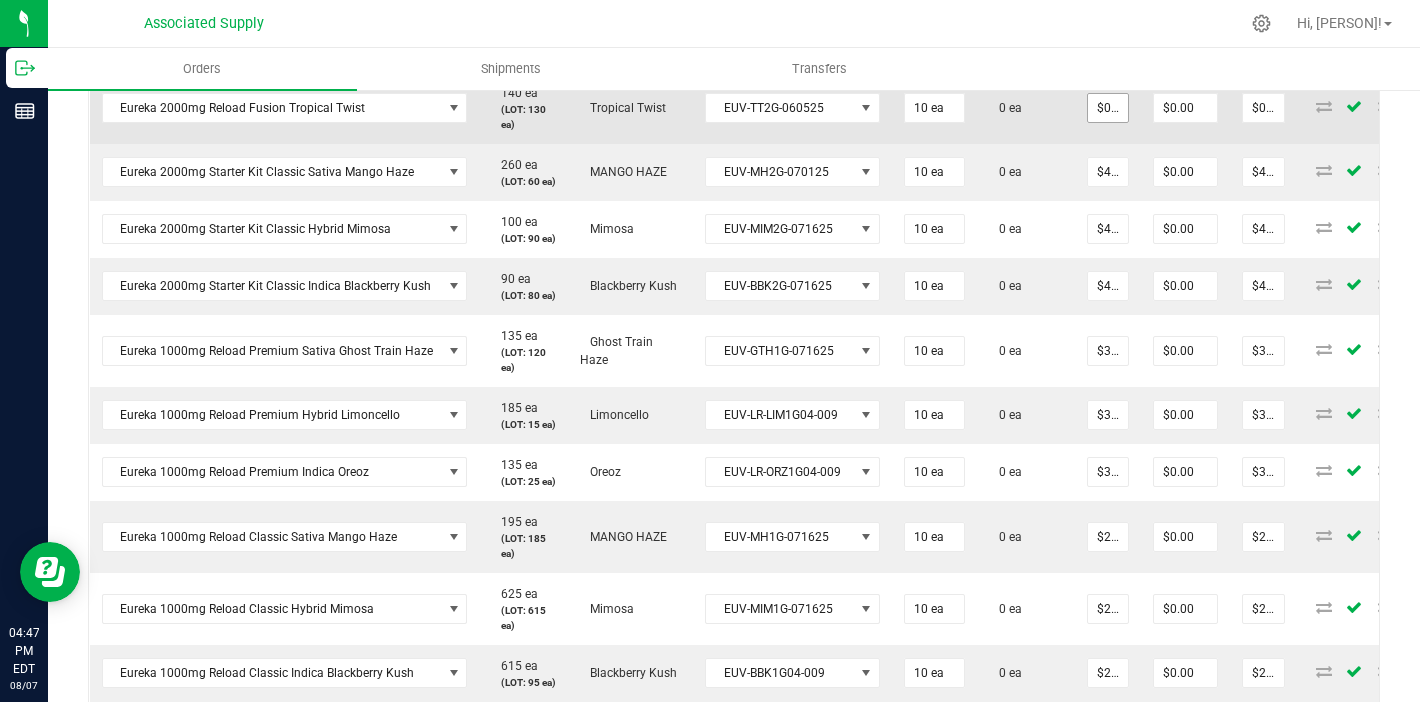 type on "0" 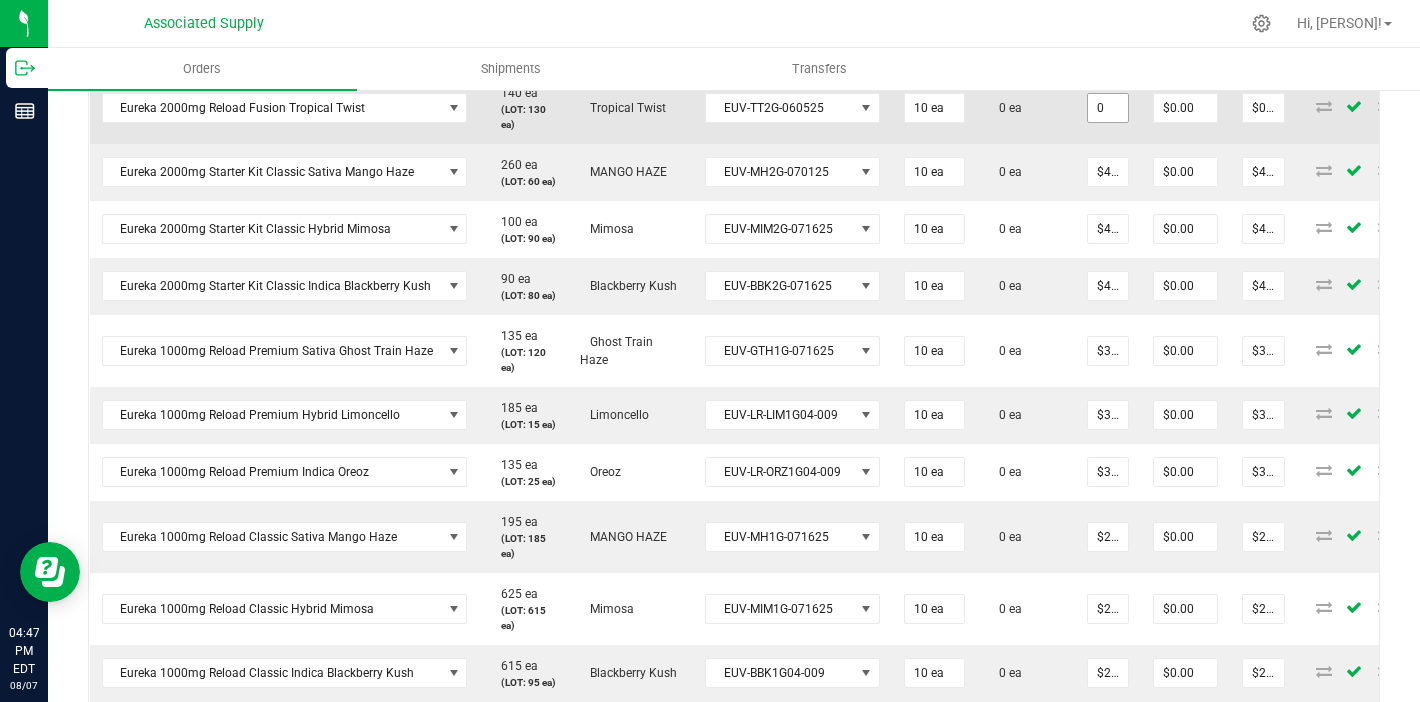click on "0" at bounding box center (1108, 108) 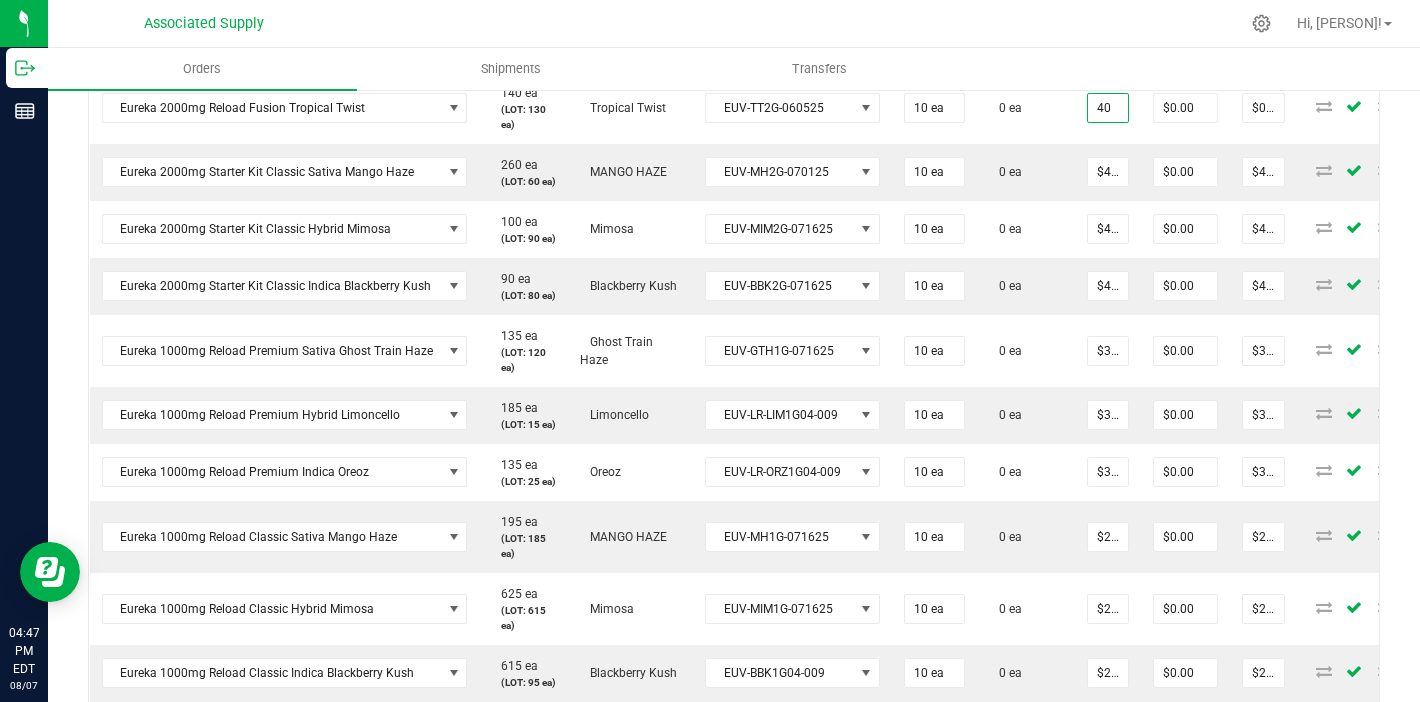 type on "40" 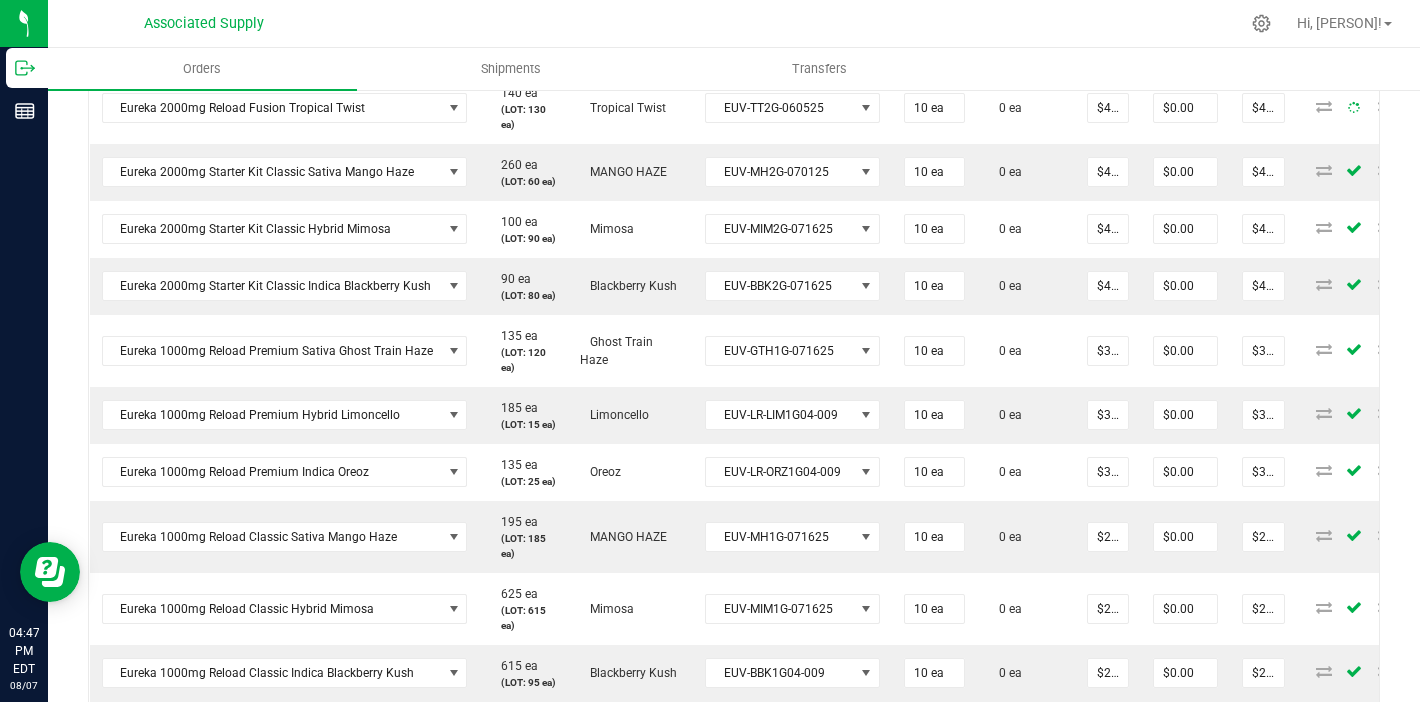 click on "40" at bounding box center (1108, 36) 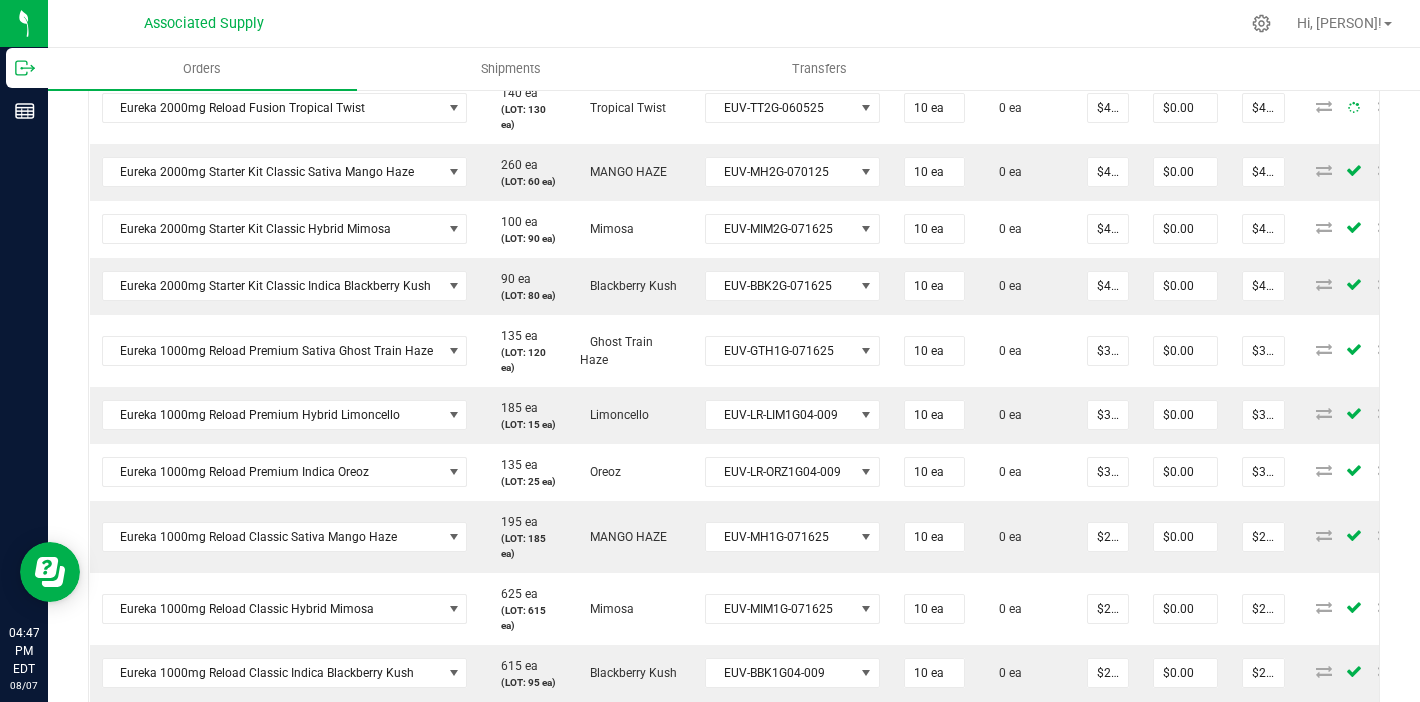 type on "$40.00000" 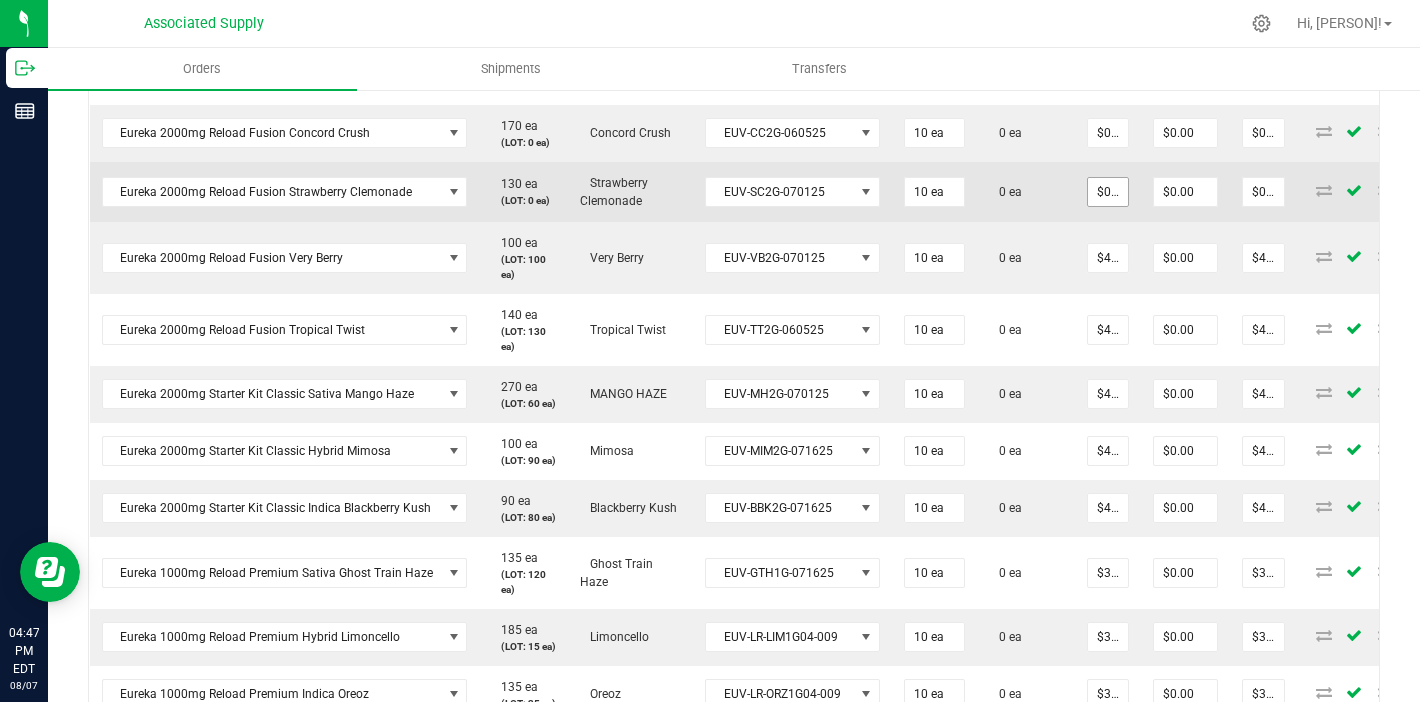 scroll, scrollTop: 1181, scrollLeft: 0, axis: vertical 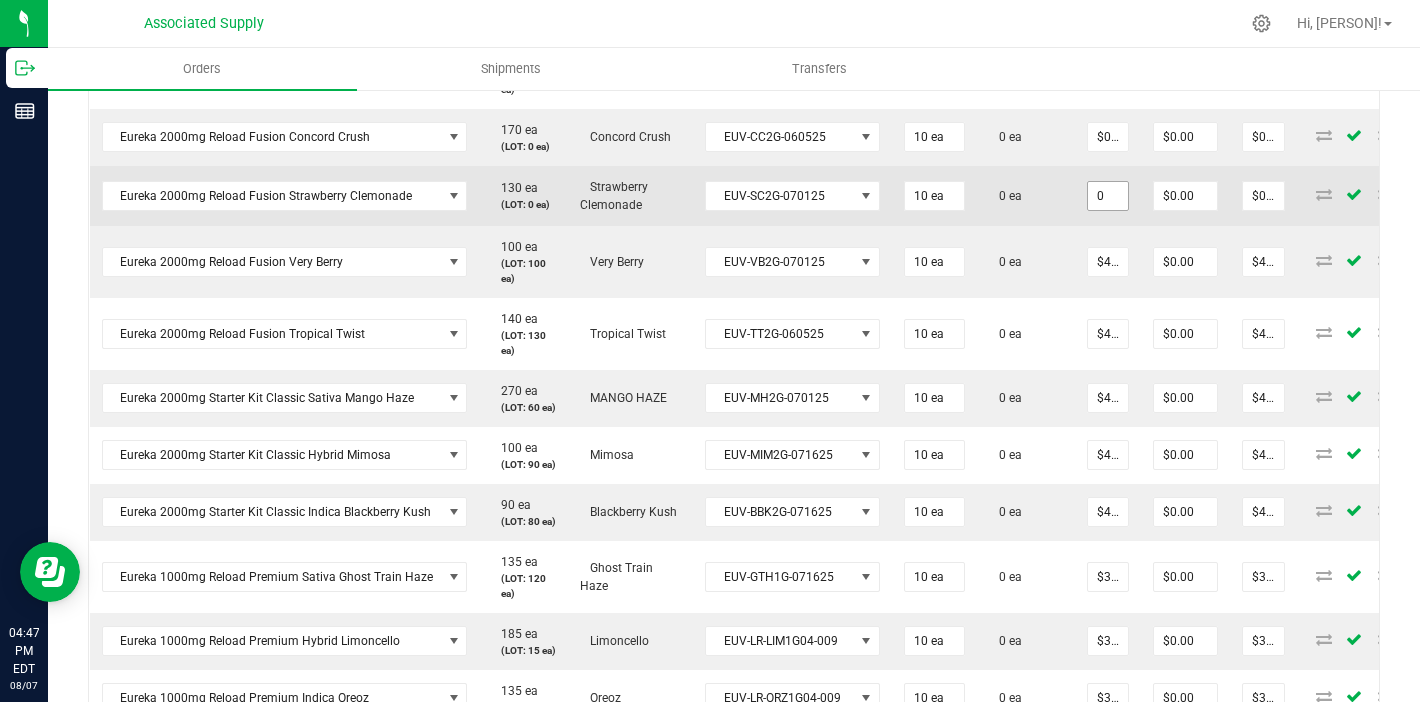click on "0" at bounding box center (1108, 196) 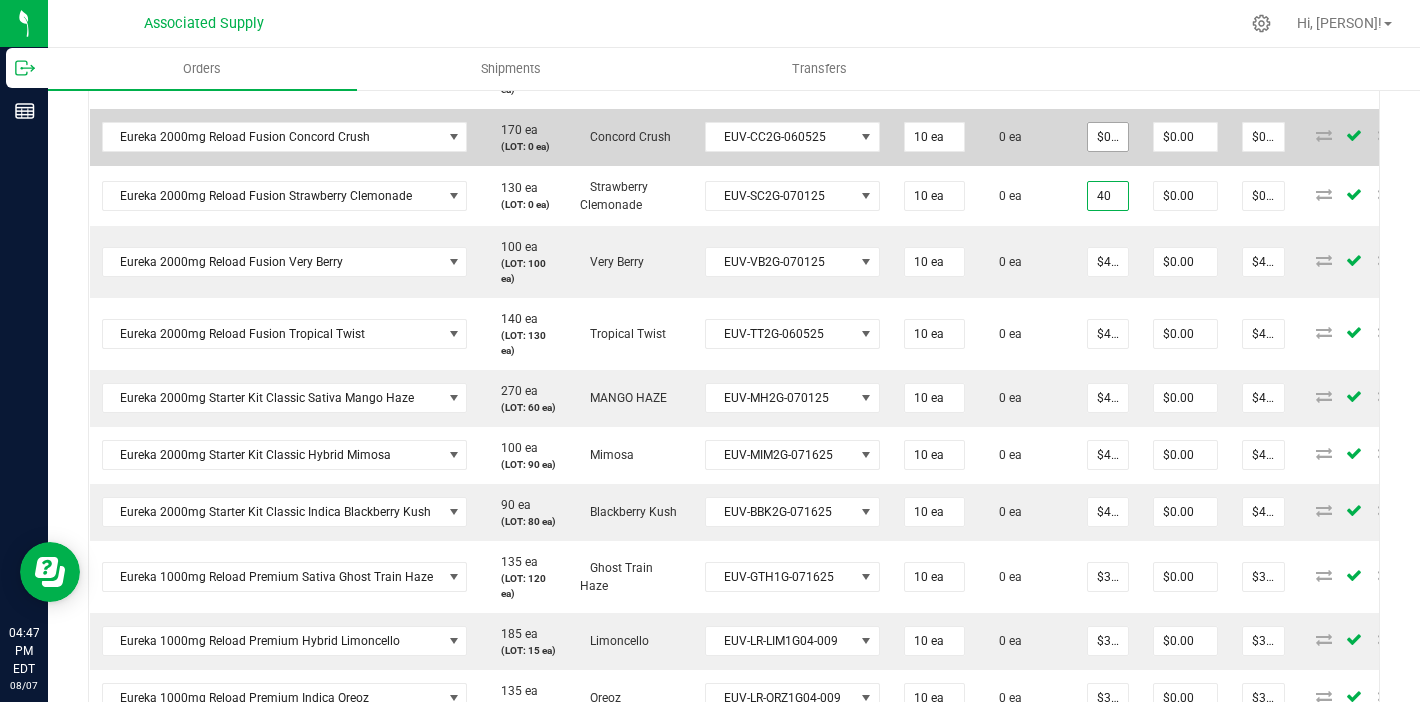 type on "40" 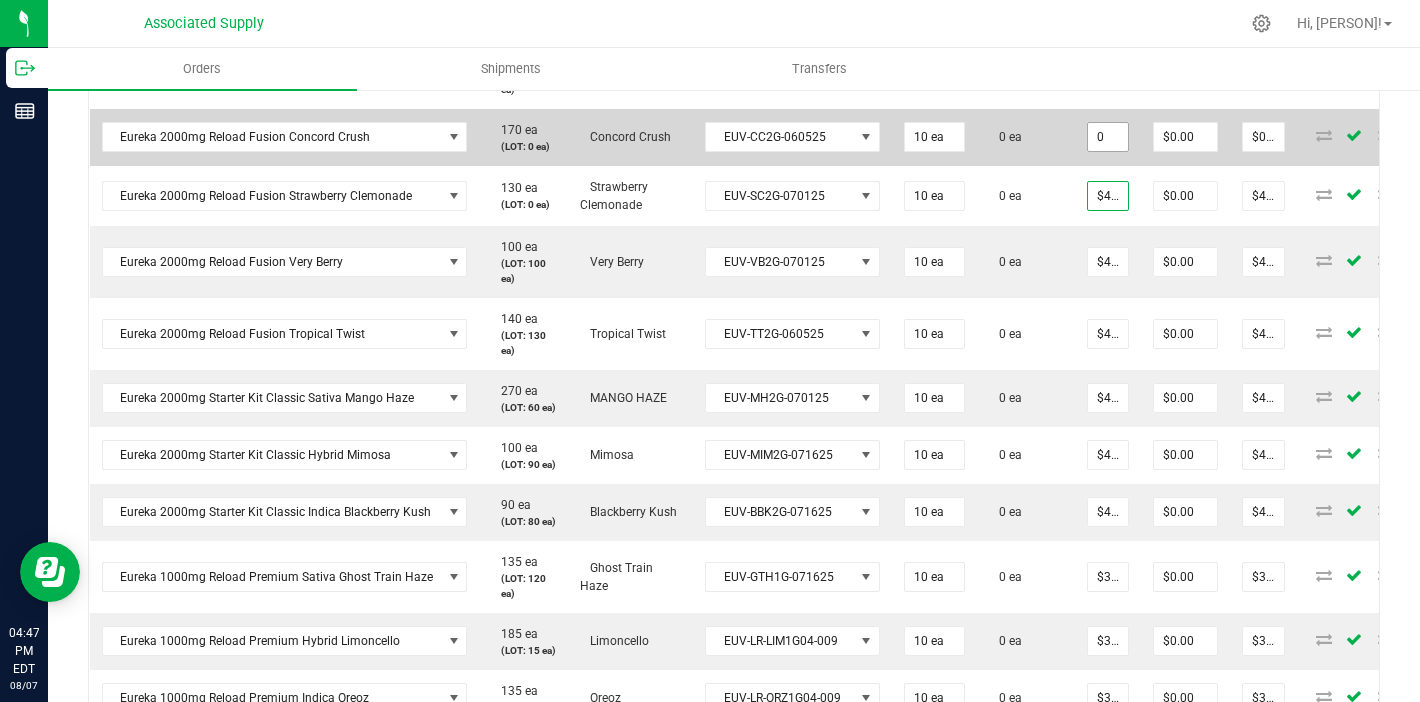 click on "0" at bounding box center (1108, 137) 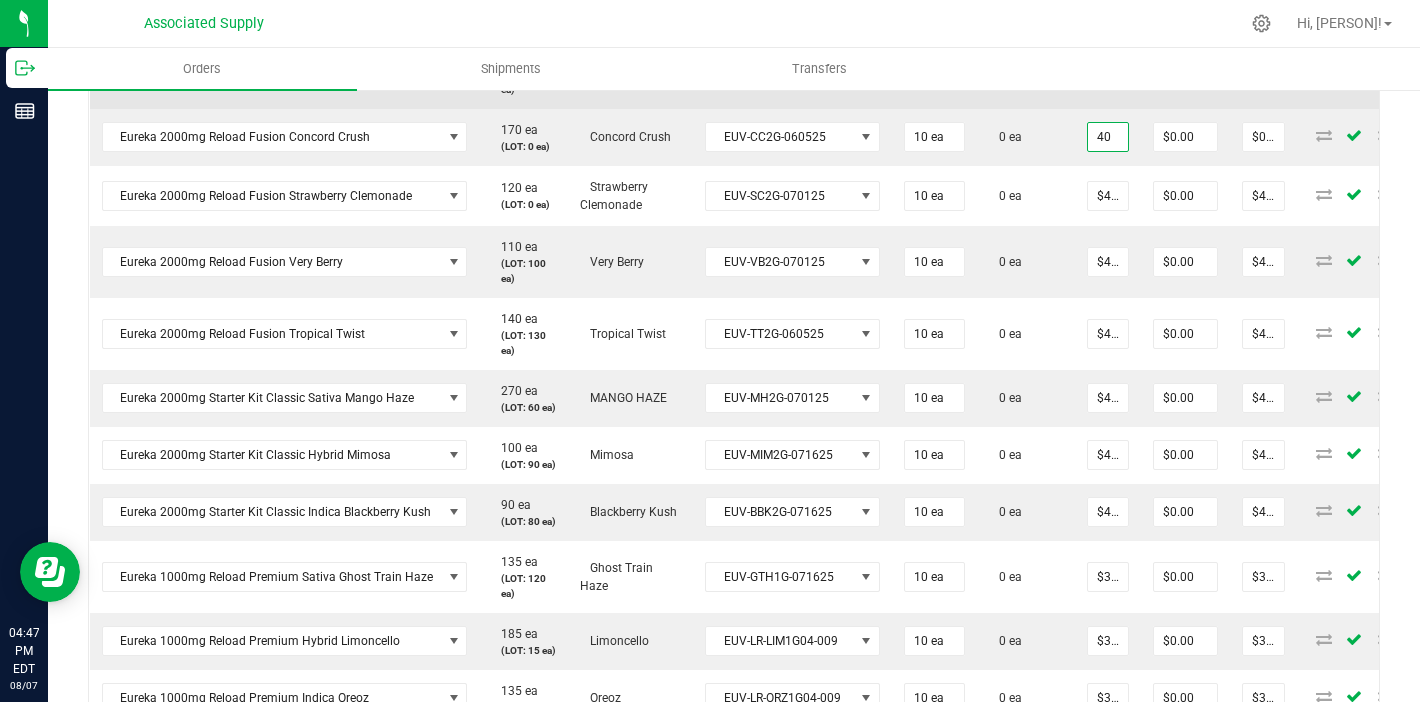 type on "40" 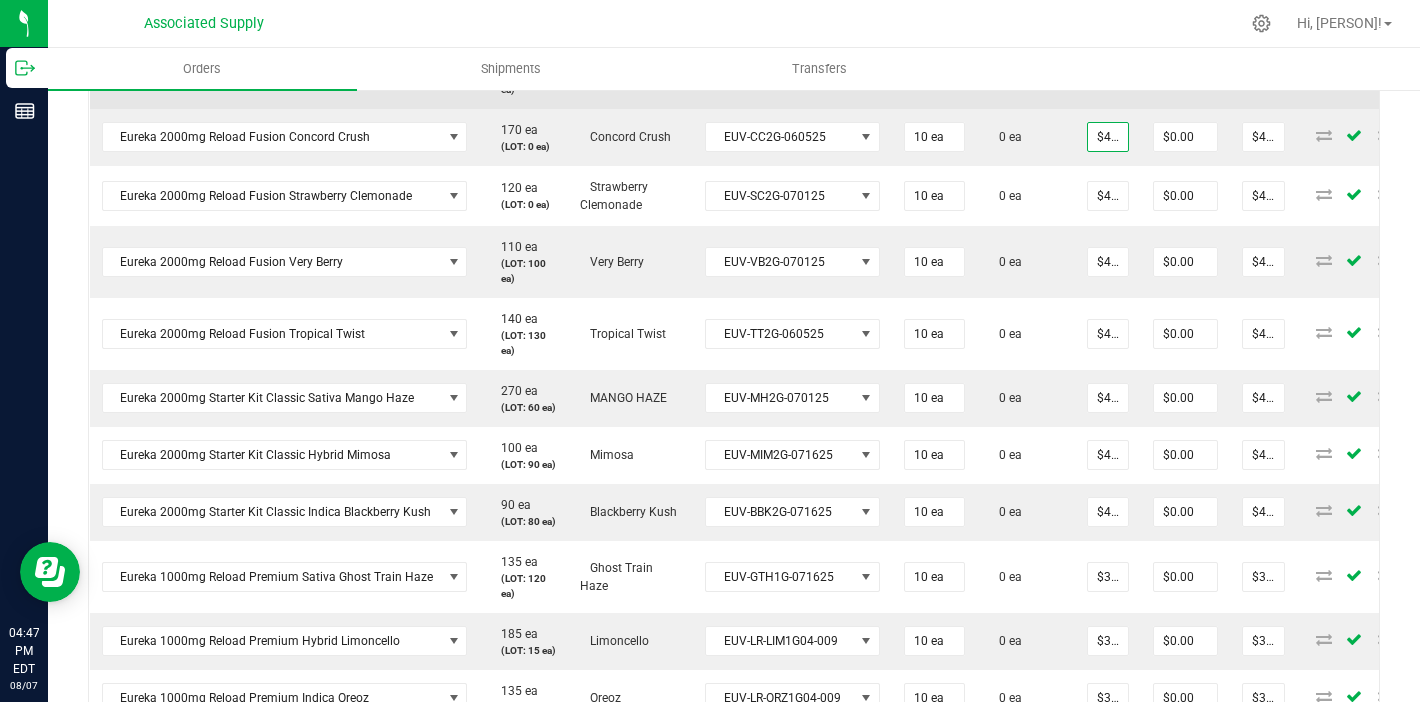 click on "0" at bounding box center [1108, 73] 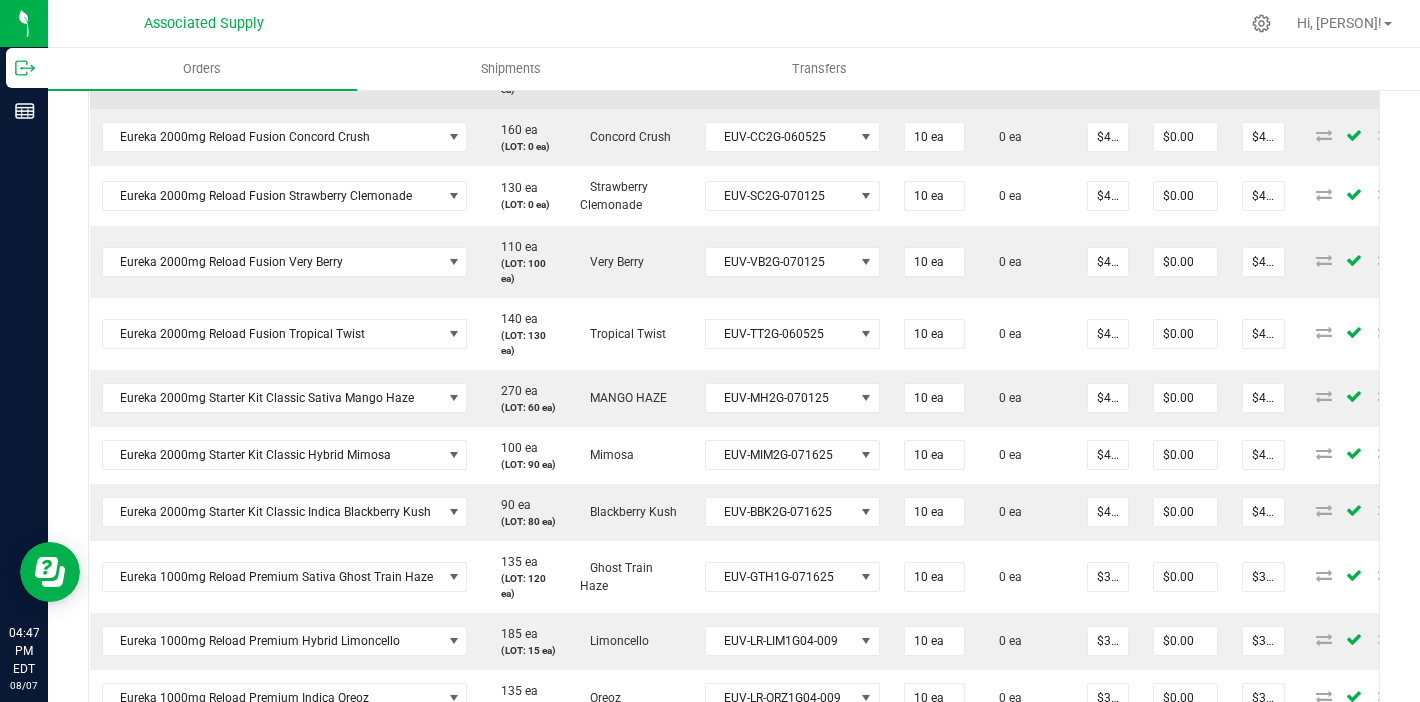 click on "40" at bounding box center [1108, 73] 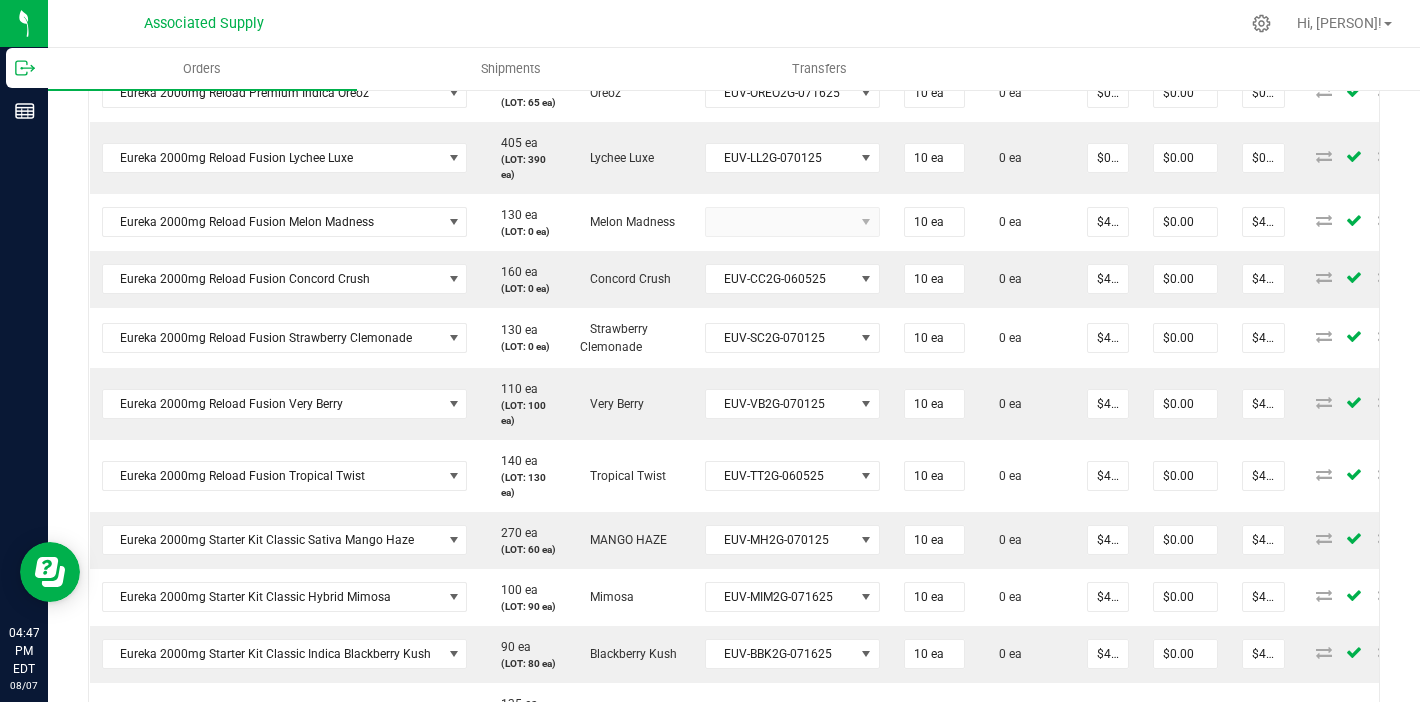 scroll, scrollTop: 1020, scrollLeft: 0, axis: vertical 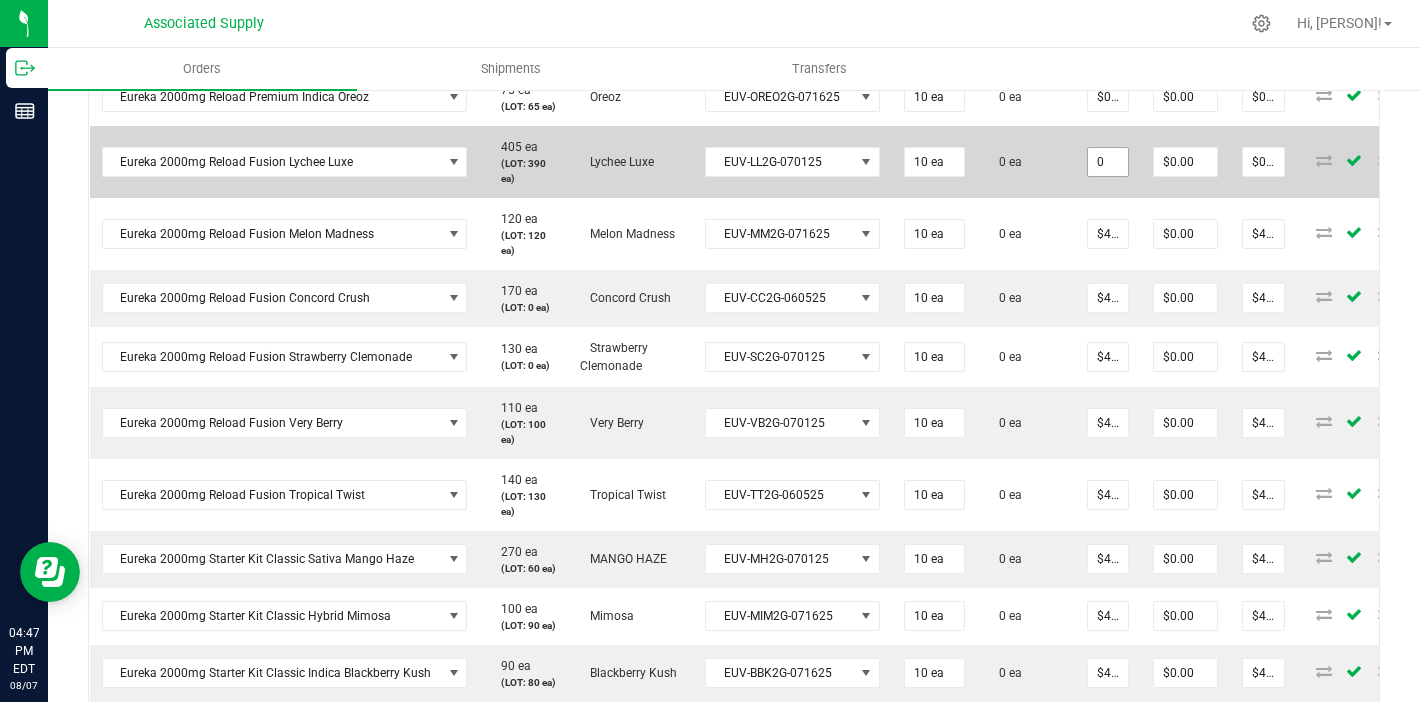 click on "0" at bounding box center (1108, 162) 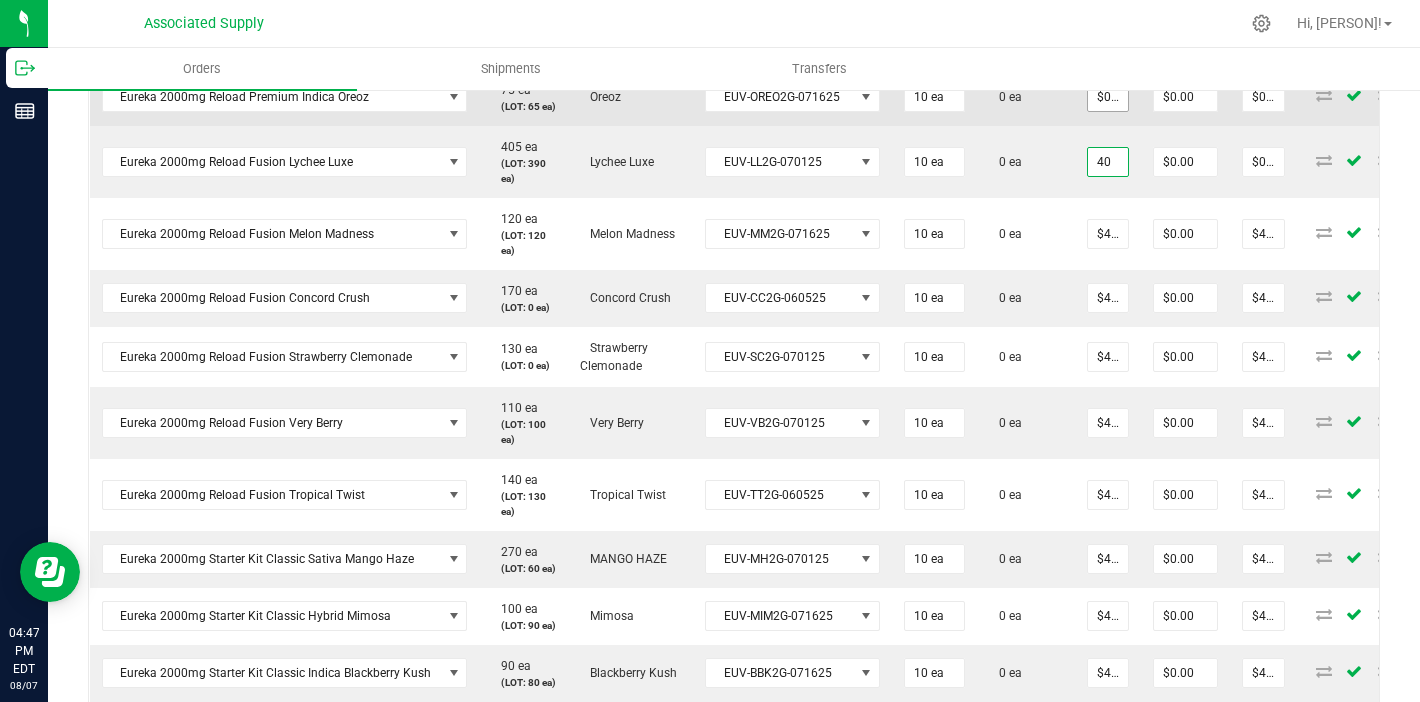 type on "40" 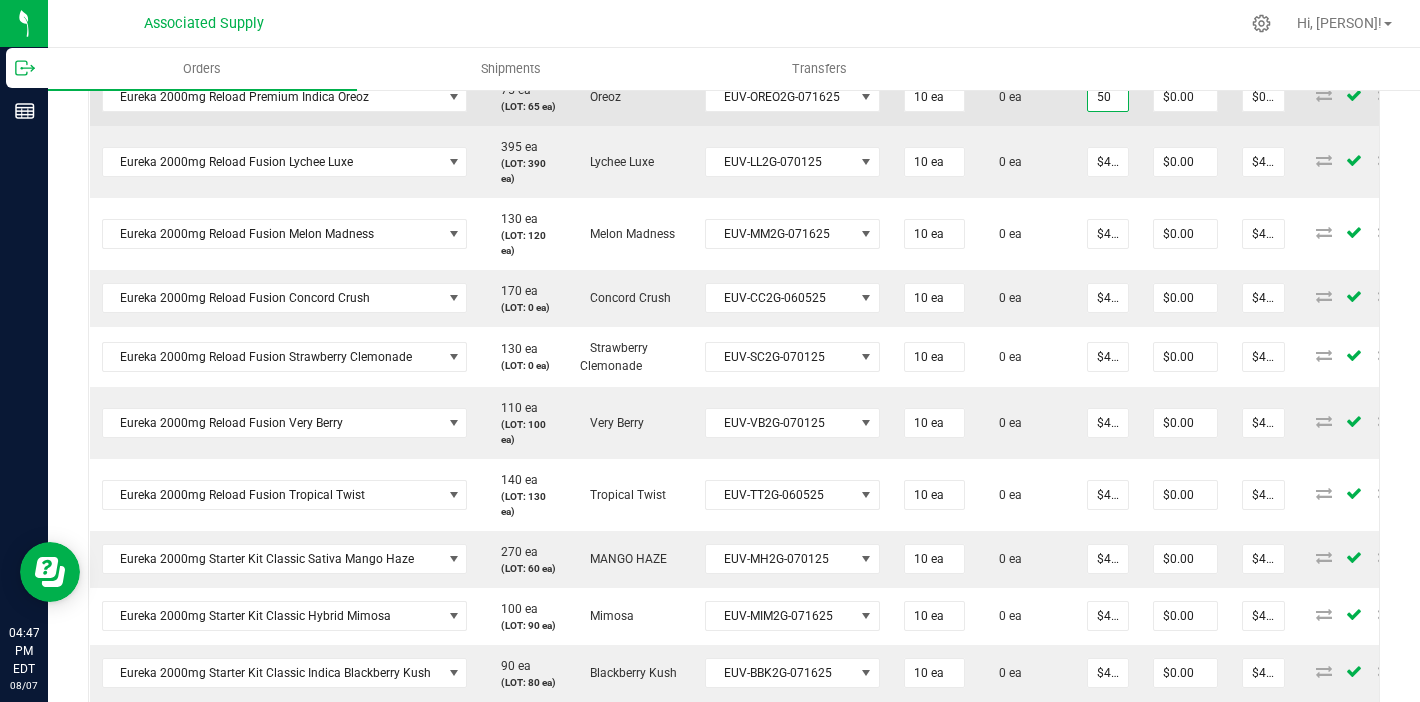click on "0 ea" at bounding box center (1026, 97) 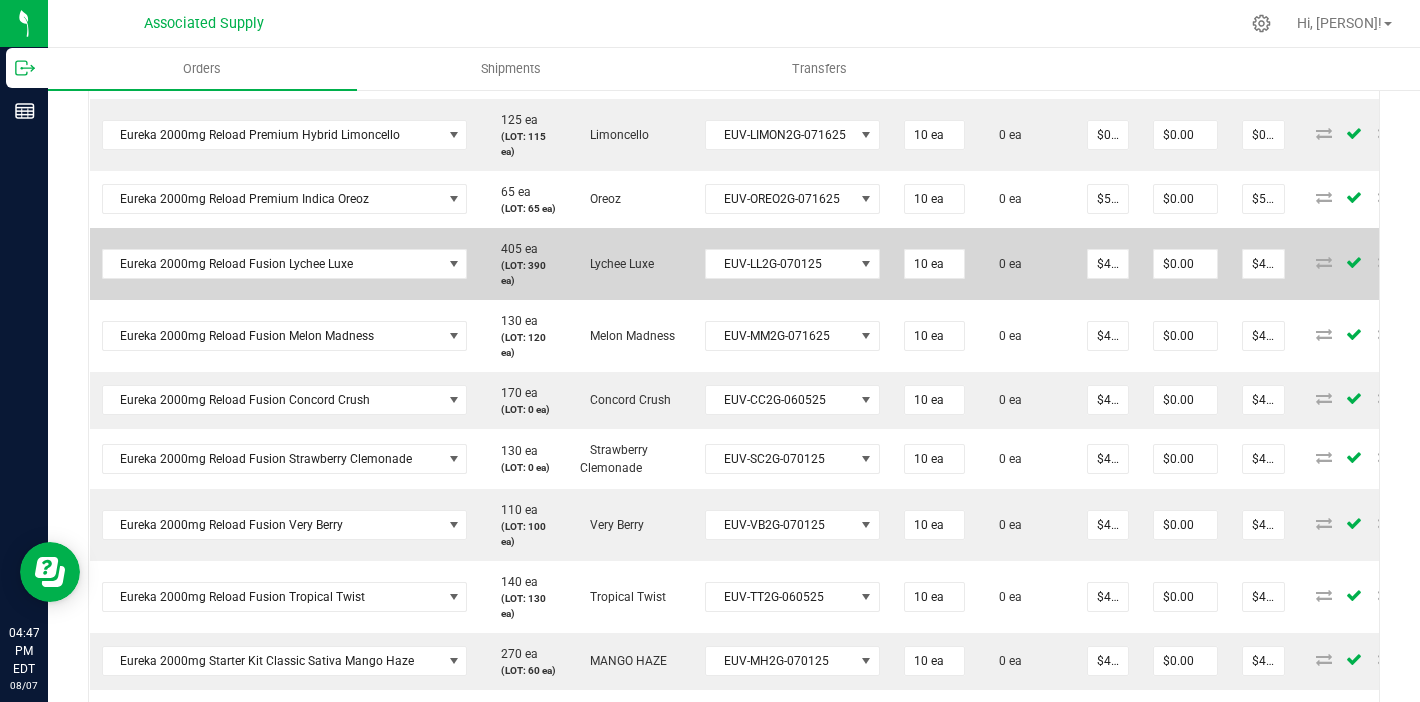 scroll, scrollTop: 905, scrollLeft: 0, axis: vertical 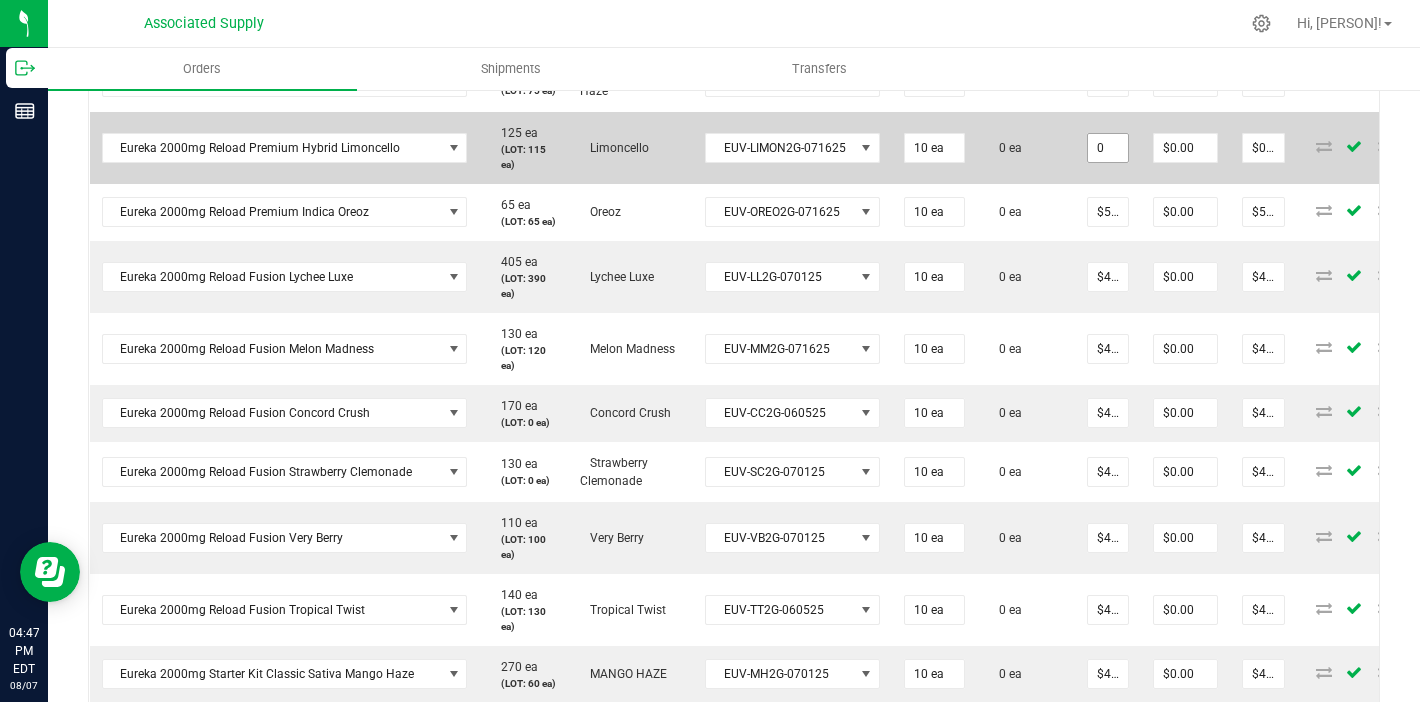 click on "0" at bounding box center [1108, 148] 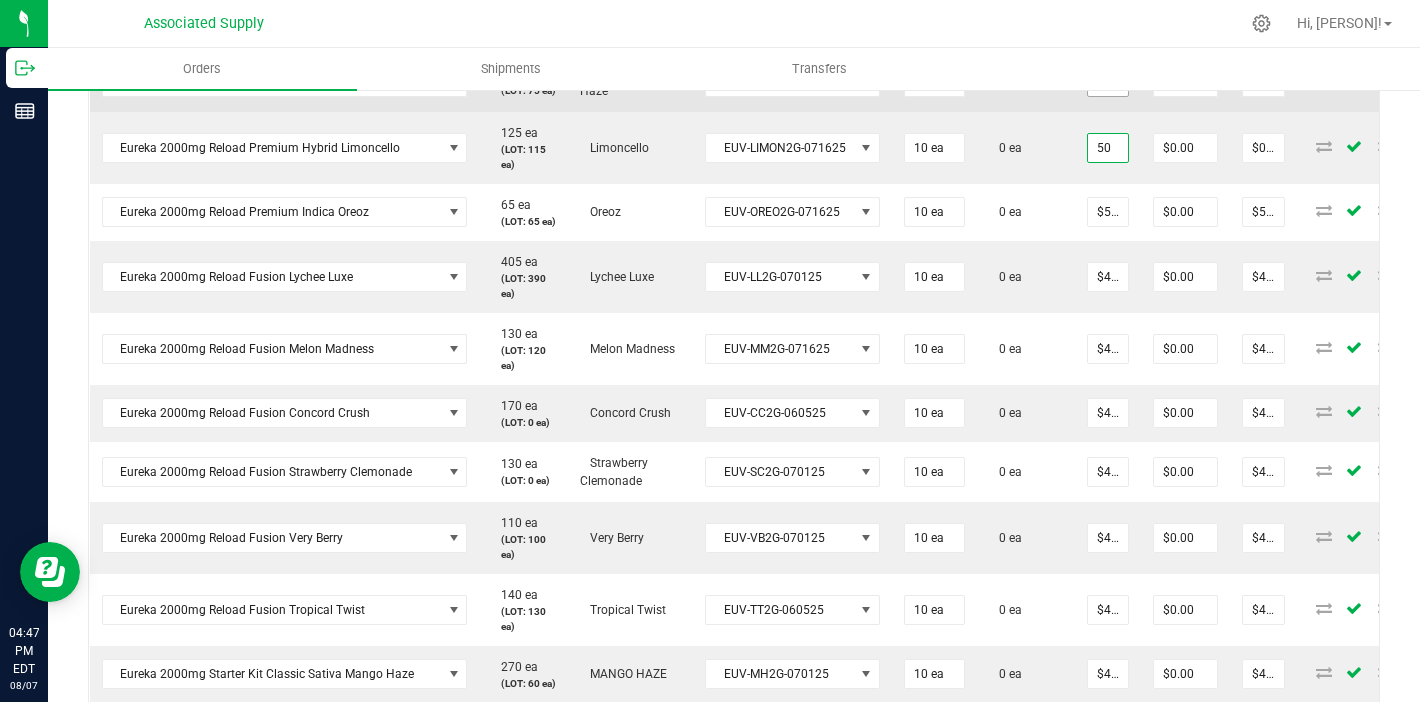 type on "50" 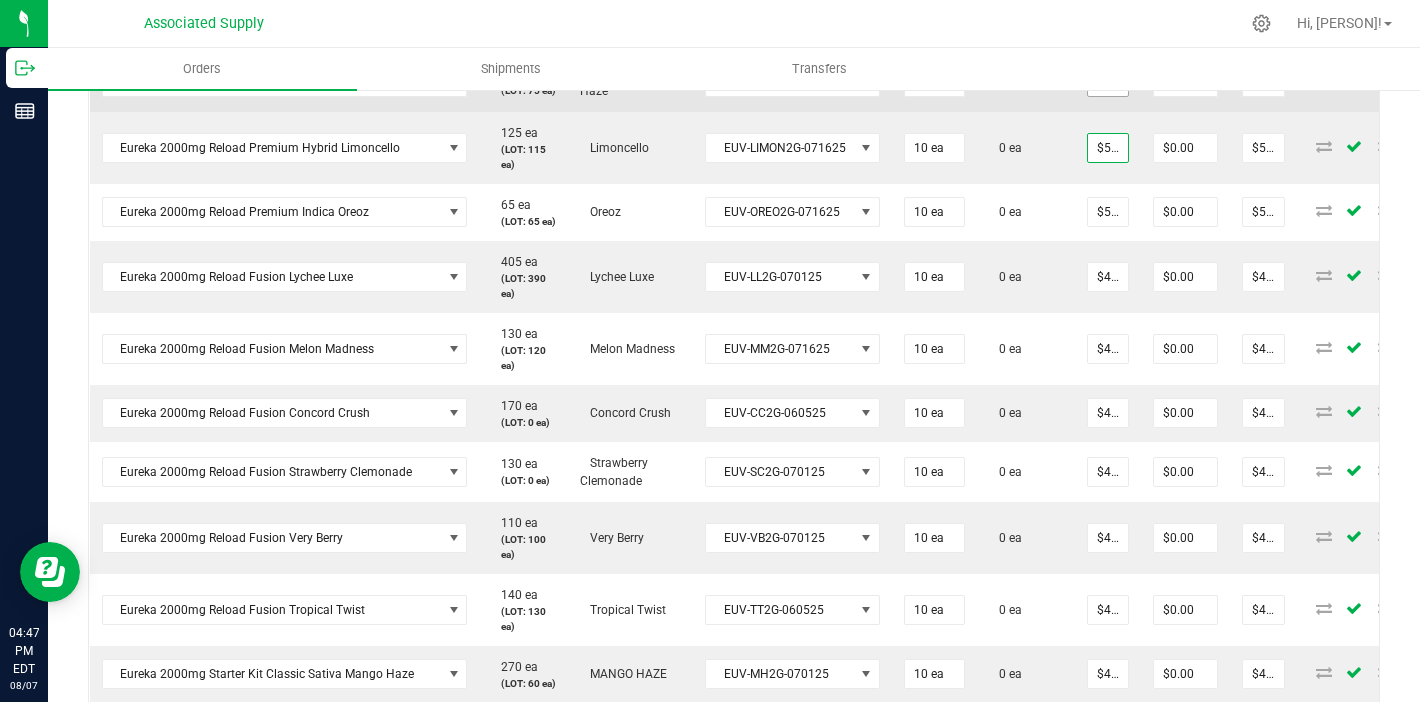 click on "0" at bounding box center (1108, 82) 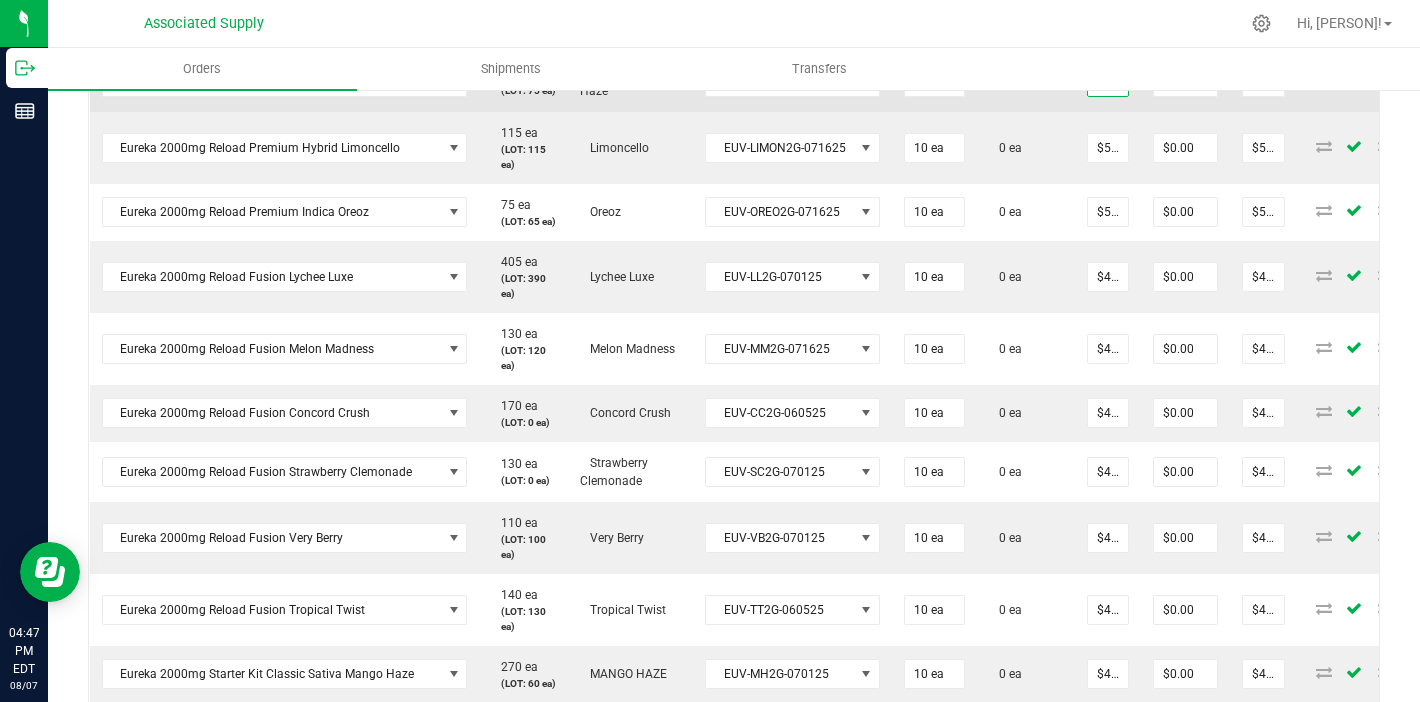 type on "$50.00000" 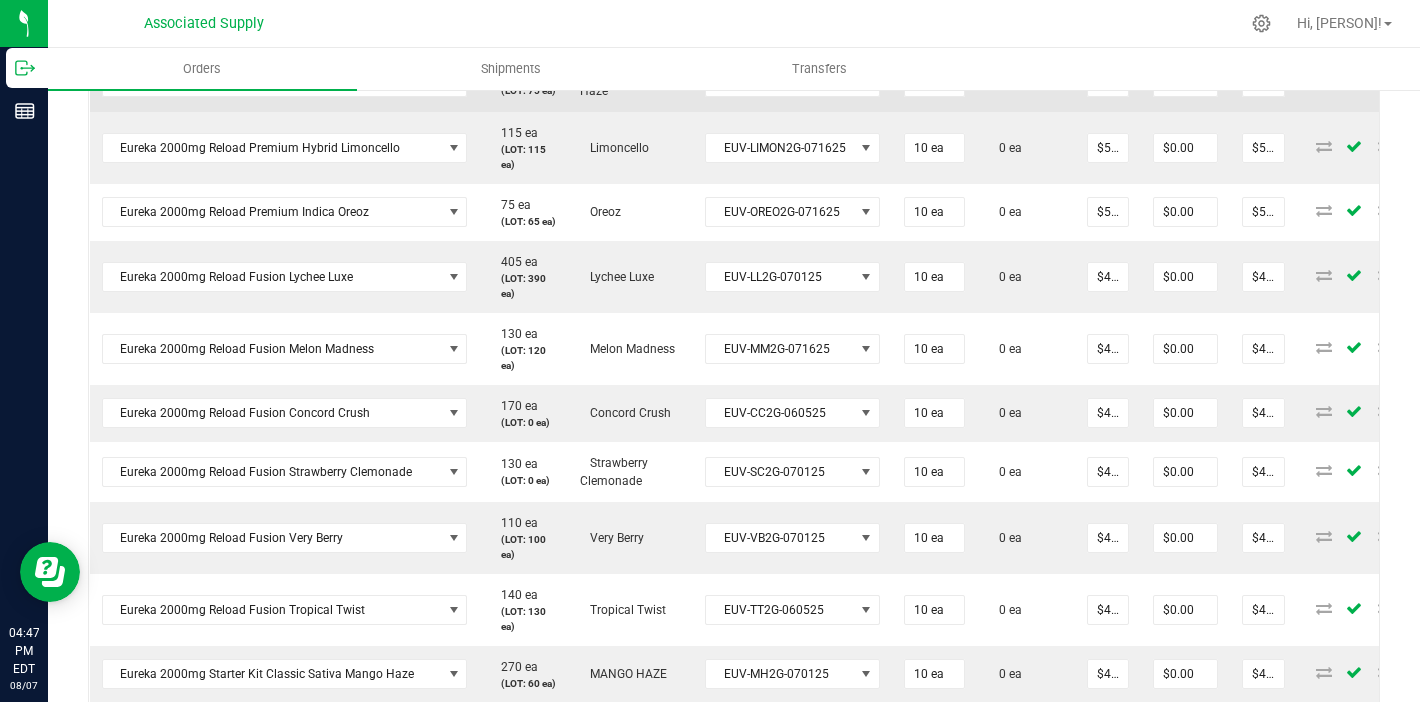 click on "0 ea" at bounding box center (1026, 82) 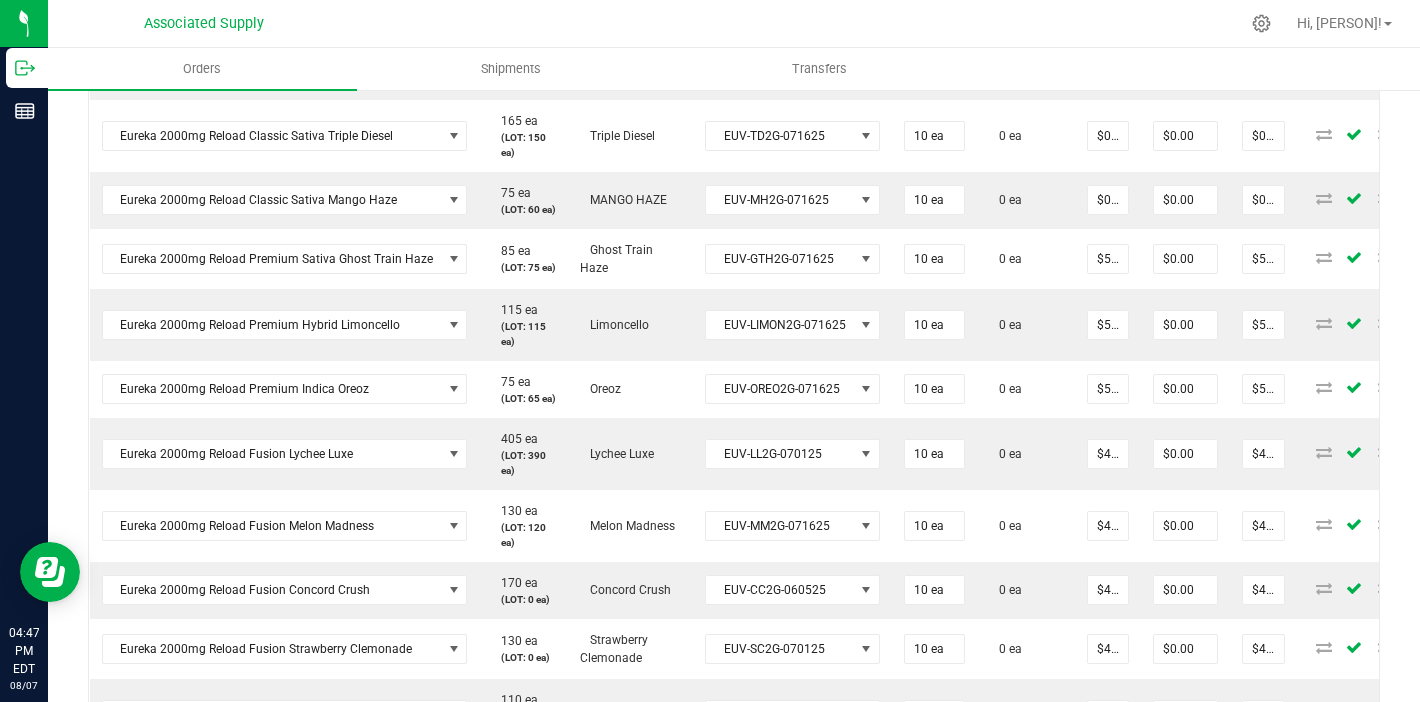 scroll, scrollTop: 724, scrollLeft: 0, axis: vertical 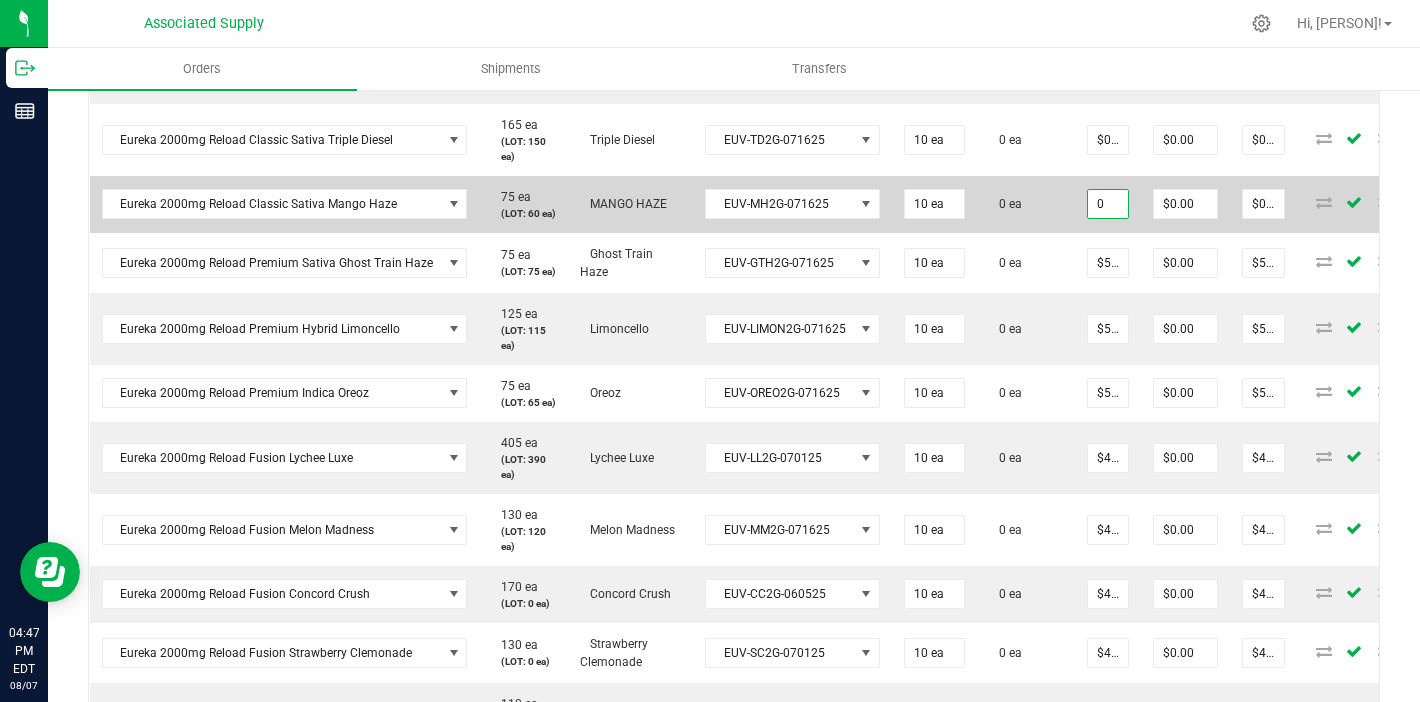 click on "0" at bounding box center [1108, 204] 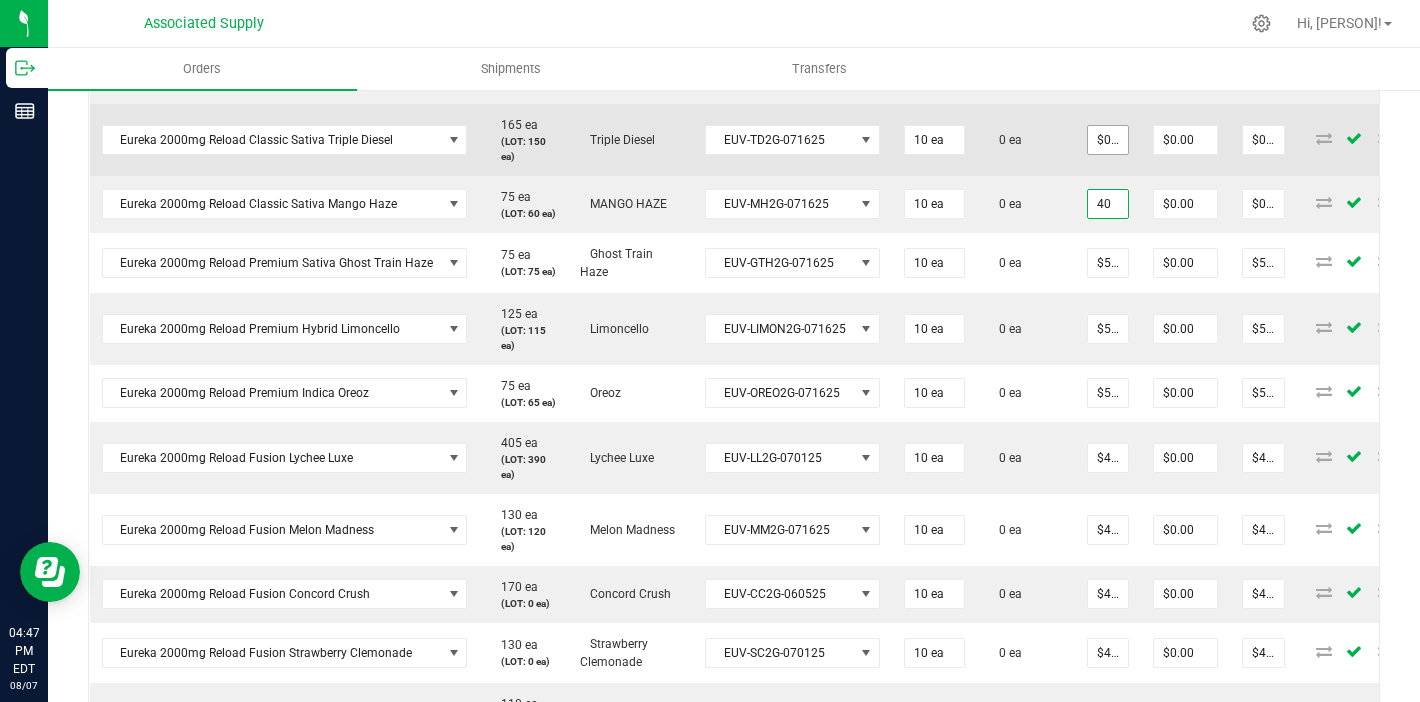 type on "40" 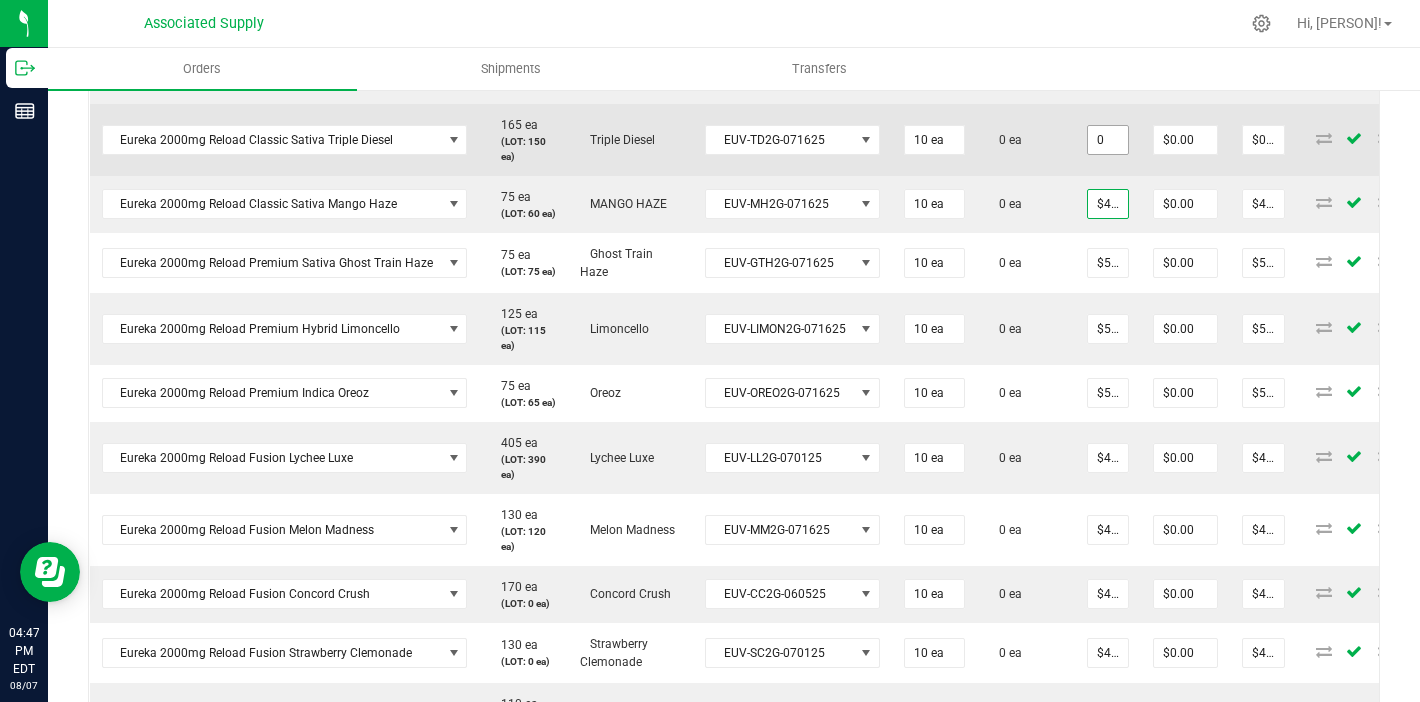 click on "0" at bounding box center (1108, 140) 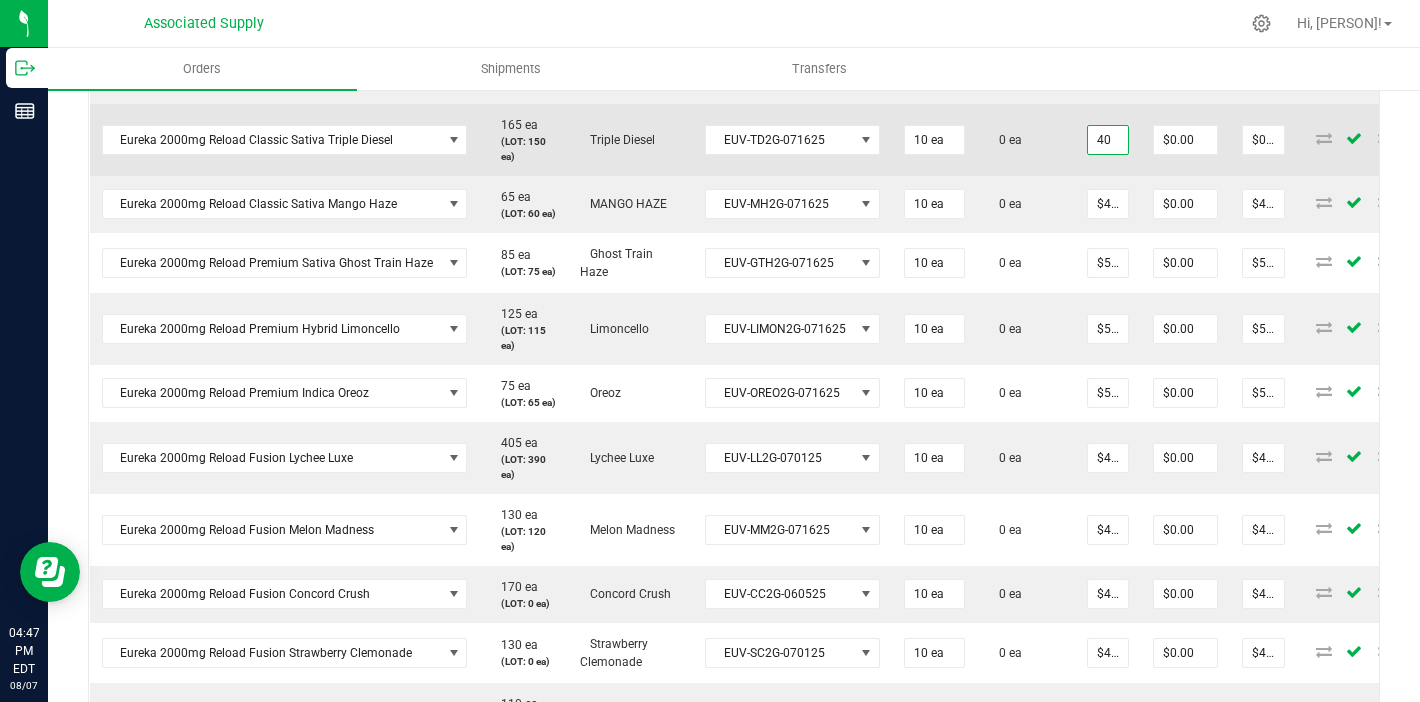 type on "$40.00000" 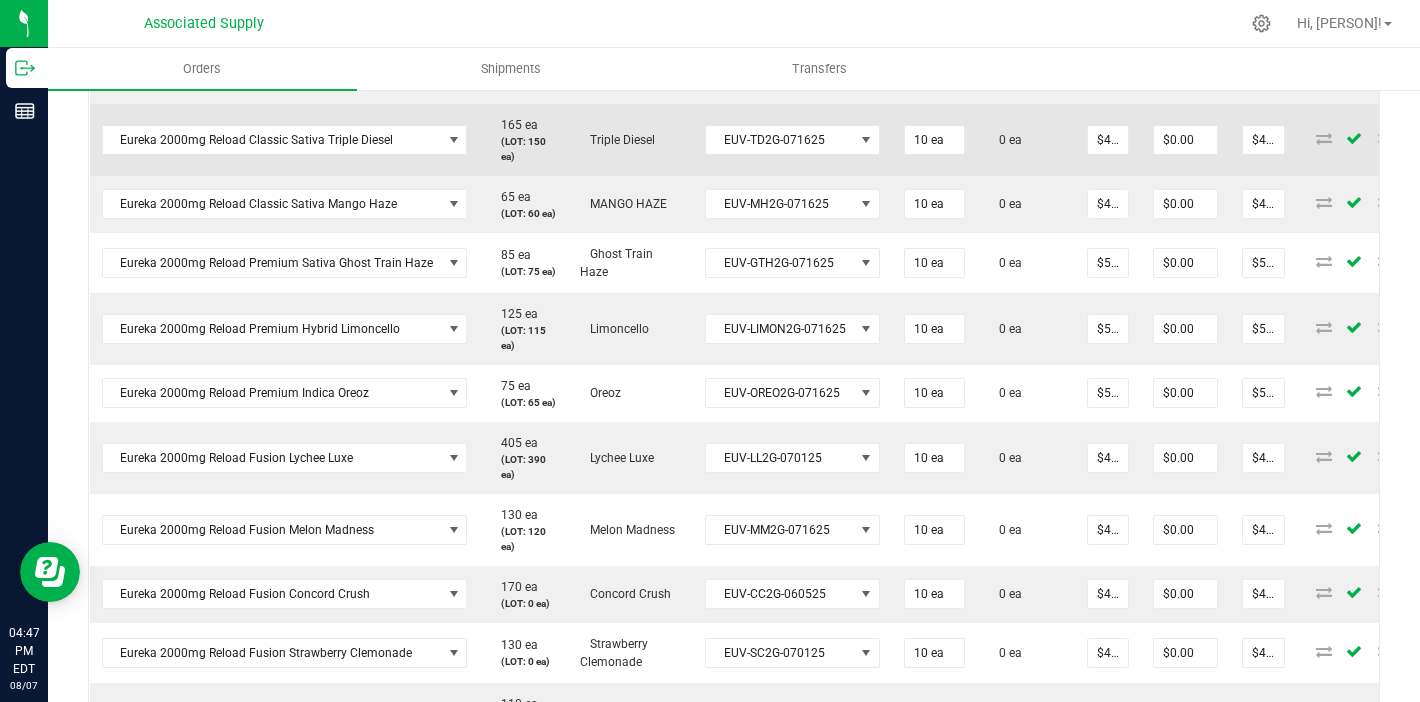 click on "$40.00000" at bounding box center [1108, 140] 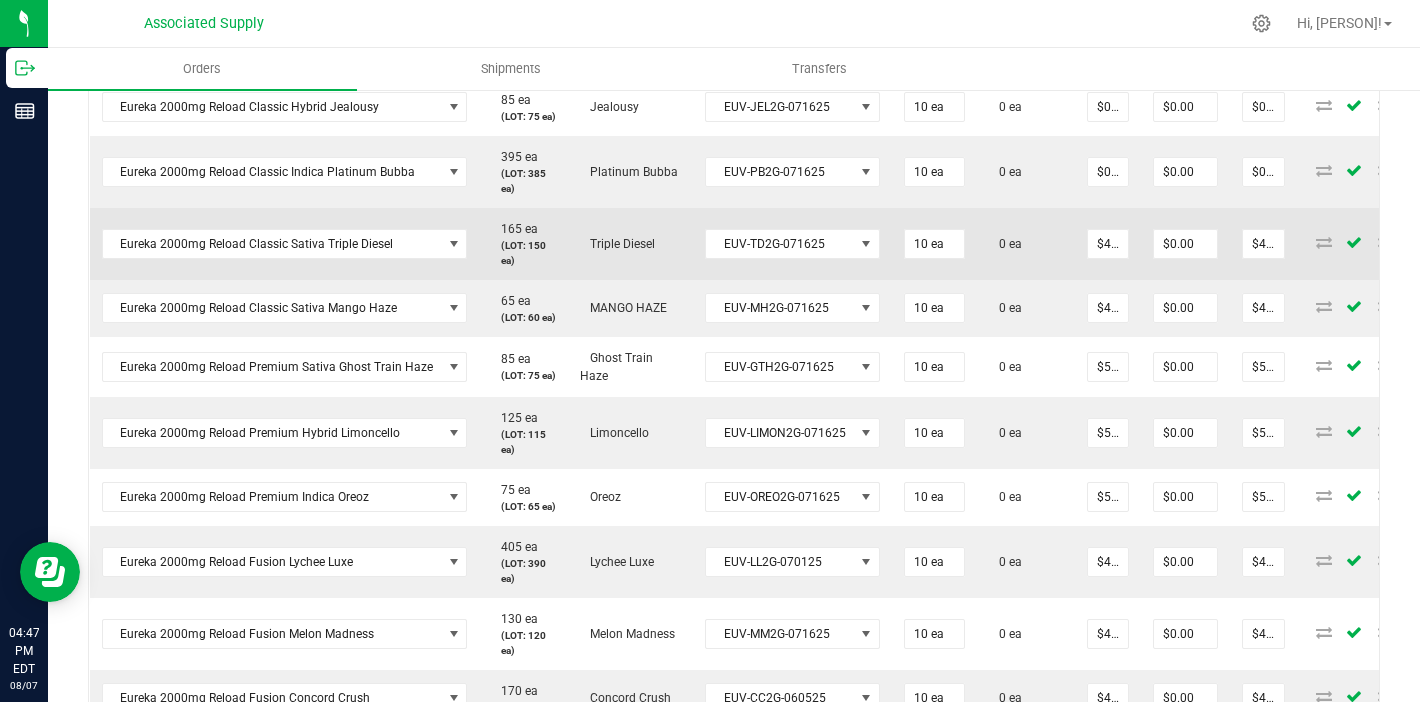 scroll, scrollTop: 611, scrollLeft: 0, axis: vertical 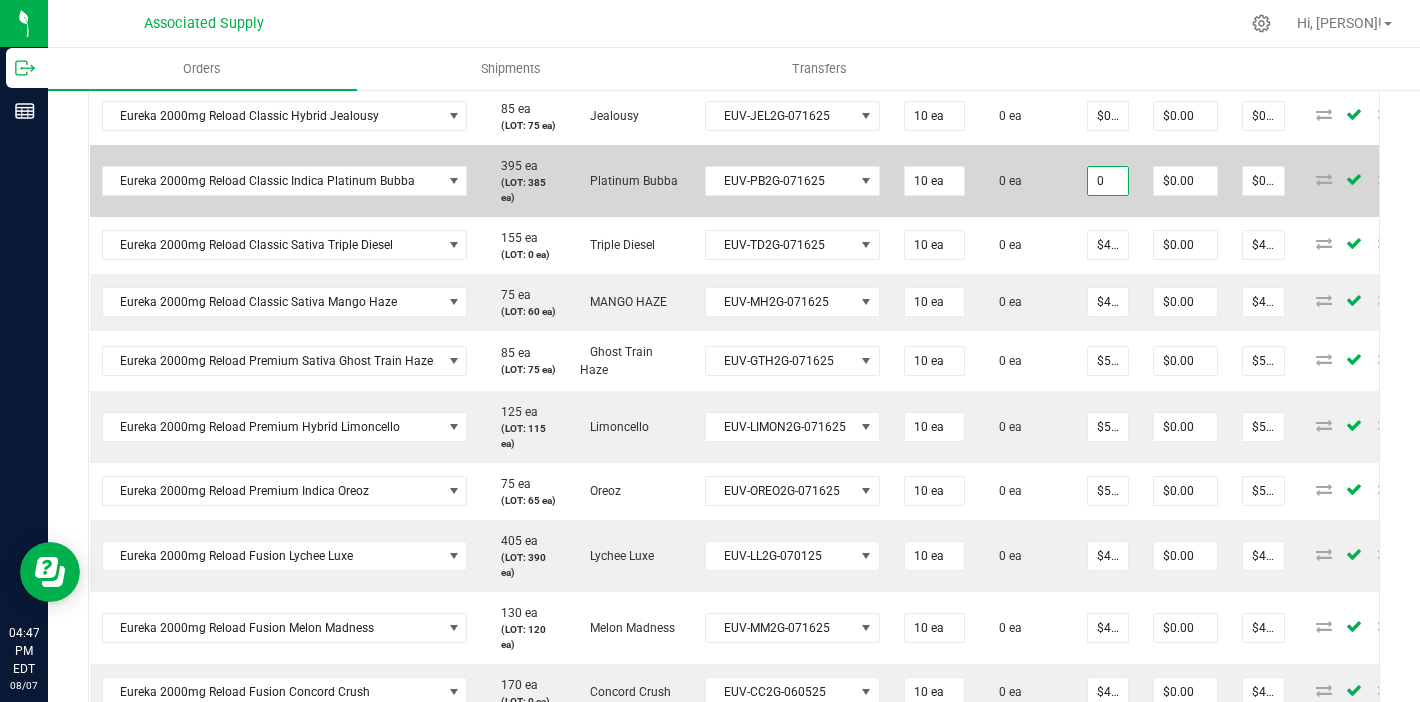 click on "0" at bounding box center (1108, 181) 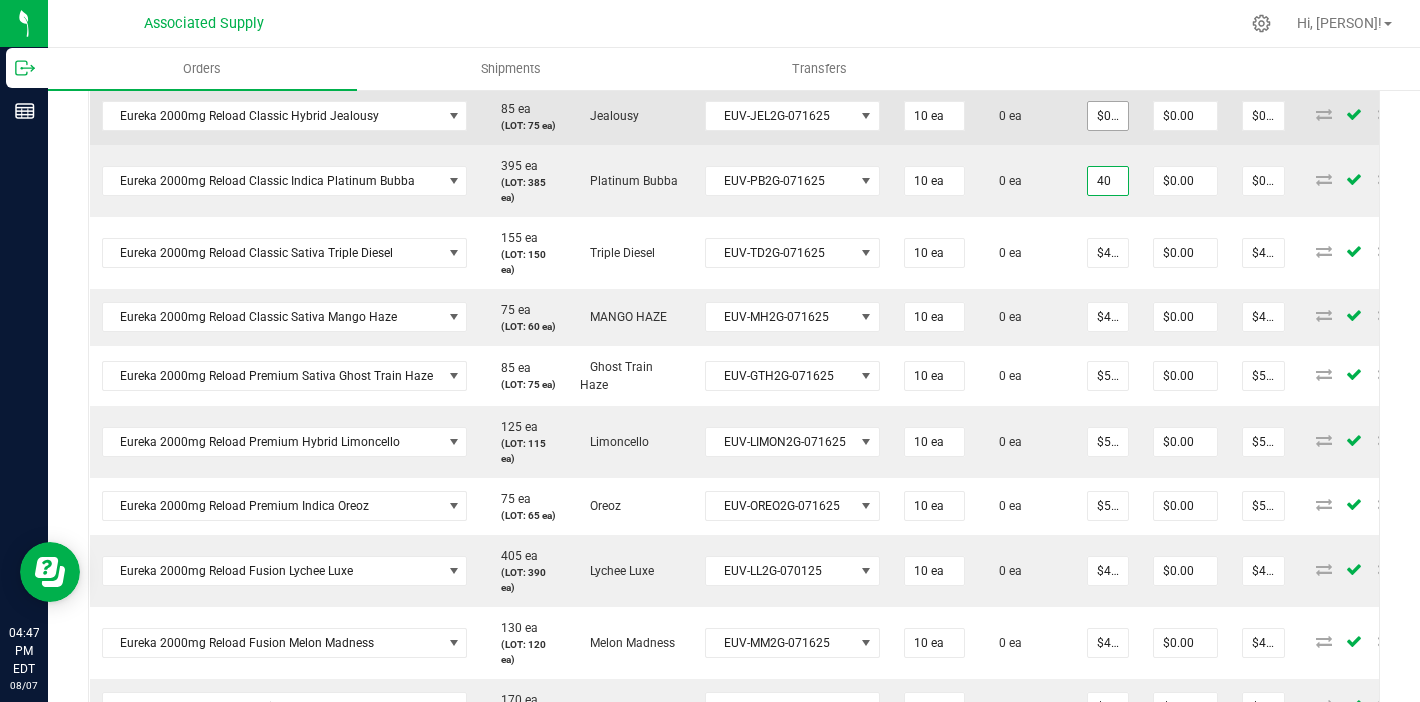 type on "40" 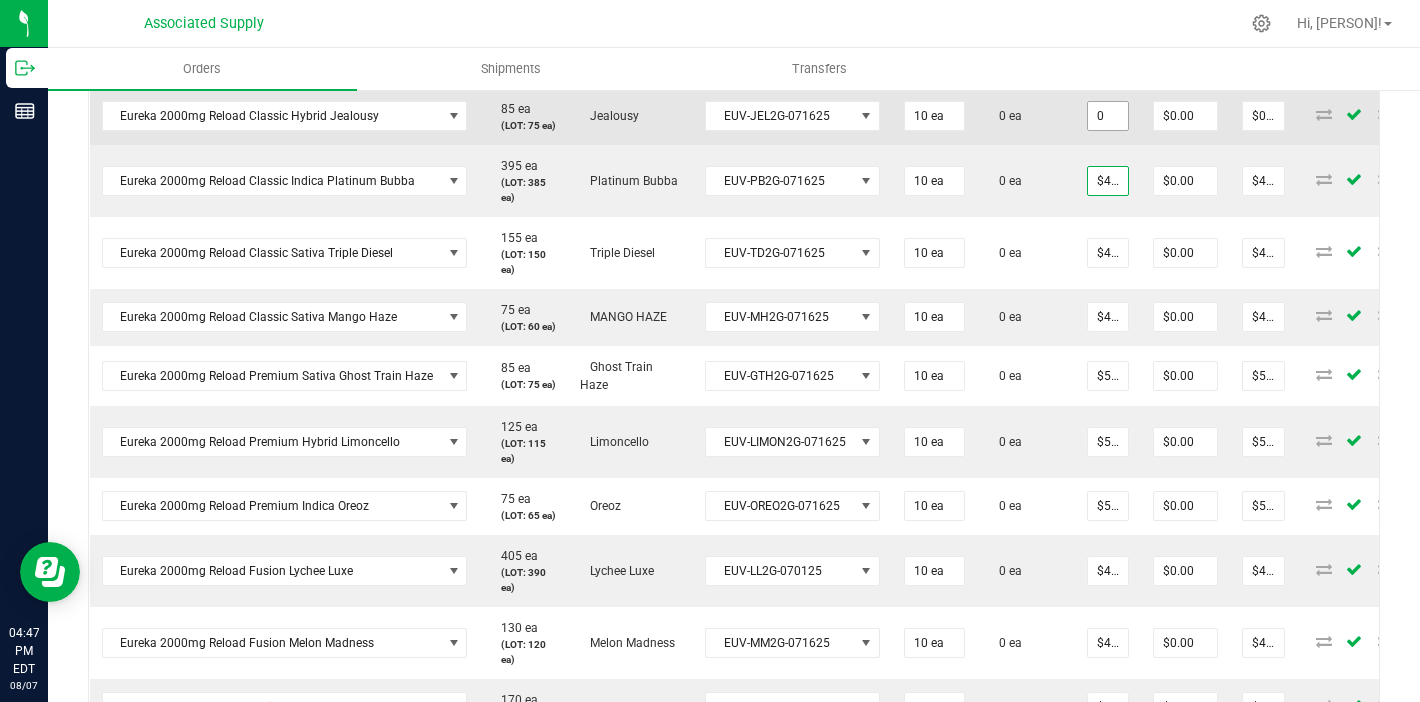 click on "0" at bounding box center [1108, 116] 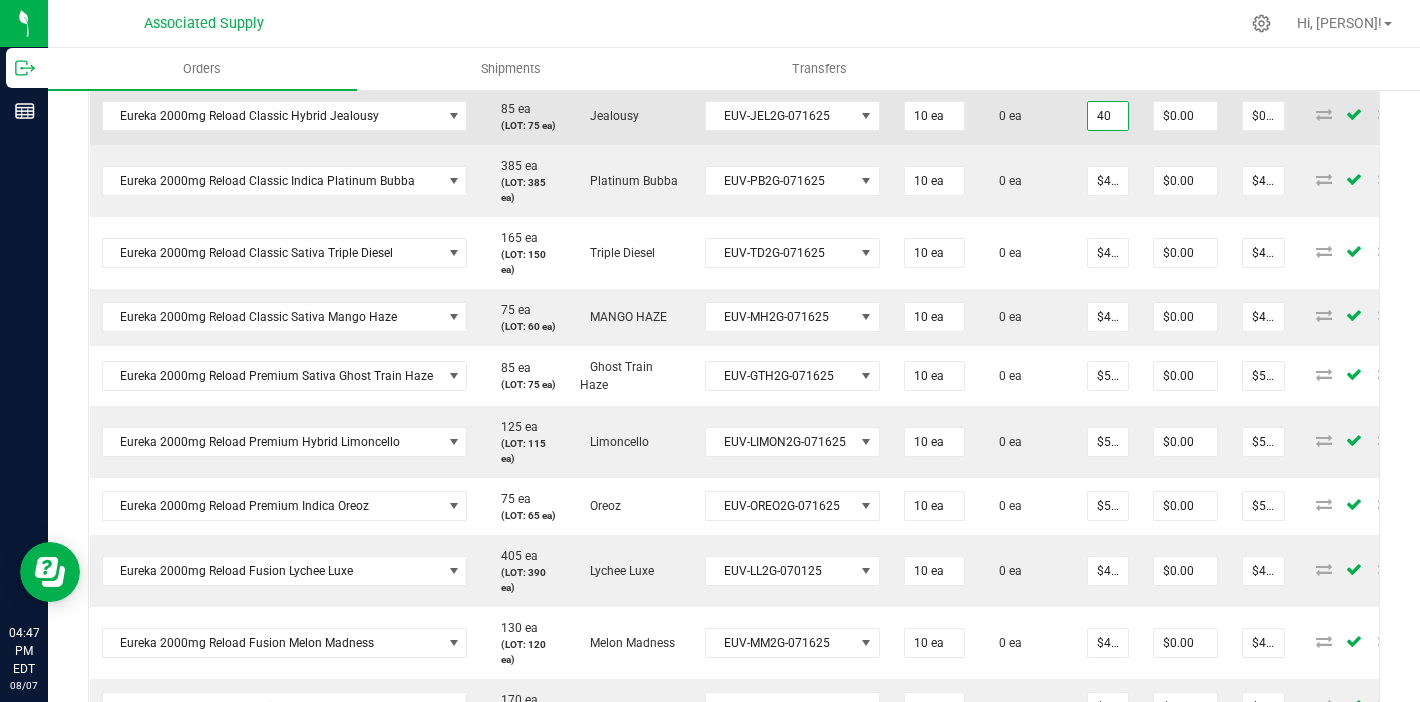 click on "0 ea" at bounding box center (1026, 116) 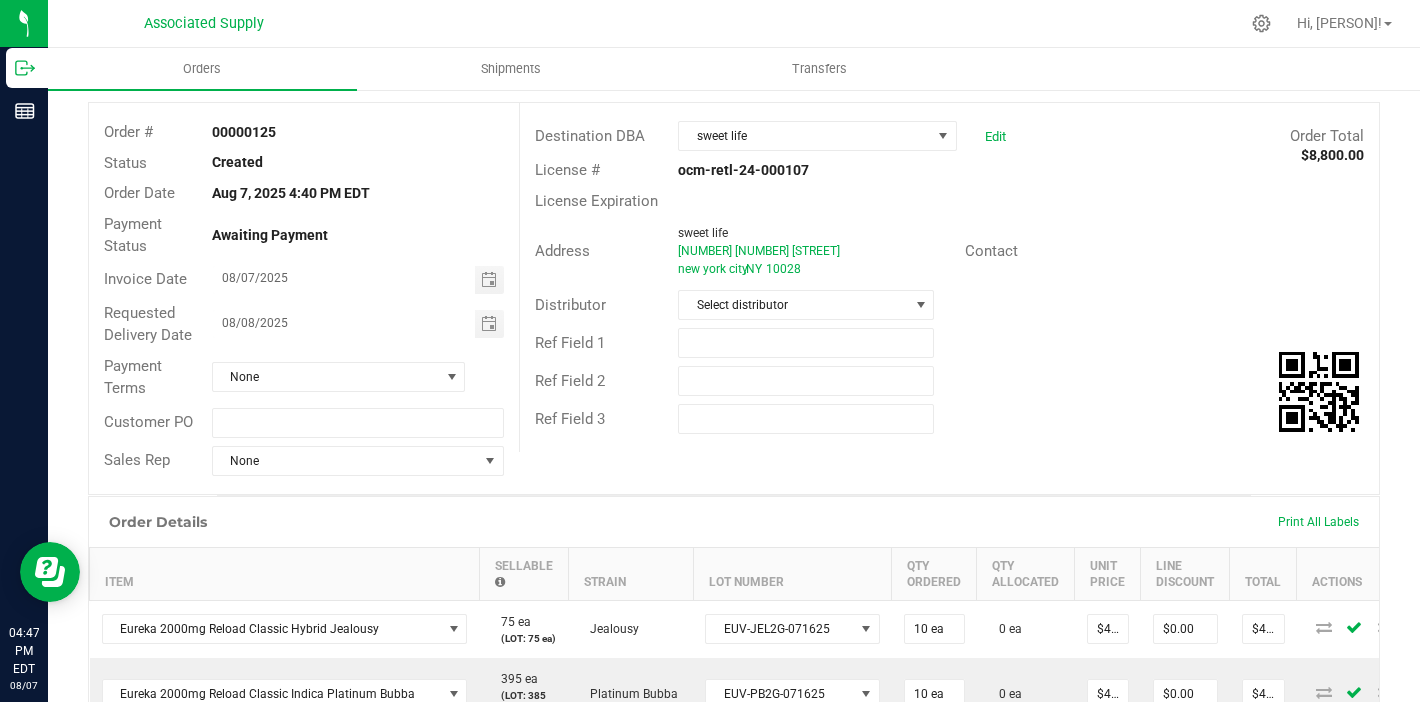 scroll, scrollTop: 0, scrollLeft: 0, axis: both 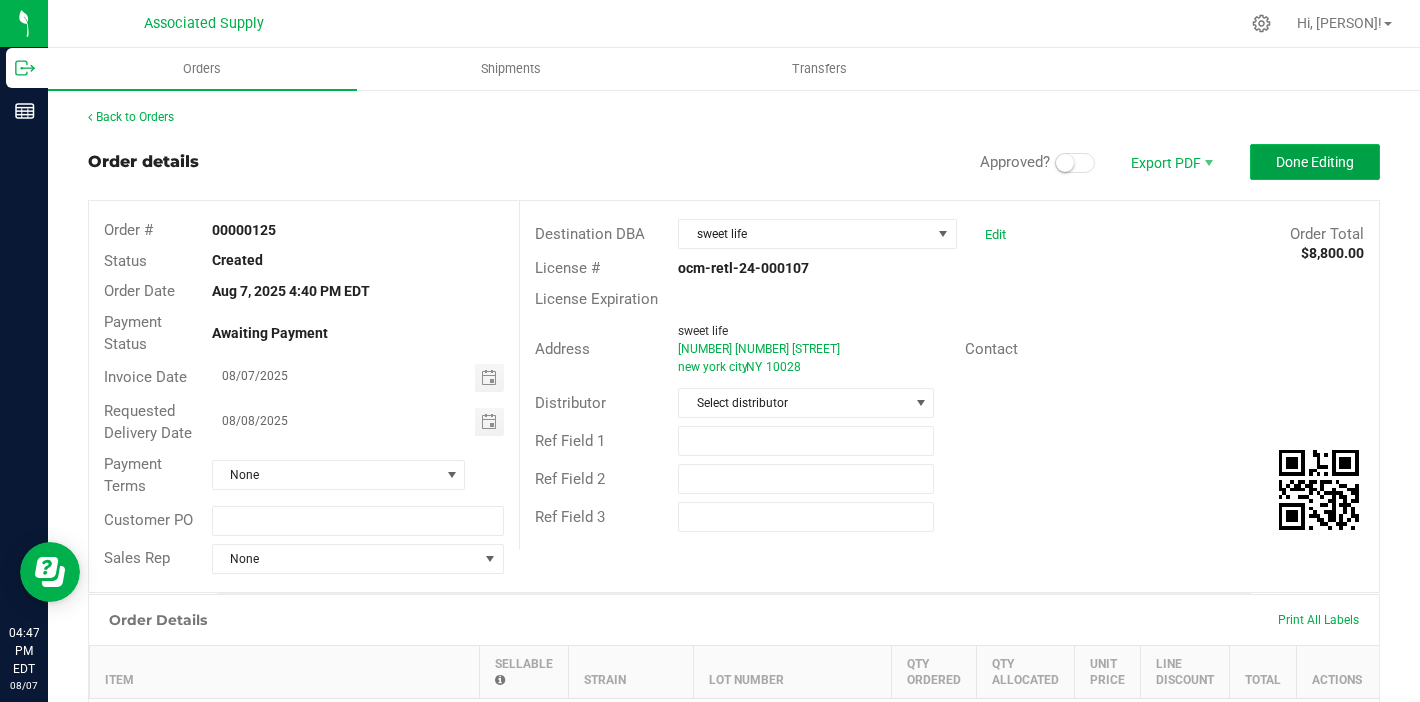 click on "Done Editing" at bounding box center (1315, 162) 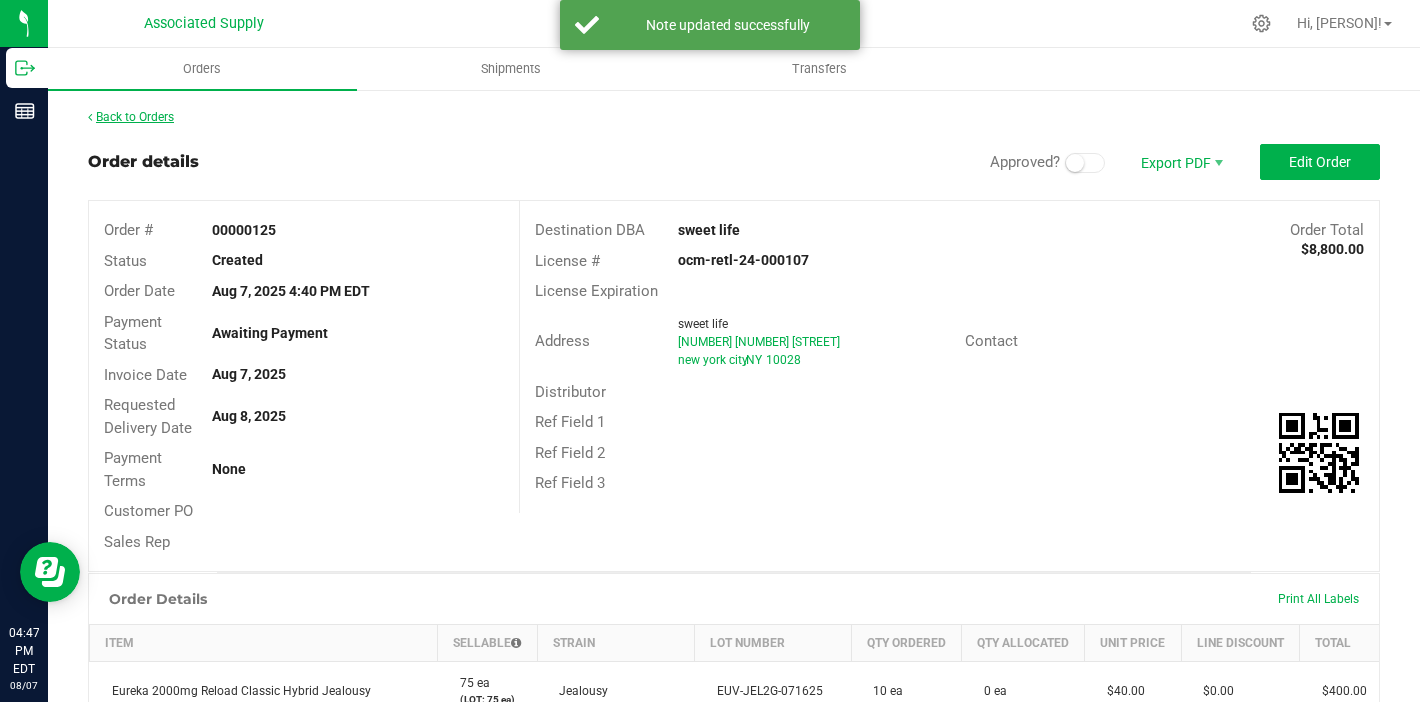 click on "Back to Orders" at bounding box center (131, 117) 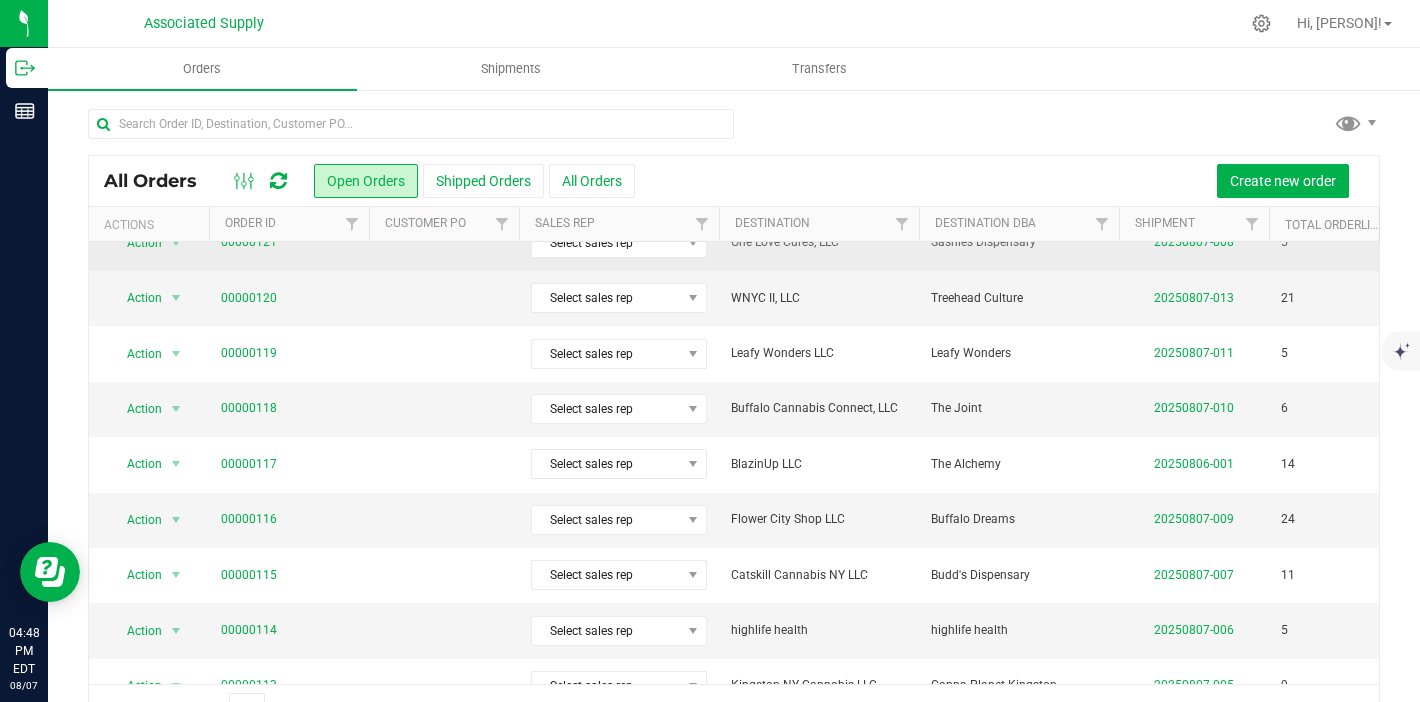 scroll, scrollTop: 256, scrollLeft: 111, axis: both 